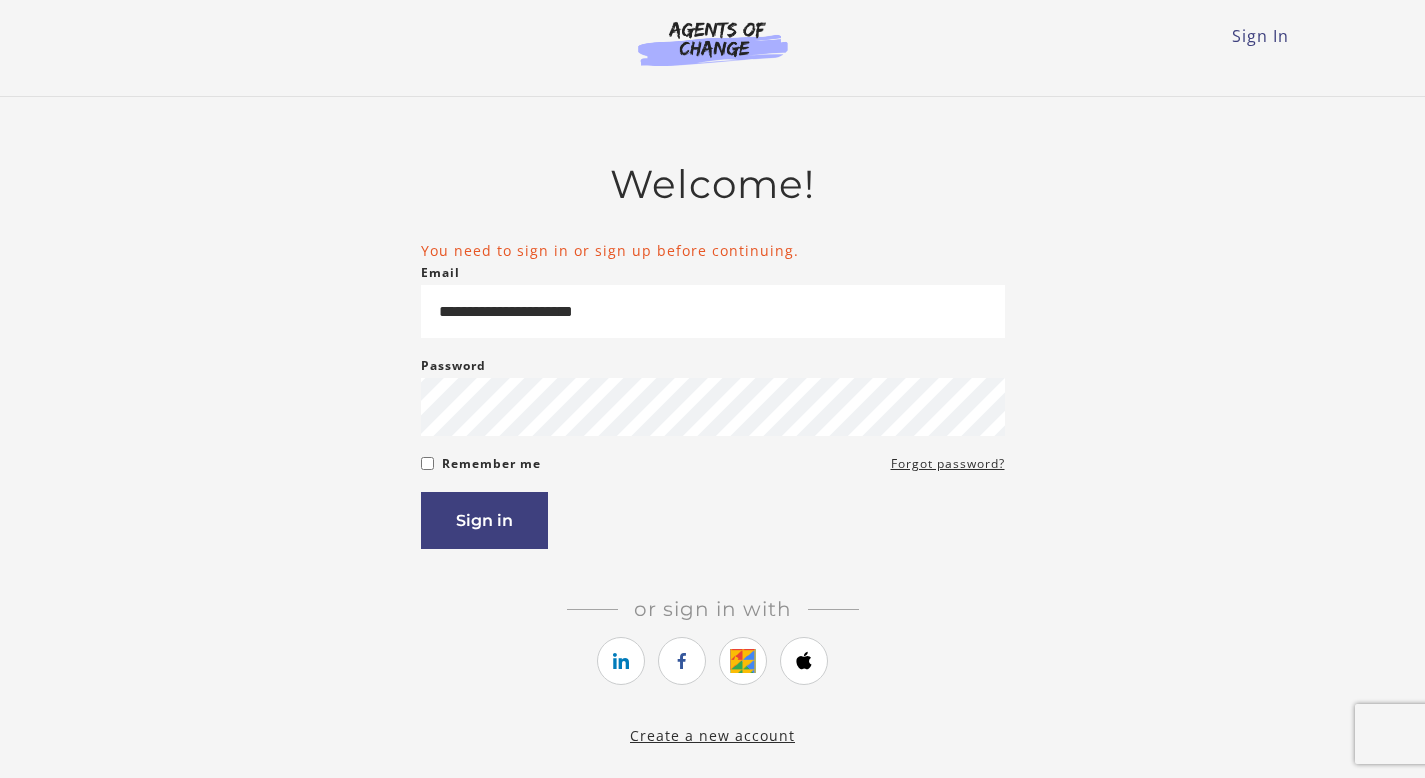 scroll, scrollTop: 0, scrollLeft: 0, axis: both 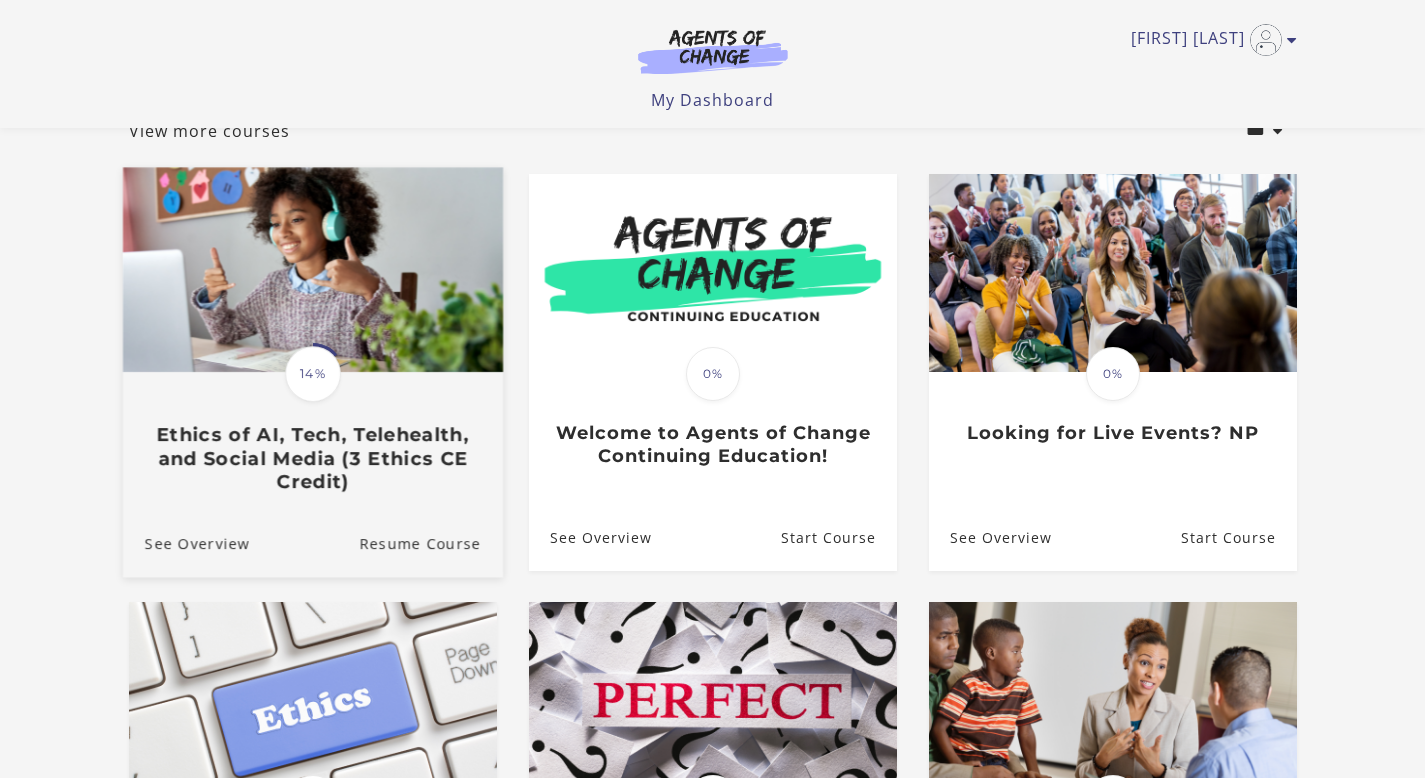 click on "Ethics of AI, Tech, Telehealth, and Social Media (3 Ethics CE Credit)" at bounding box center [312, 458] 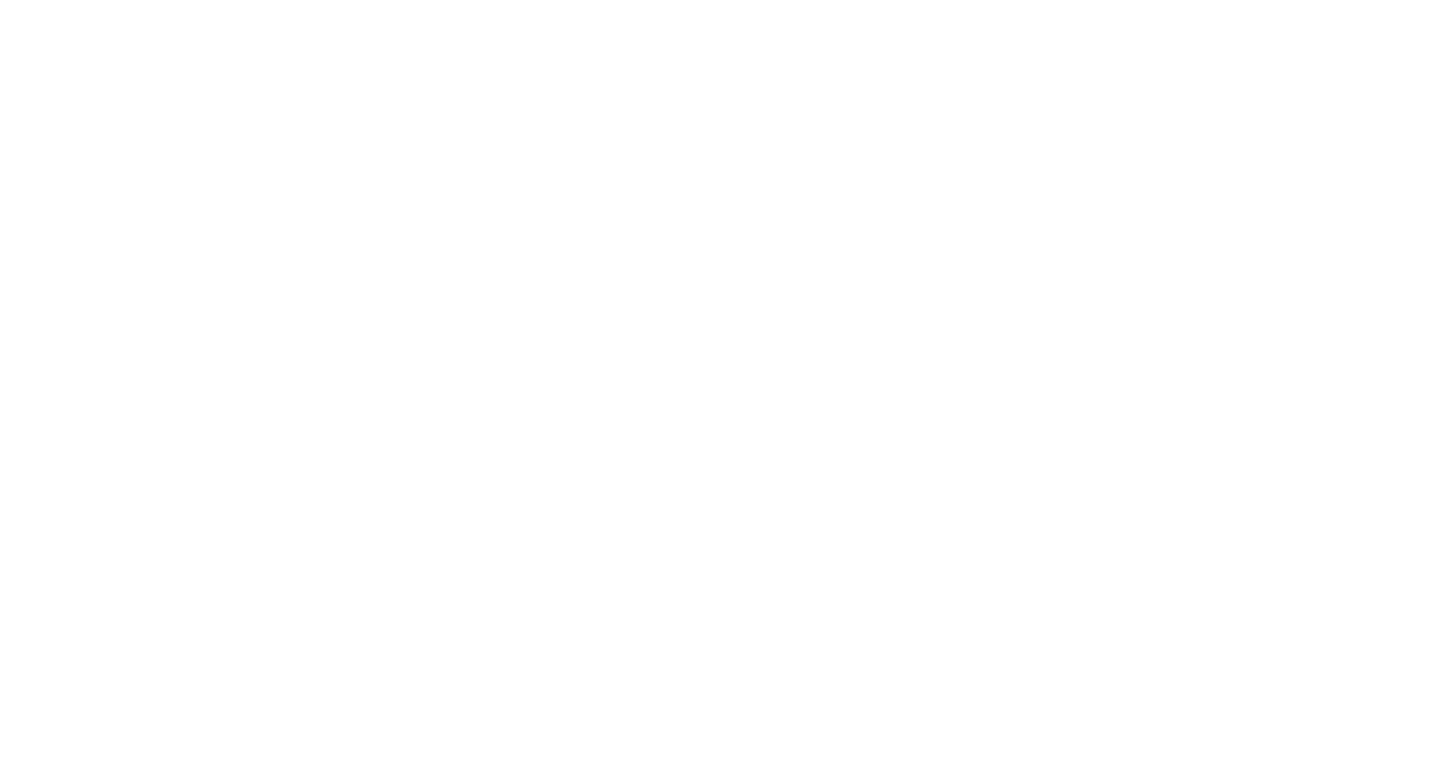scroll, scrollTop: 0, scrollLeft: 0, axis: both 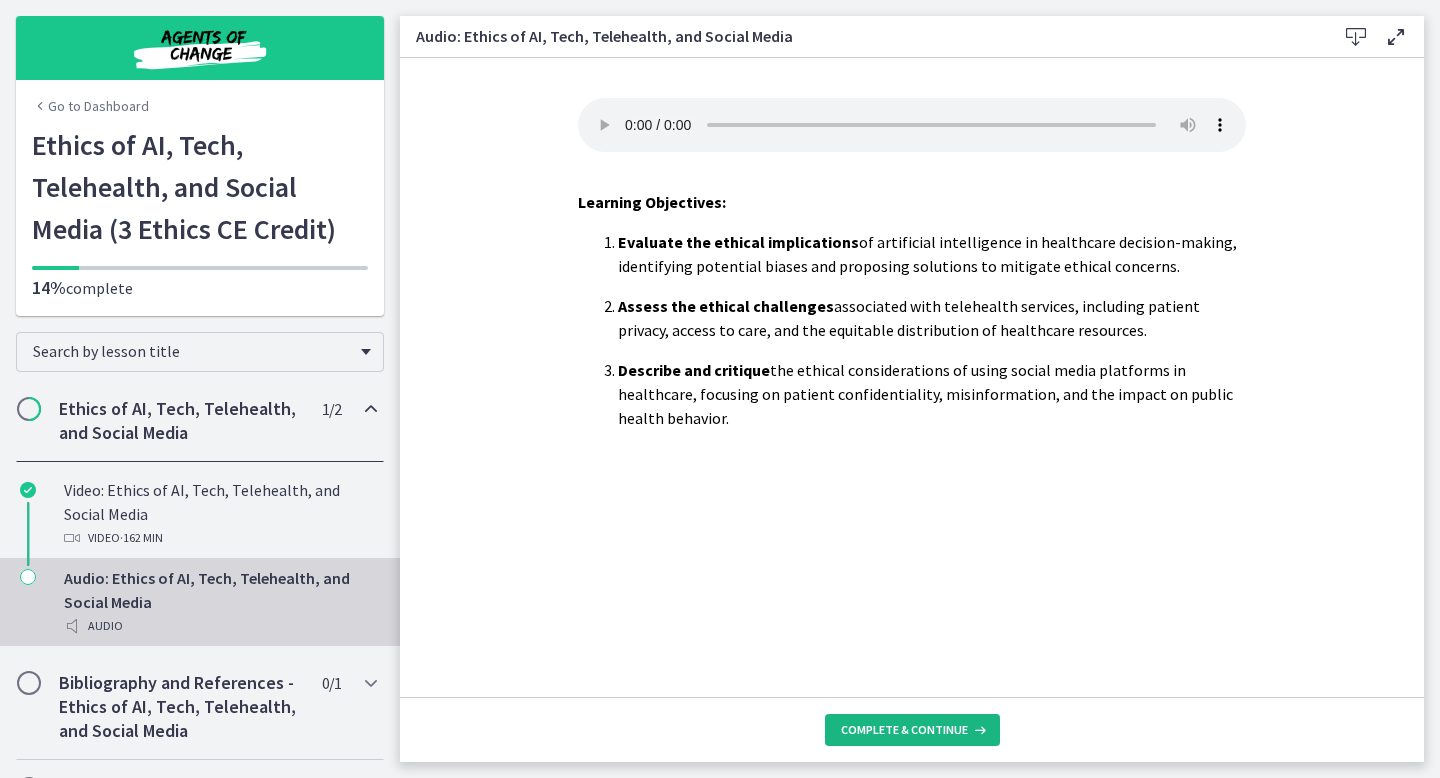 click on "Complete & continue" at bounding box center [904, 730] 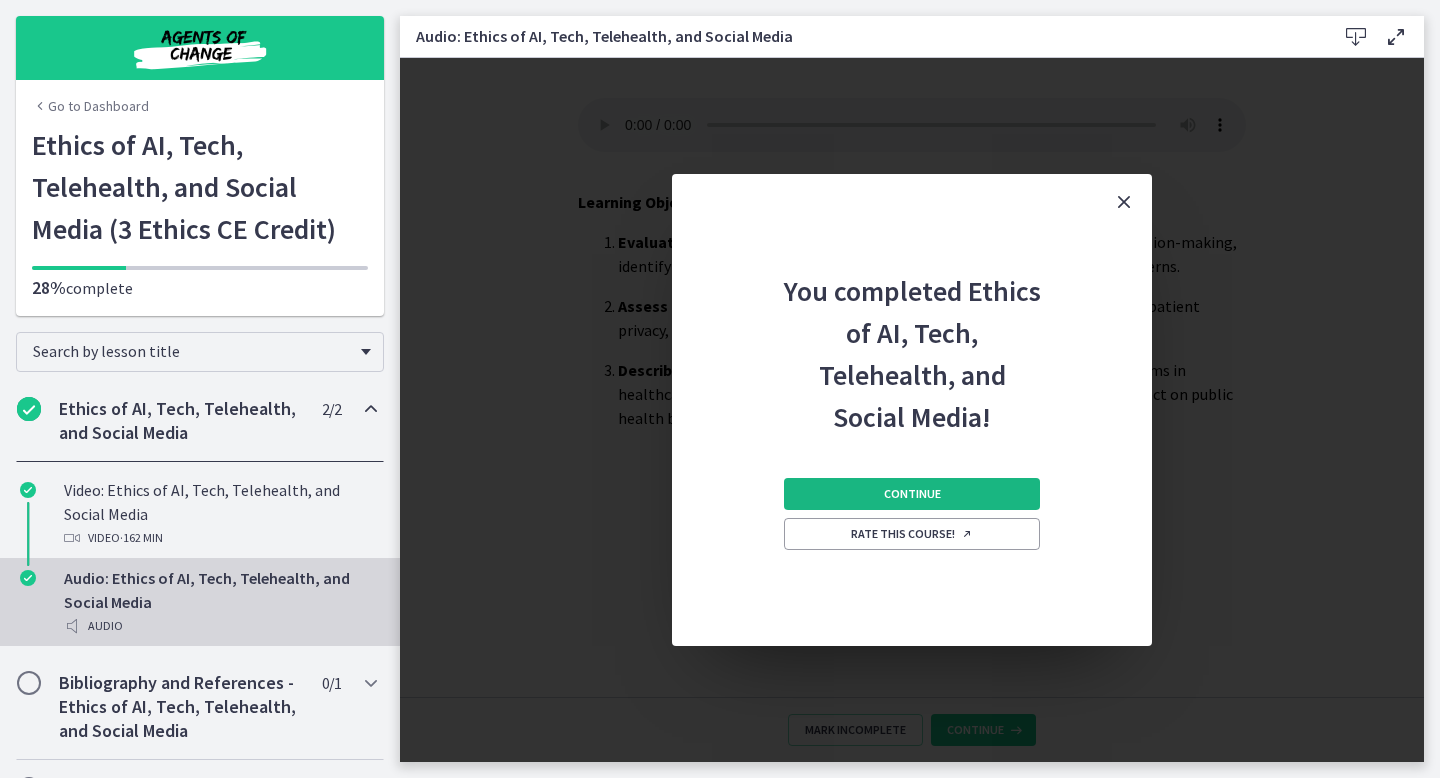 click on "Continue" at bounding box center (912, 494) 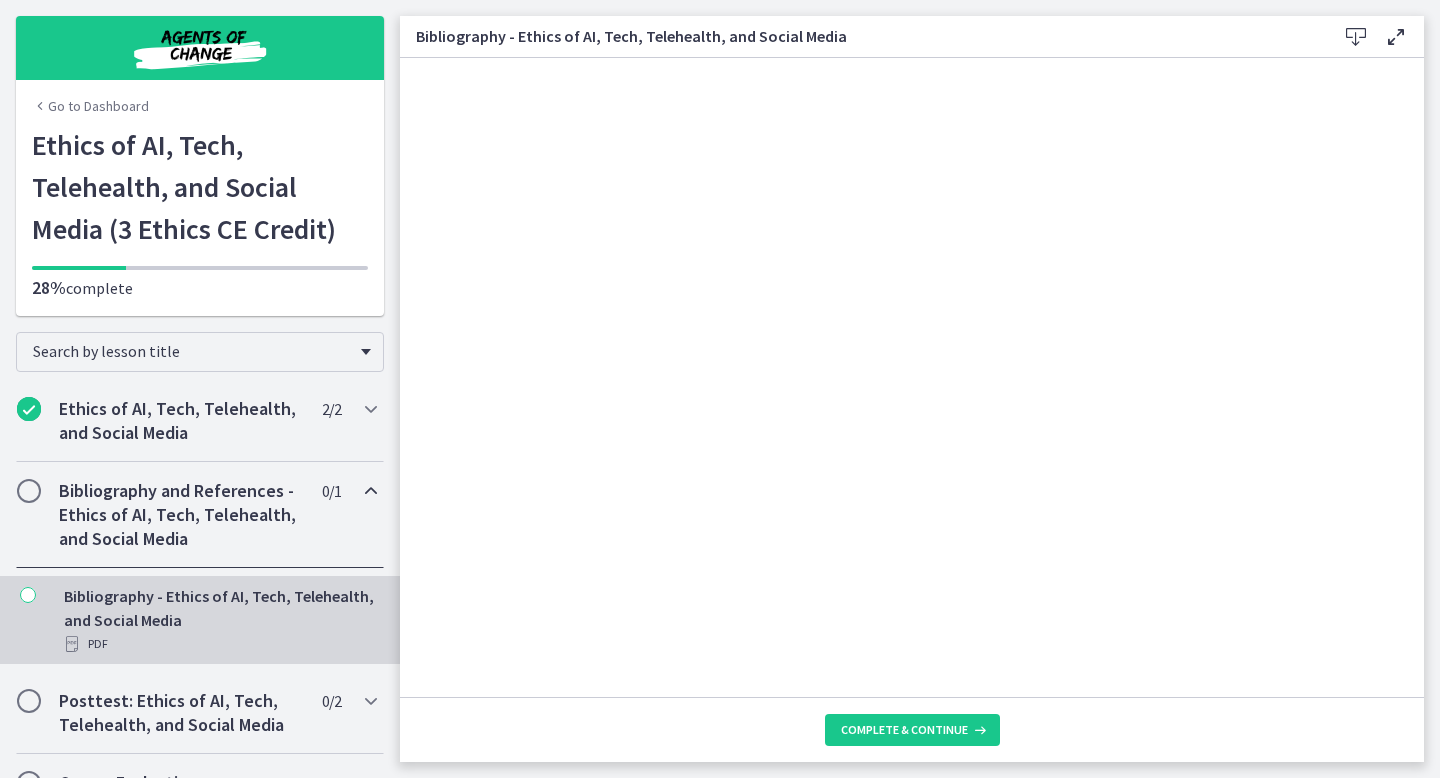 click on "Bibliography and References - Ethics of AI, Tech, Telehealth, and Social Media" at bounding box center (181, 515) 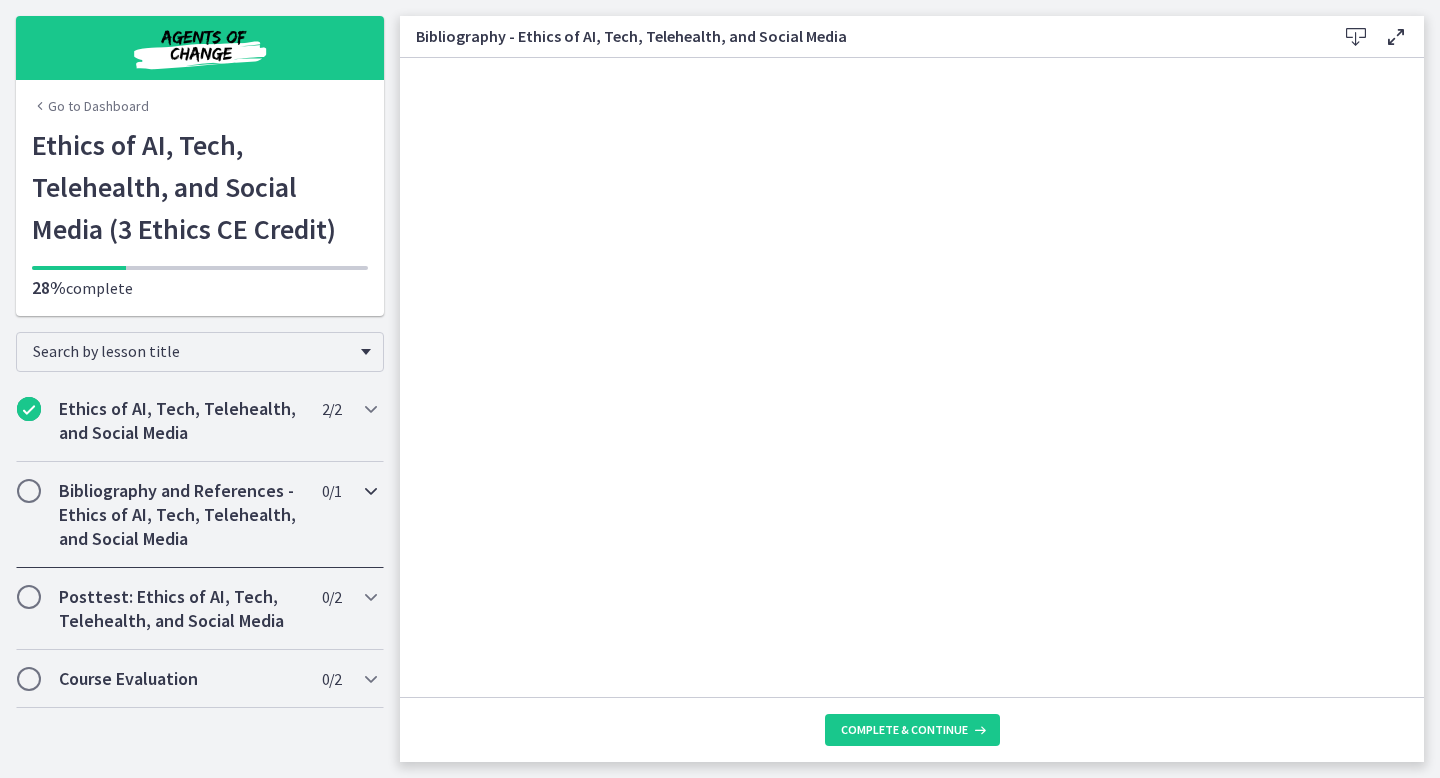 click on "Bibliography and References - Ethics of AI, Tech, Telehealth, and Social Media" at bounding box center (181, 515) 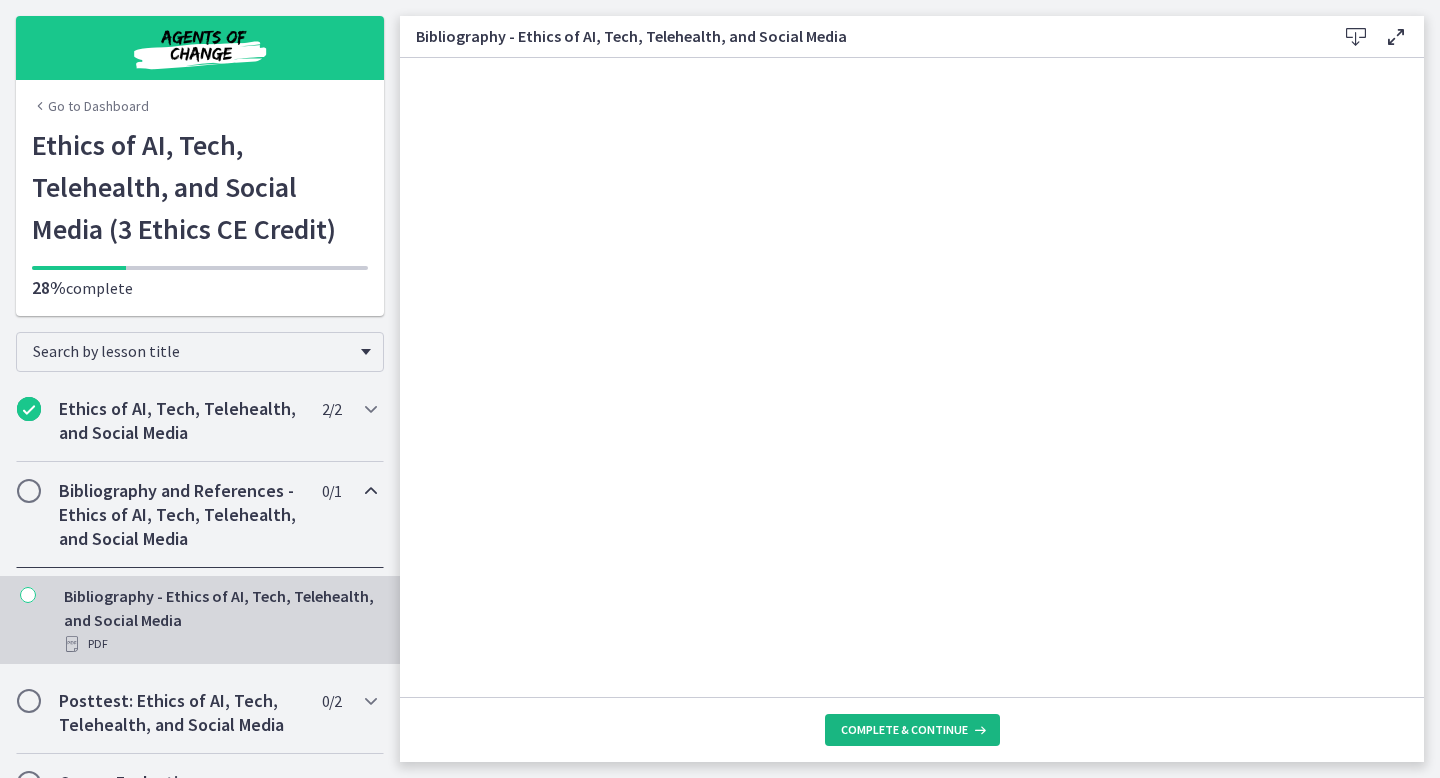 click on "Complete & continue" at bounding box center [904, 730] 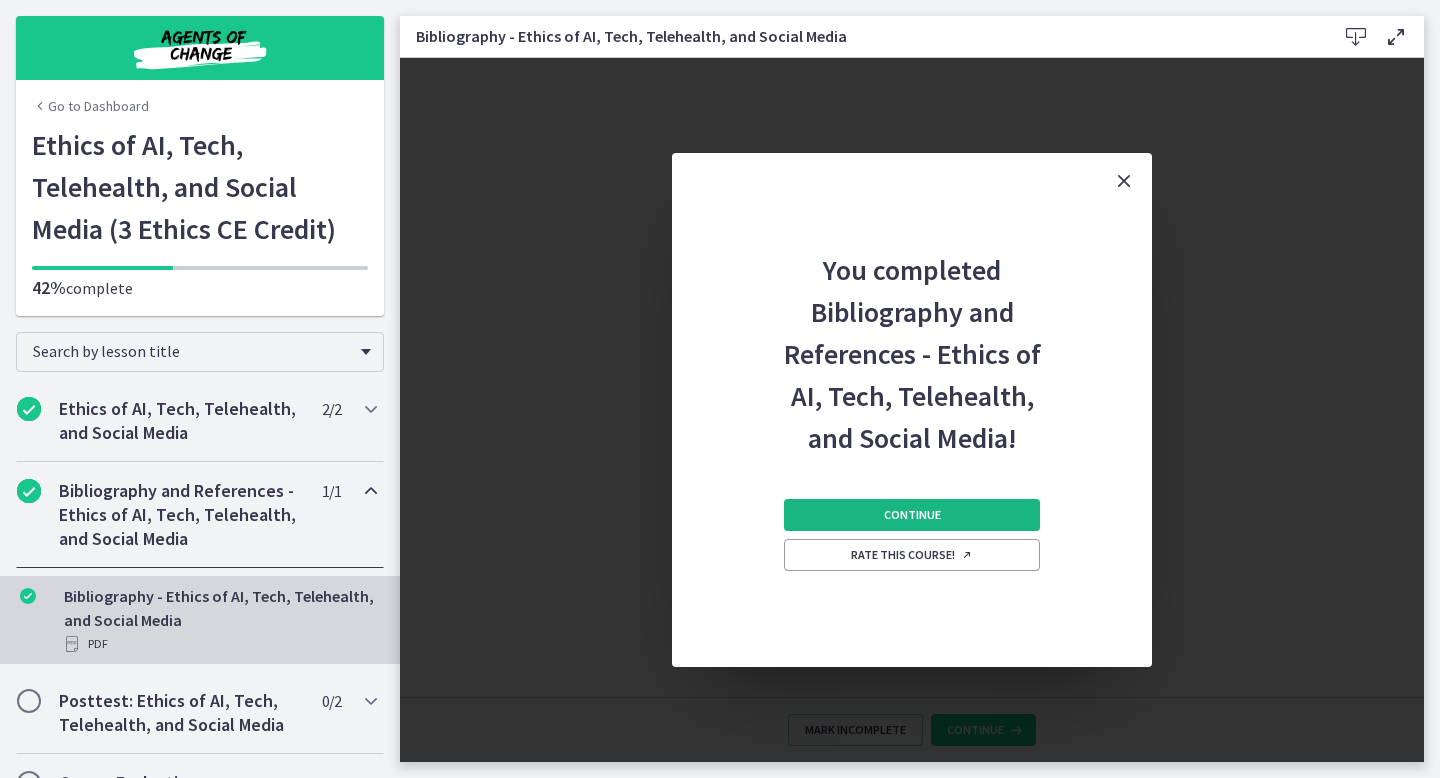 click on "Continue" at bounding box center [912, 515] 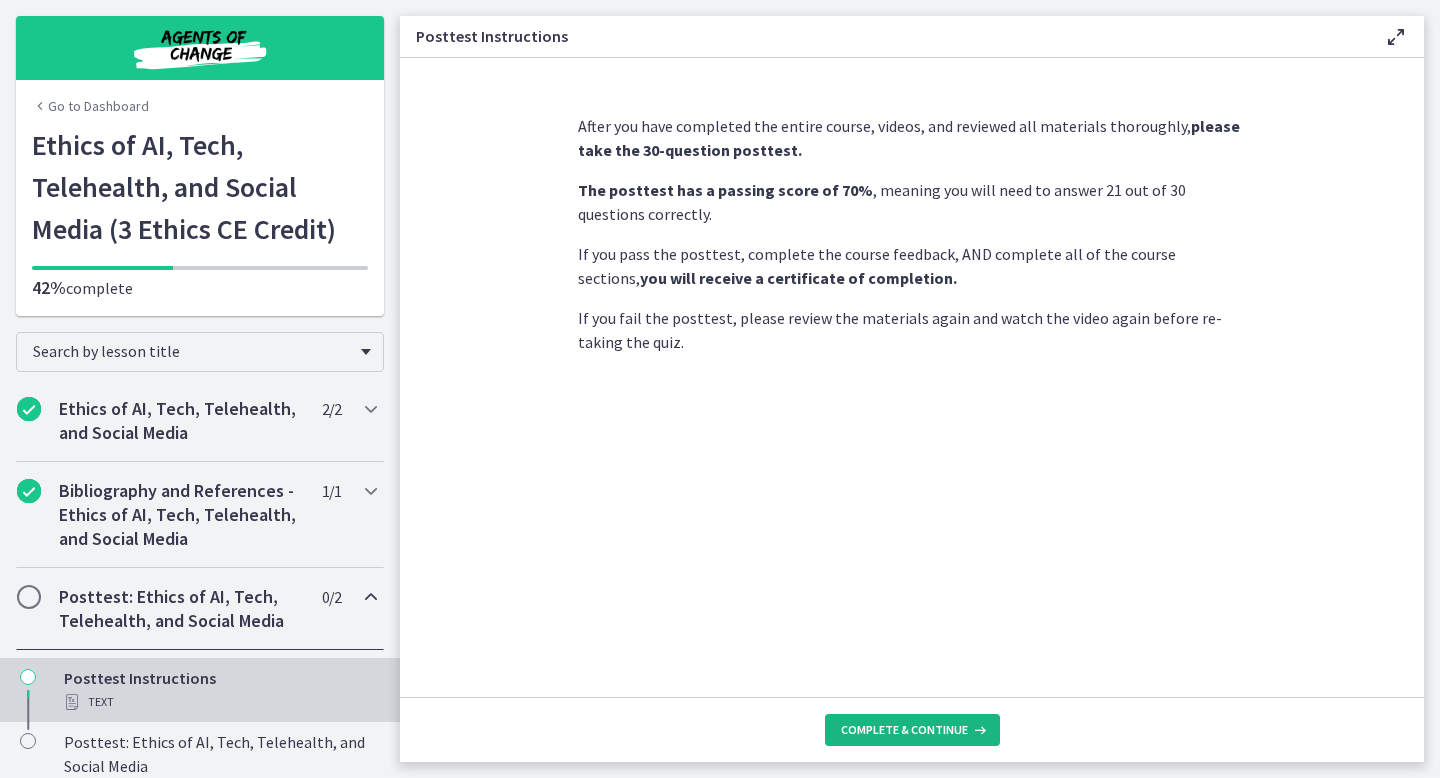 click on "Complete & continue" at bounding box center [904, 730] 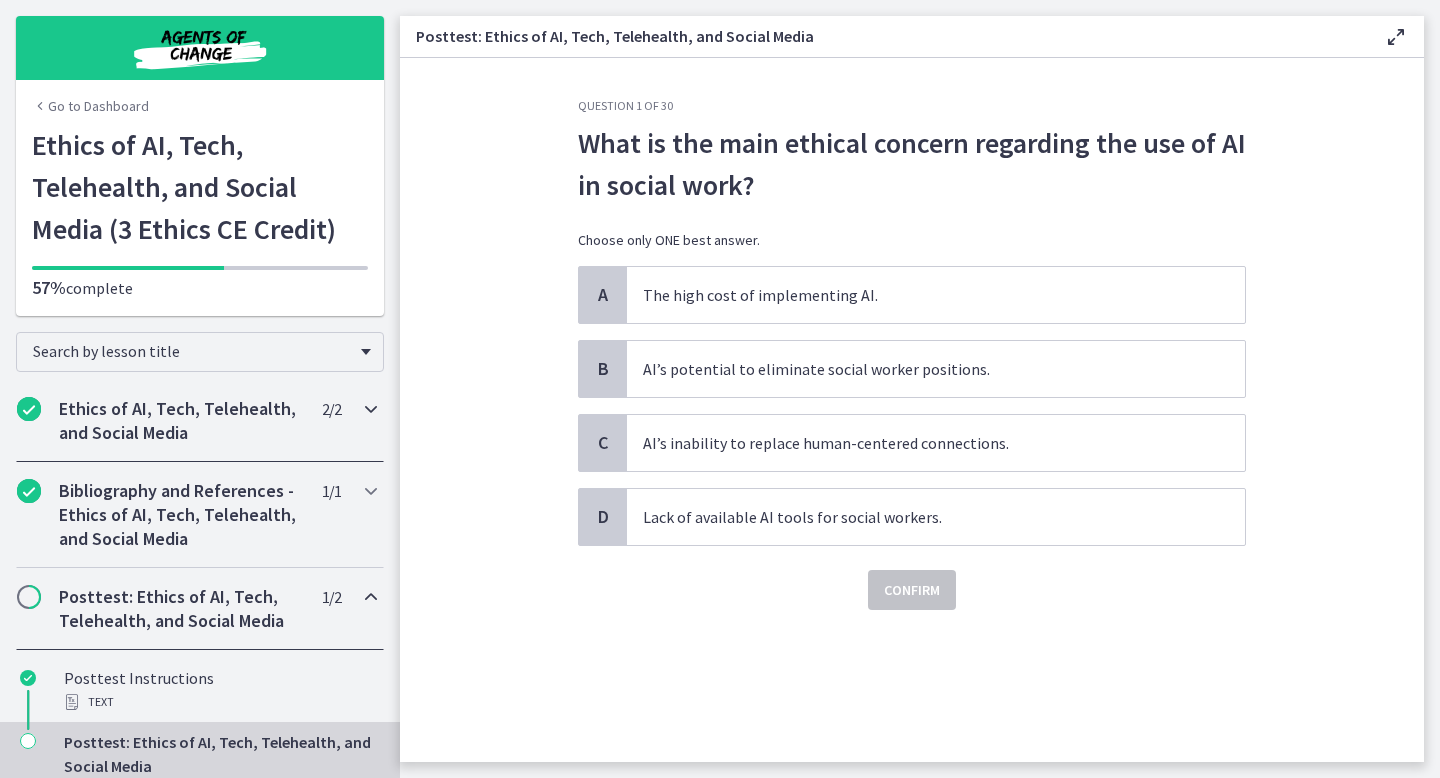 click on "Ethics of AI, Tech, Telehealth, and Social Media" at bounding box center (181, 421) 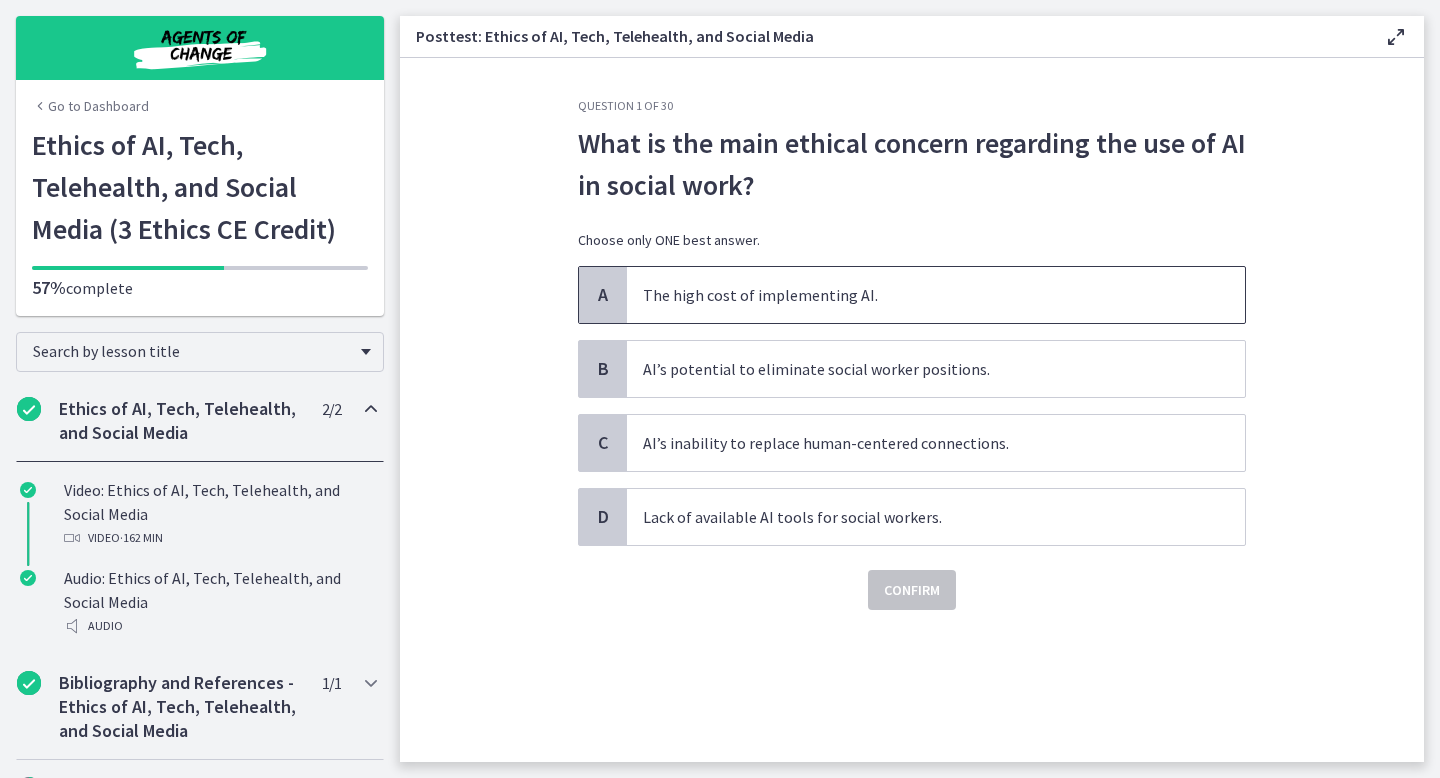 click on "The high cost of implementing AI." at bounding box center [936, 295] 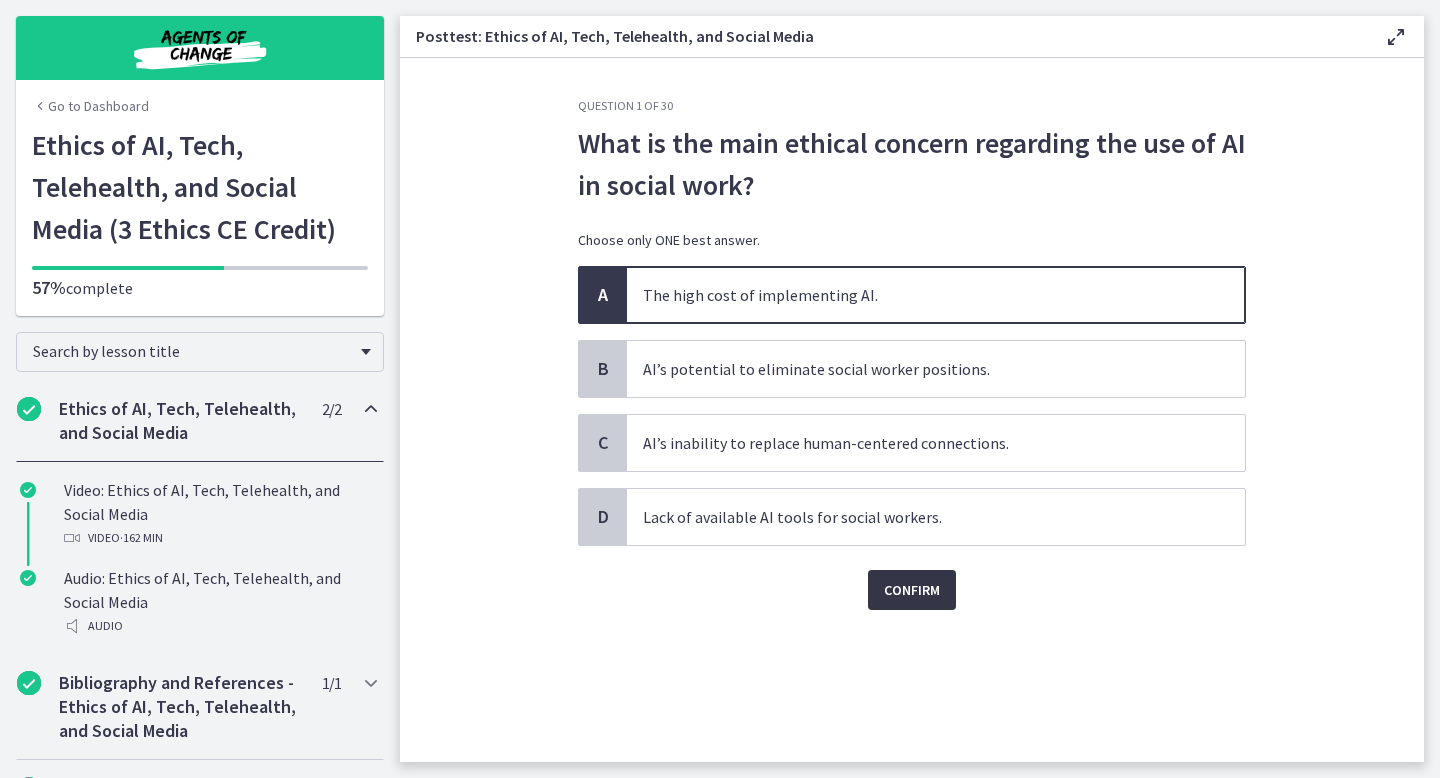click on "Confirm" at bounding box center (912, 590) 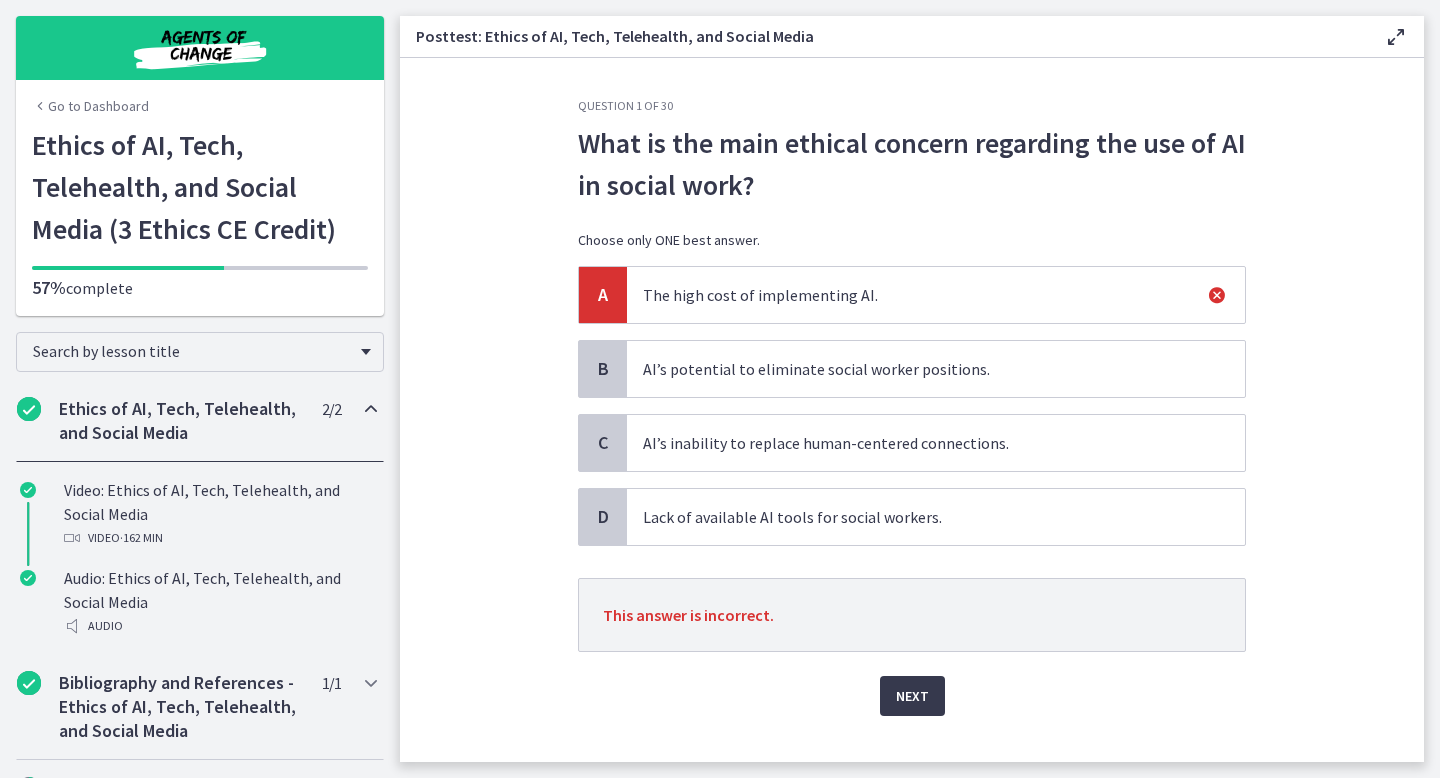 click on "AI’s inability to replace human-centered connections." at bounding box center (936, 443) 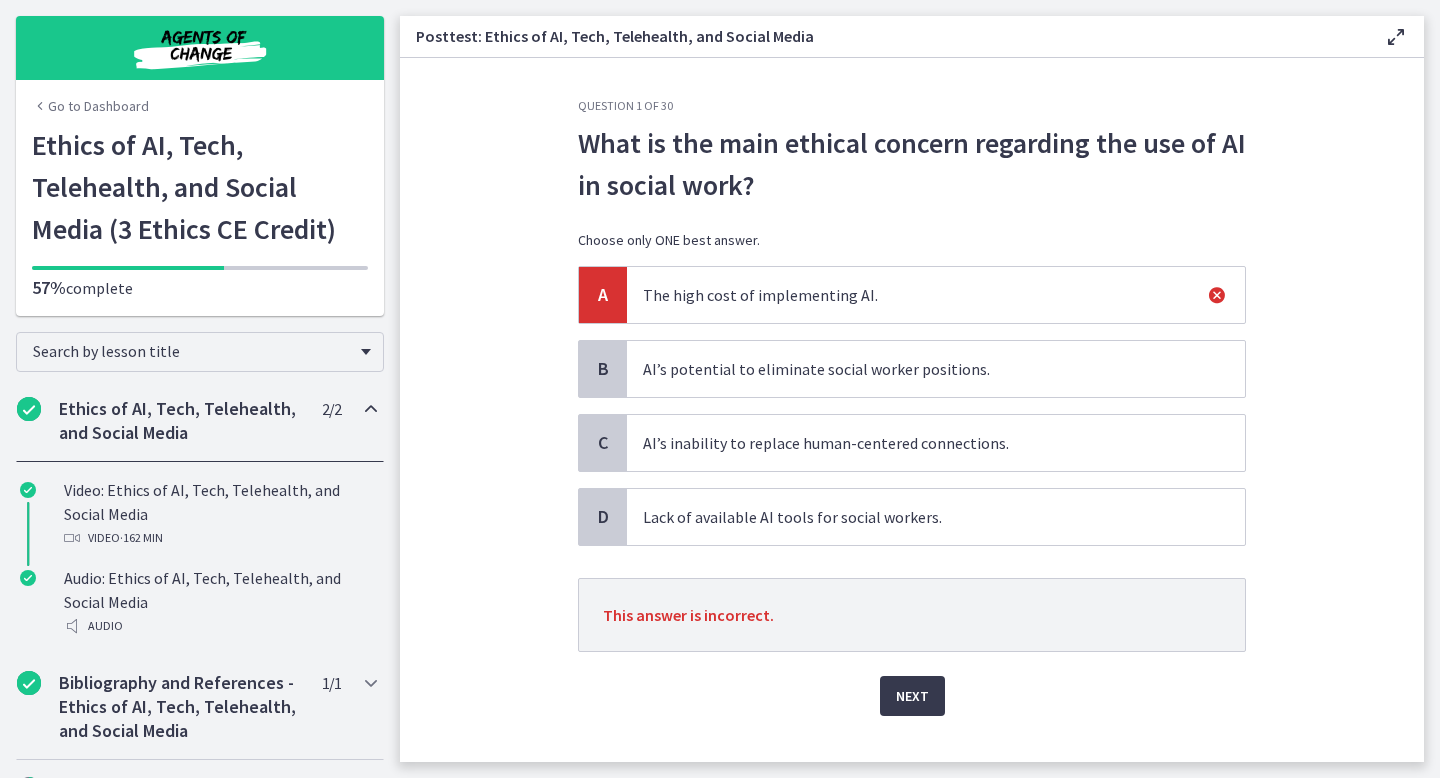 click on "Ethics of AI, Tech, Telehealth, and Social Media" at bounding box center (181, 421) 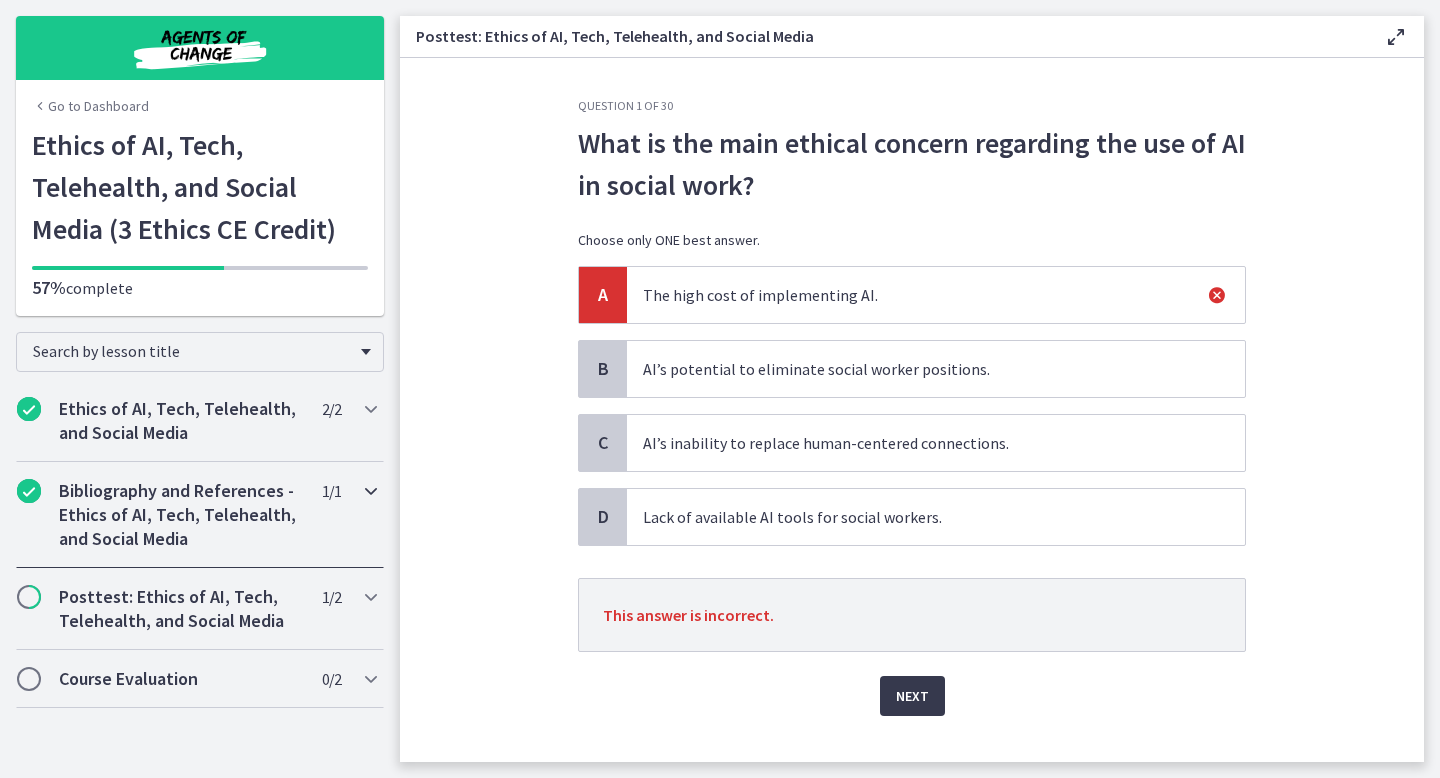 click on "Bibliography and References - Ethics of AI, Tech, Telehealth, and Social Media" at bounding box center [181, 515] 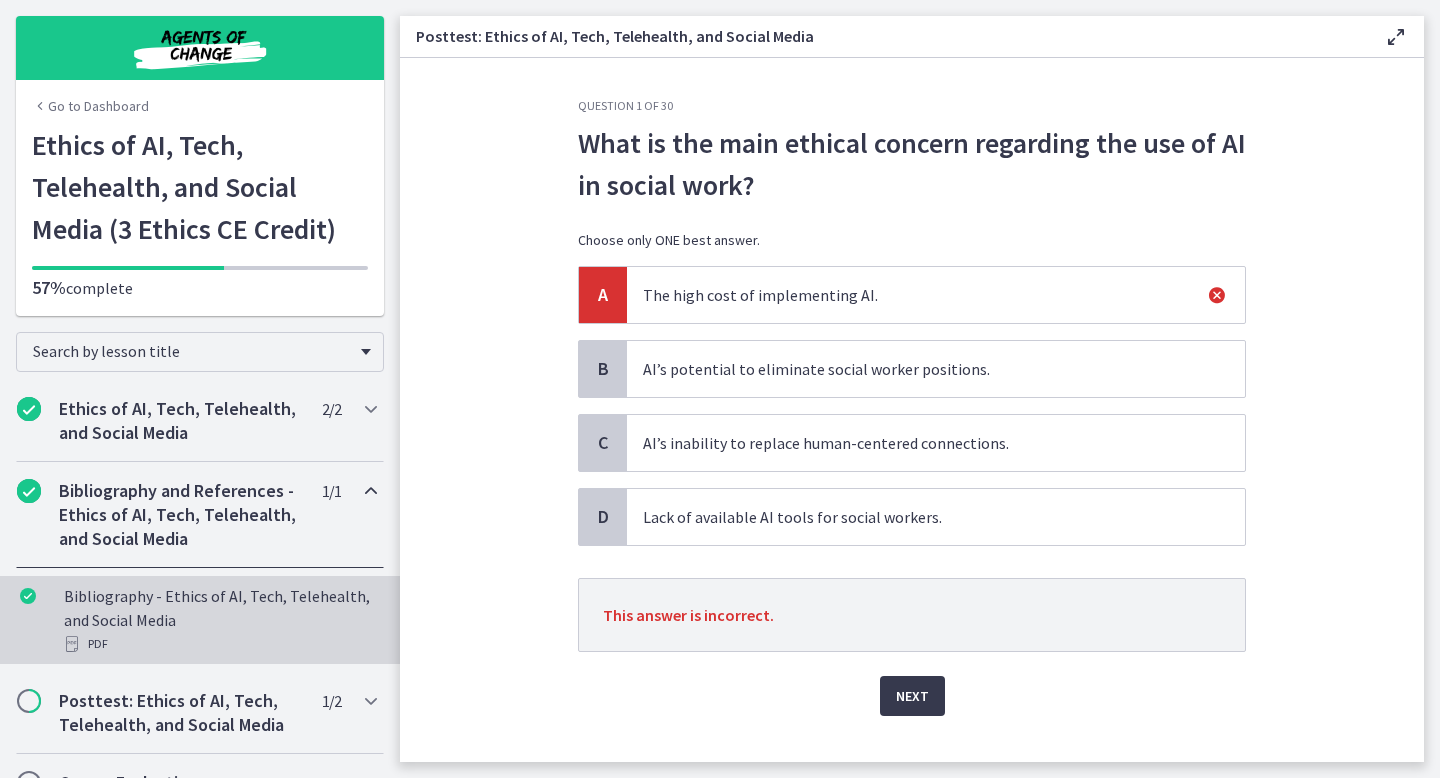 click at bounding box center (72, 644) 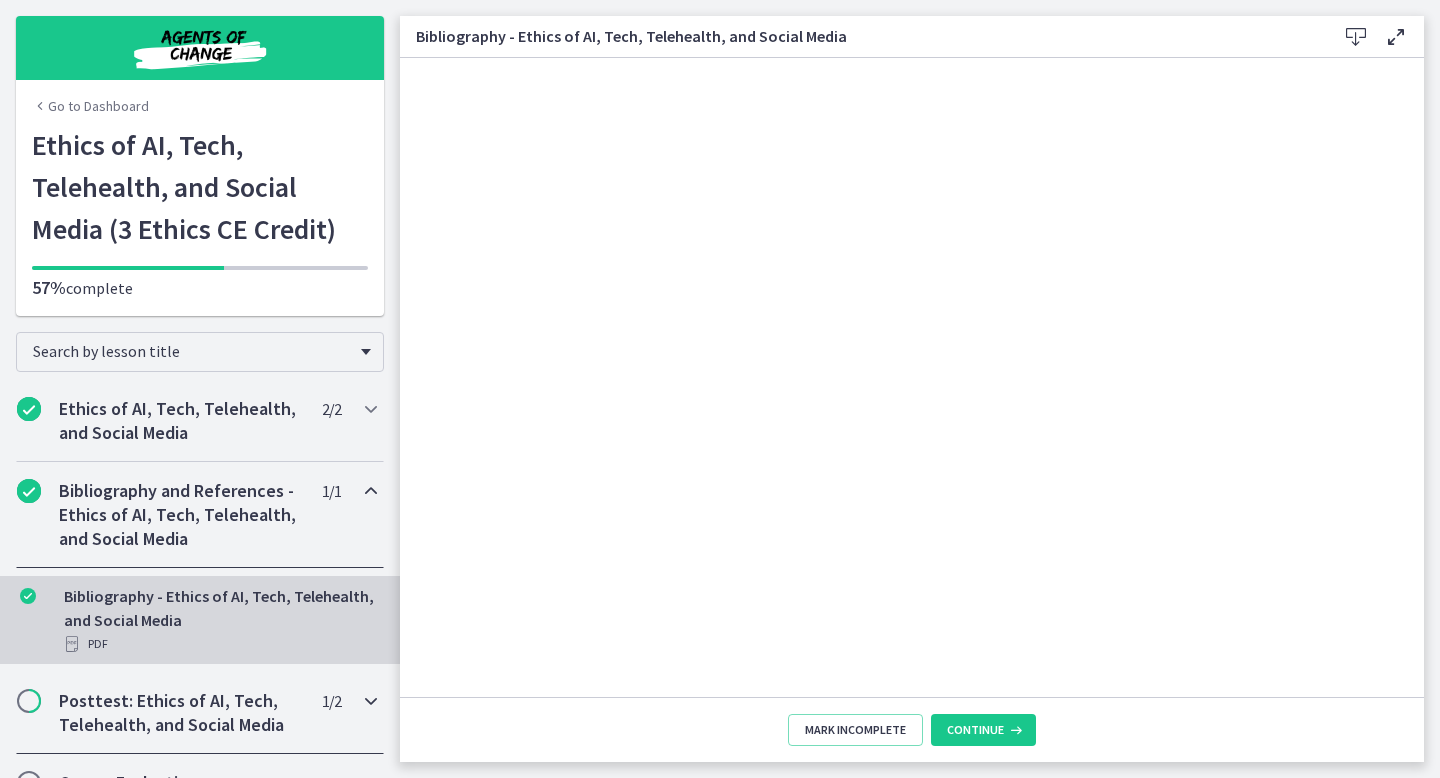 click on "Posttest: Ethics of AI, Tech, Telehealth, and Social Media" at bounding box center (181, 713) 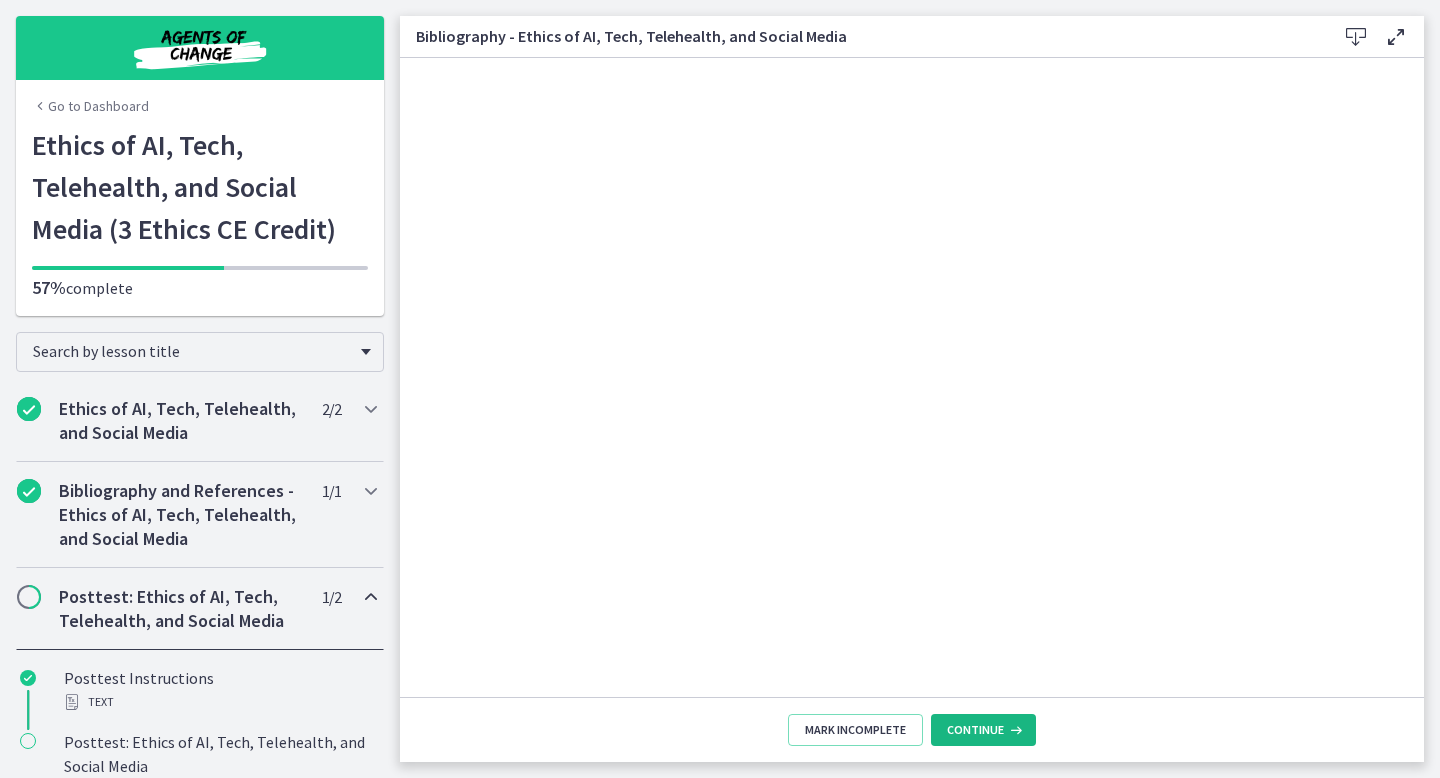 click on "Continue" at bounding box center (975, 730) 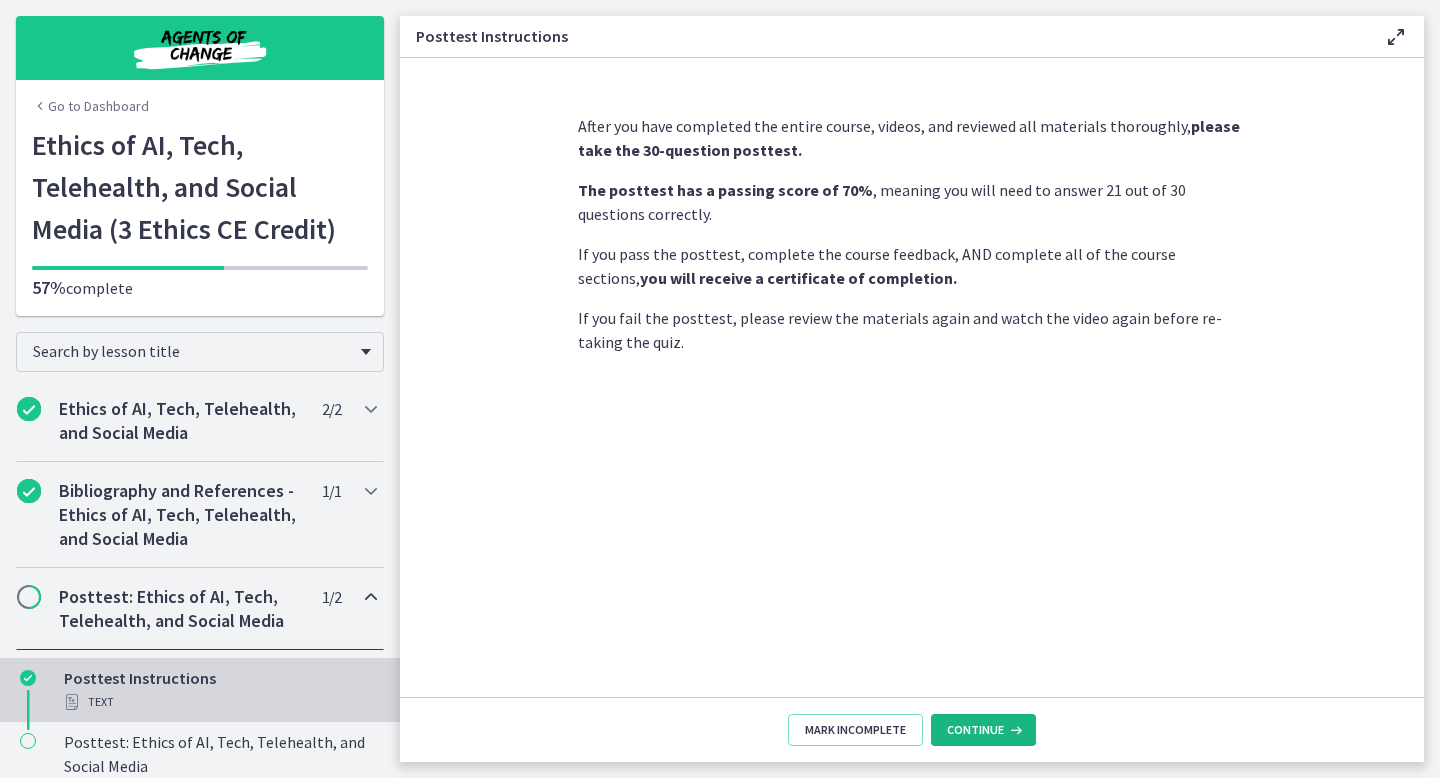 click on "Continue" at bounding box center [975, 730] 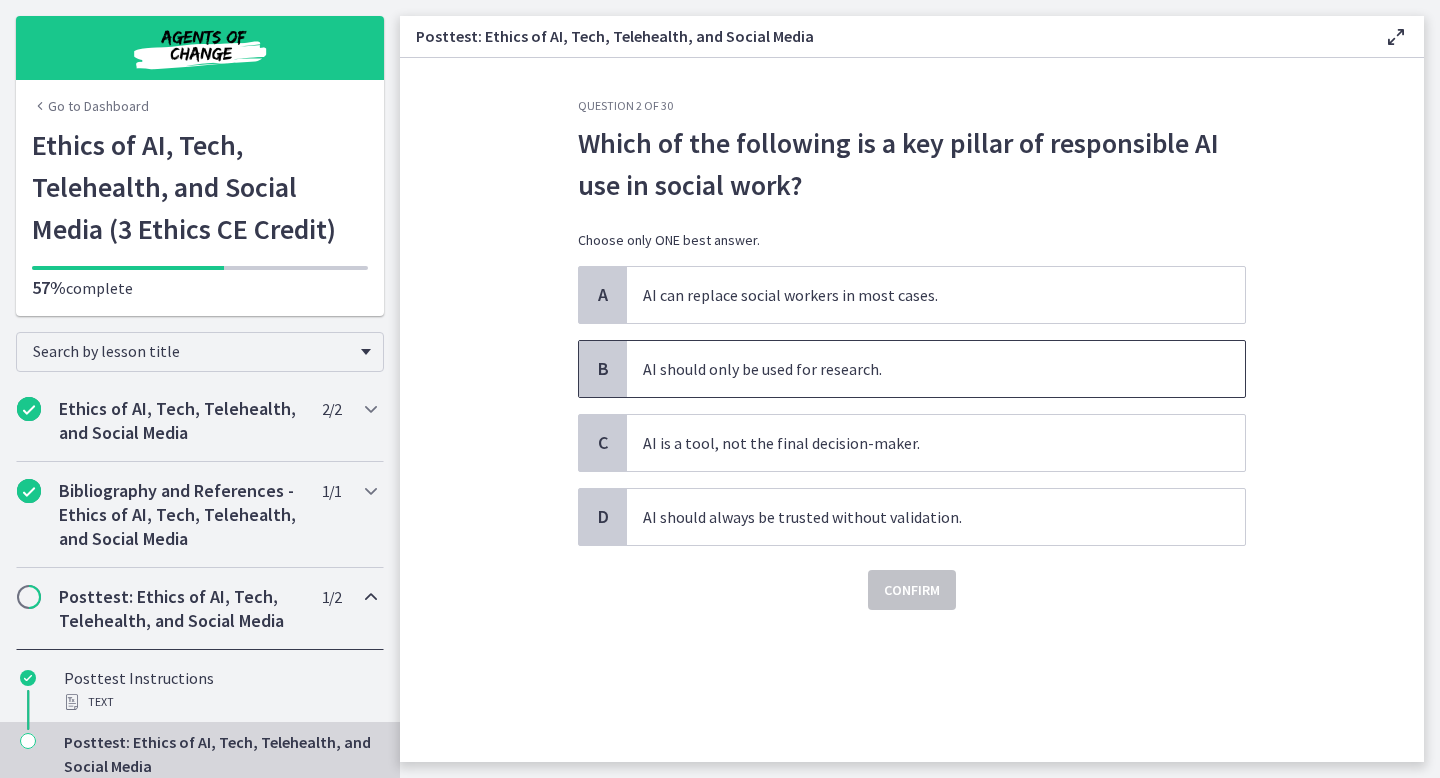 click on "AI should only be used for research." at bounding box center [936, 369] 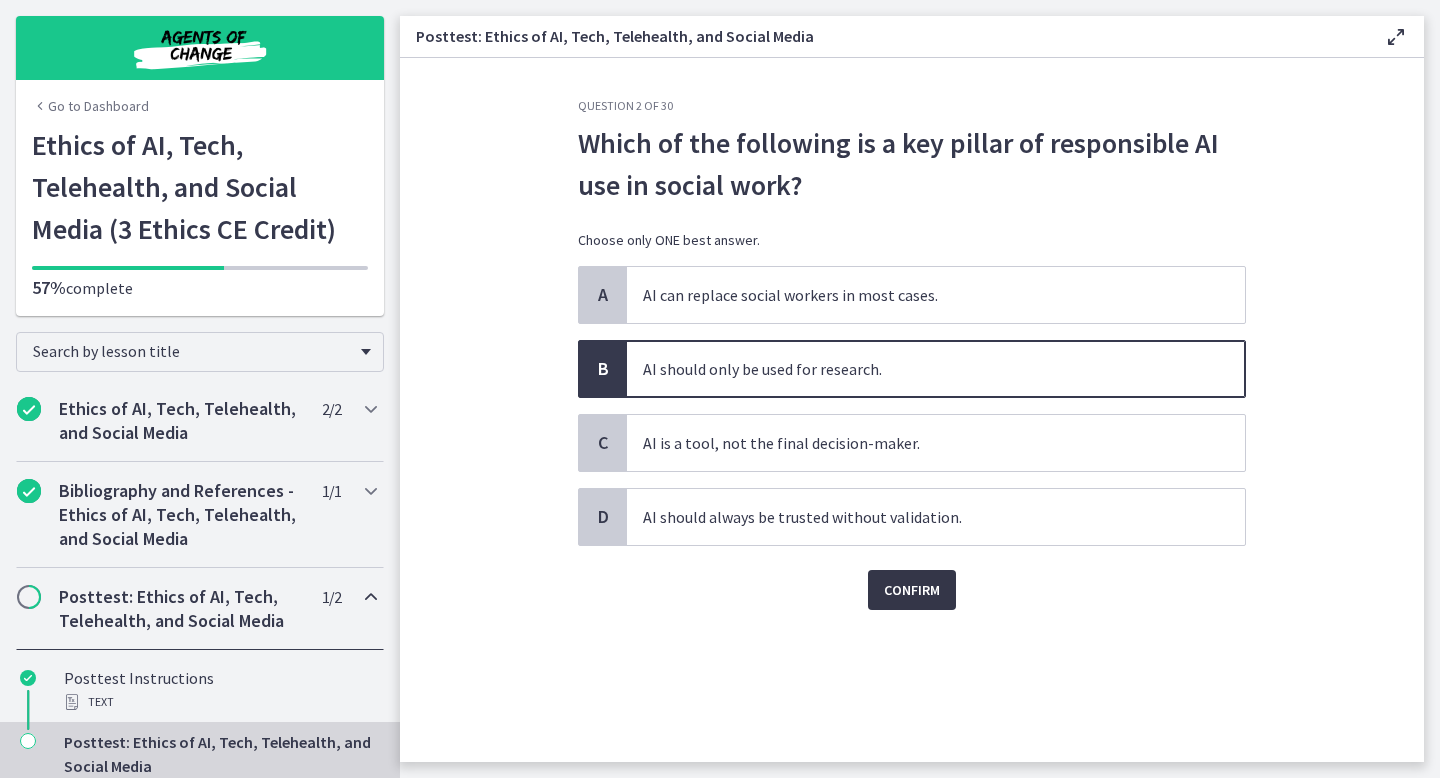 click on "Confirm" at bounding box center [912, 590] 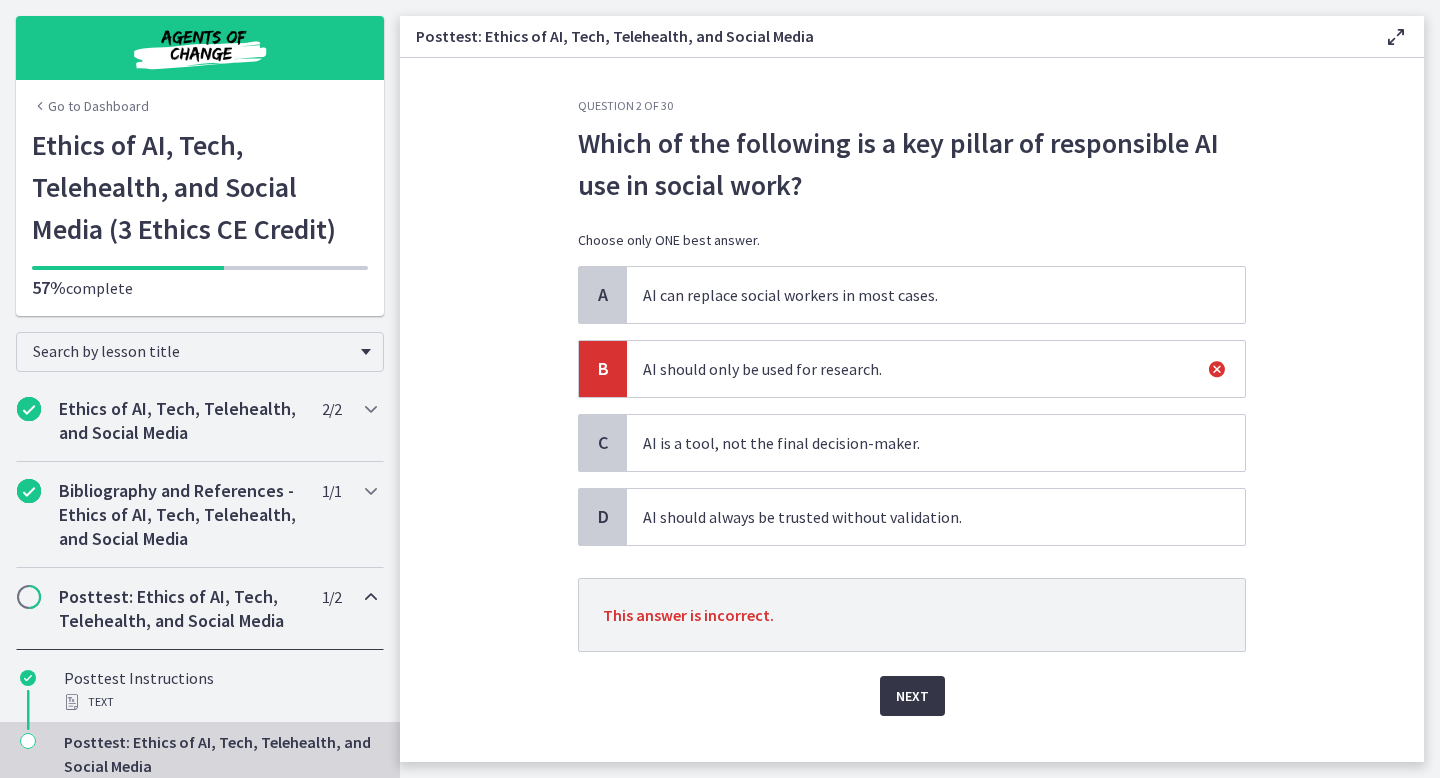 click on "Next" at bounding box center [912, 696] 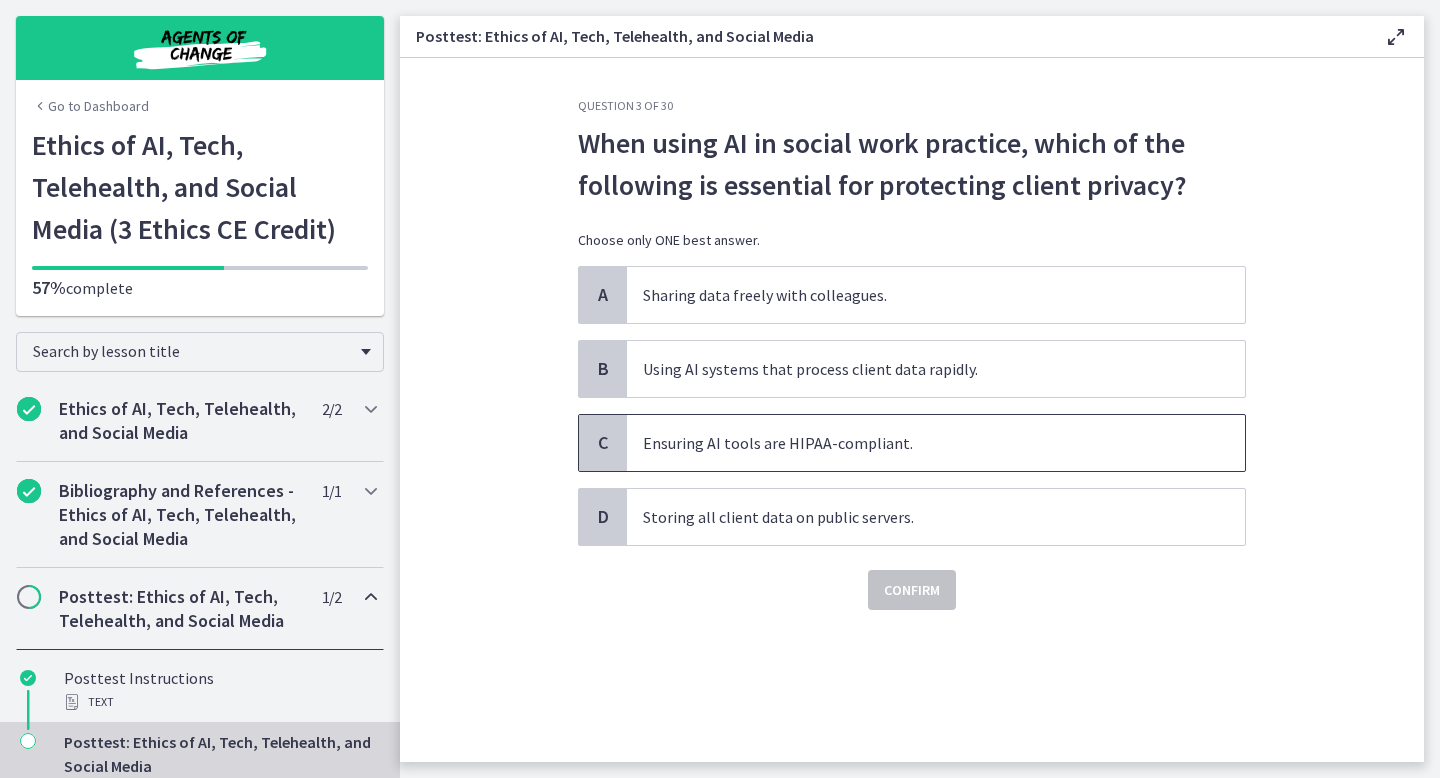 click on "Ensuring AI tools are HIPAA-compliant." at bounding box center [936, 443] 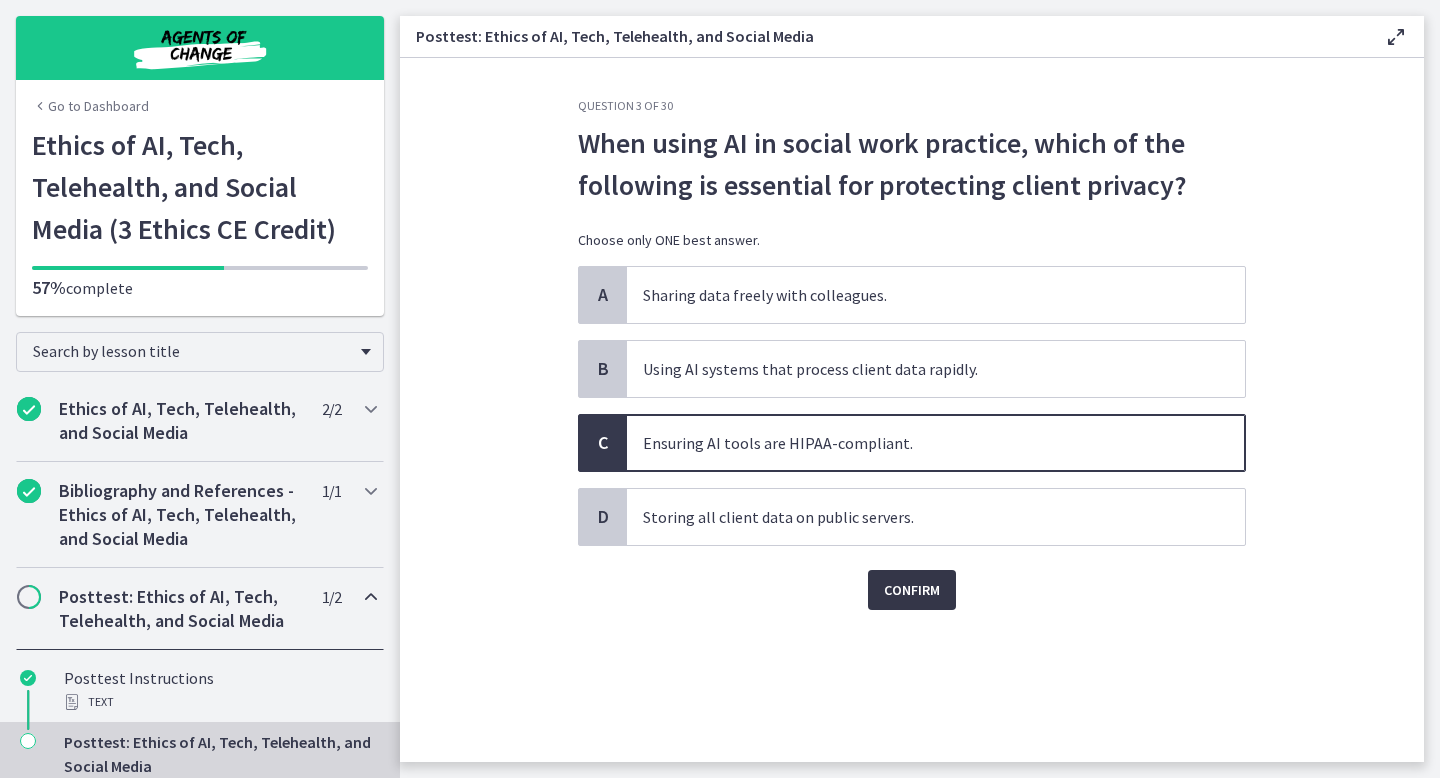 click on "Confirm" at bounding box center [912, 590] 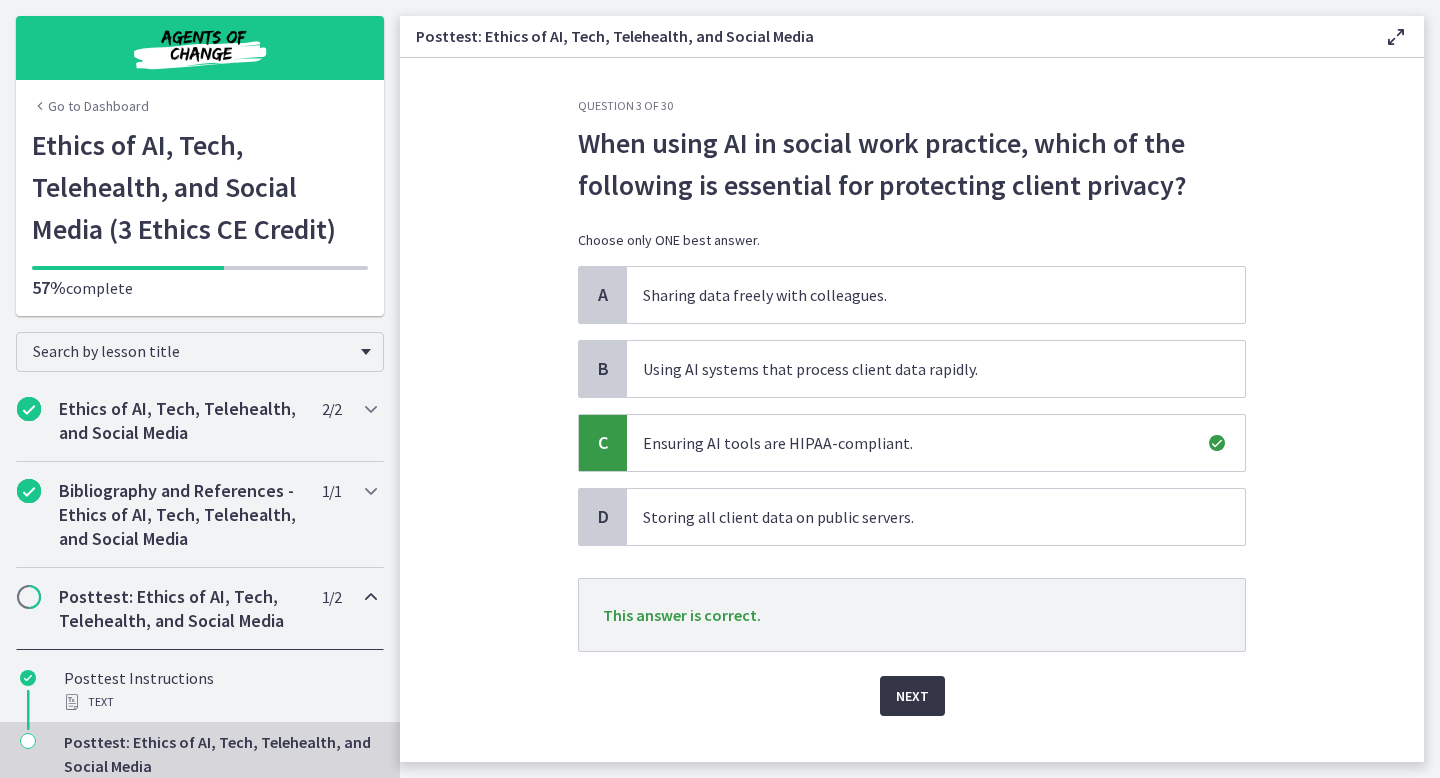 click on "Next" at bounding box center (912, 696) 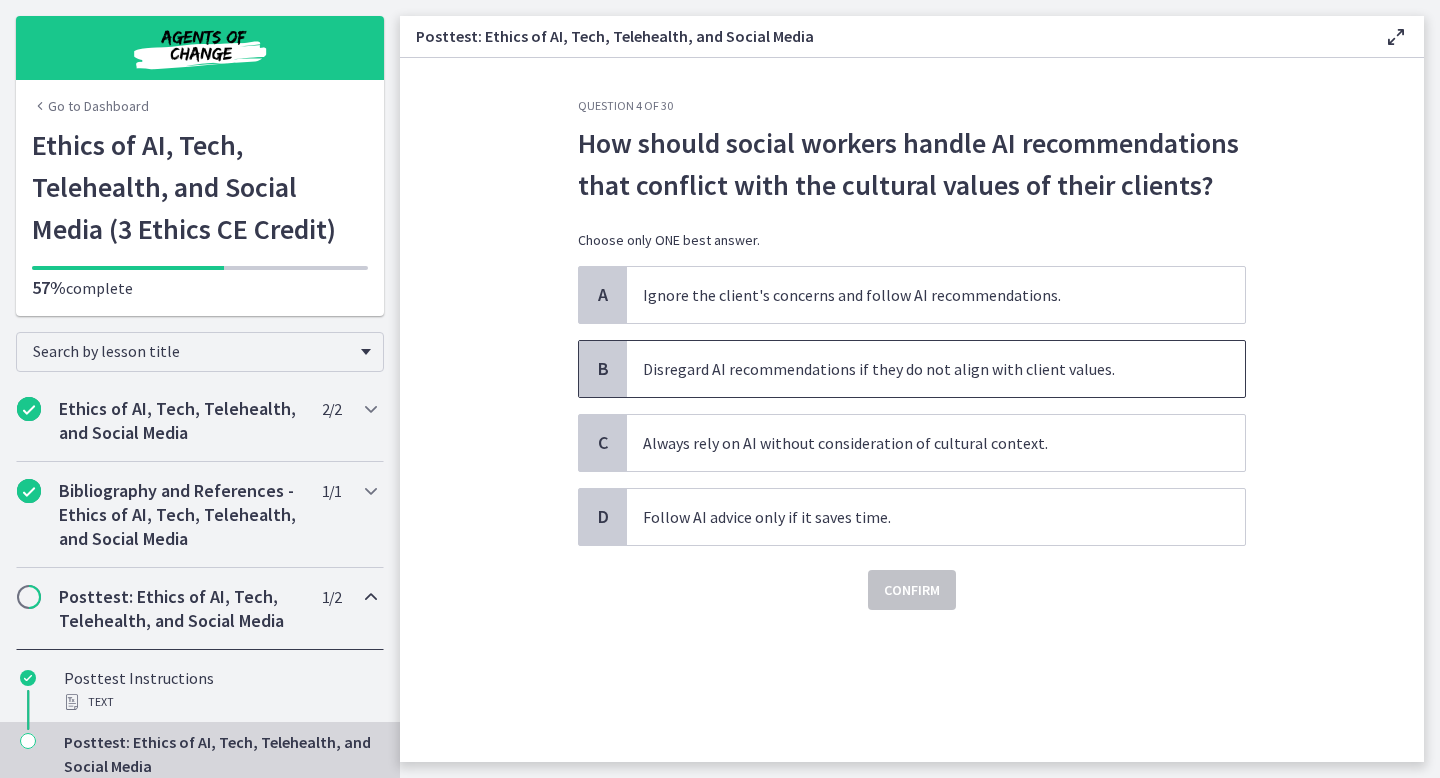 click on "Disregard AI recommendations if they do not align with client values." at bounding box center [936, 369] 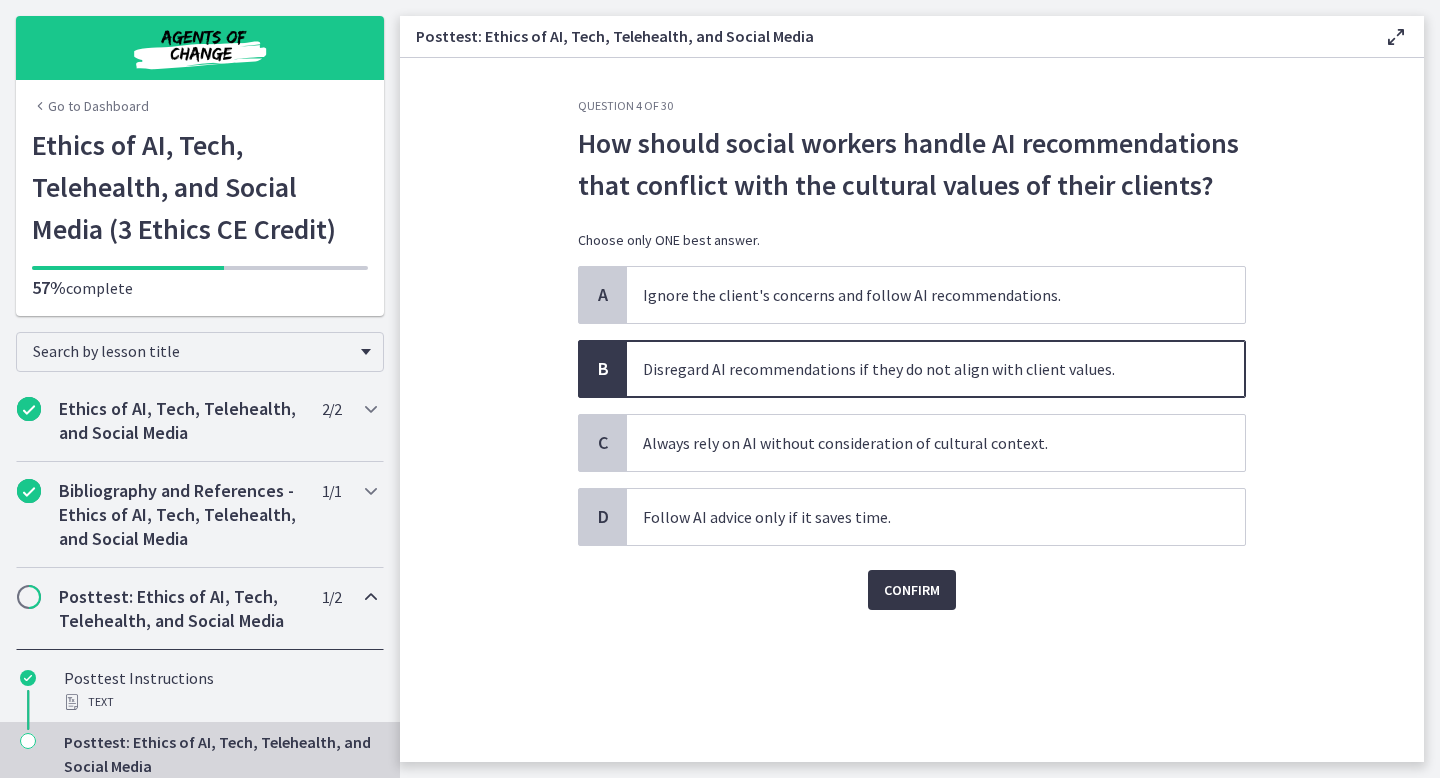 click on "Confirm" at bounding box center [912, 590] 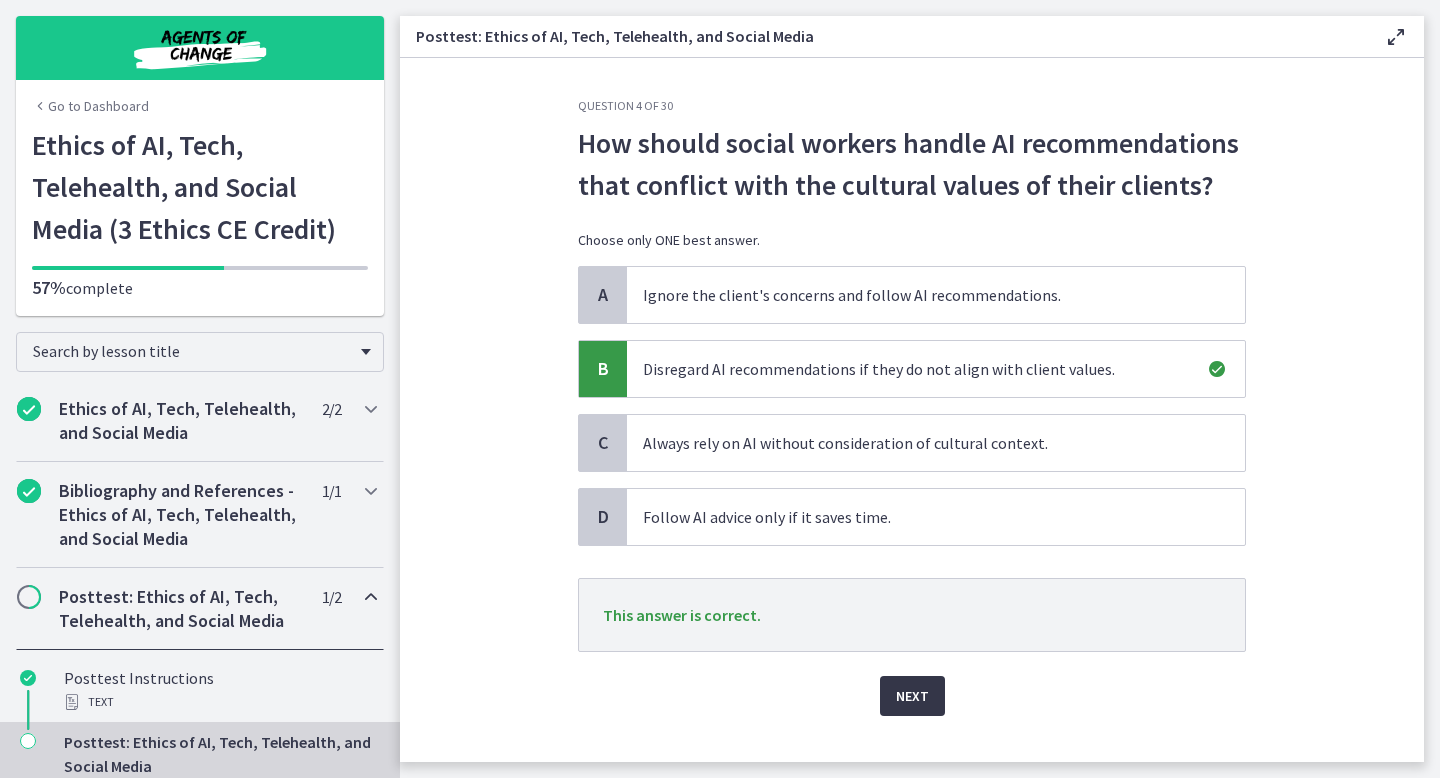 click on "Next" at bounding box center (912, 696) 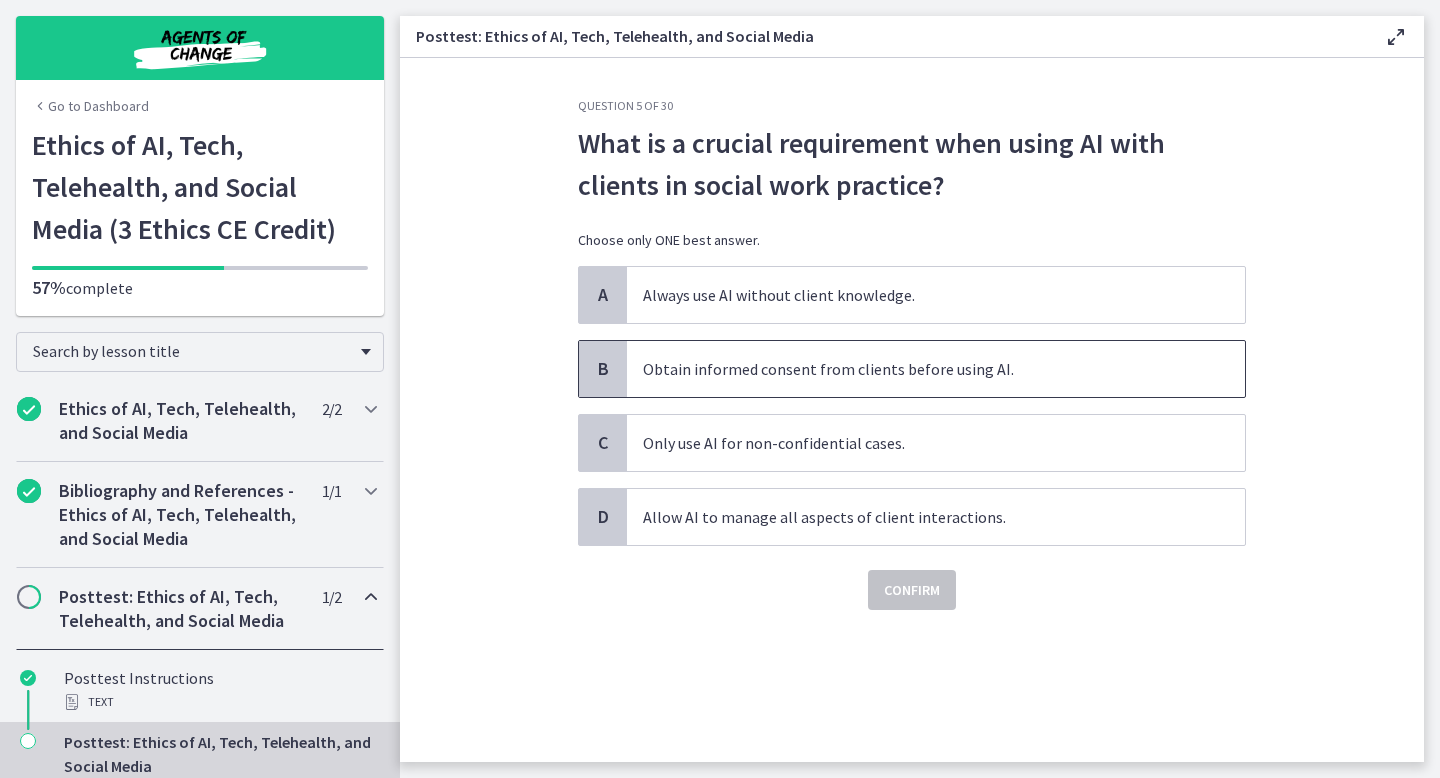 click on "Obtain informed consent from clients before using AI." at bounding box center [936, 369] 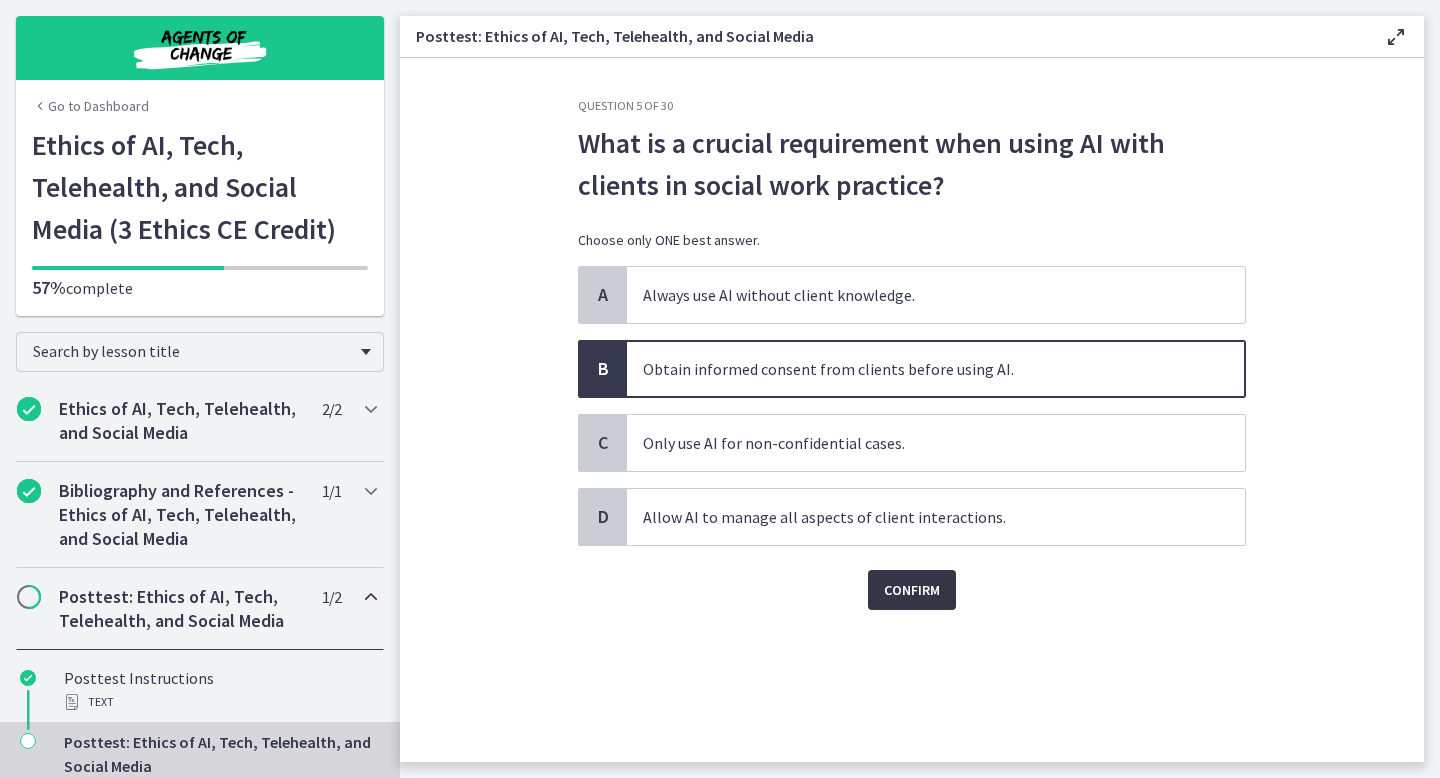 click on "Confirm" at bounding box center (912, 590) 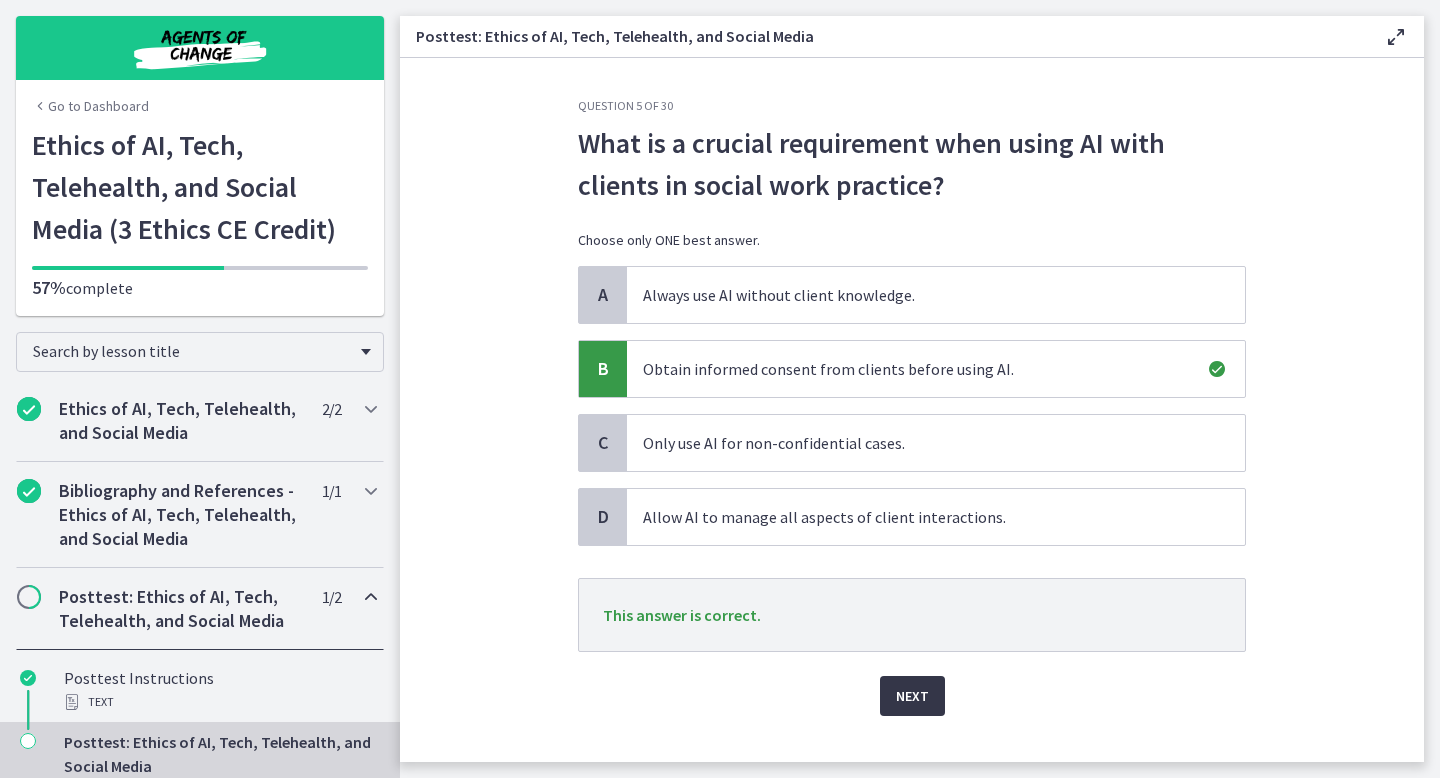 click on "Next" at bounding box center (912, 696) 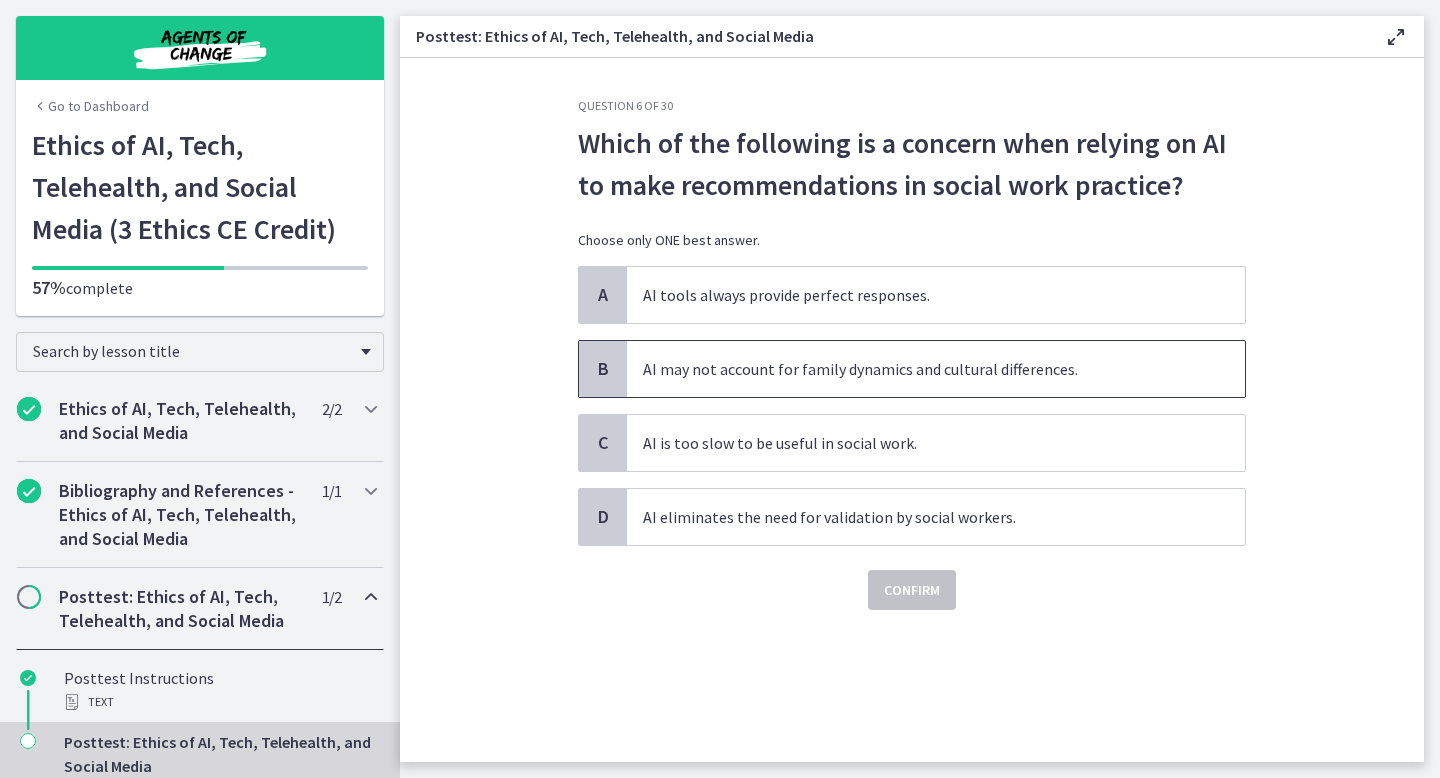 click on "AI may not account for family dynamics and cultural differences." at bounding box center (936, 369) 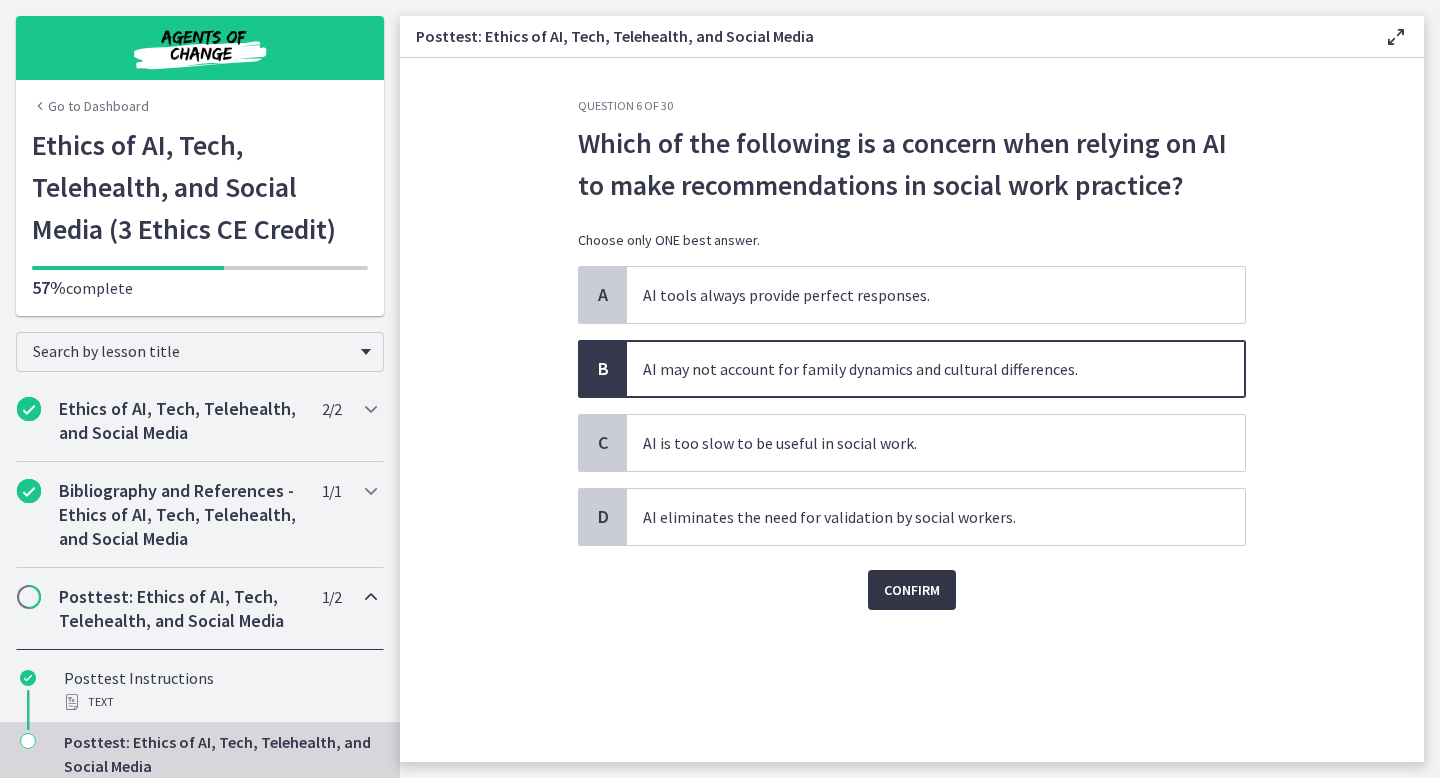 click on "Confirm" at bounding box center [912, 590] 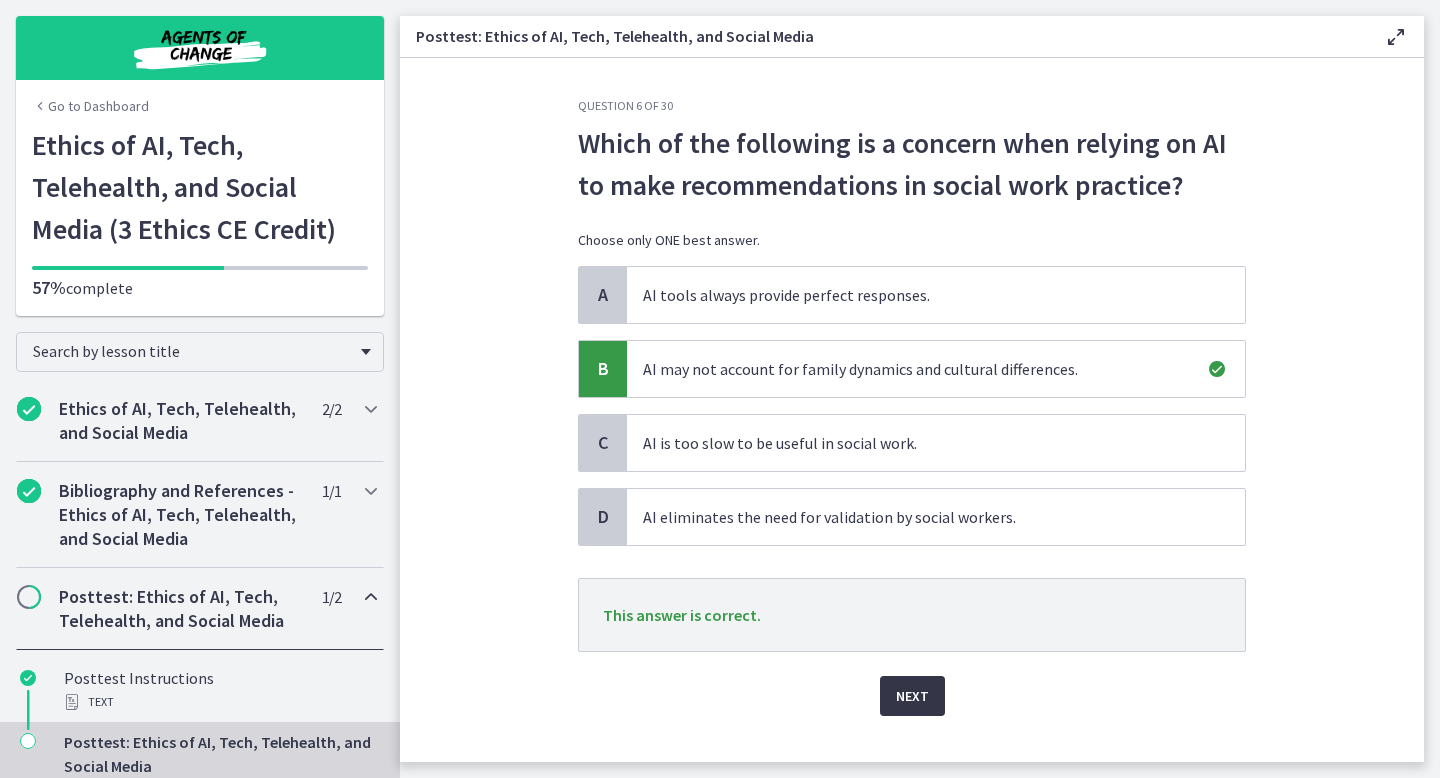 click on "Next" at bounding box center (912, 696) 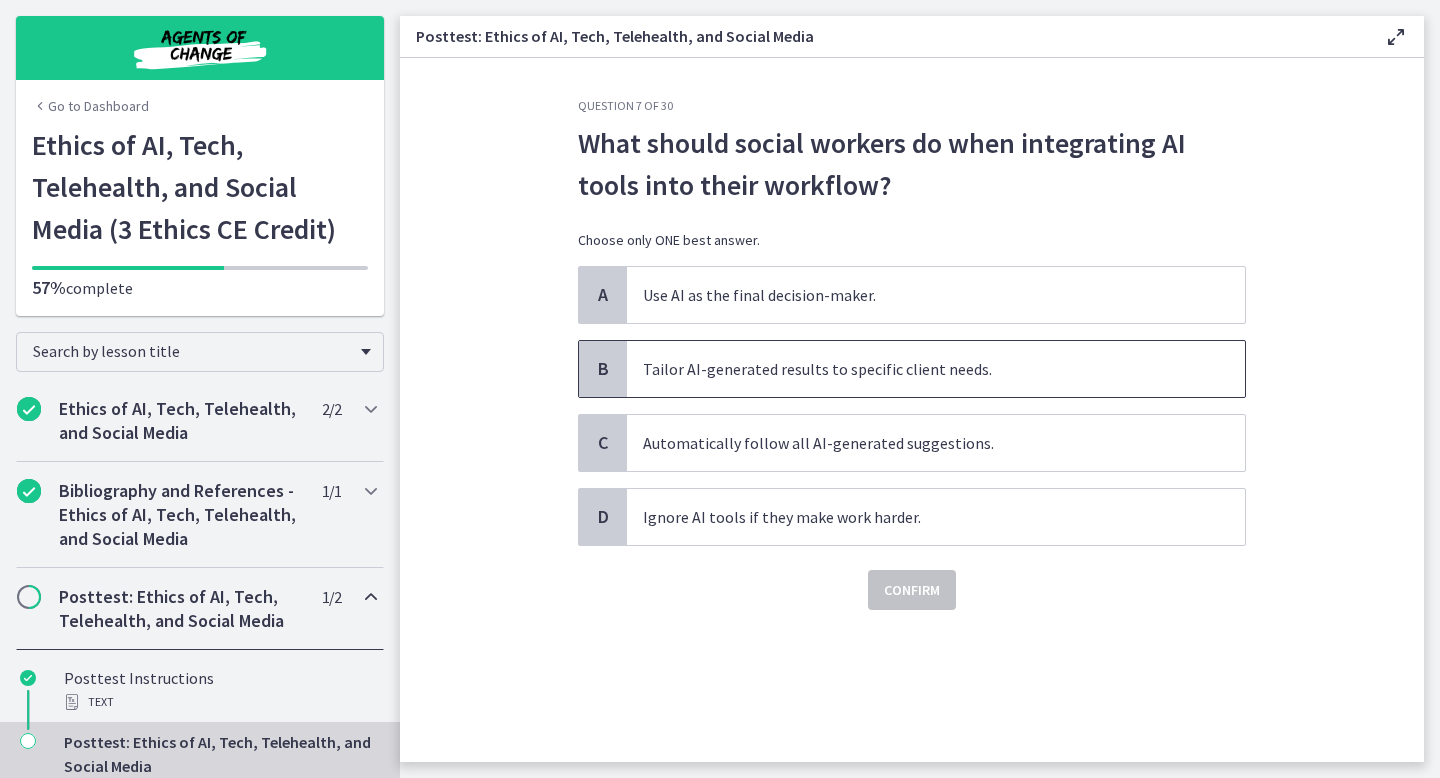 click on "Tailor AI-generated results to specific client needs." at bounding box center (936, 369) 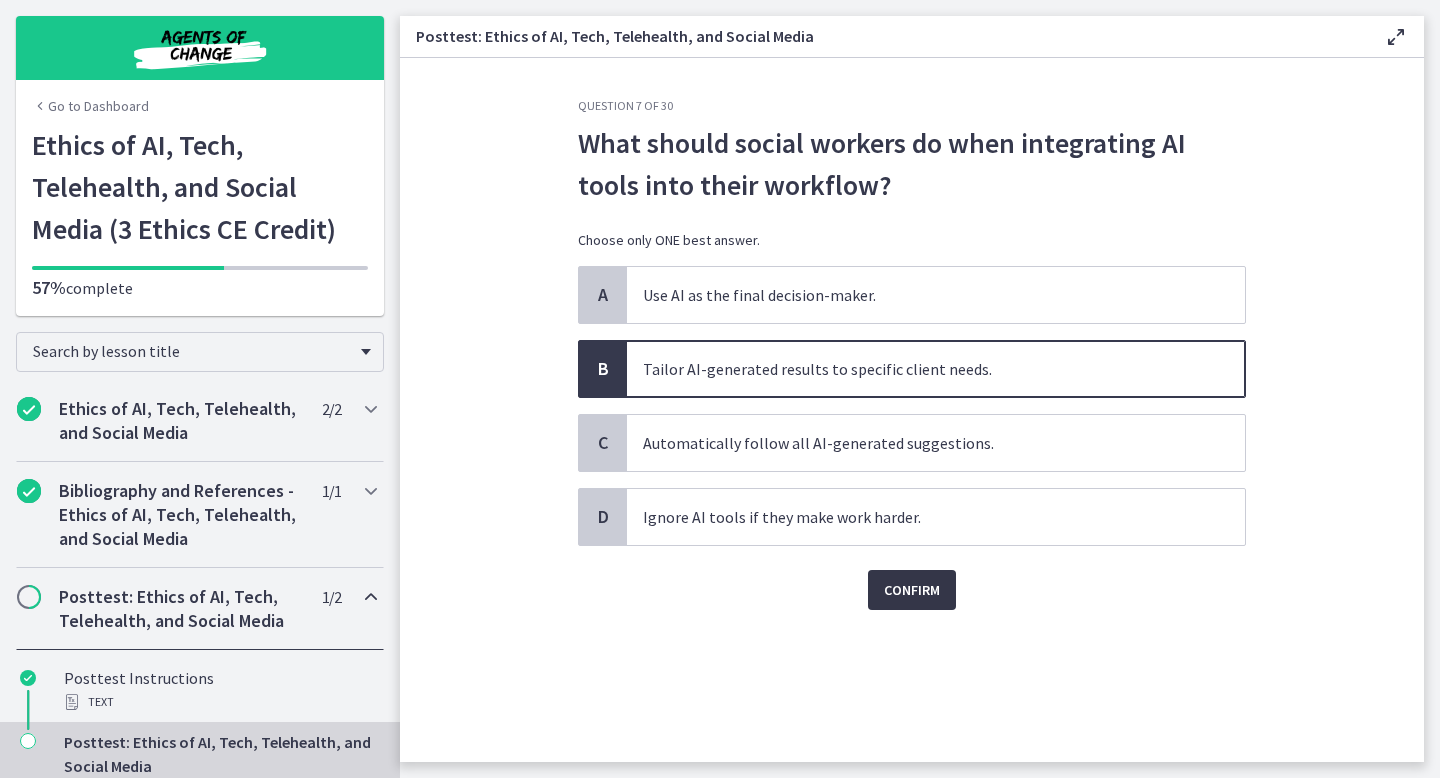 click on "Confirm" at bounding box center [912, 590] 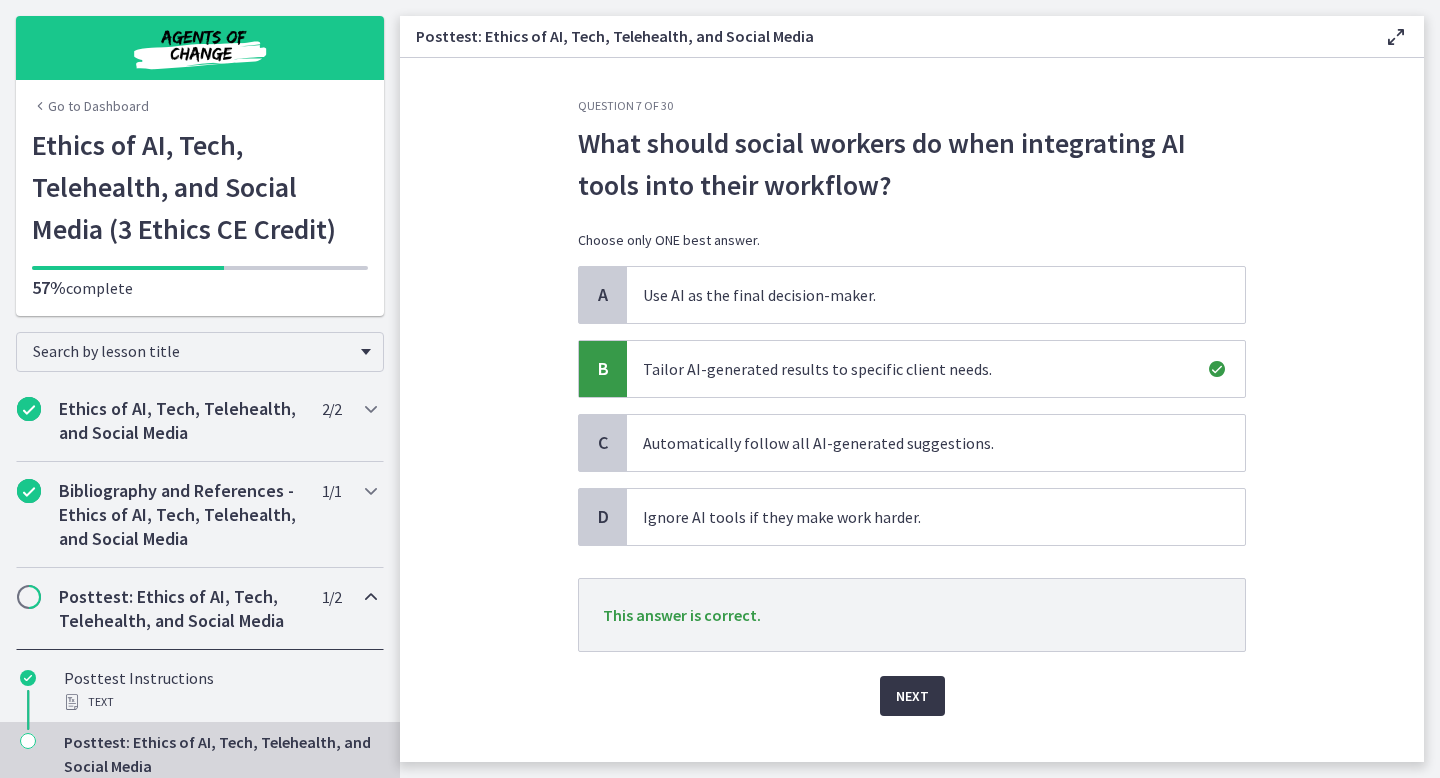 click on "Next" at bounding box center [912, 696] 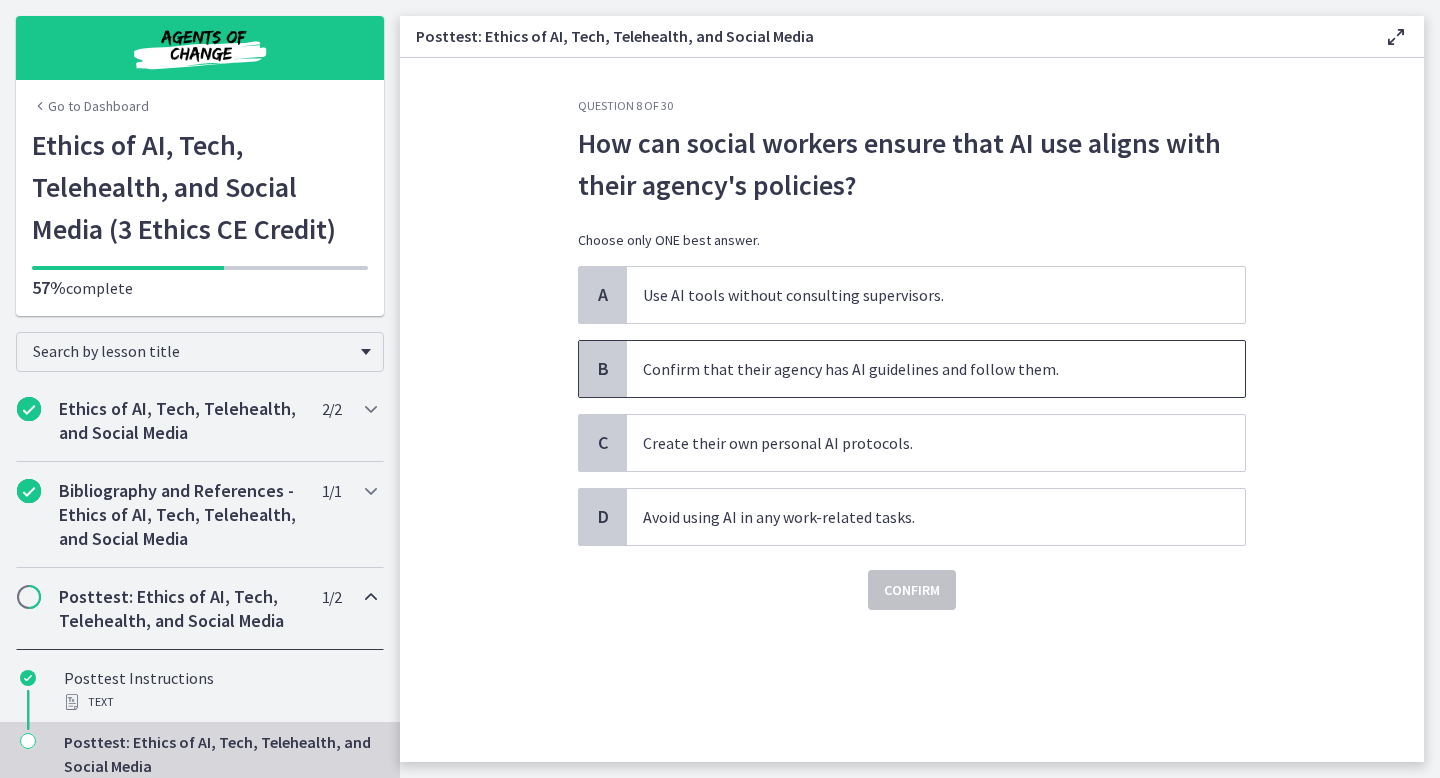 click on "Confirm that their agency has AI guidelines and follow them." at bounding box center (936, 369) 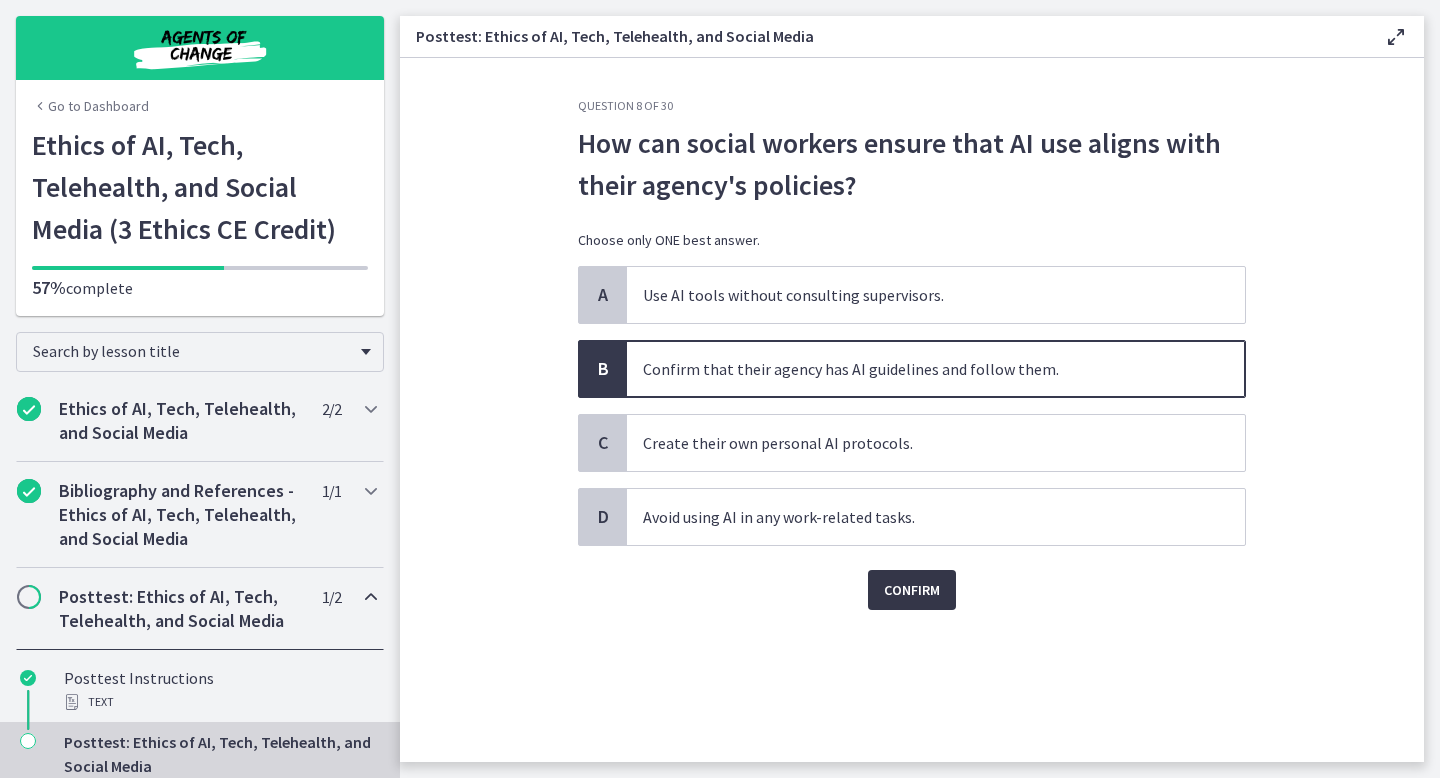 click on "Confirm" at bounding box center [912, 590] 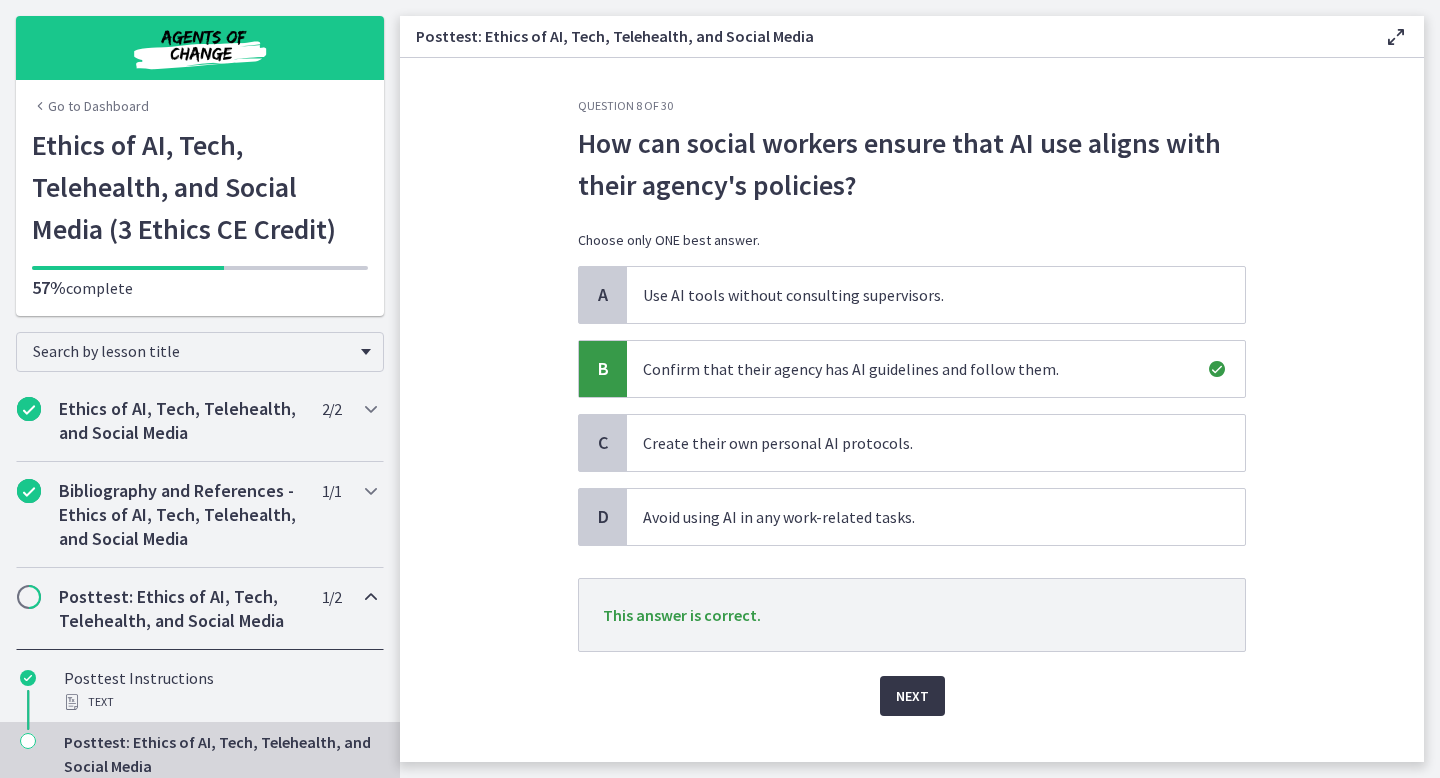 click on "Next" at bounding box center (912, 696) 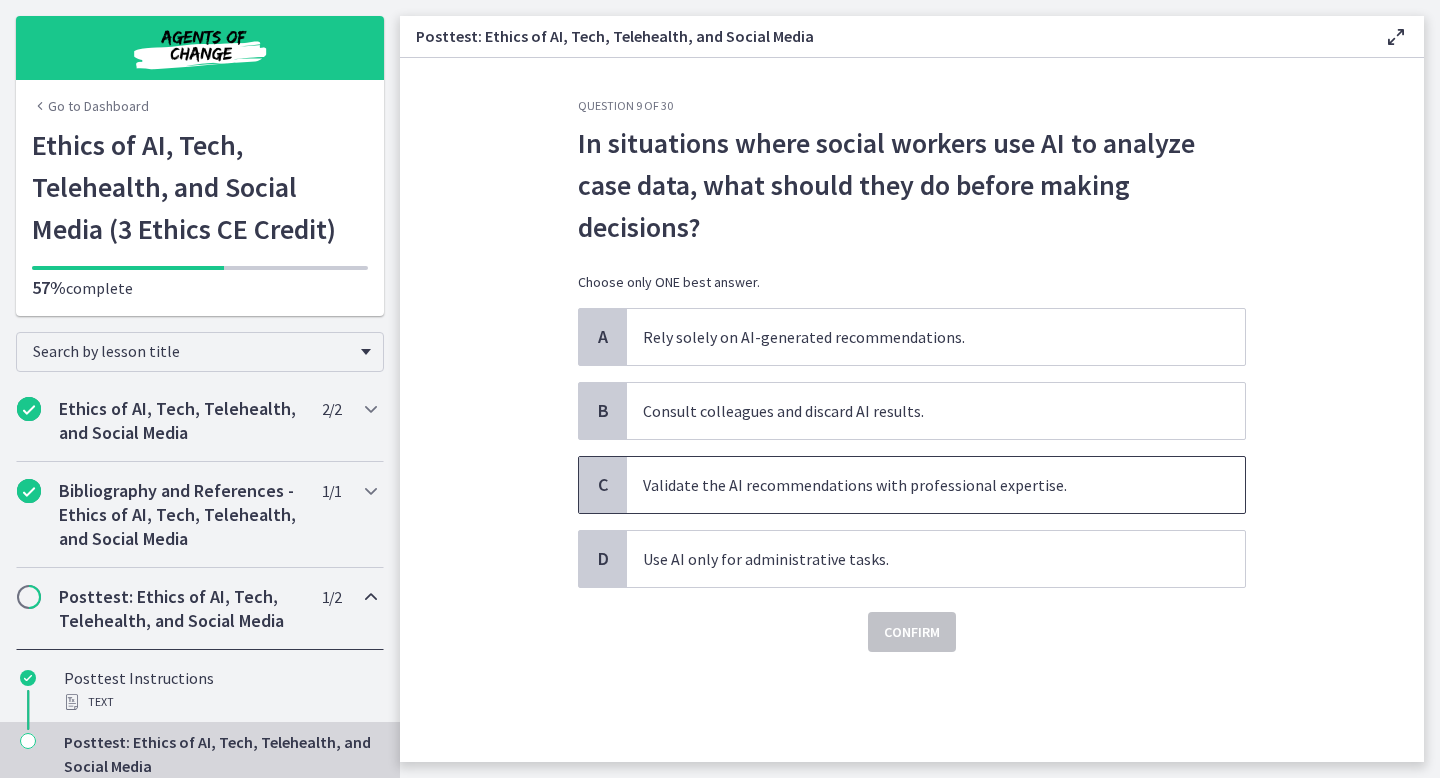 click on "Validate the AI recommendations with professional expertise." at bounding box center [936, 485] 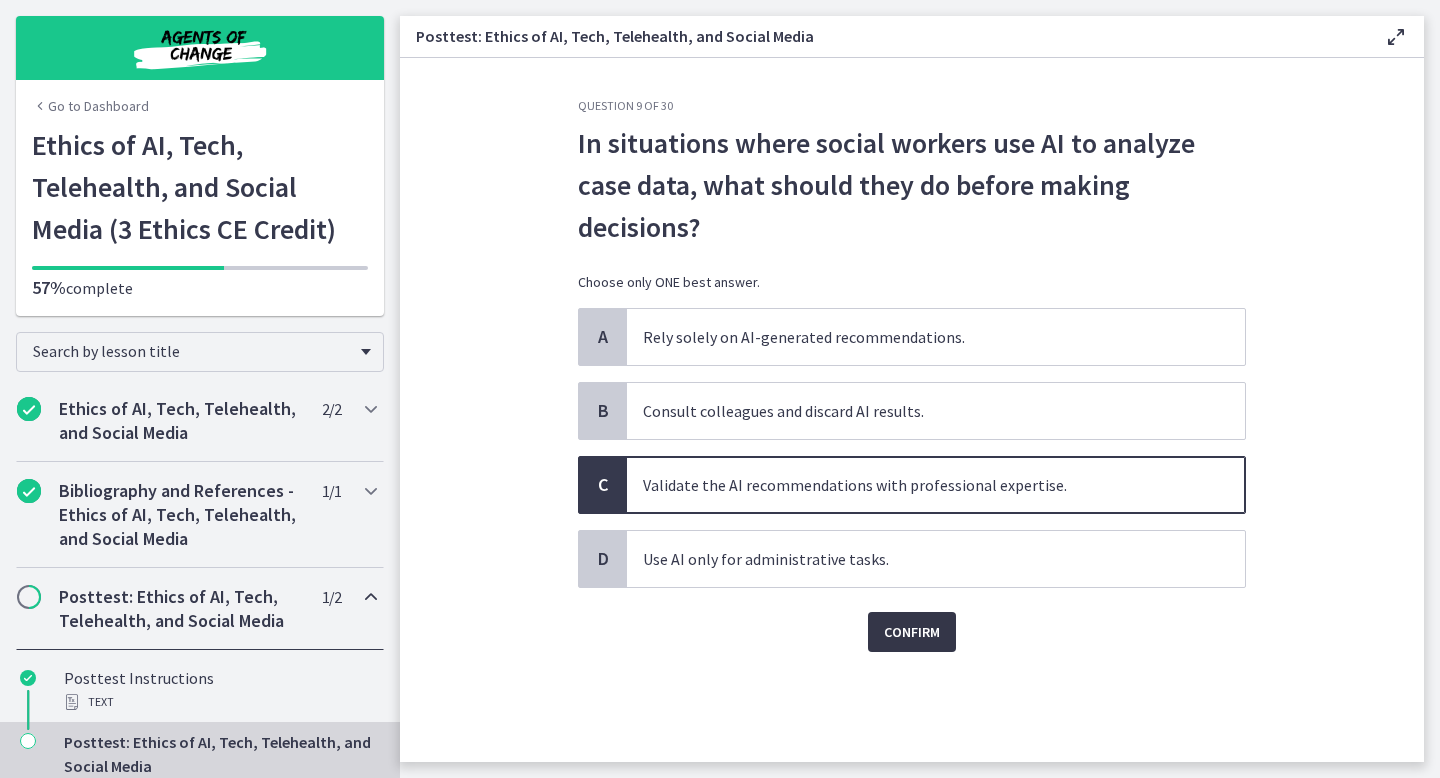 click on "Confirm" at bounding box center (912, 632) 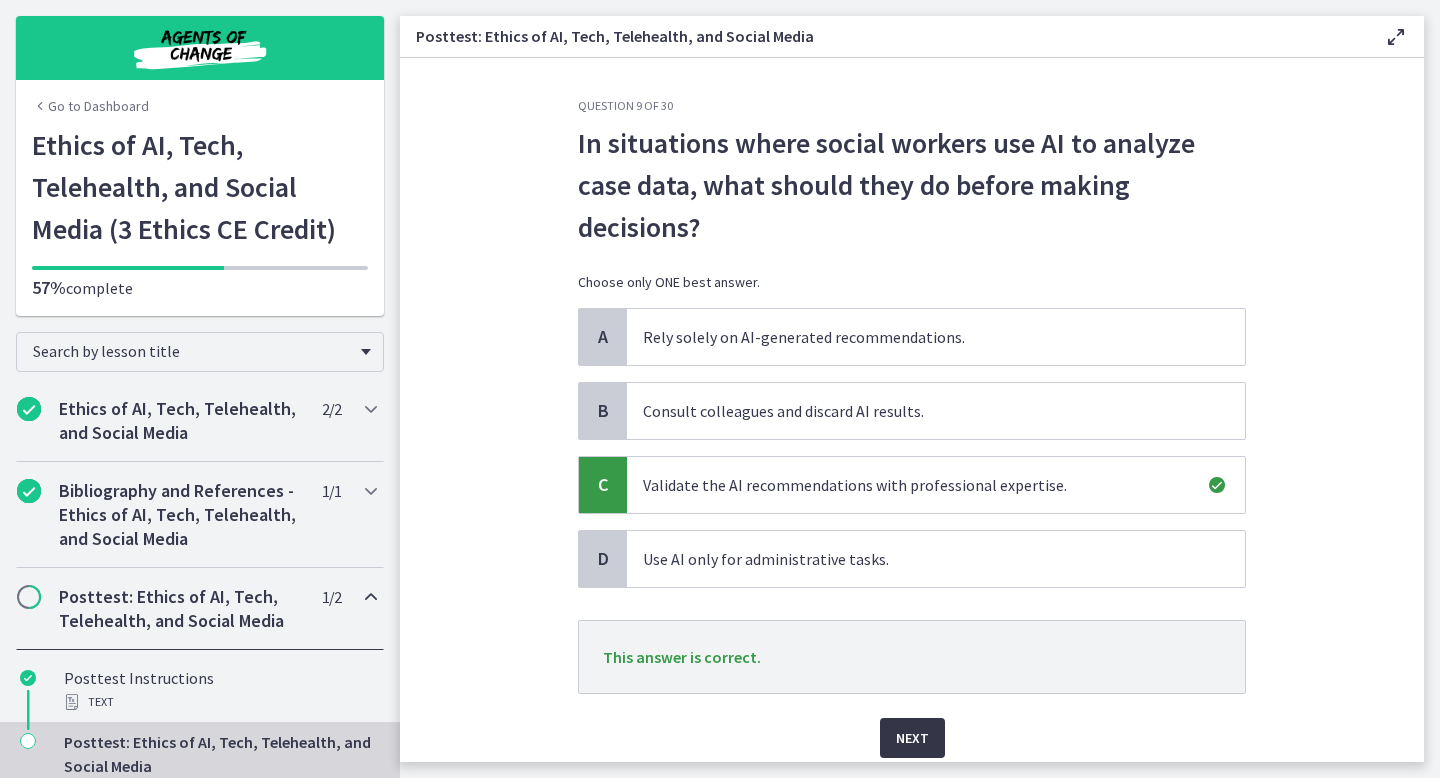 click on "Next" at bounding box center (912, 738) 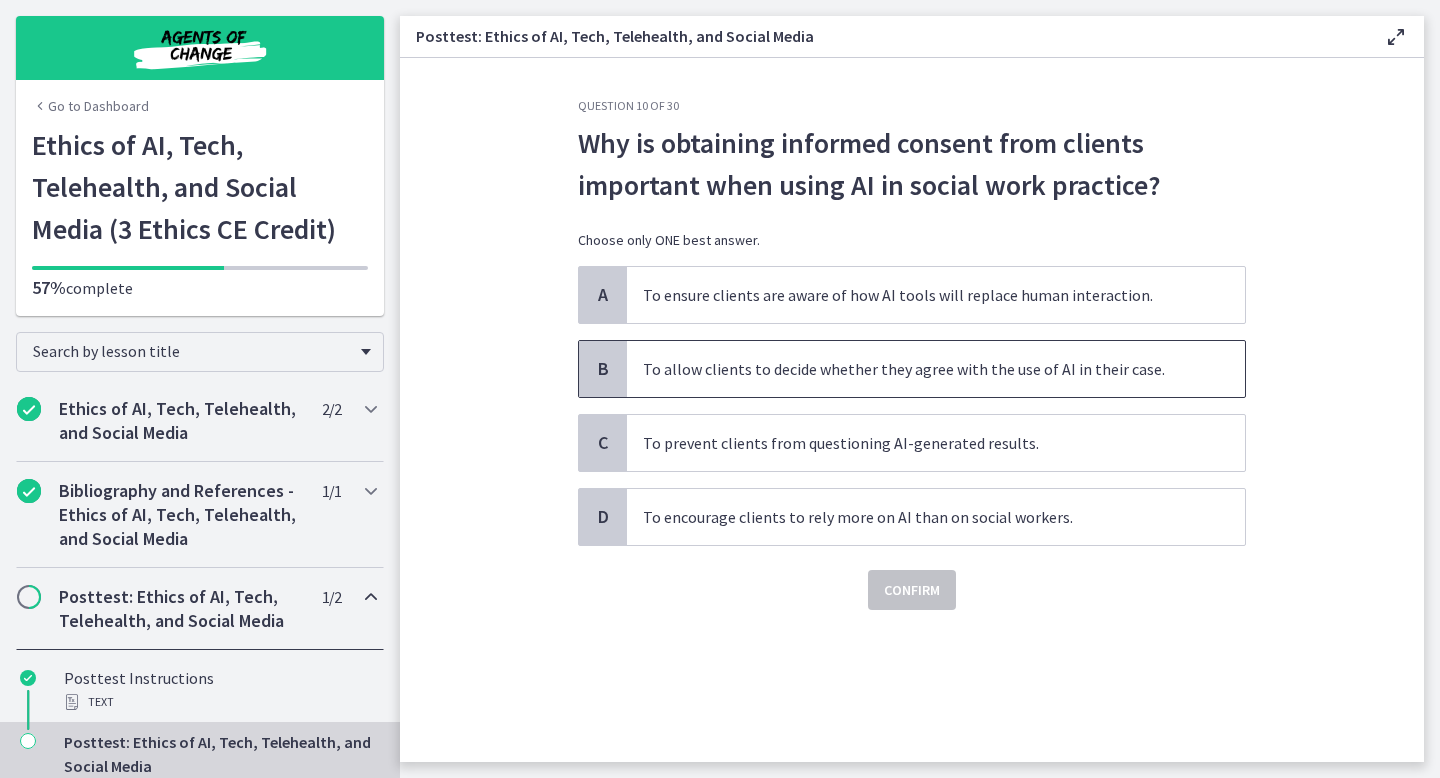 click on "To allow clients to decide whether they agree with the use of AI in their case." at bounding box center (936, 369) 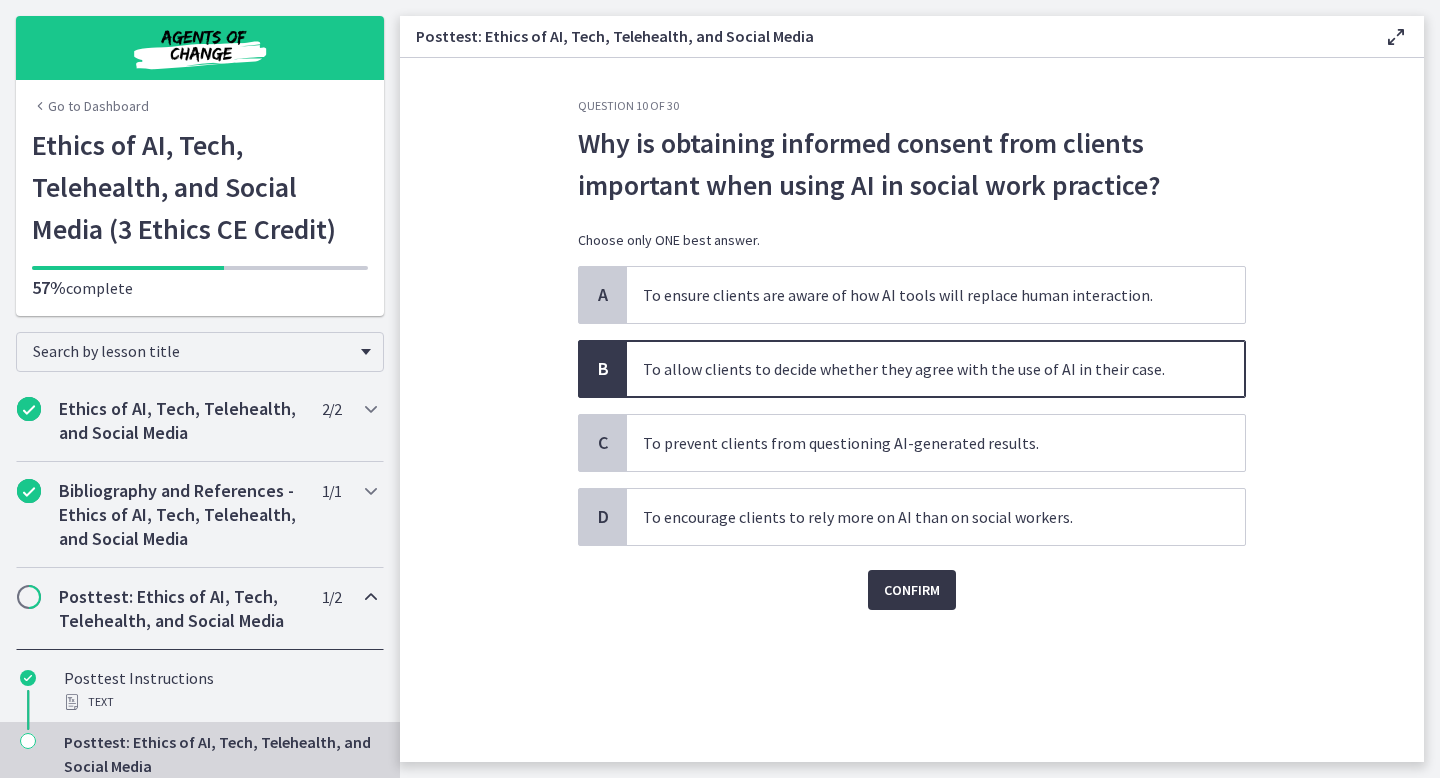 click on "Confirm" at bounding box center [912, 590] 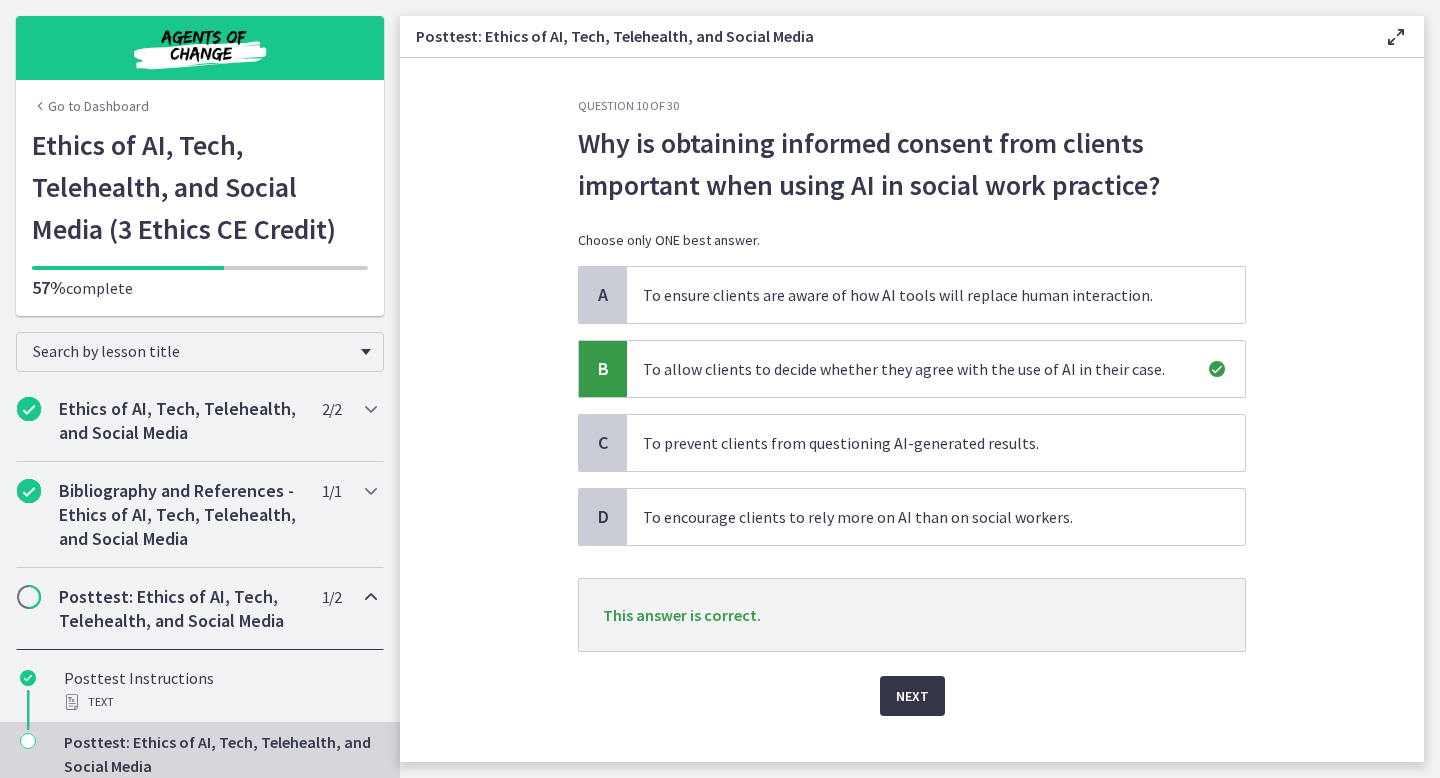 click on "Next" at bounding box center [912, 696] 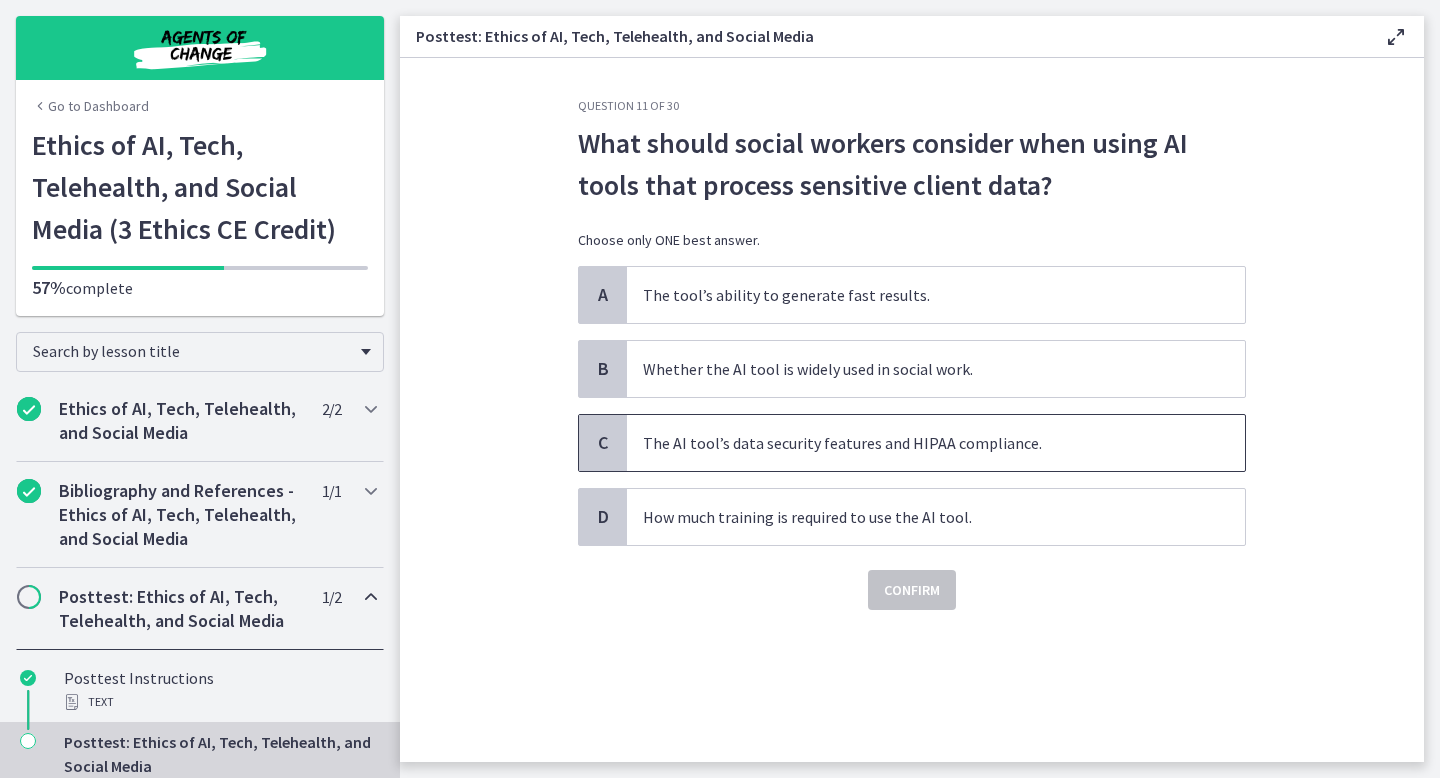 click on "The AI tool’s data security features and HIPAA compliance." at bounding box center (936, 443) 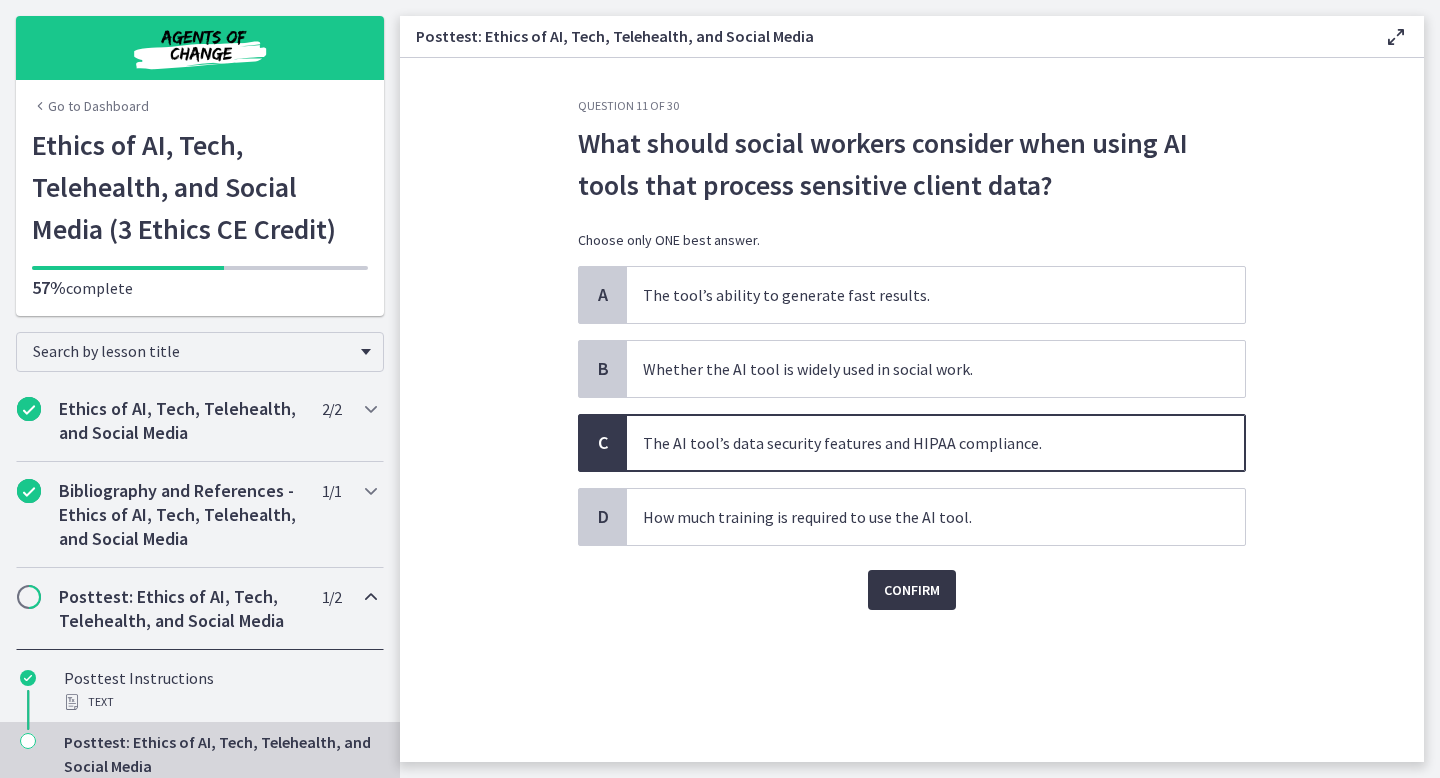 click on "Confirm" at bounding box center [912, 590] 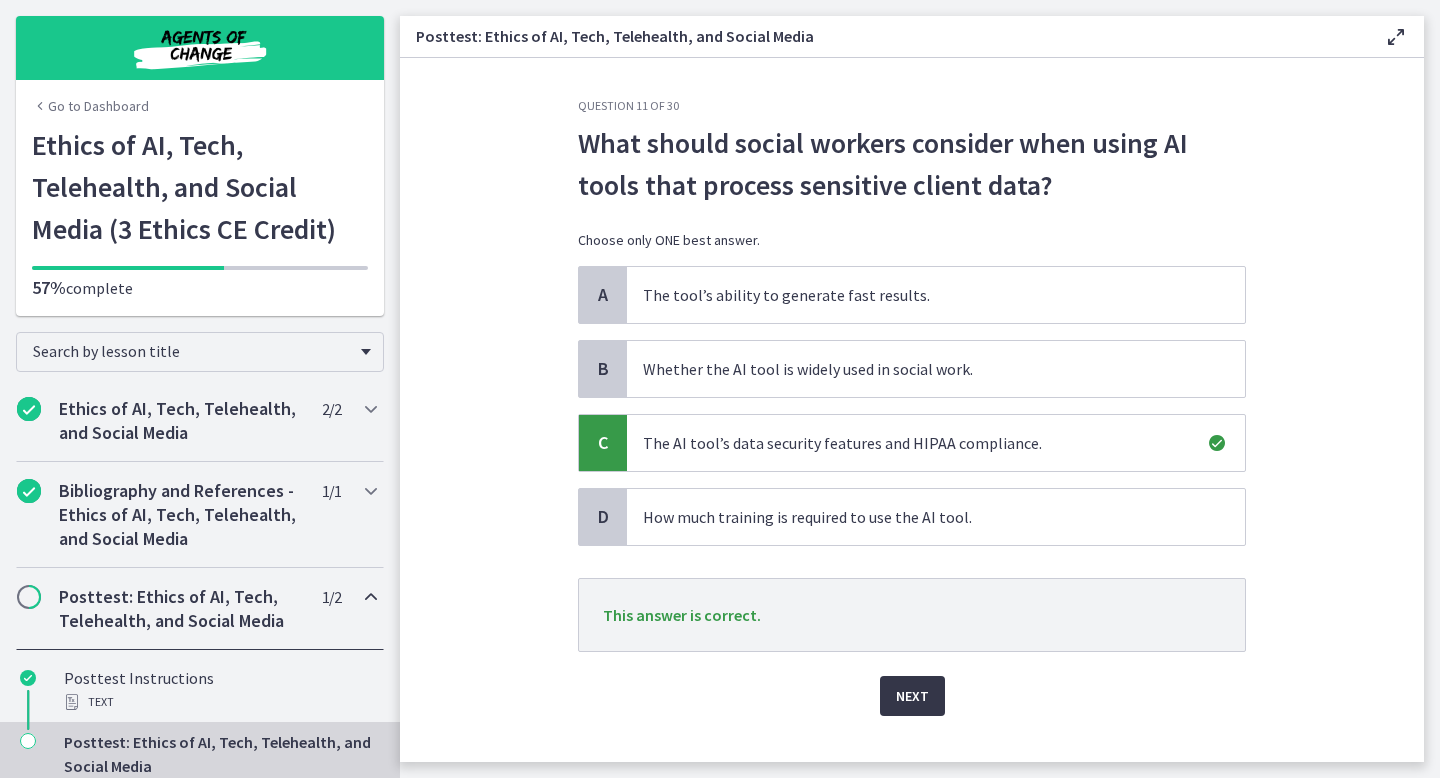 click on "Next" at bounding box center [912, 696] 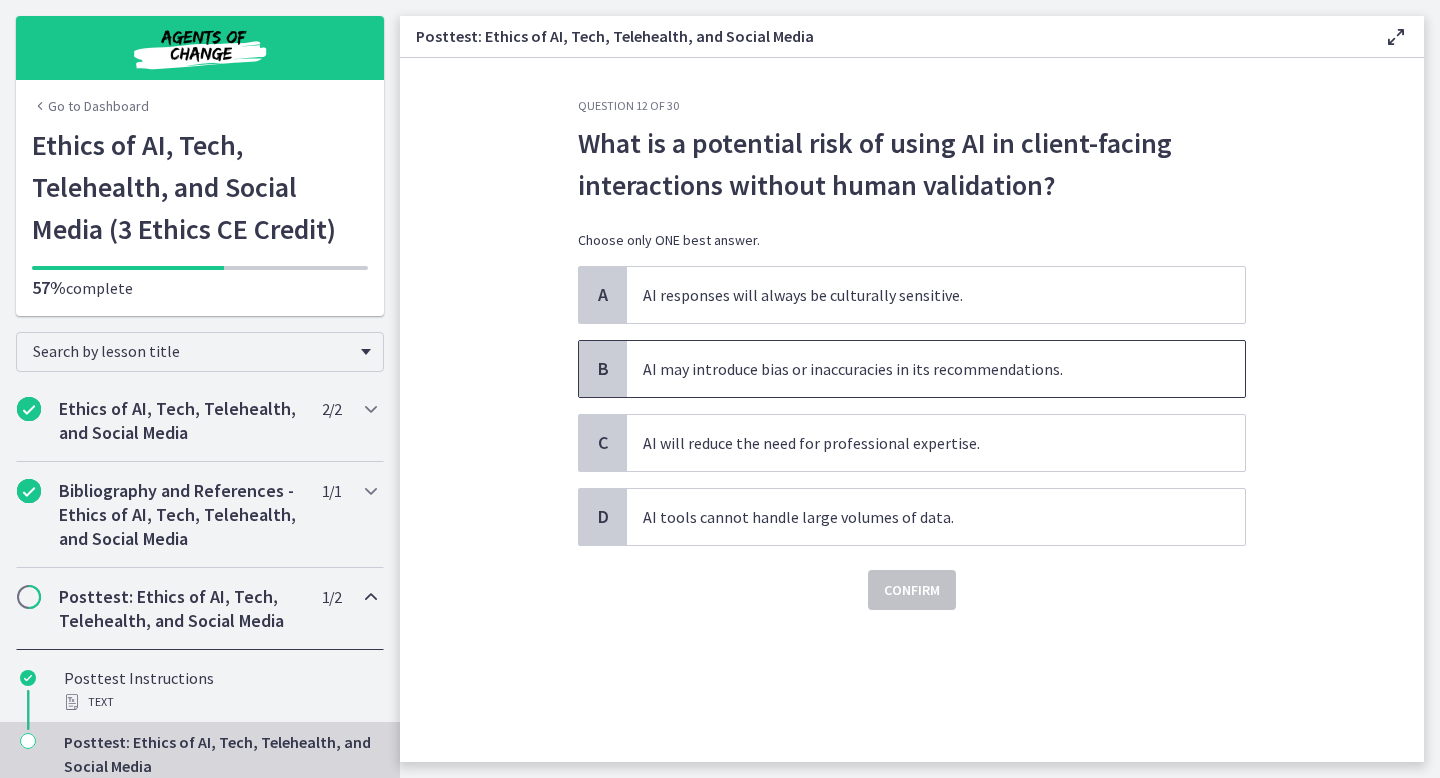 click on "AI may introduce bias or inaccuracies in its recommendations." at bounding box center (936, 369) 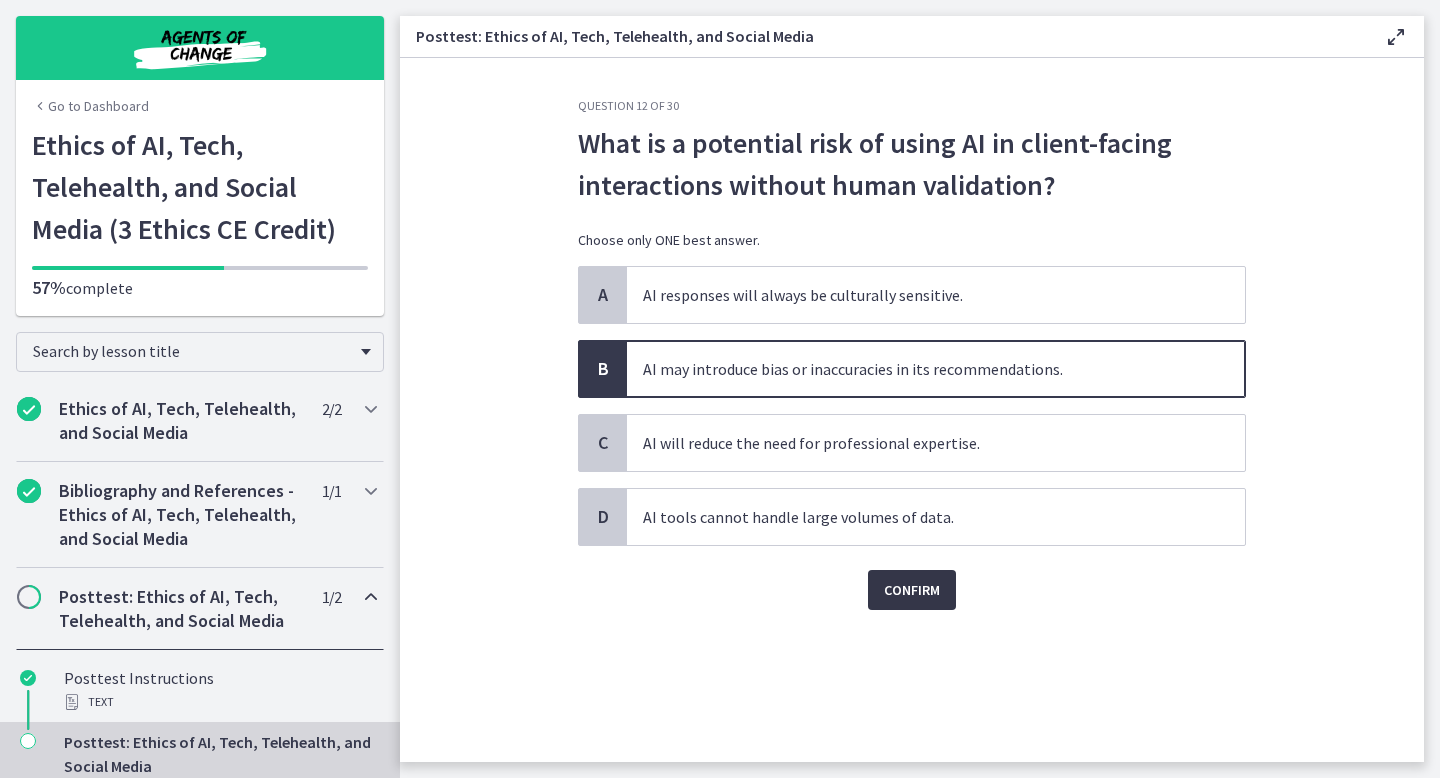 click on "Confirm" at bounding box center [912, 590] 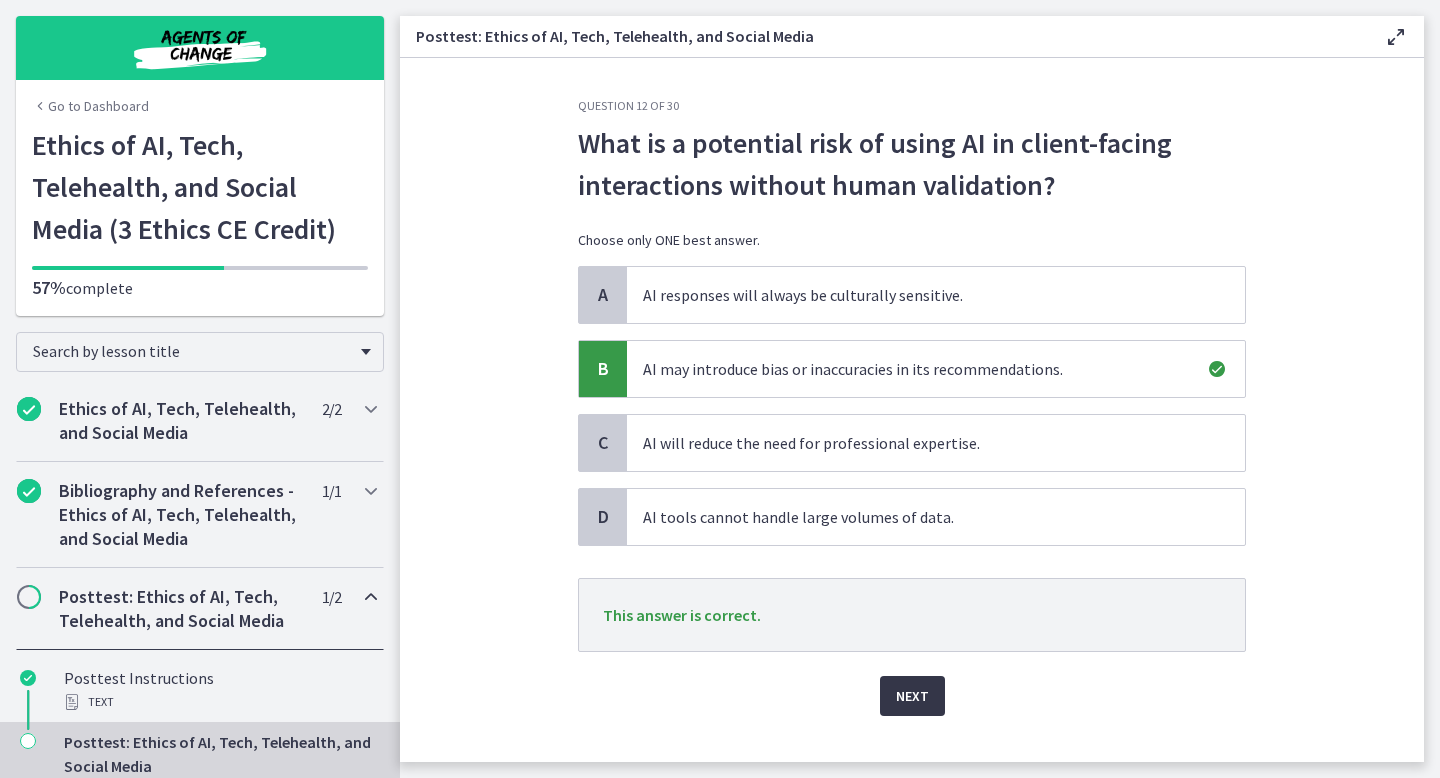 click on "Next" at bounding box center [912, 696] 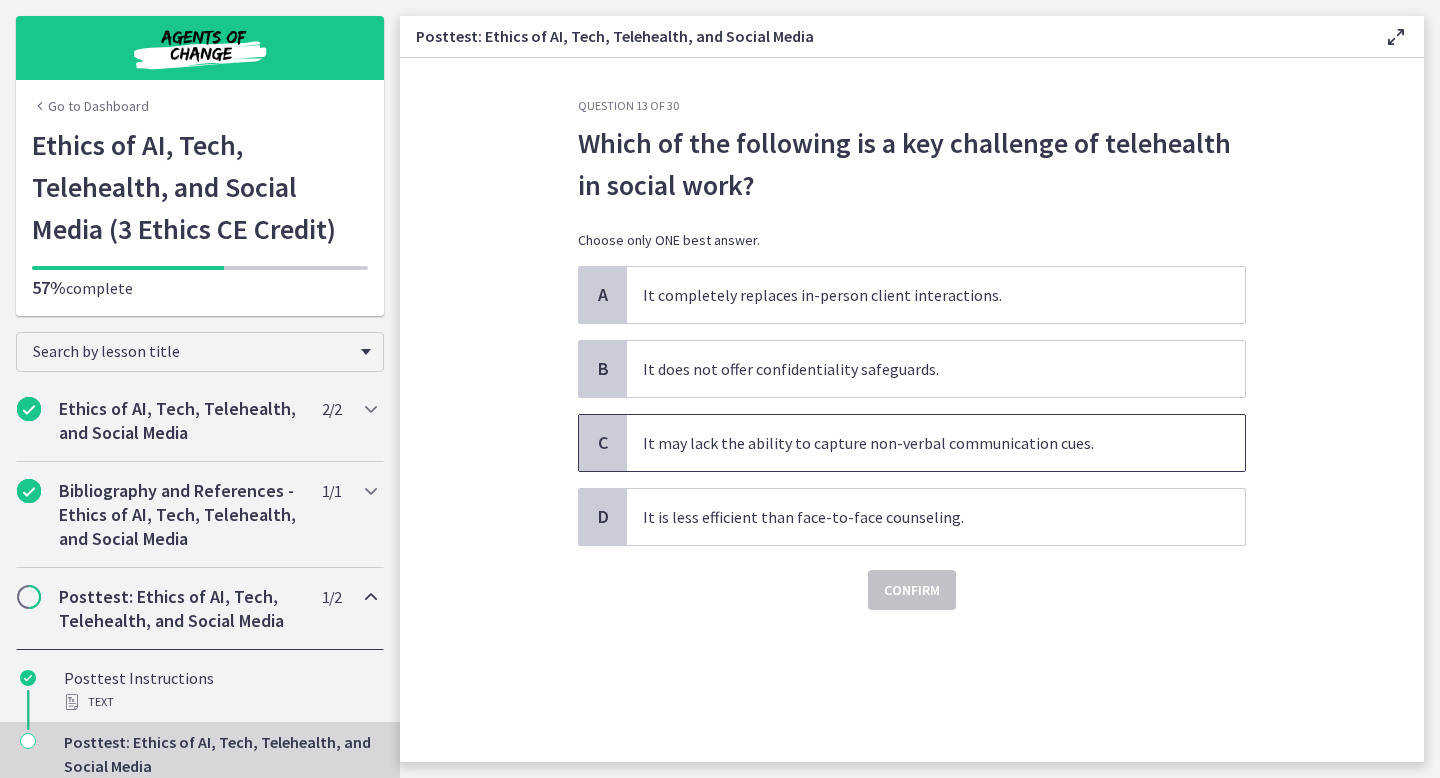 click on "It may lack the ability to capture non-verbal communication cues." at bounding box center (936, 443) 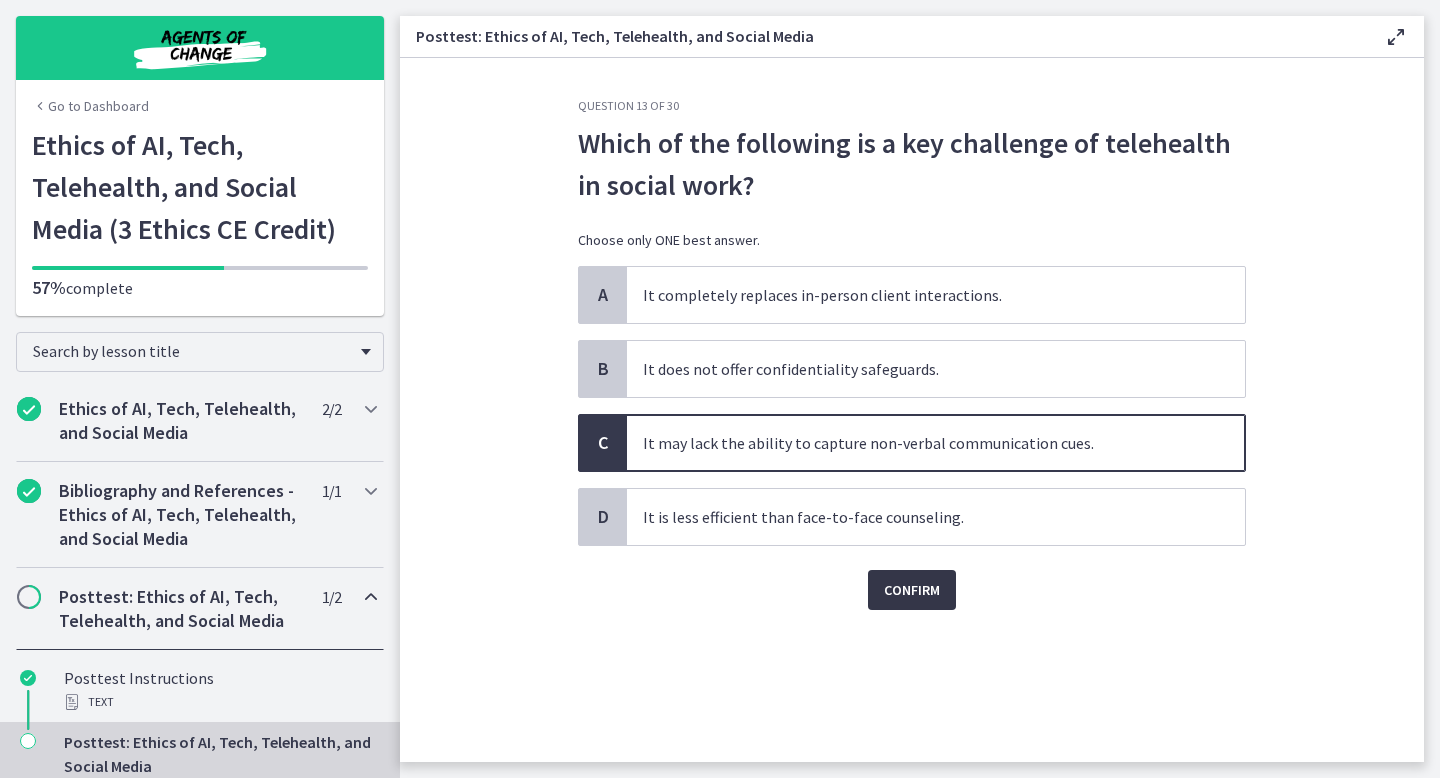 click on "Confirm" at bounding box center [912, 590] 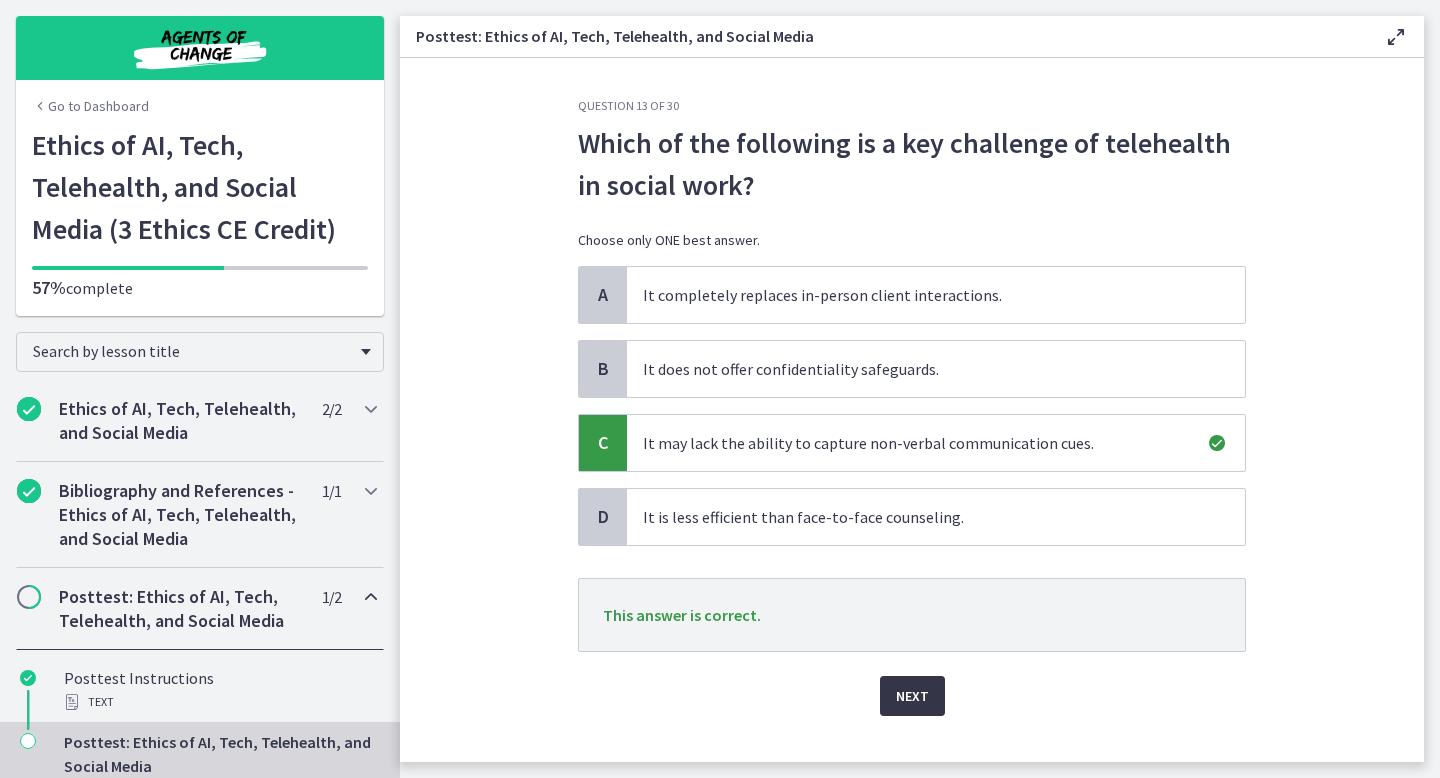 click on "Next" at bounding box center [912, 696] 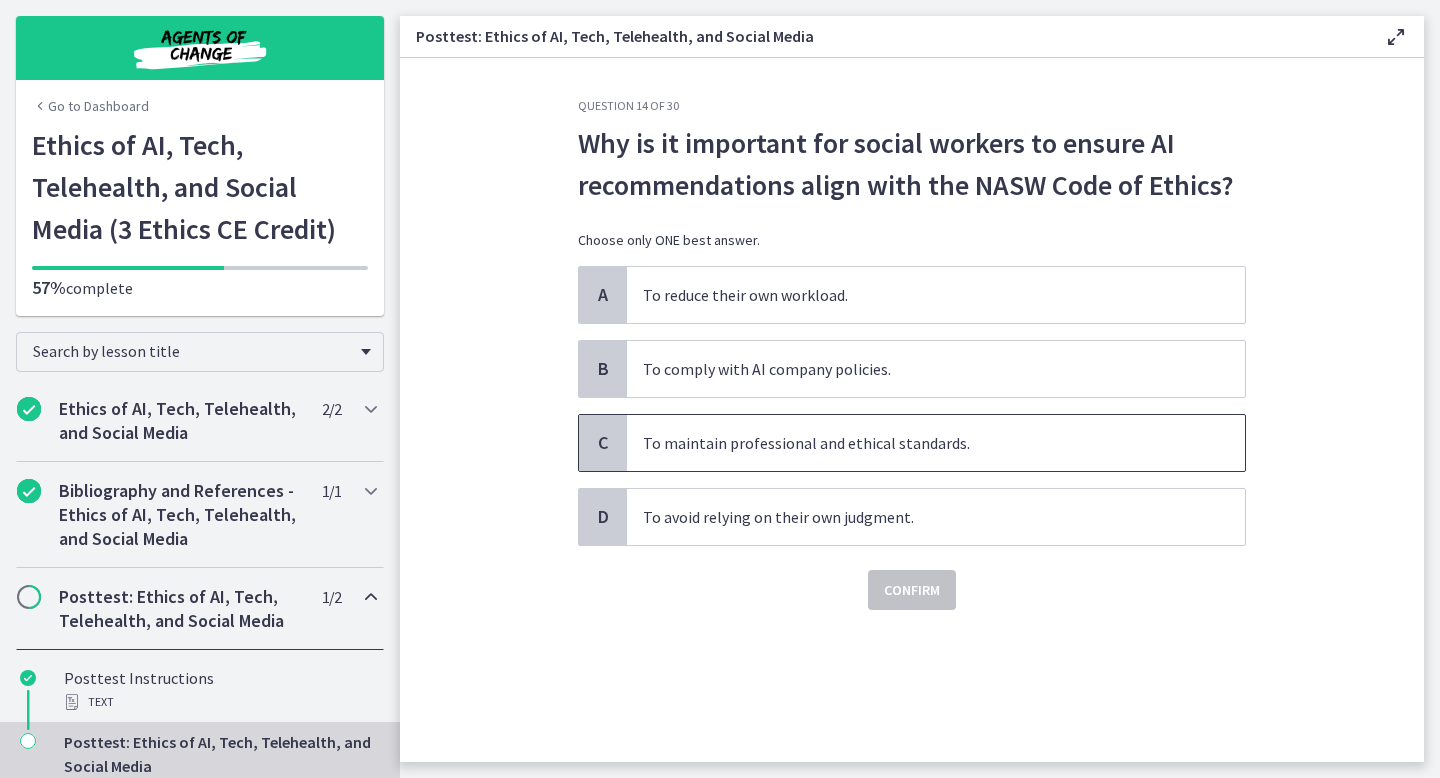 click on "To maintain professional and ethical standards." at bounding box center [936, 443] 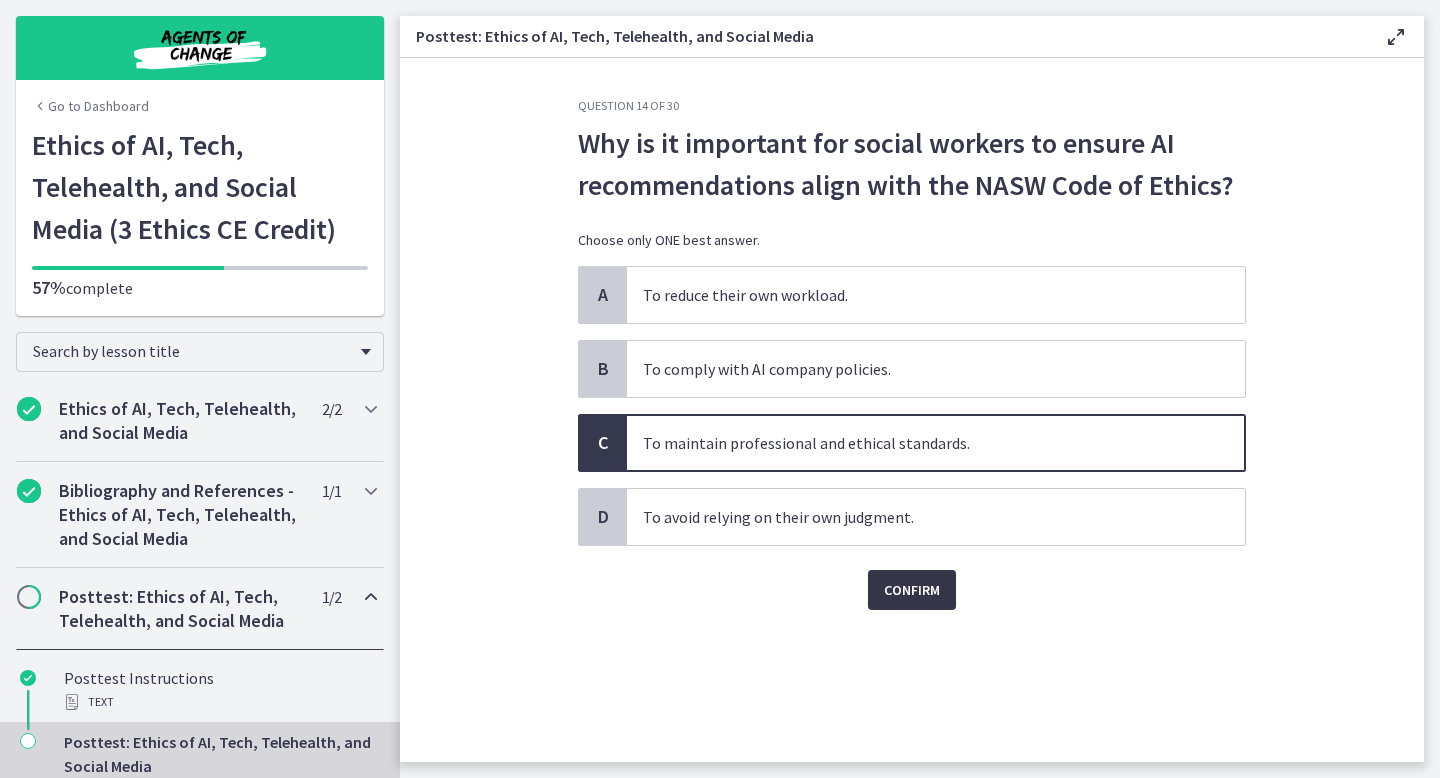 click on "Confirm" at bounding box center (912, 590) 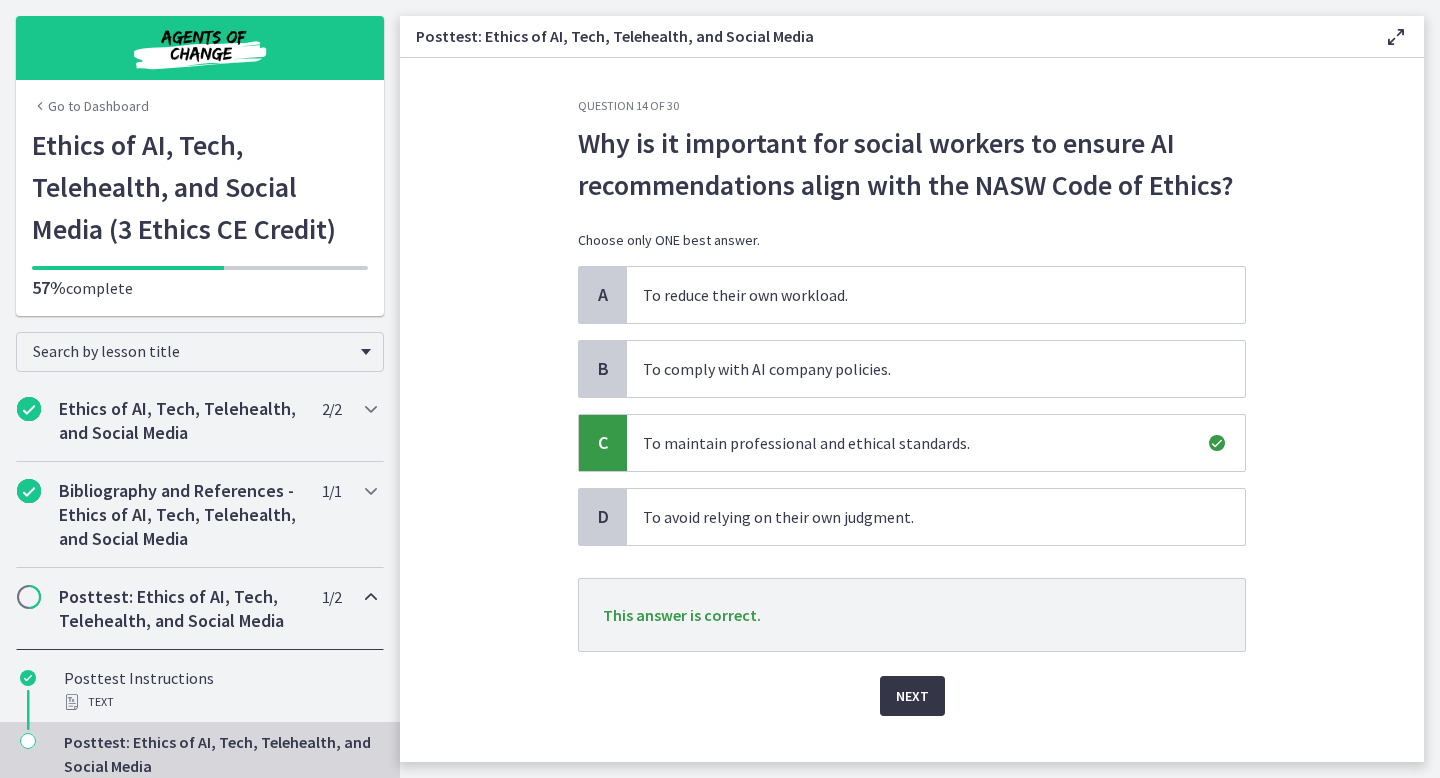 click on "Next" at bounding box center [912, 696] 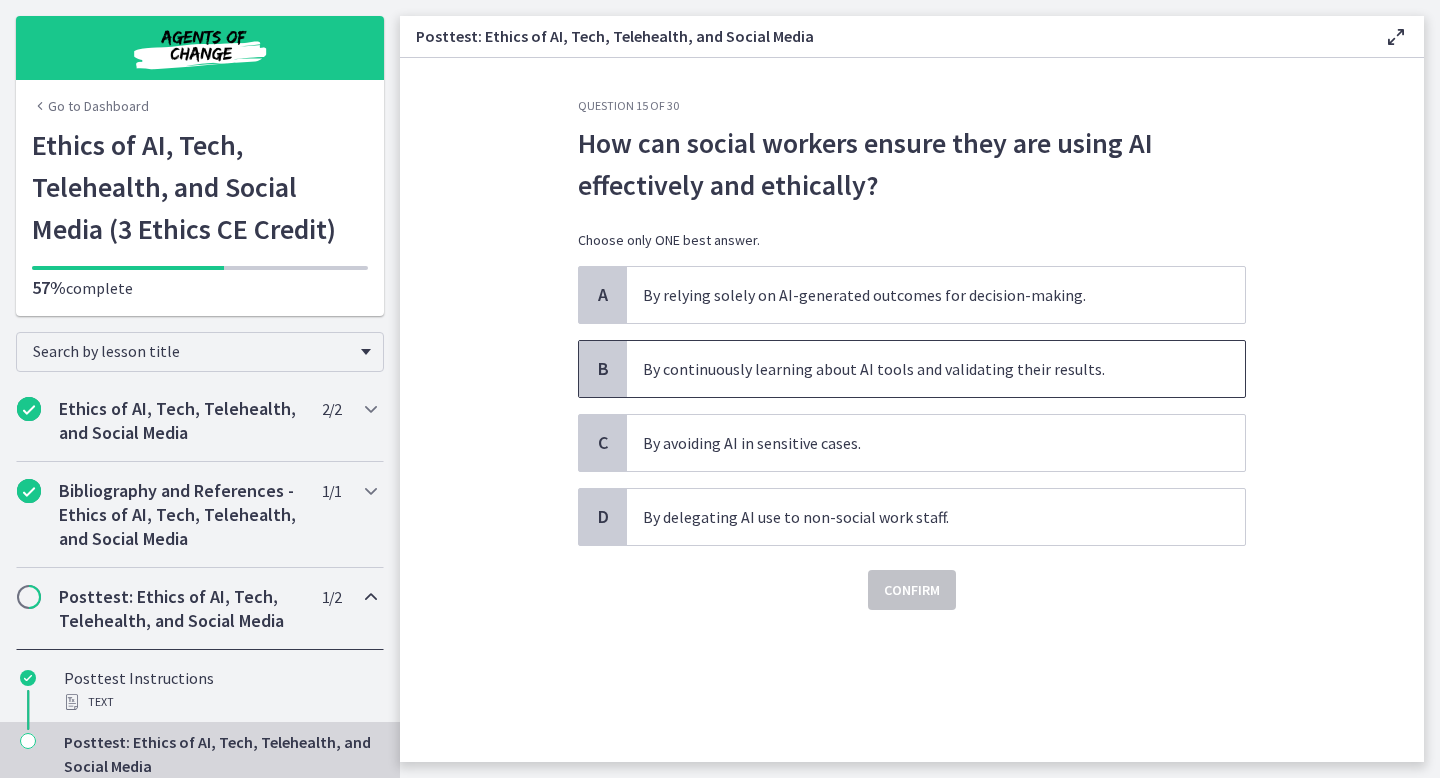 click on "By continuously learning about AI tools and validating their results." at bounding box center (936, 369) 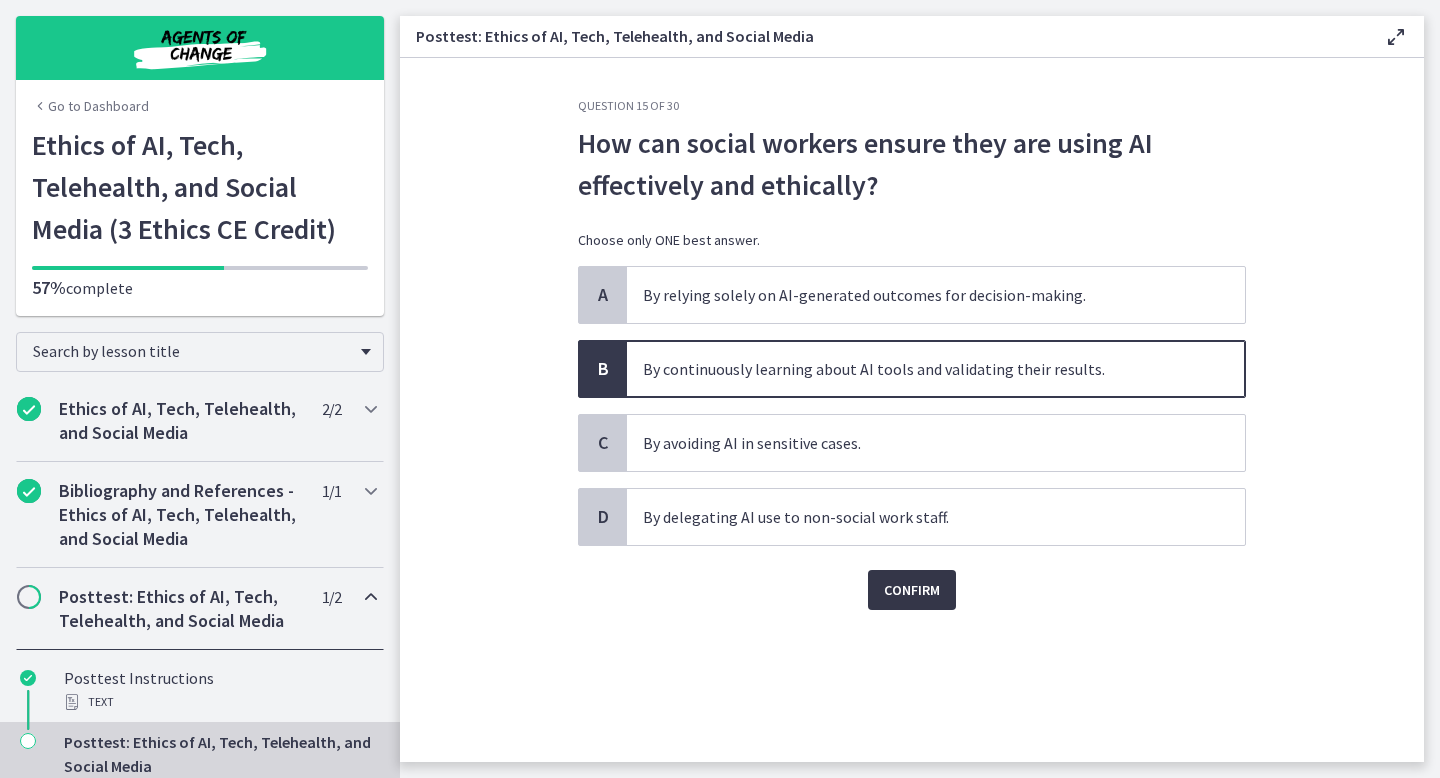 click on "Confirm" at bounding box center (912, 590) 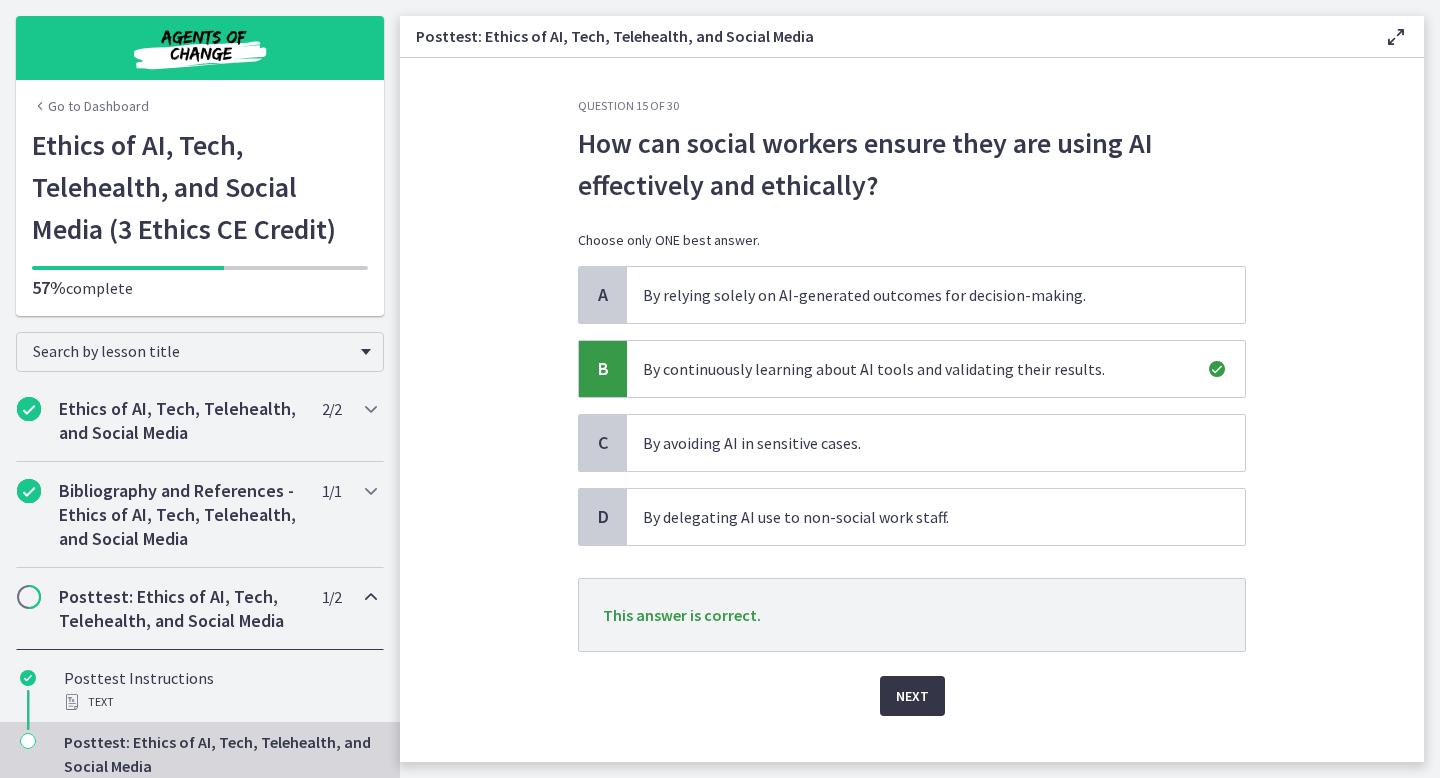 click on "Next" at bounding box center (912, 696) 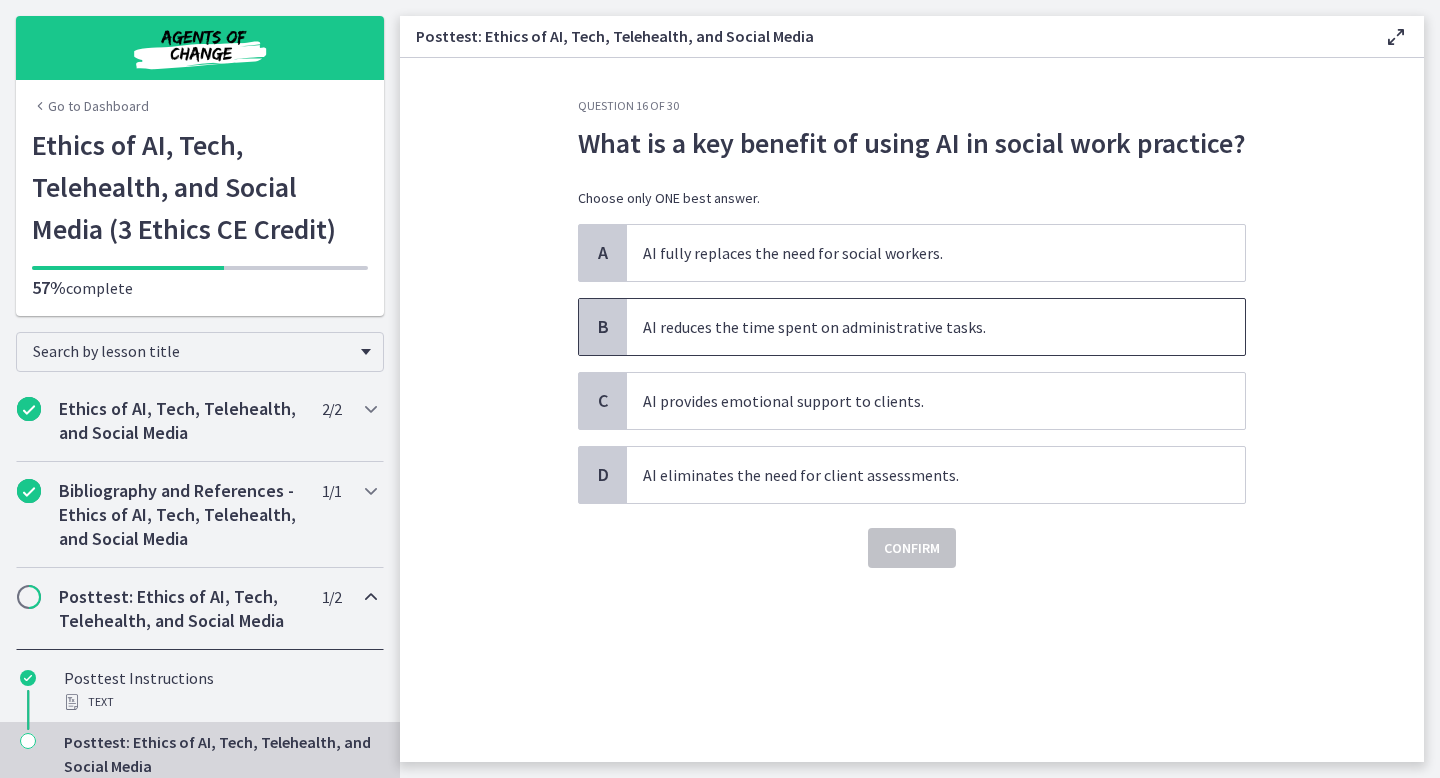 click on "AI reduces the time spent on administrative tasks." at bounding box center [936, 327] 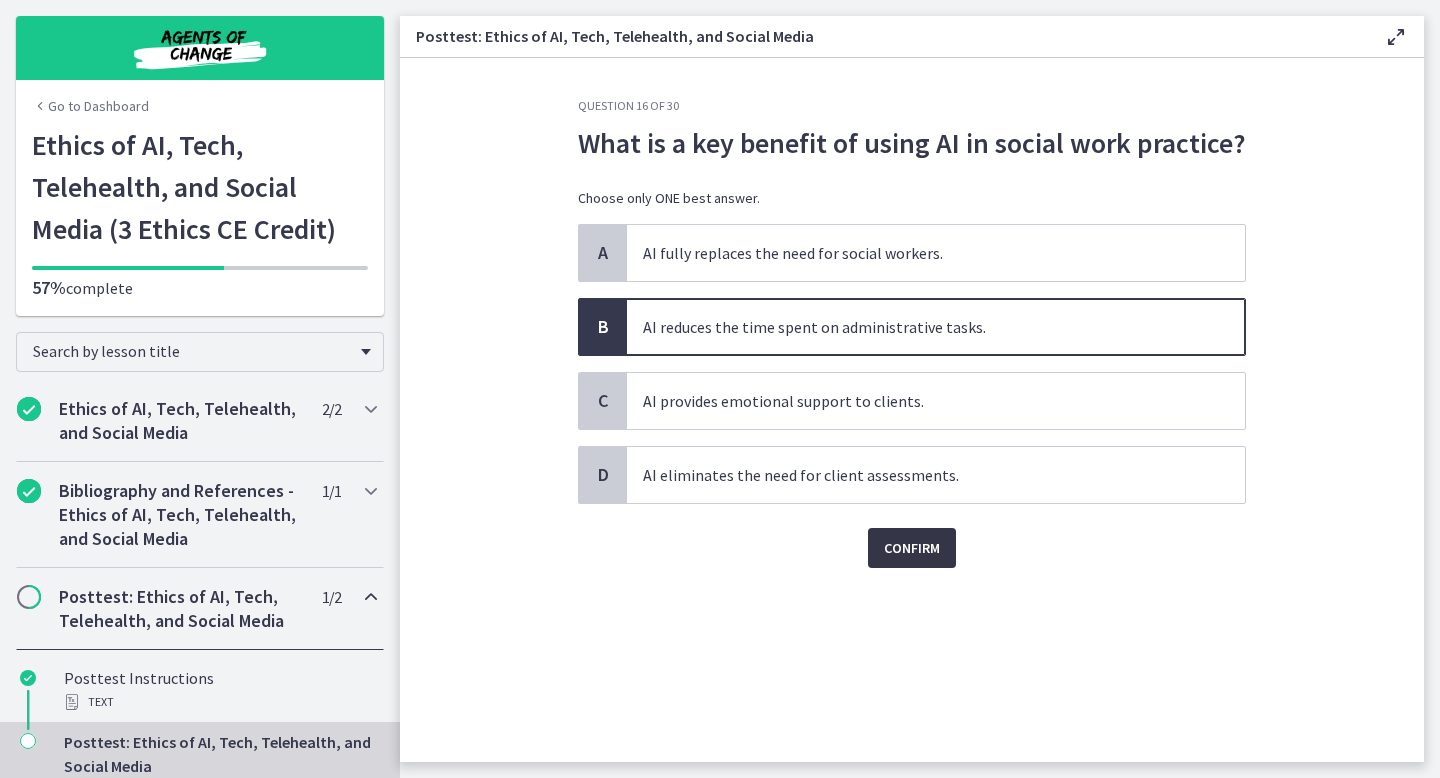 click on "Confirm" at bounding box center [912, 548] 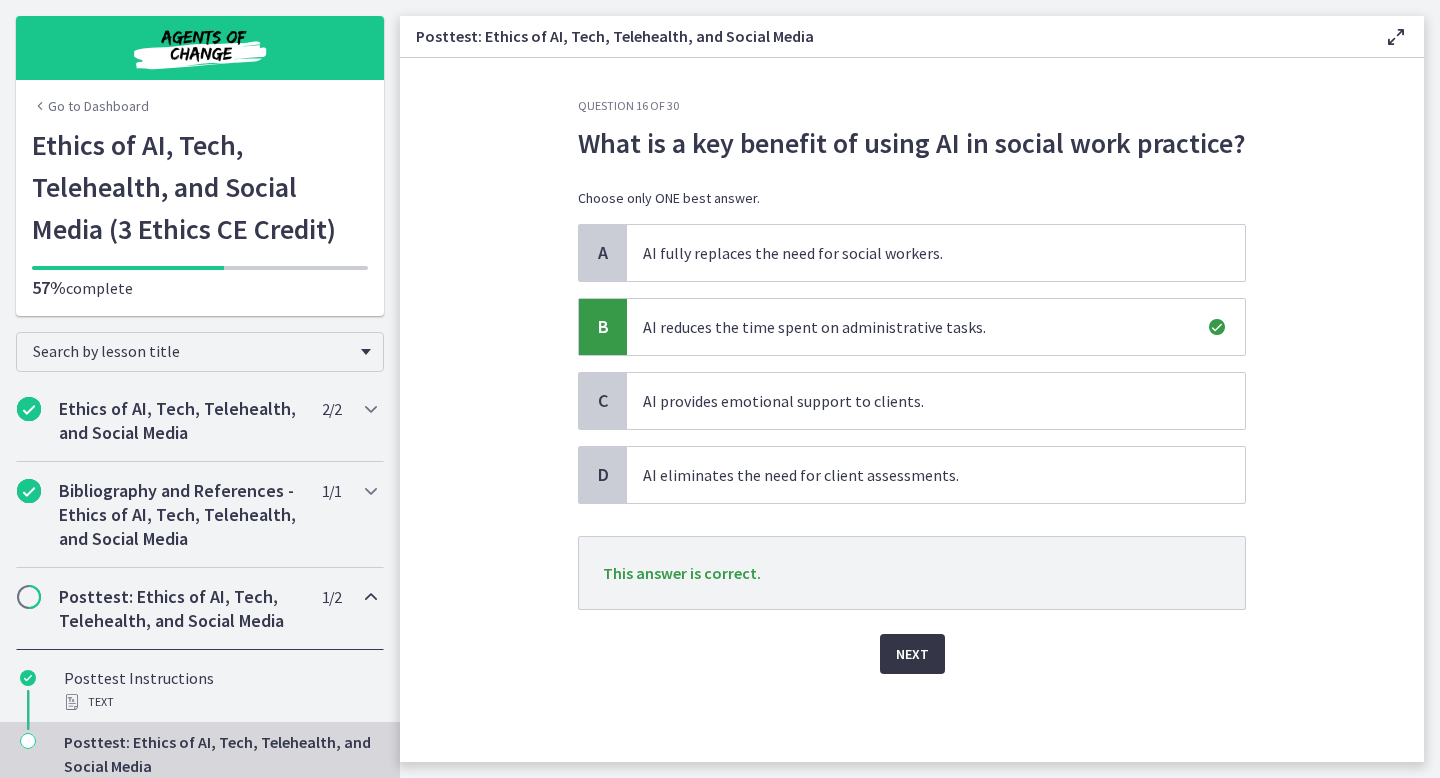 click on "Next" at bounding box center (912, 654) 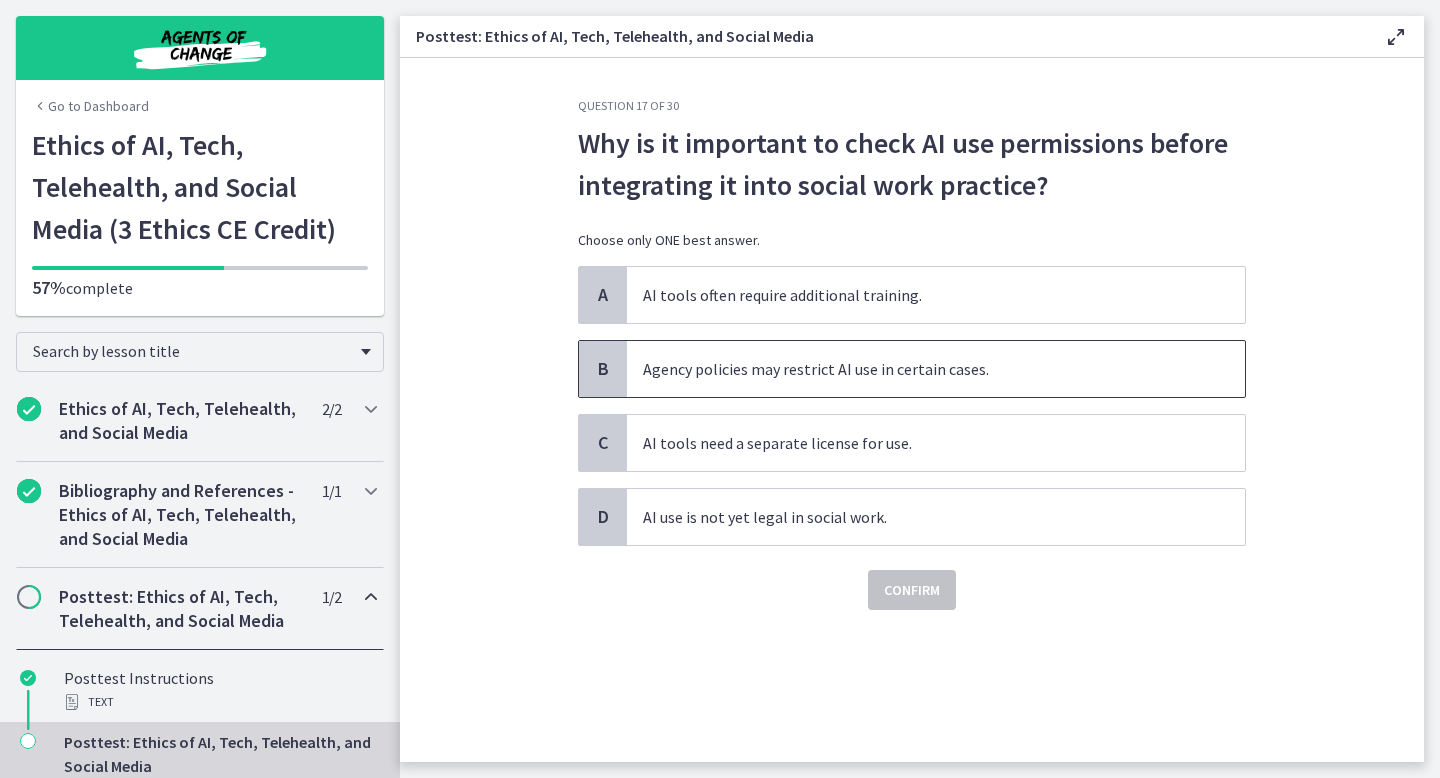 click on "Agency policies may restrict AI use in certain cases." at bounding box center (936, 369) 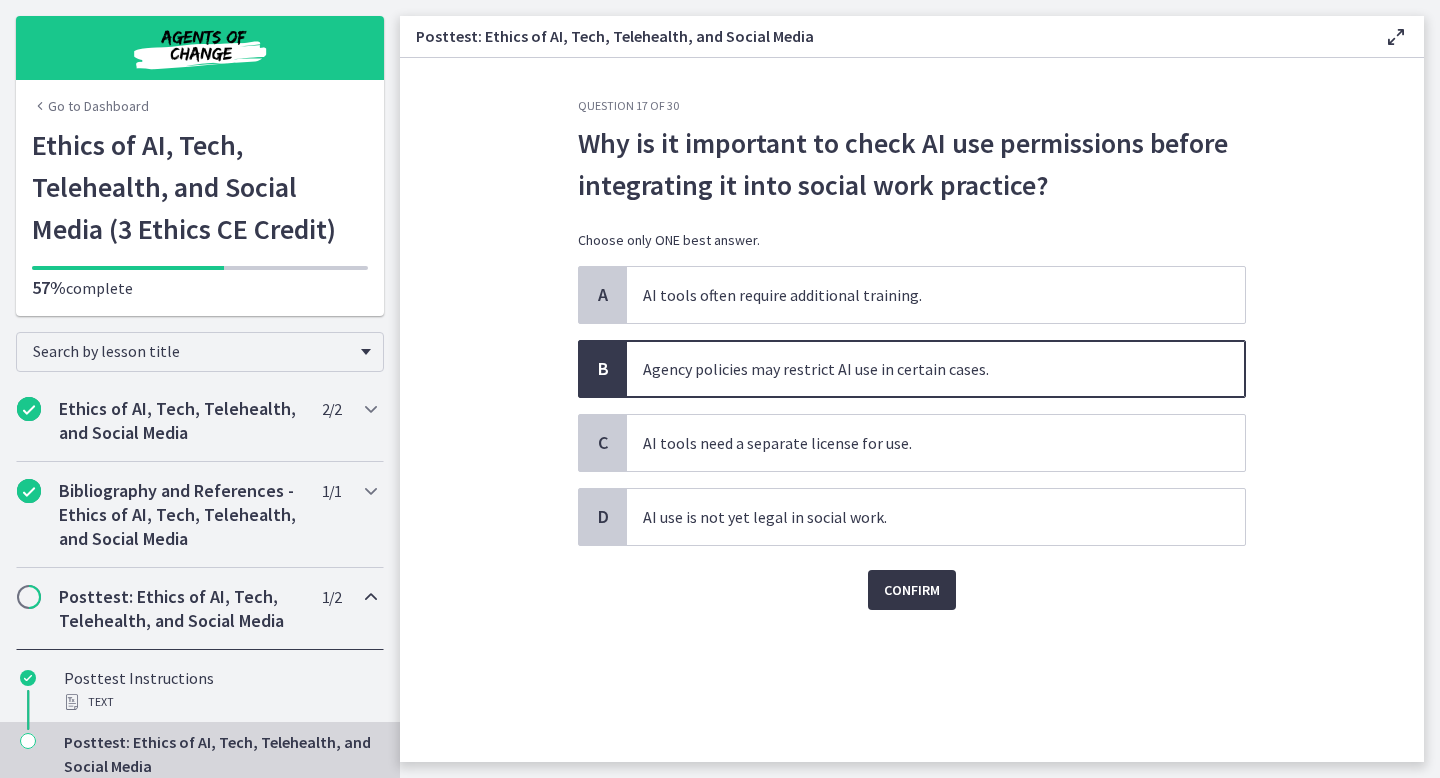 click on "Confirm" at bounding box center (912, 590) 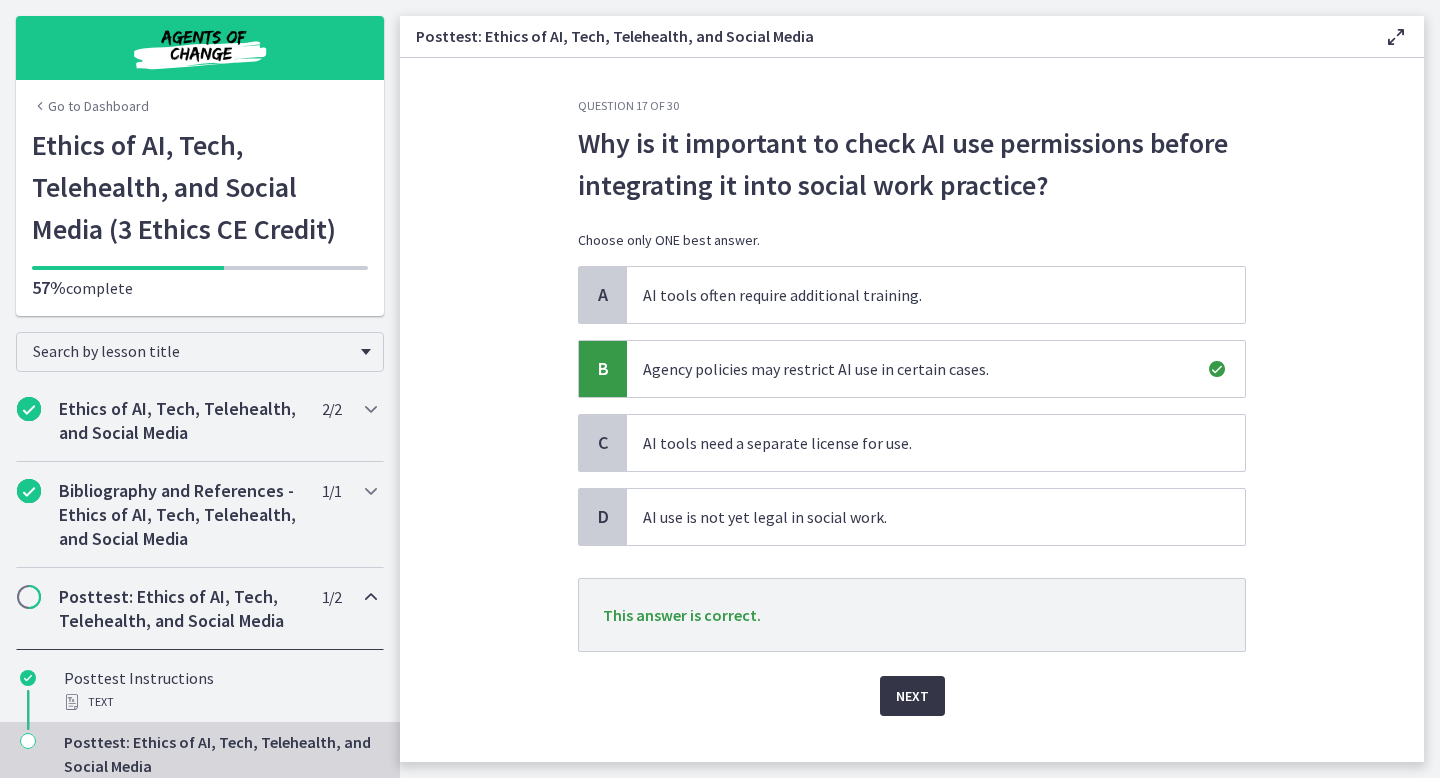 click on "Next" at bounding box center [912, 696] 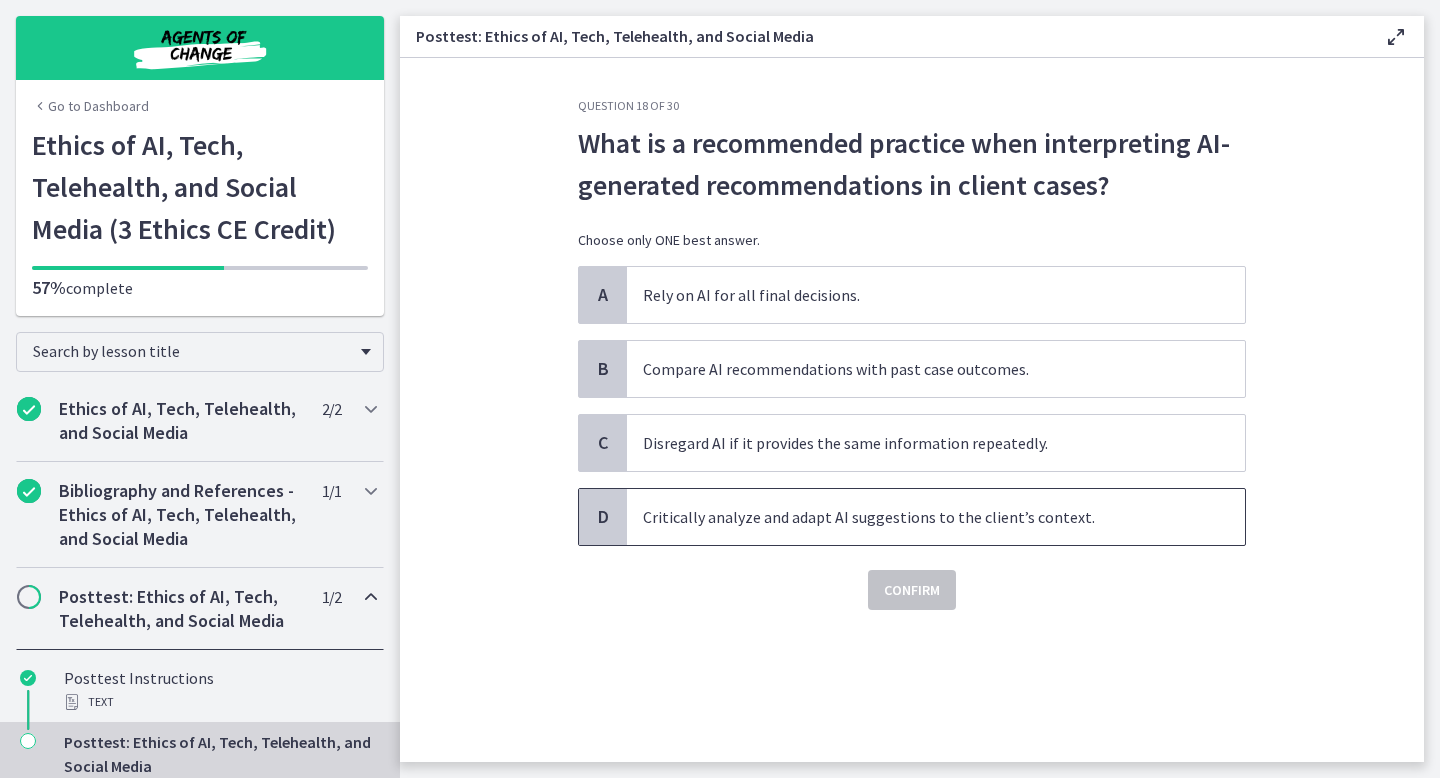 click on "Critically analyze and adapt AI suggestions to the client’s context." at bounding box center [936, 517] 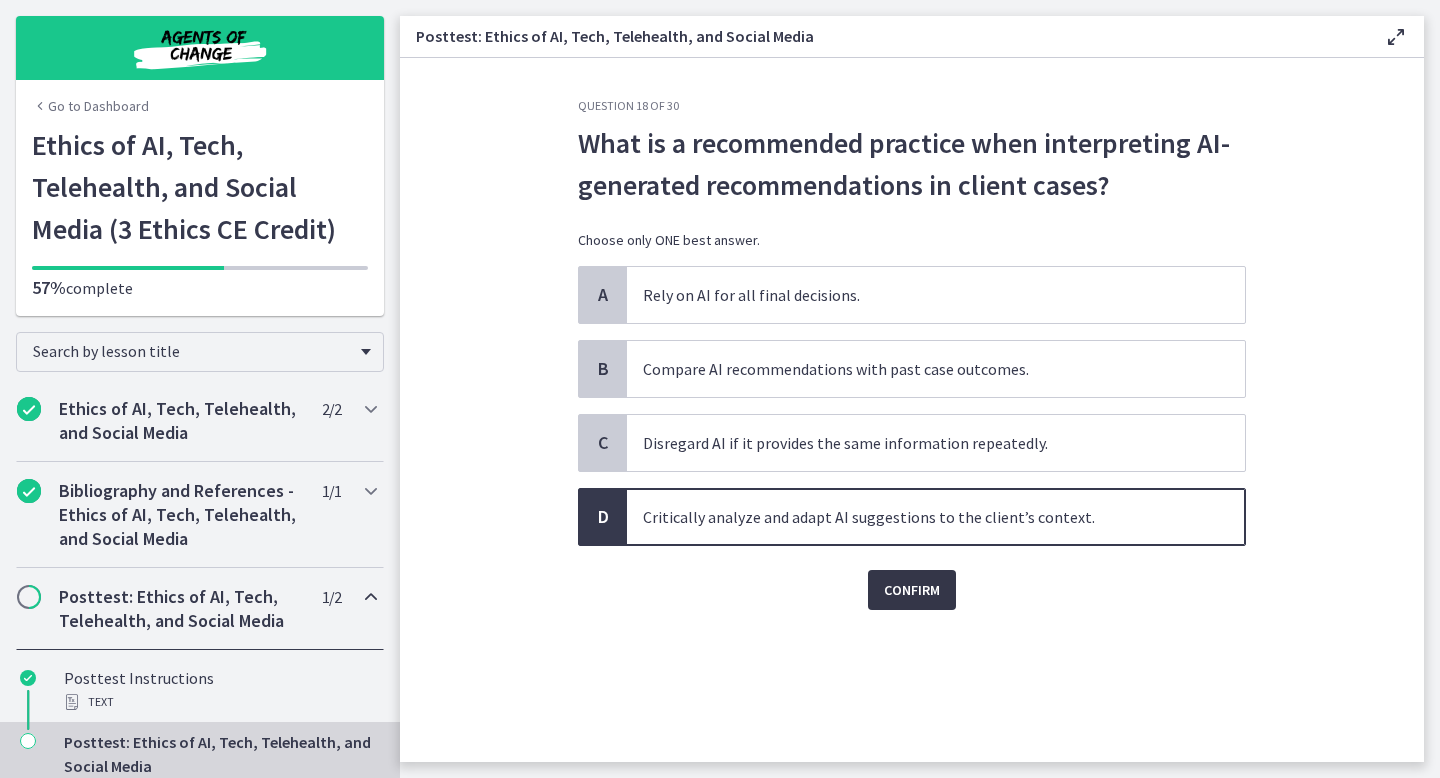 click on "Confirm" at bounding box center (912, 590) 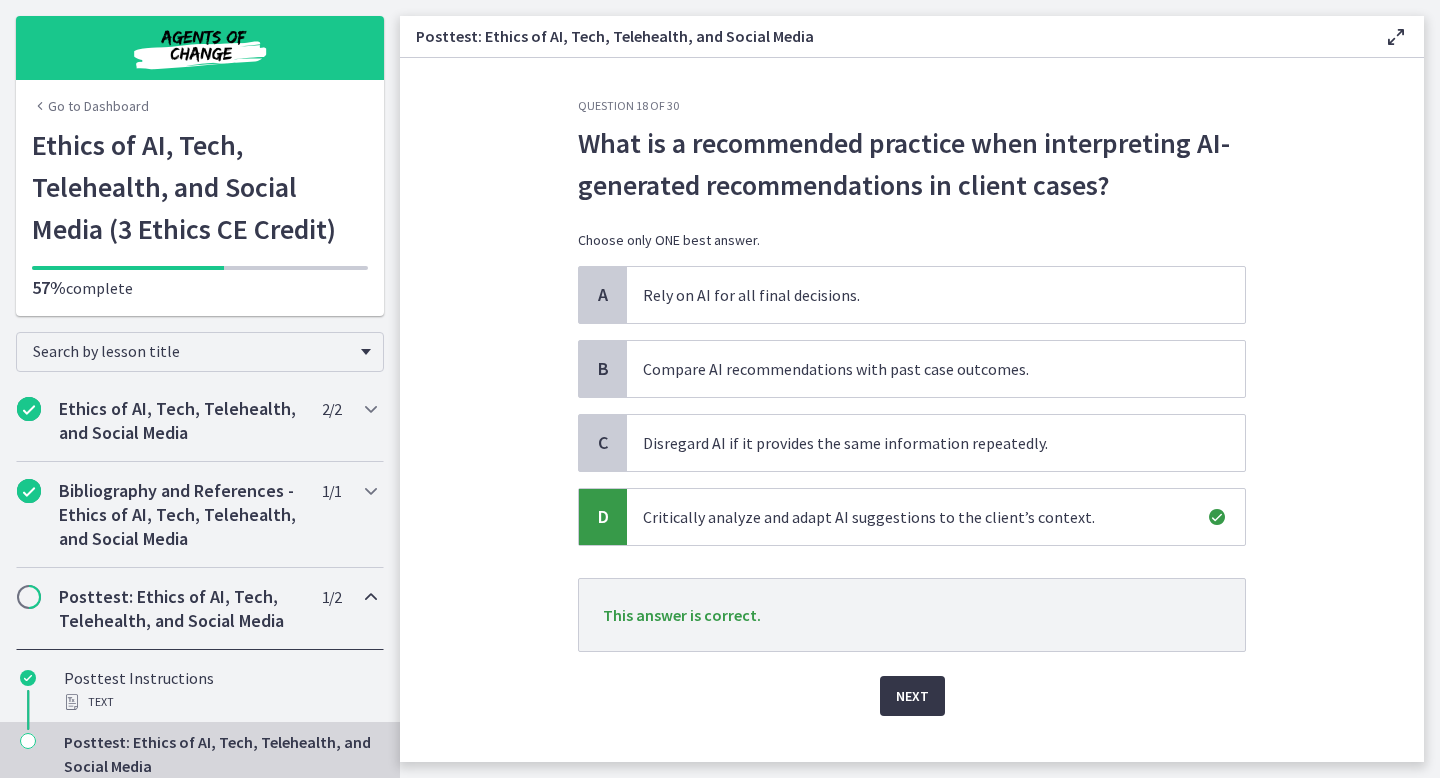 click on "Next" at bounding box center (912, 696) 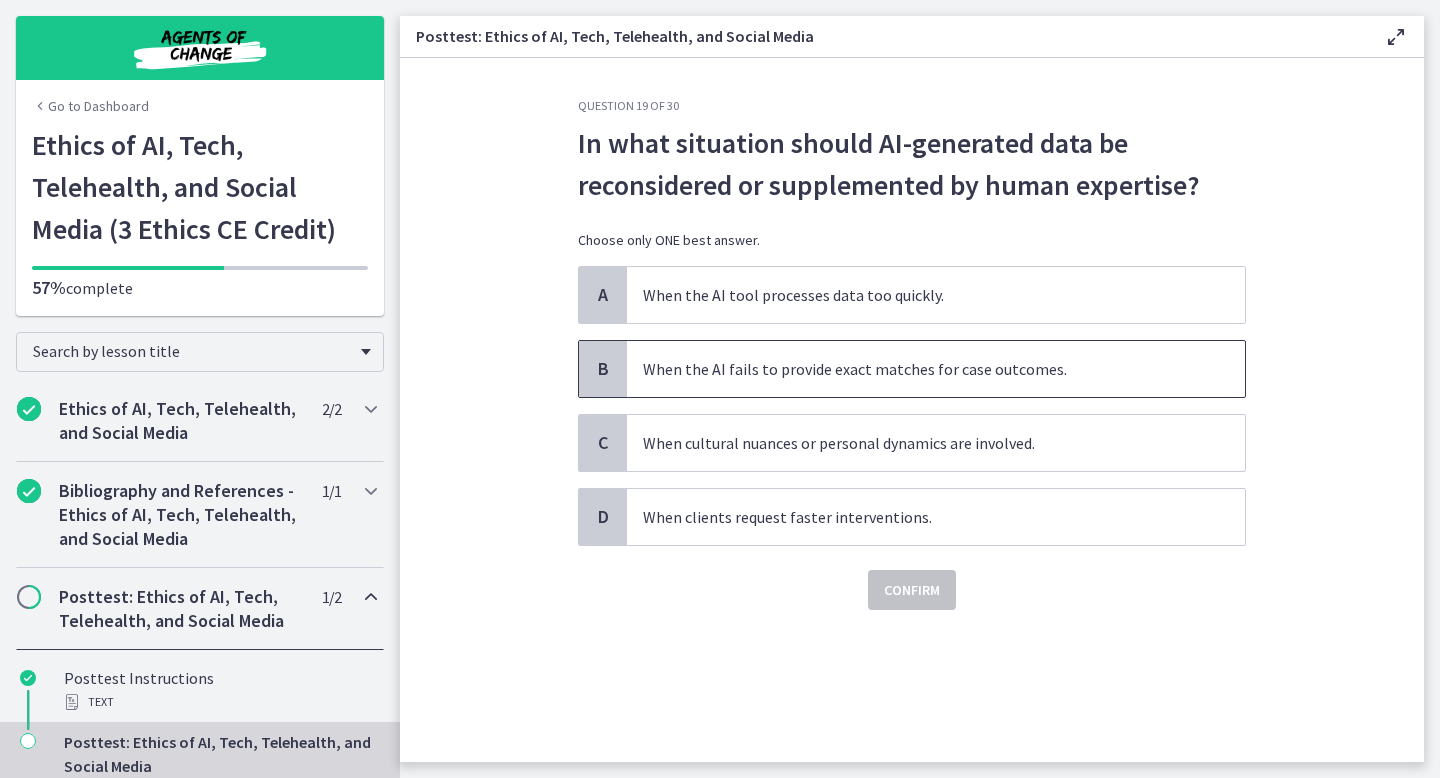 click on "When the AI fails to provide exact matches for case outcomes." at bounding box center (936, 369) 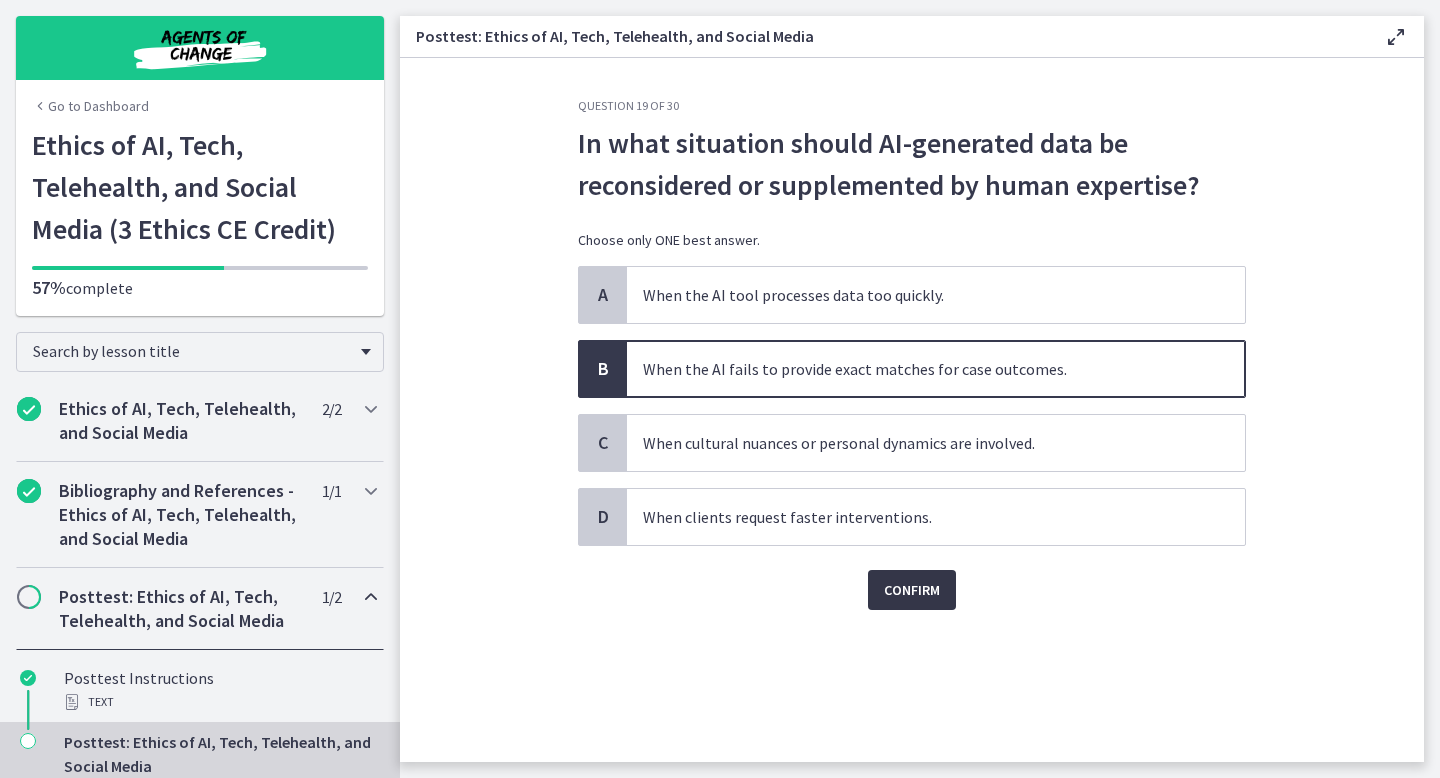 click on "Confirm" at bounding box center (912, 590) 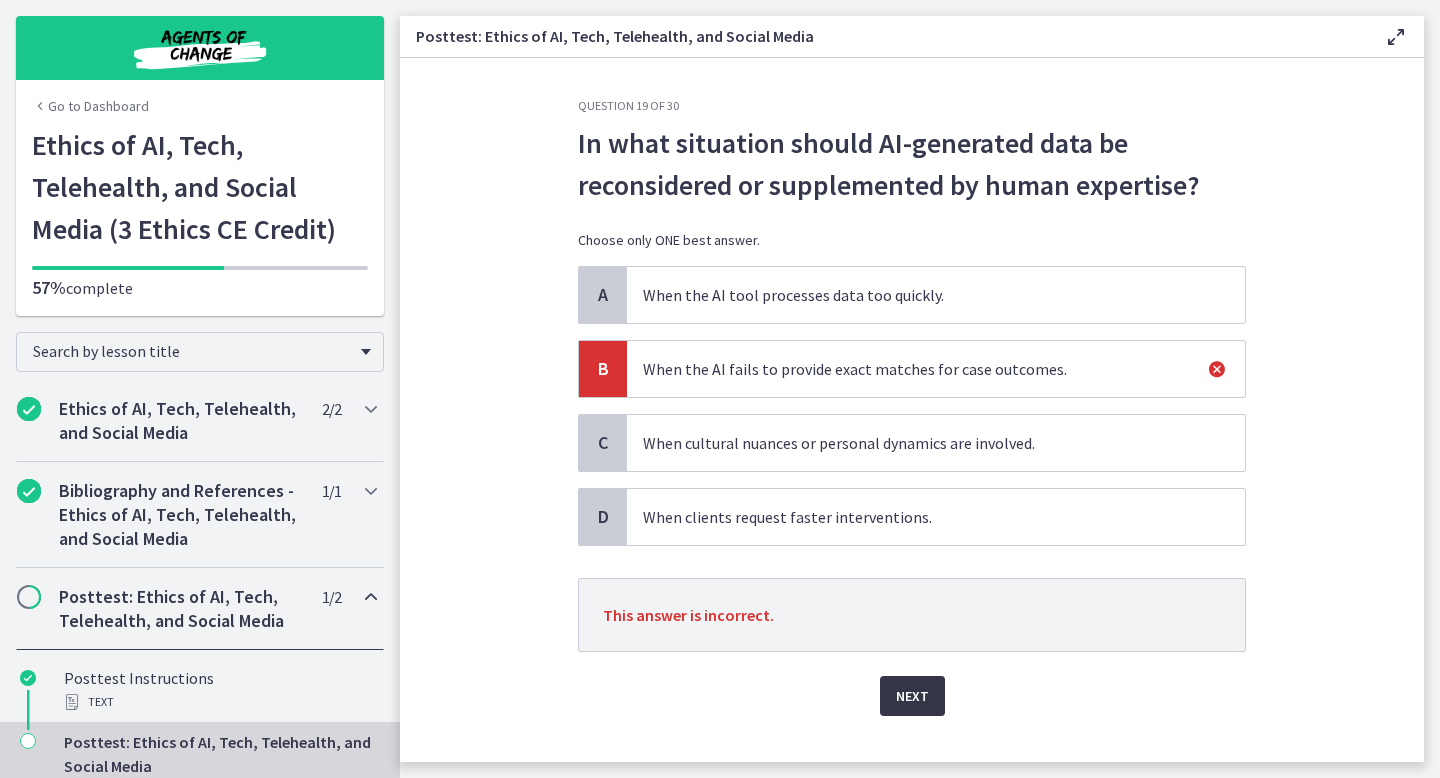click on "Next" at bounding box center (912, 696) 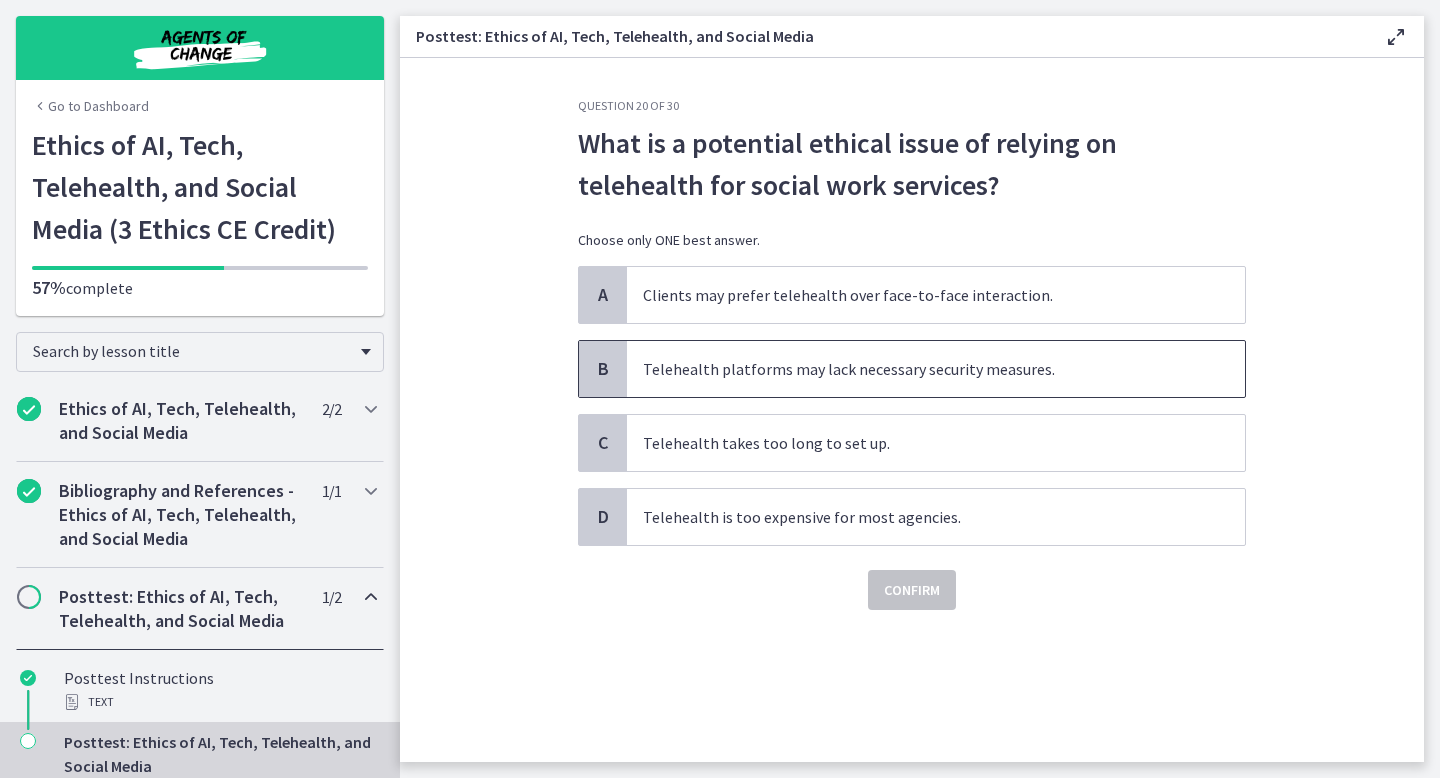 click on "Telehealth platforms may lack necessary security measures." at bounding box center [936, 369] 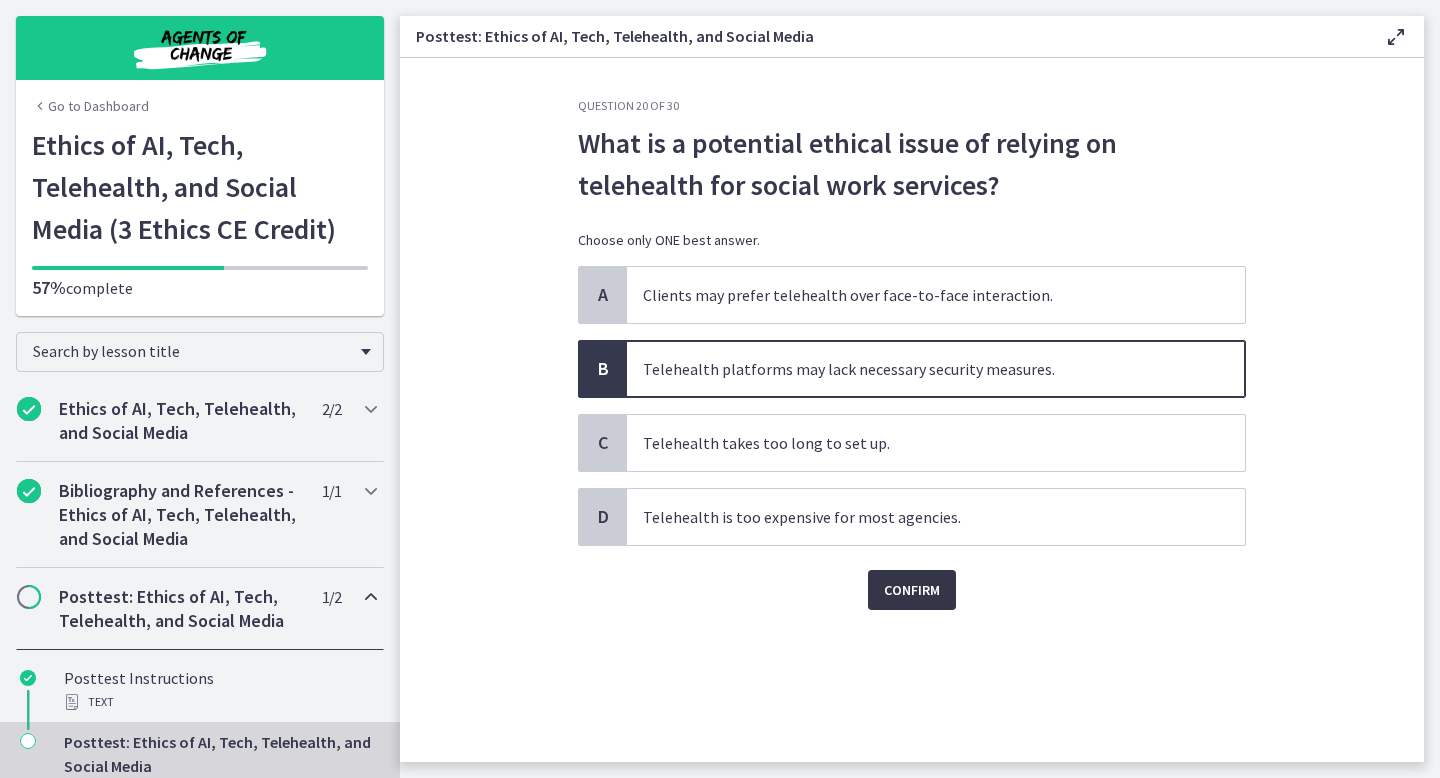 click on "Confirm" at bounding box center [912, 590] 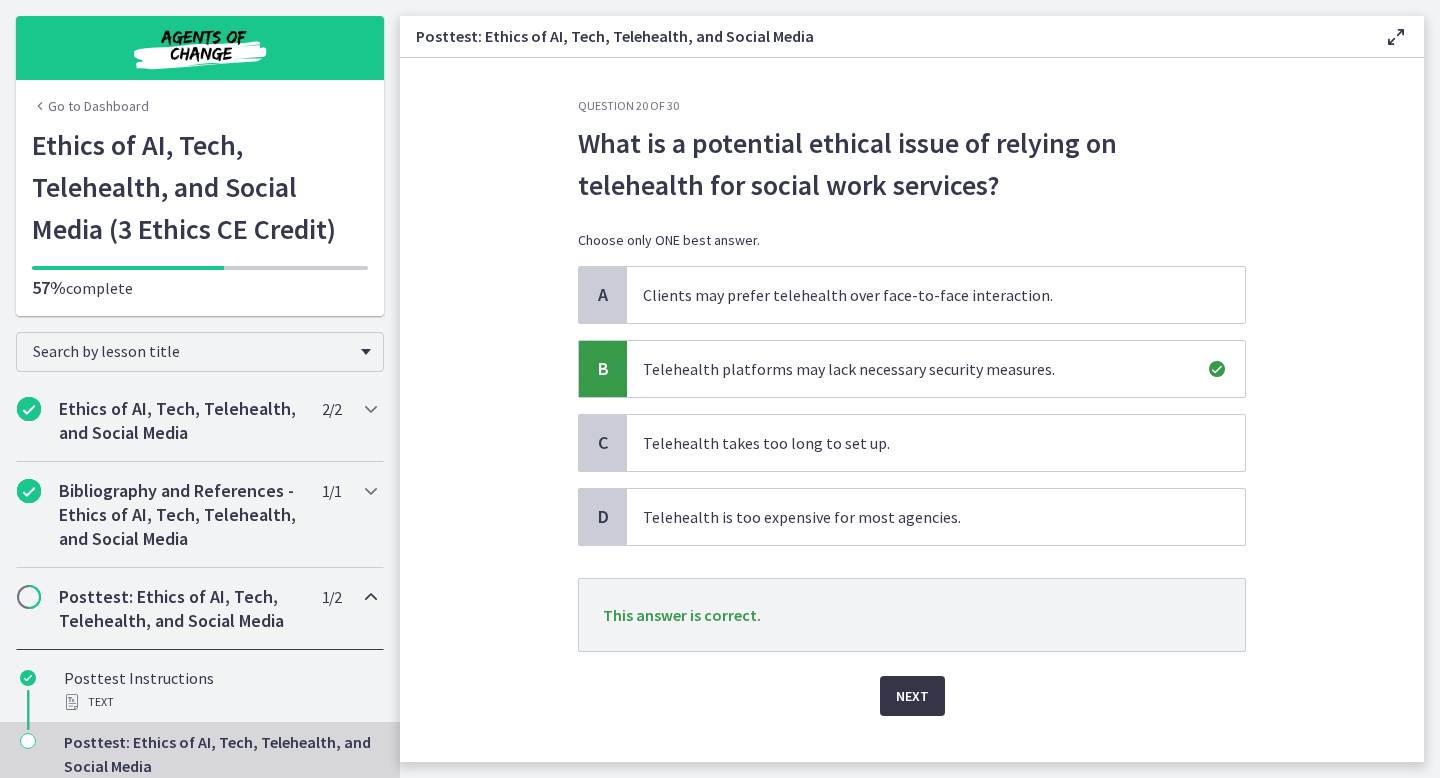 click on "Next" at bounding box center (912, 696) 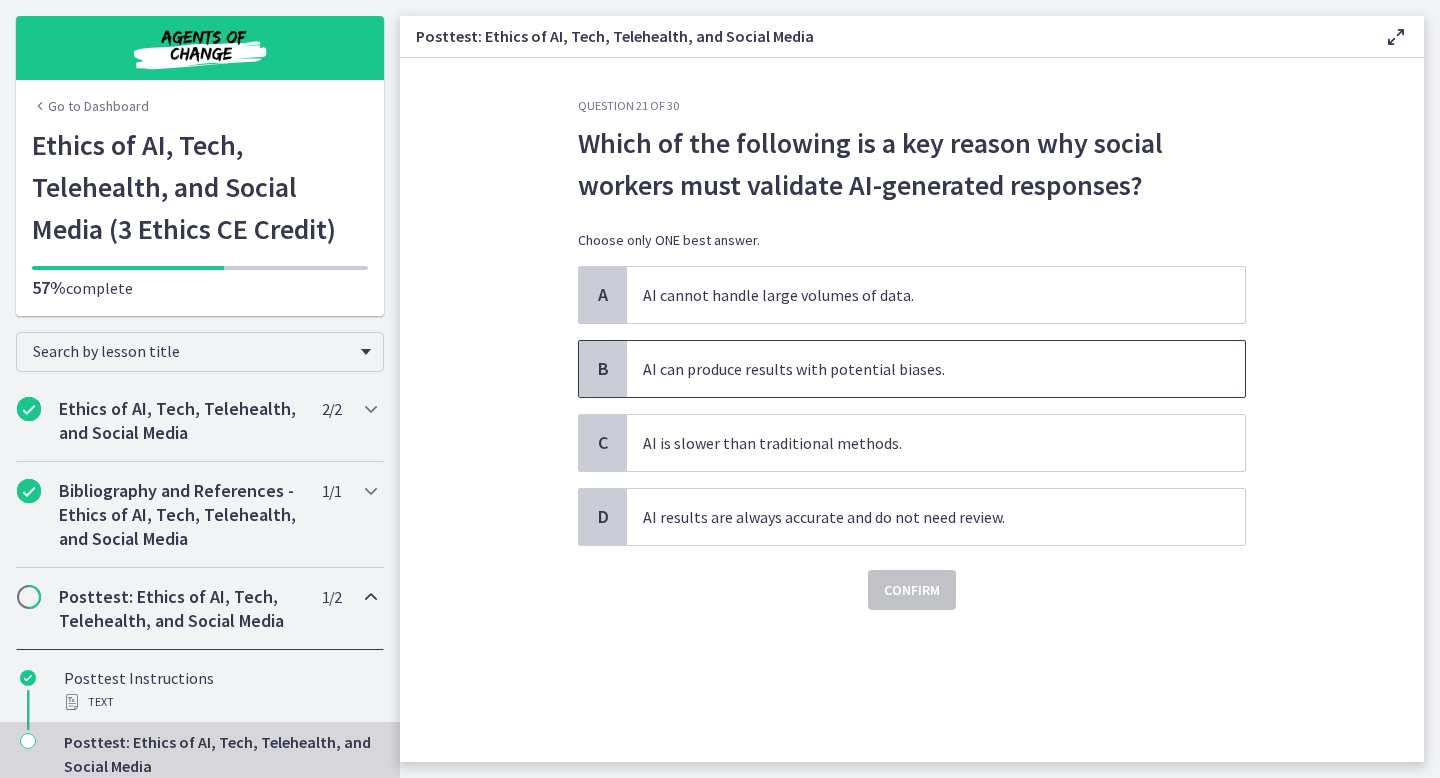 click on "AI can produce results with potential biases." at bounding box center [936, 369] 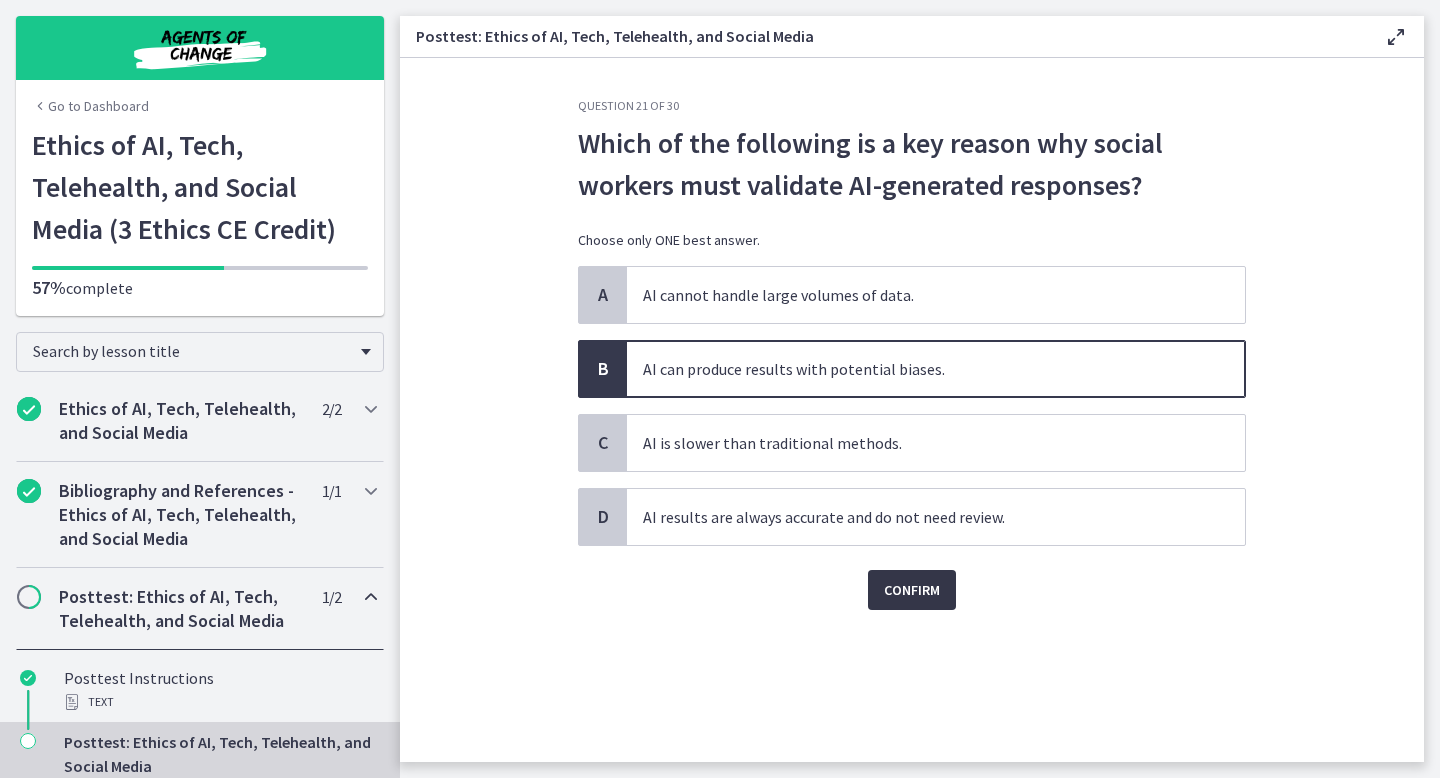 click on "Confirm" at bounding box center (912, 590) 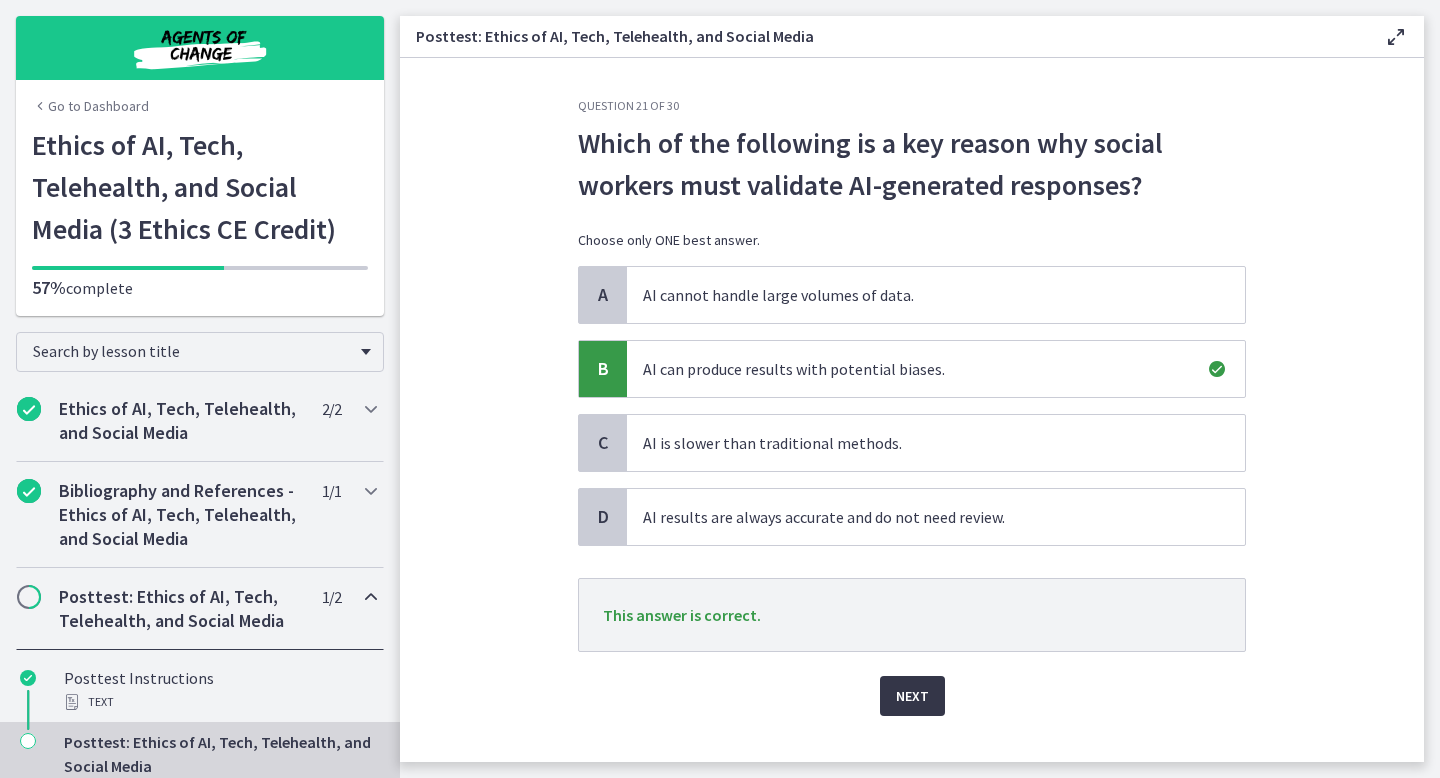 click on "Next" at bounding box center [912, 696] 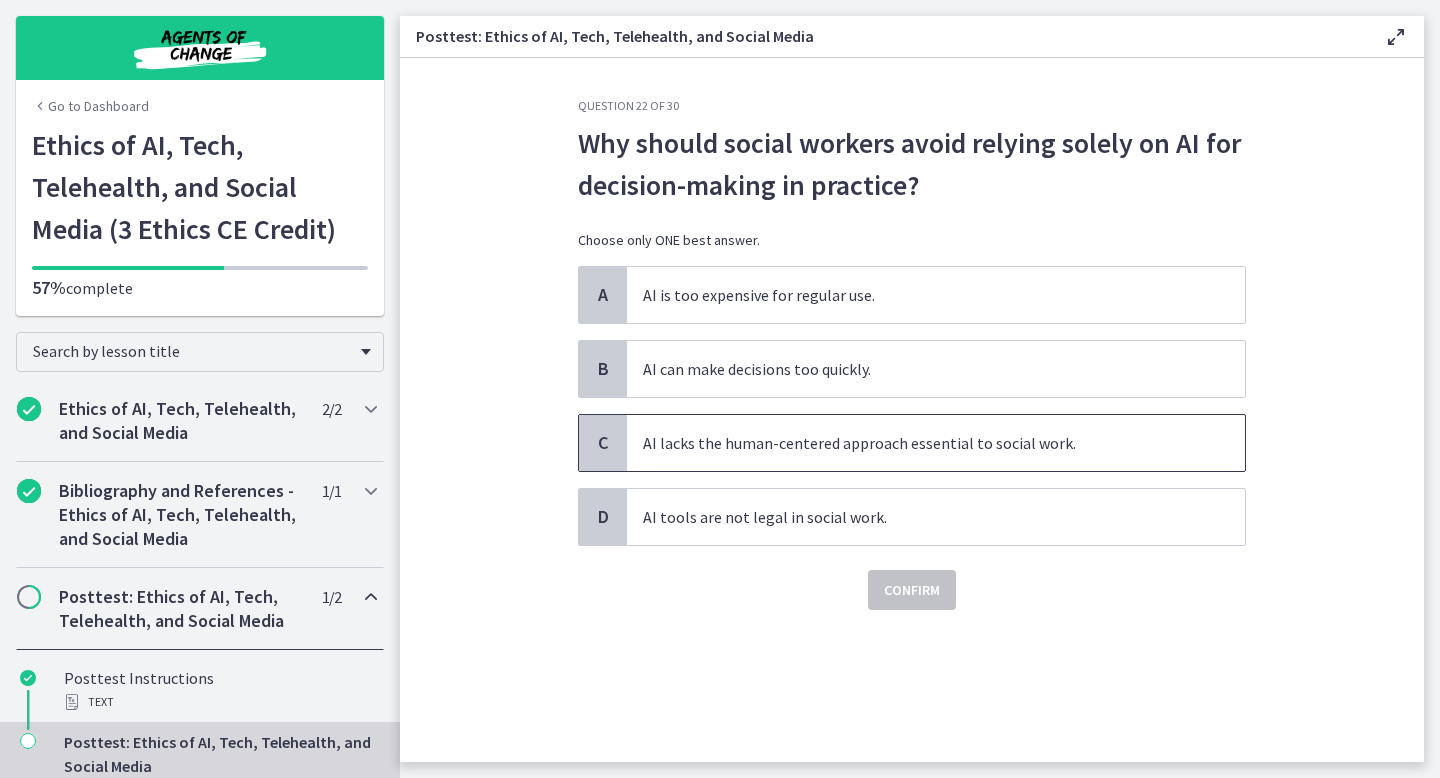 click on "AI lacks the human-centered approach essential to social work." at bounding box center (936, 443) 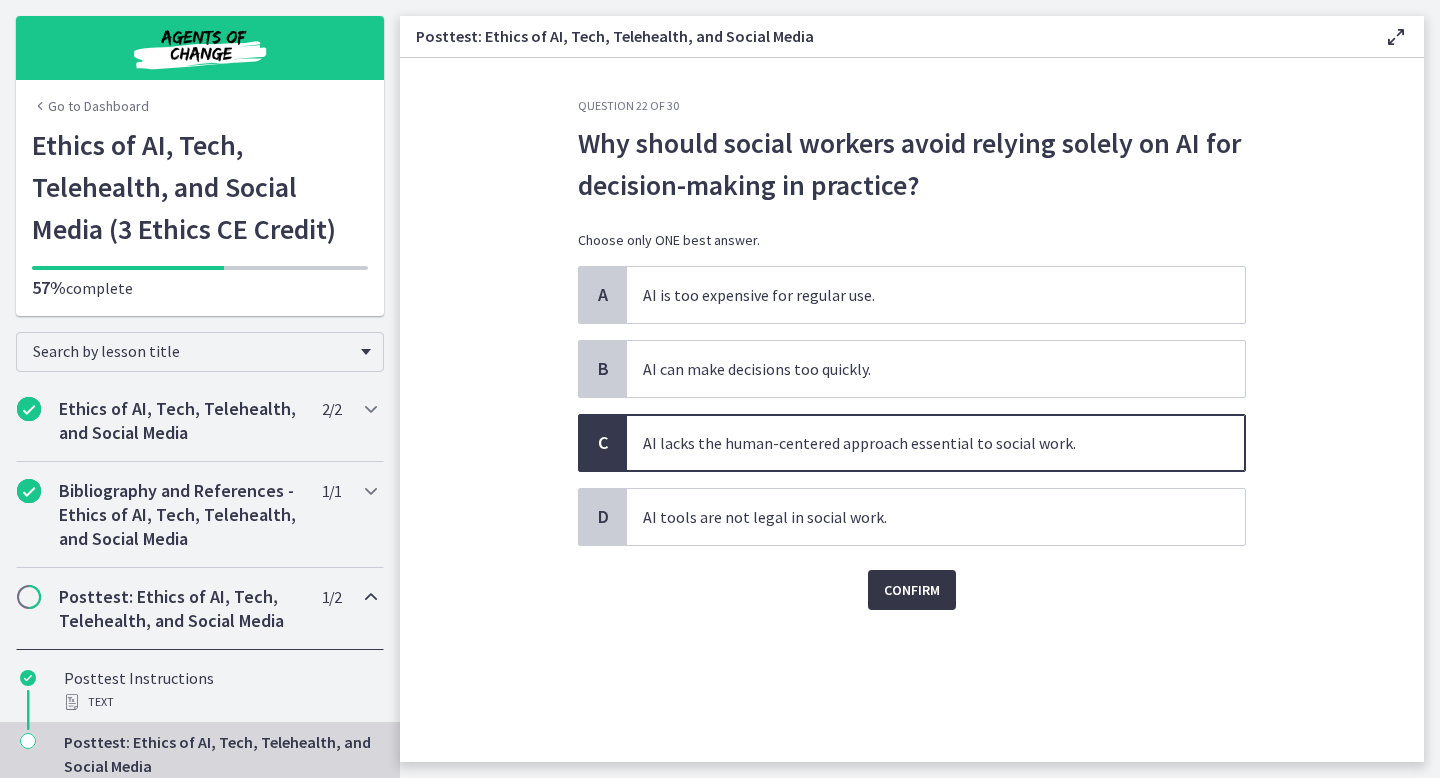 click on "Confirm" at bounding box center (912, 590) 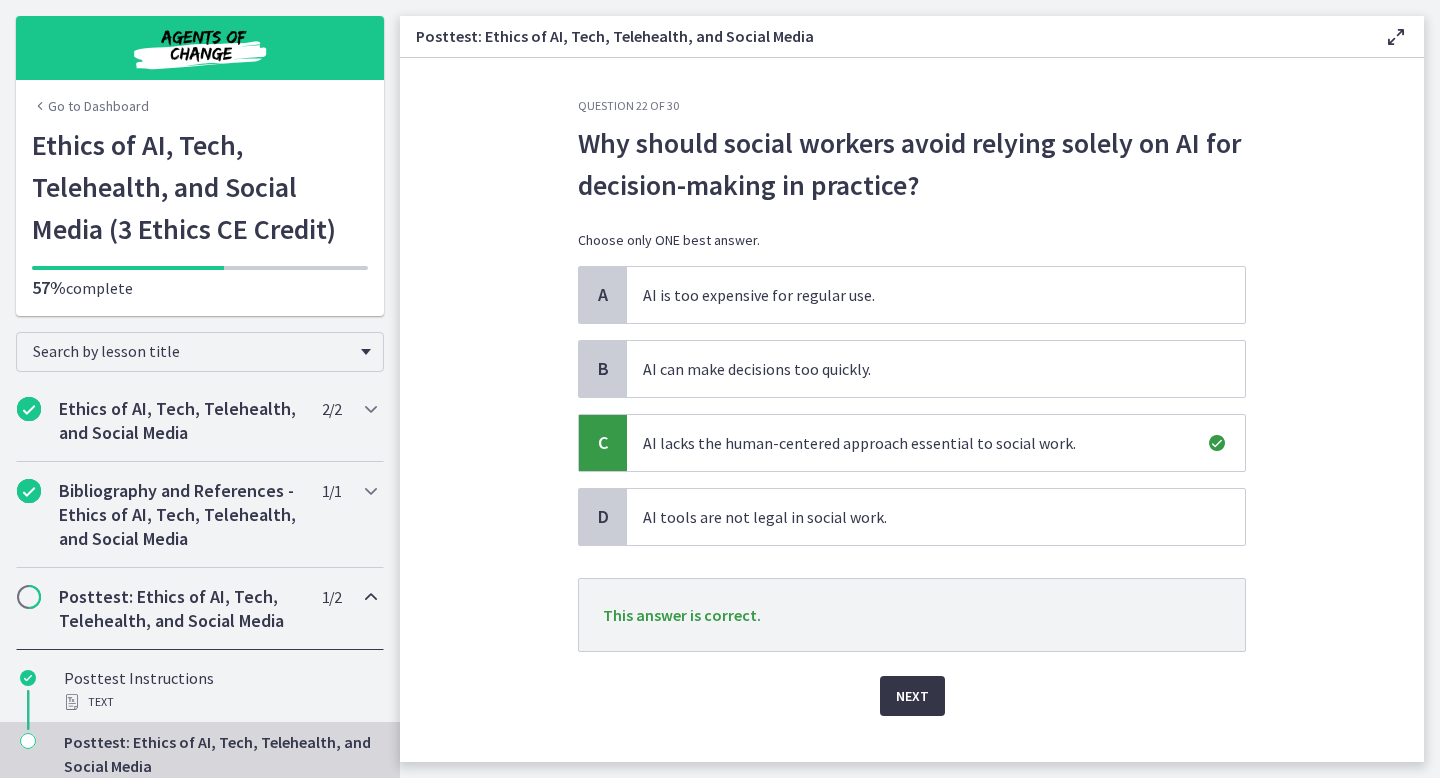 click on "Next" at bounding box center [912, 696] 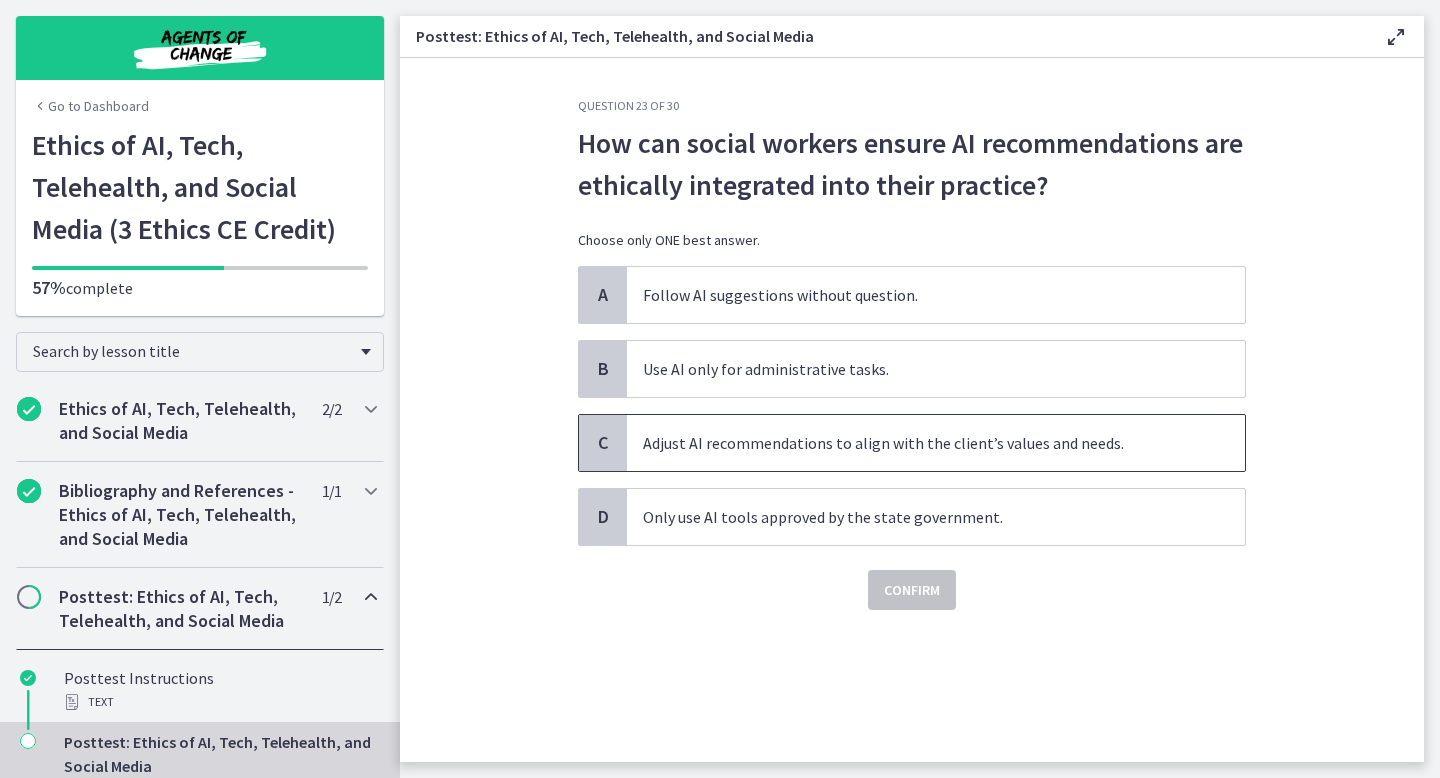 click on "Adjust AI recommendations to align with the client’s values and needs." at bounding box center [936, 443] 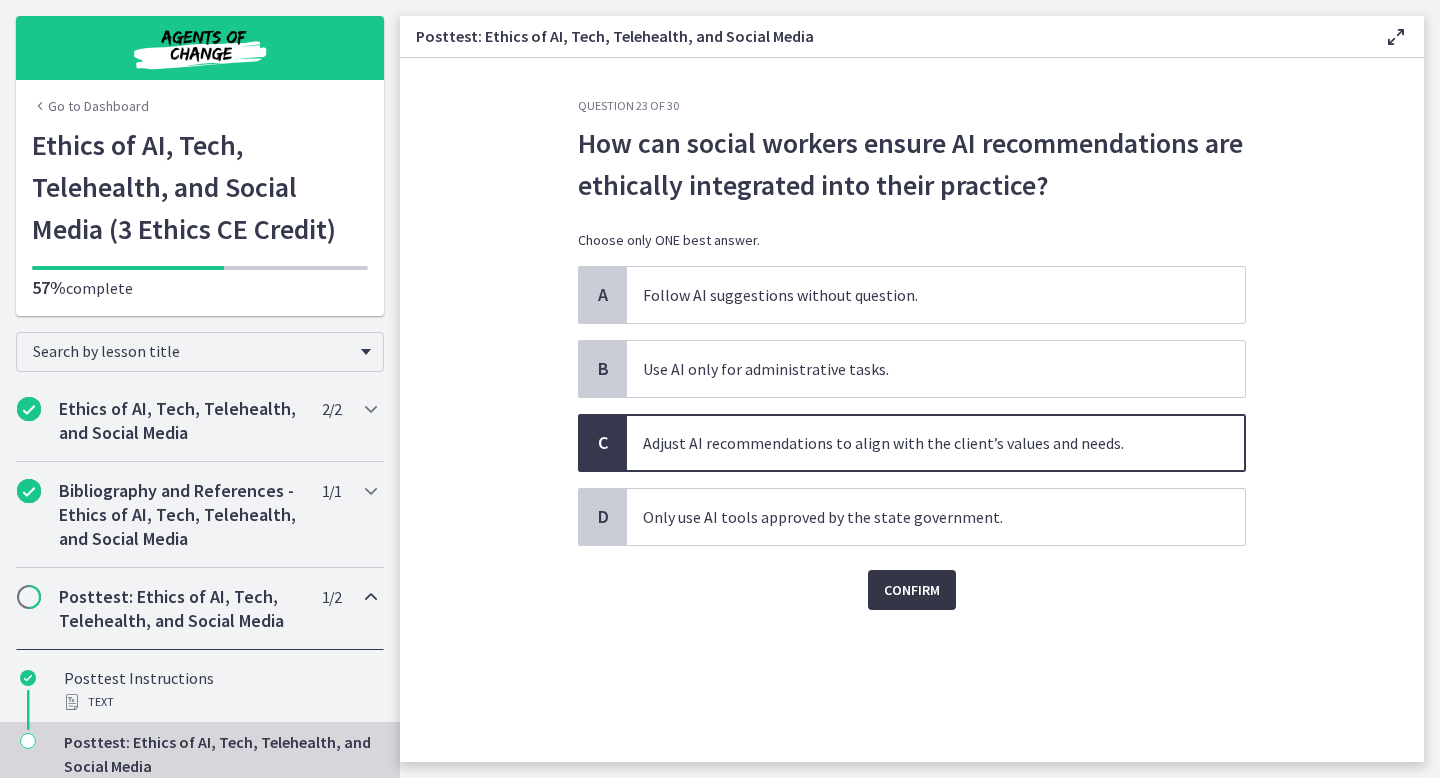 click on "Confirm" at bounding box center [912, 590] 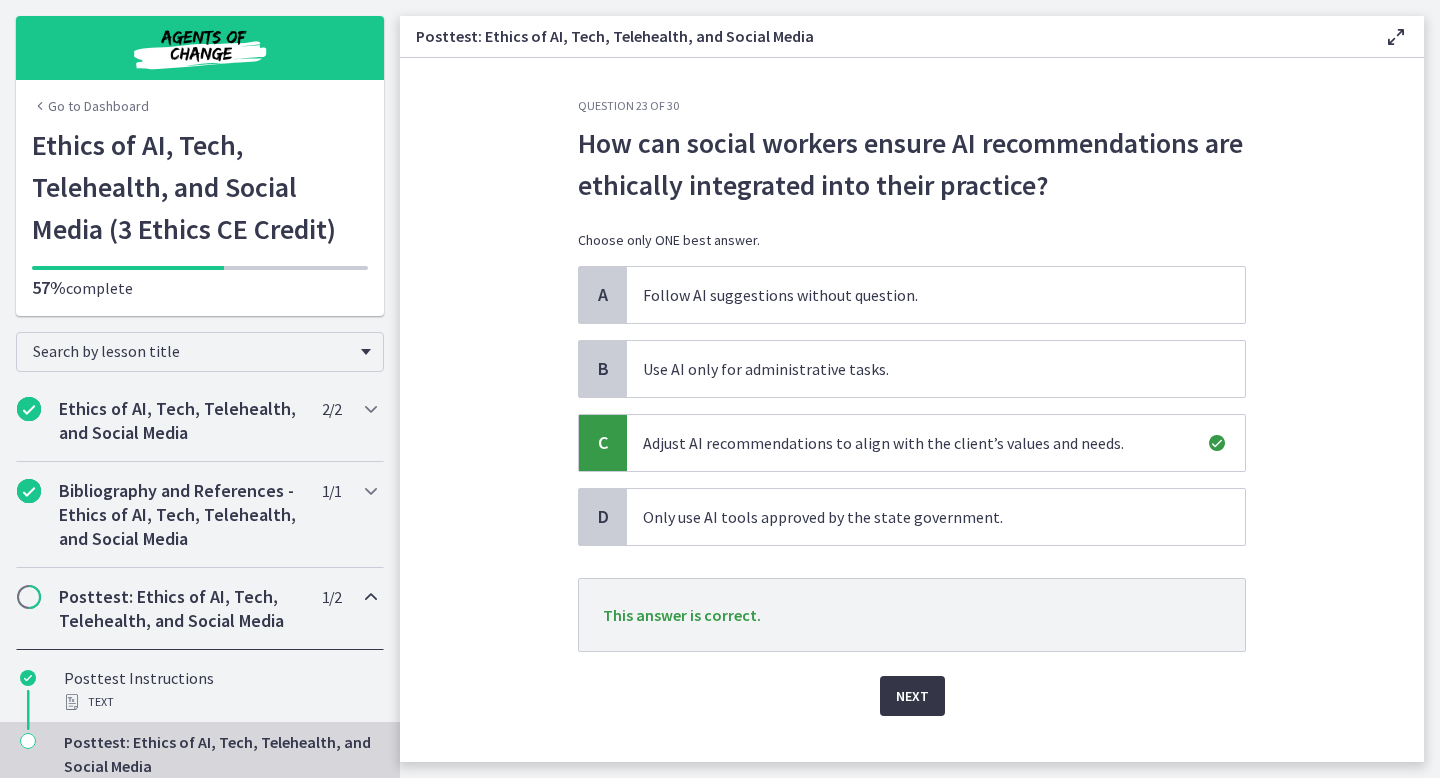 click on "Next" at bounding box center [912, 696] 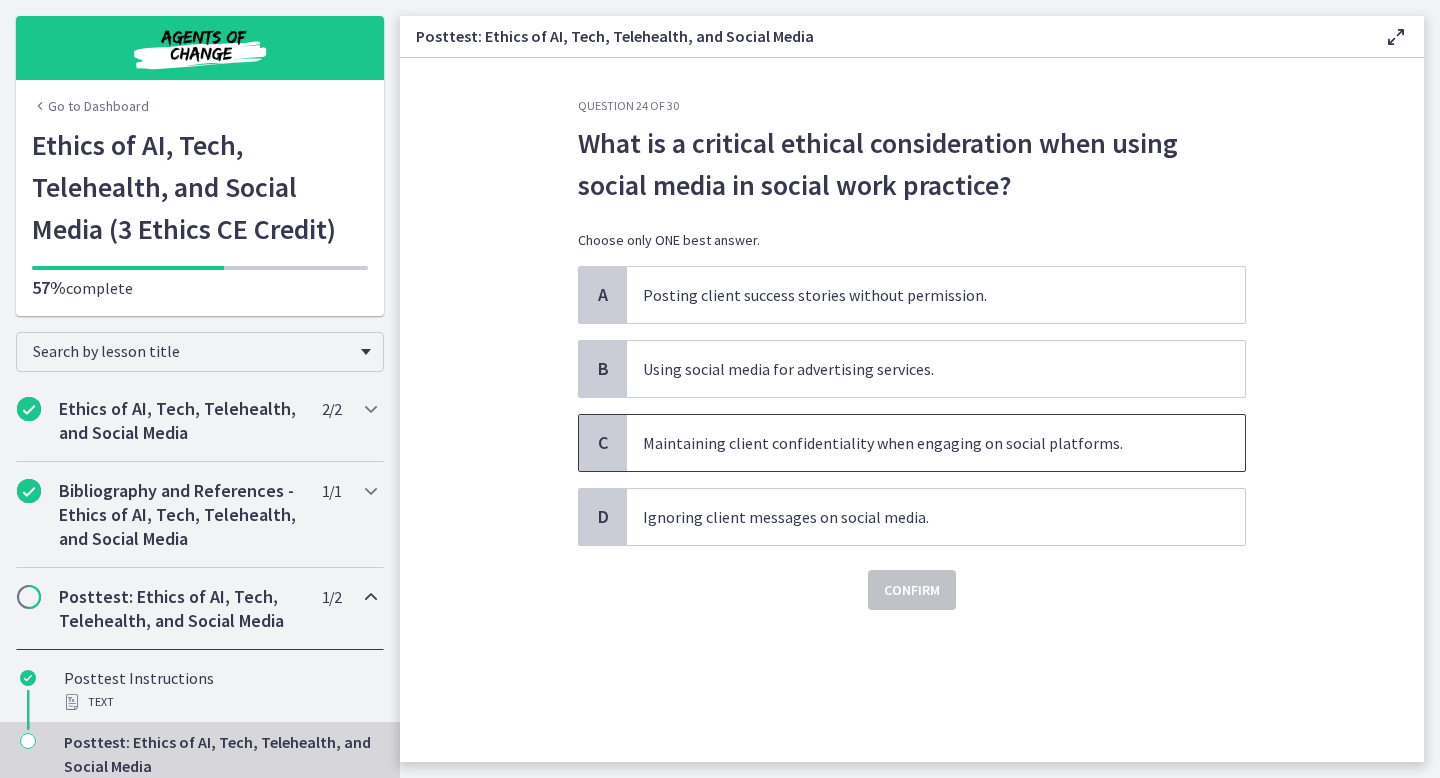 click on "Maintaining client confidentiality when engaging on social platforms." at bounding box center (936, 443) 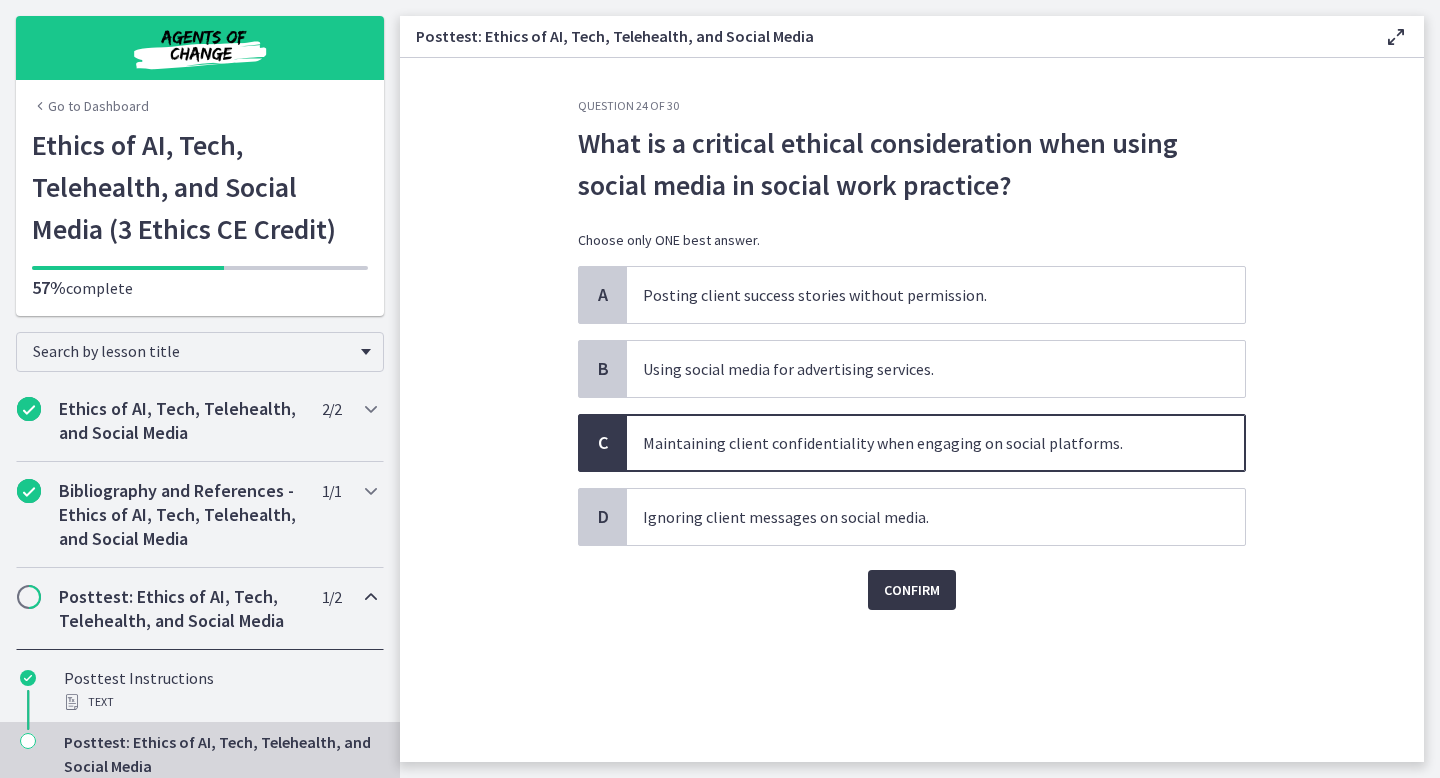 click on "Confirm" at bounding box center (912, 590) 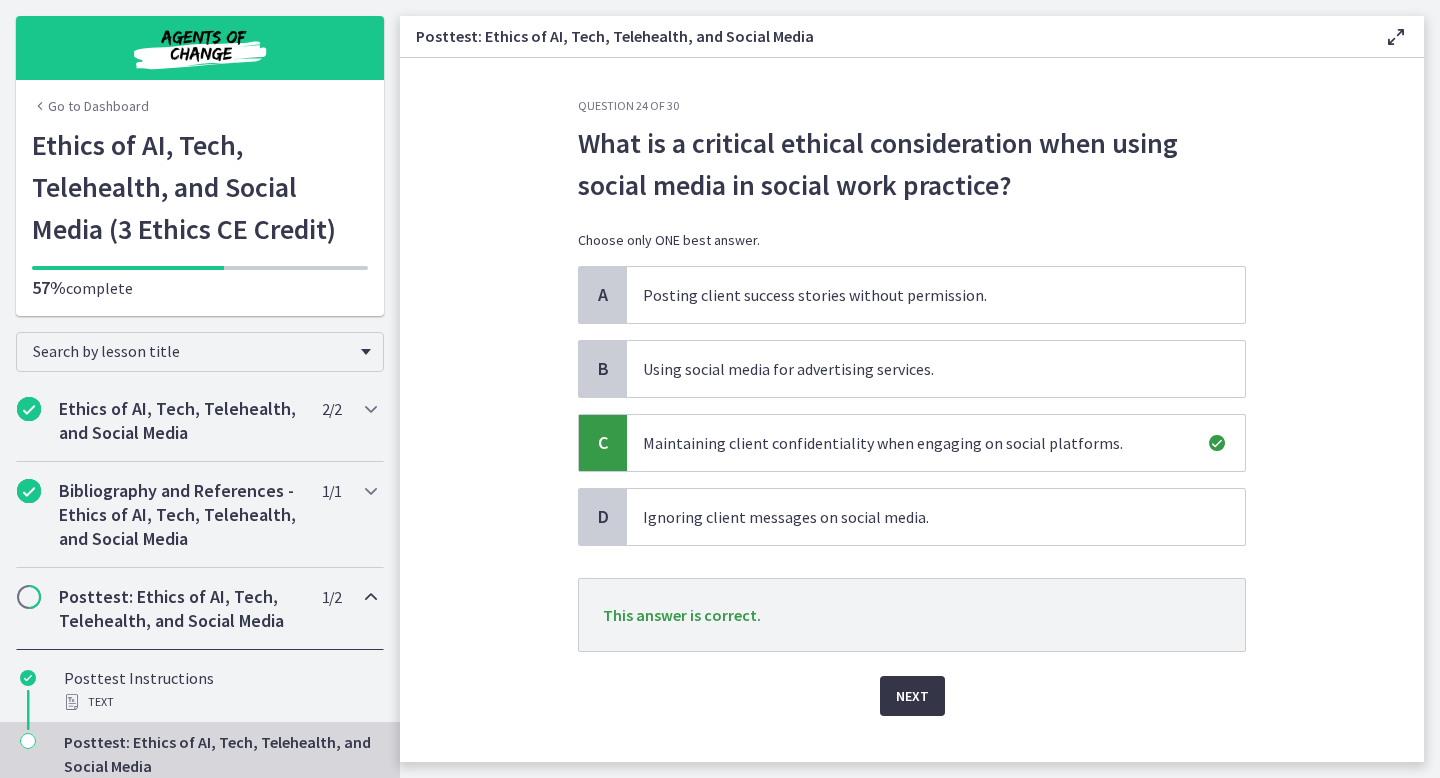 click on "Next" at bounding box center [912, 696] 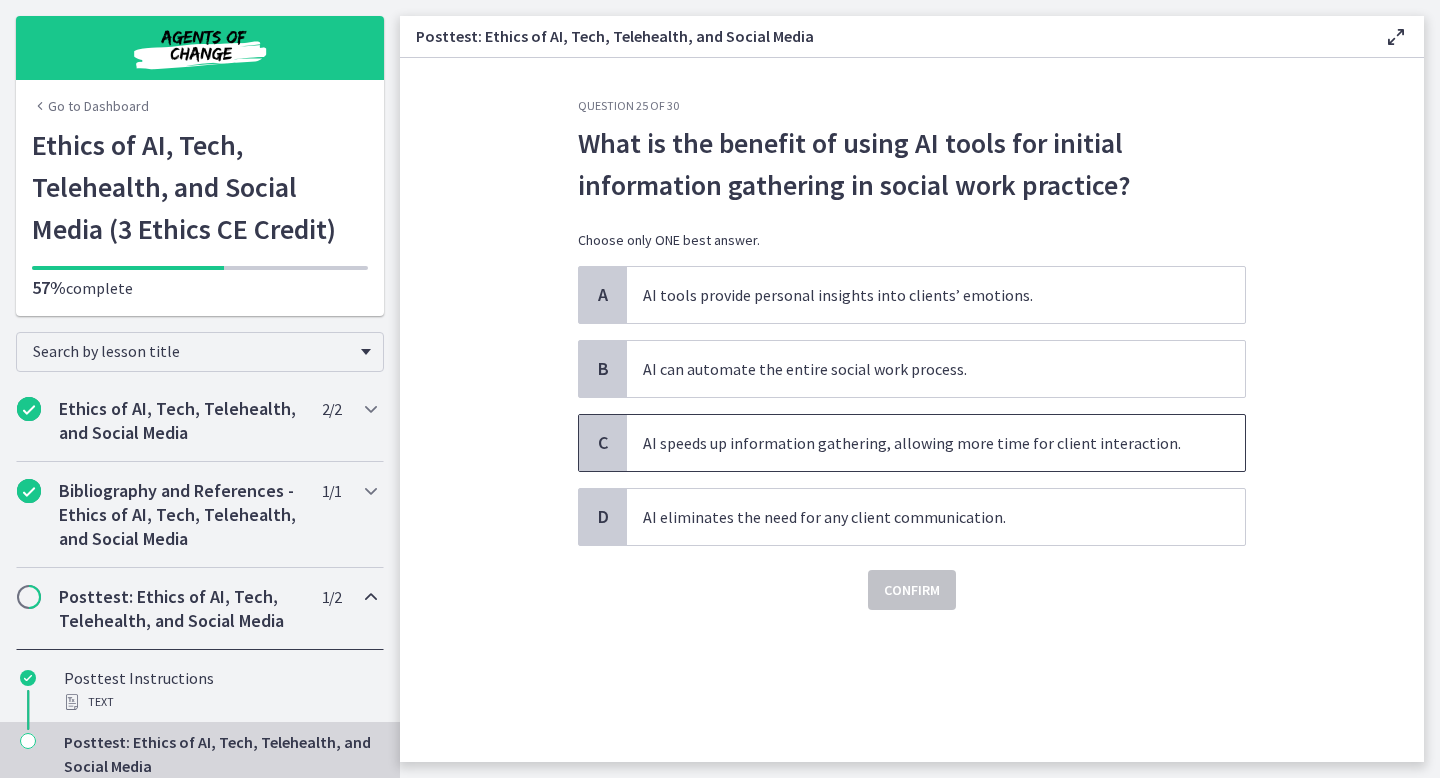 click on "AI speeds up information gathering, allowing more time for client interaction." at bounding box center [936, 443] 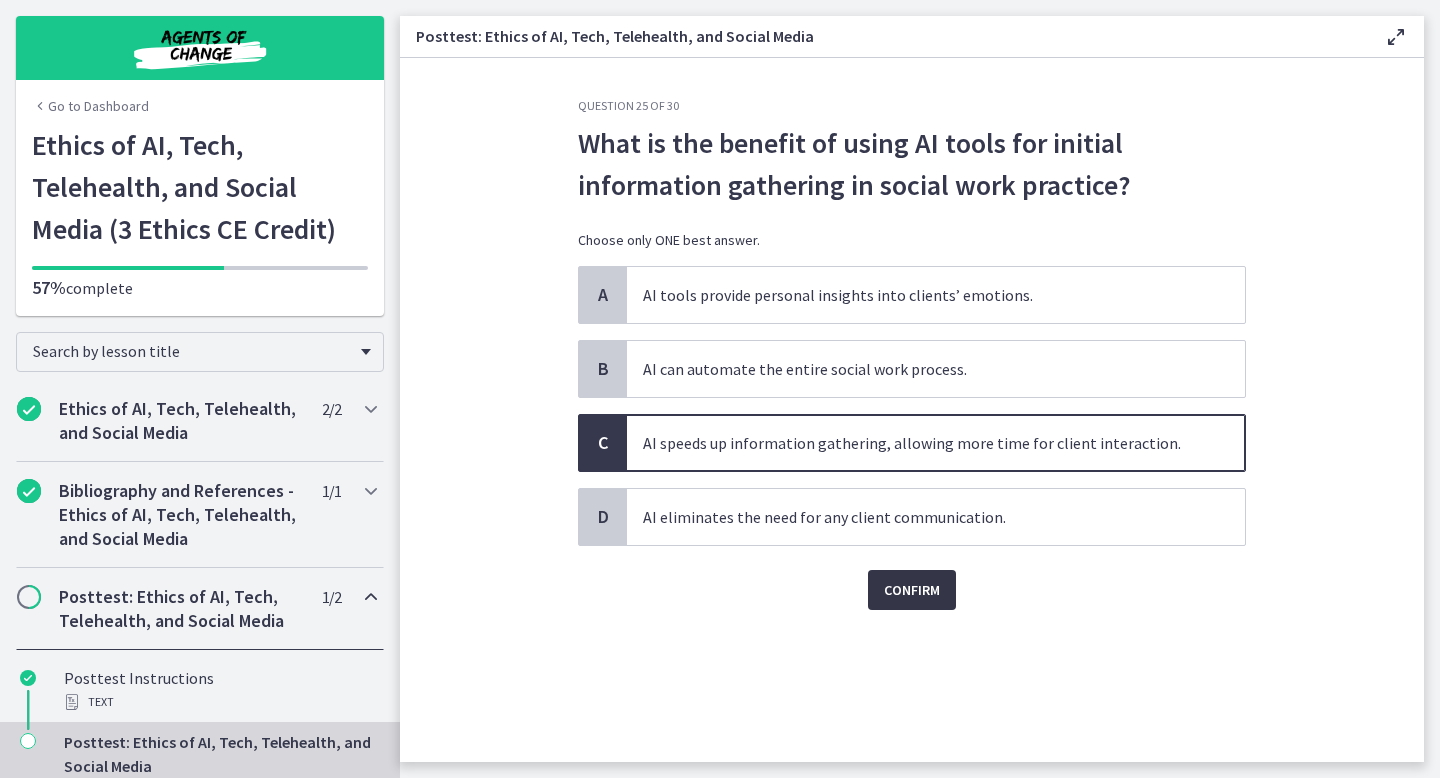 click on "Confirm" at bounding box center [912, 590] 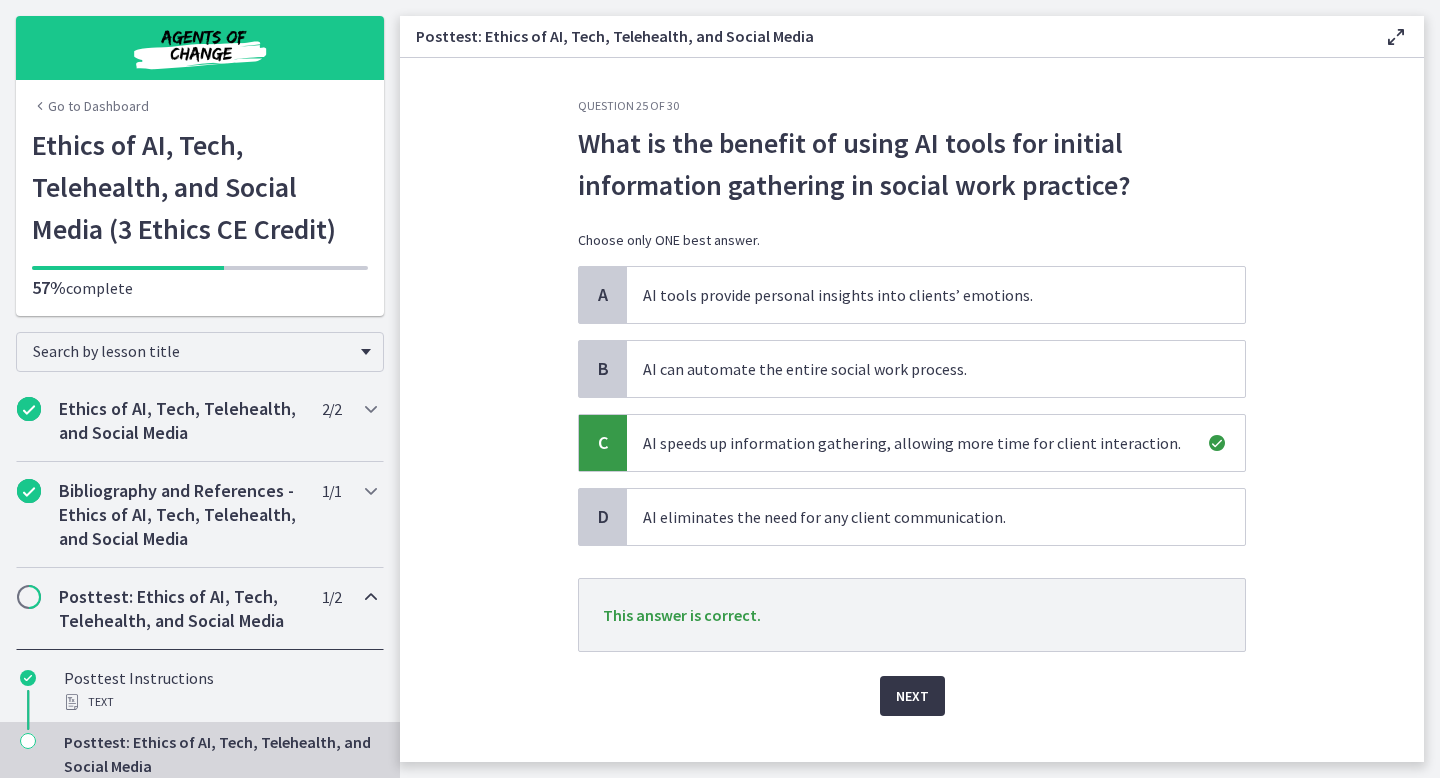 click on "Next" at bounding box center [912, 696] 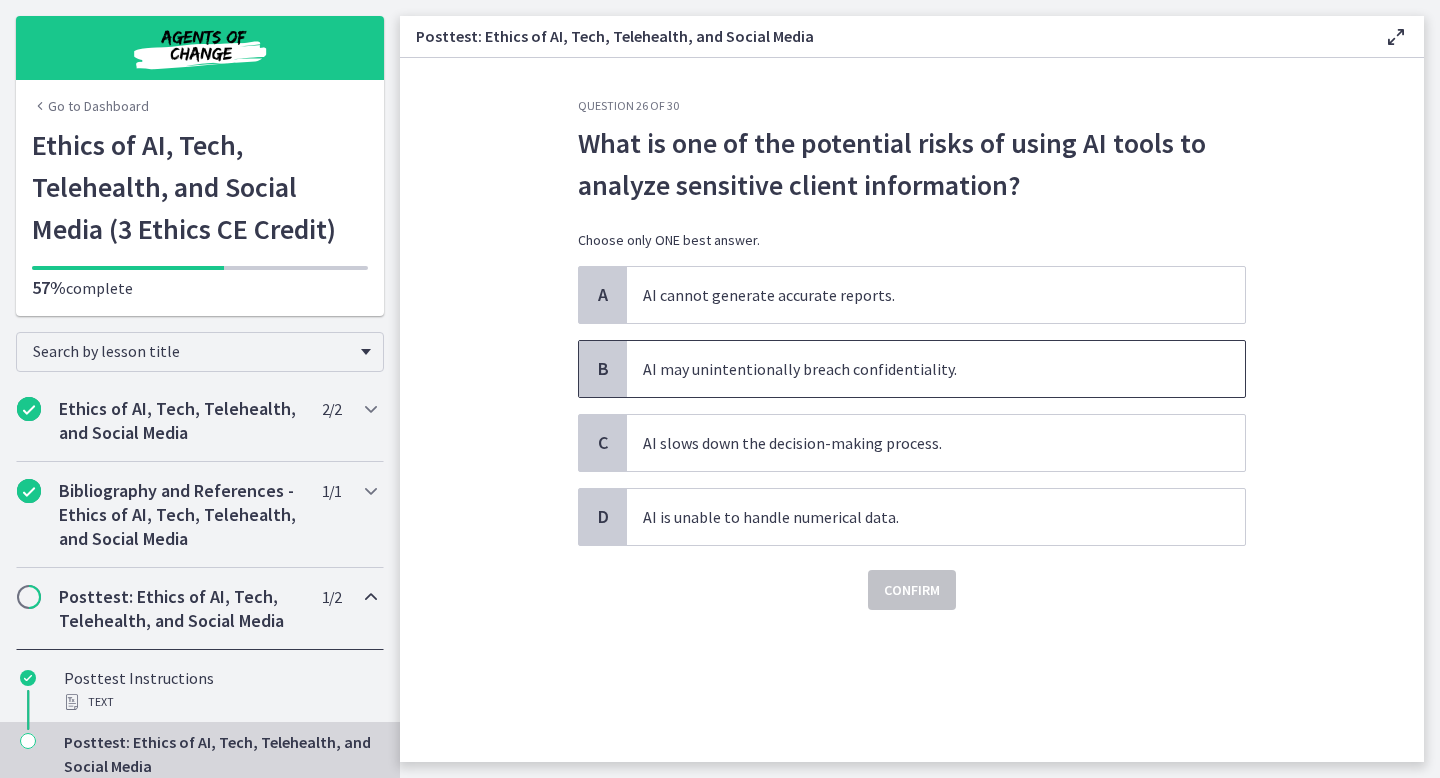 click on "AI may unintentionally breach confidentiality." at bounding box center (936, 369) 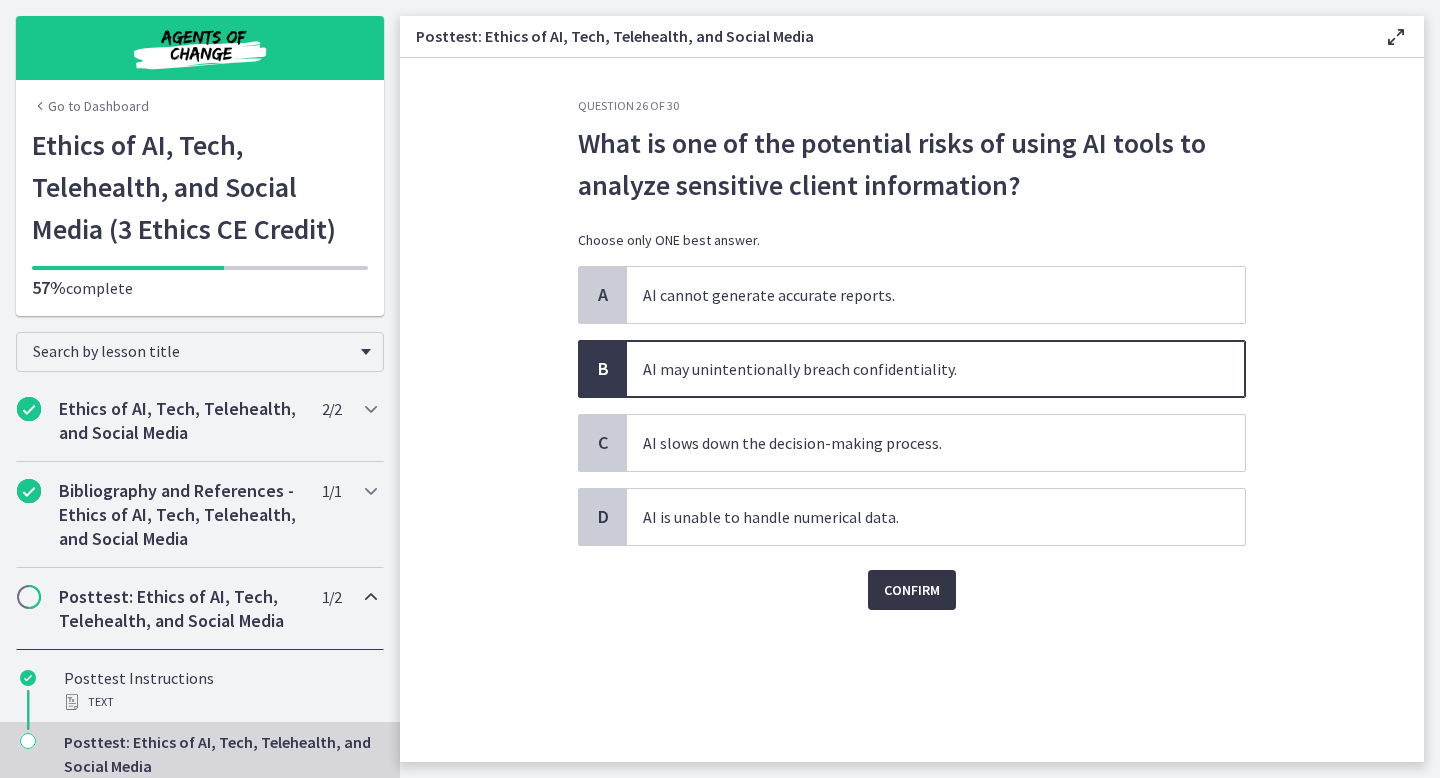 click on "Confirm" at bounding box center (912, 590) 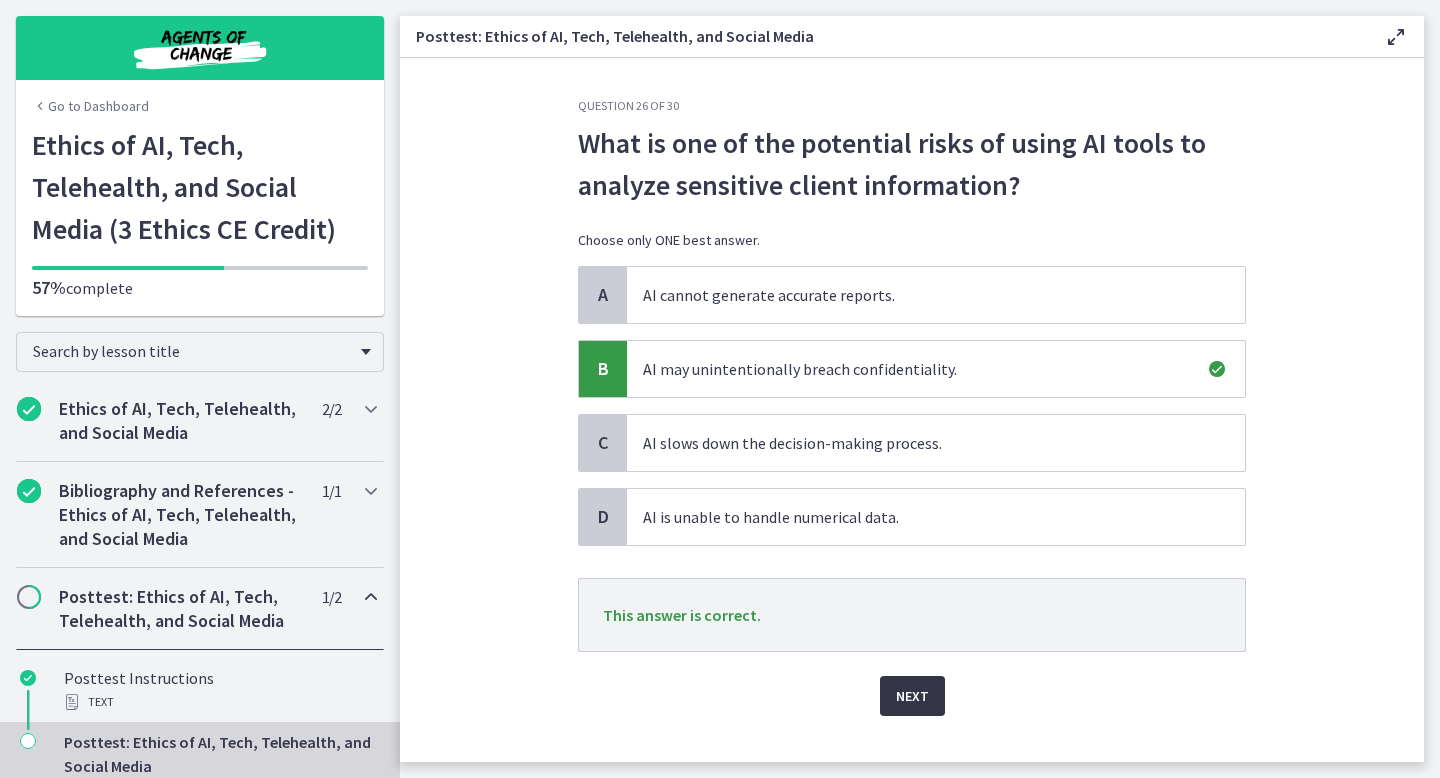 click on "Next" at bounding box center [912, 696] 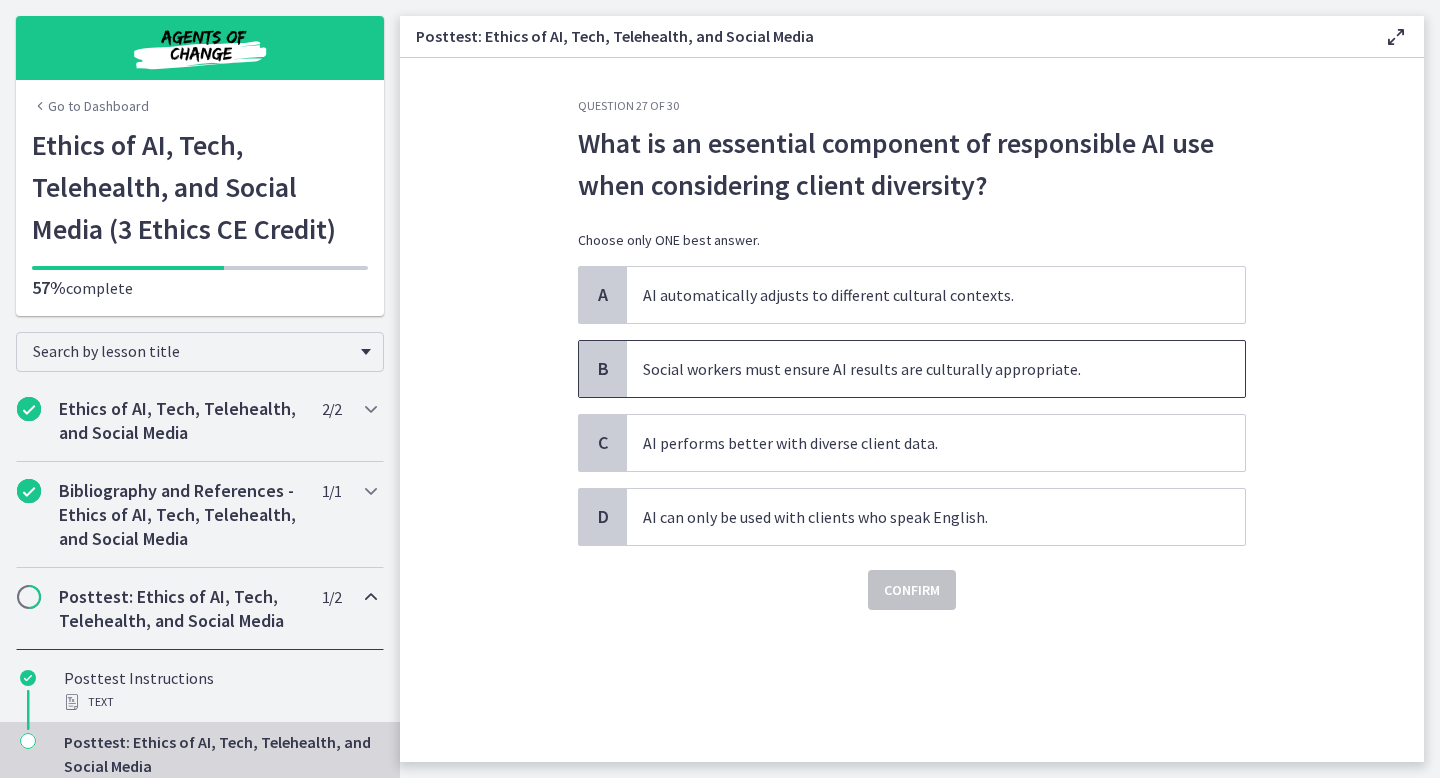 click on "Social workers must ensure AI results are culturally appropriate." at bounding box center [936, 369] 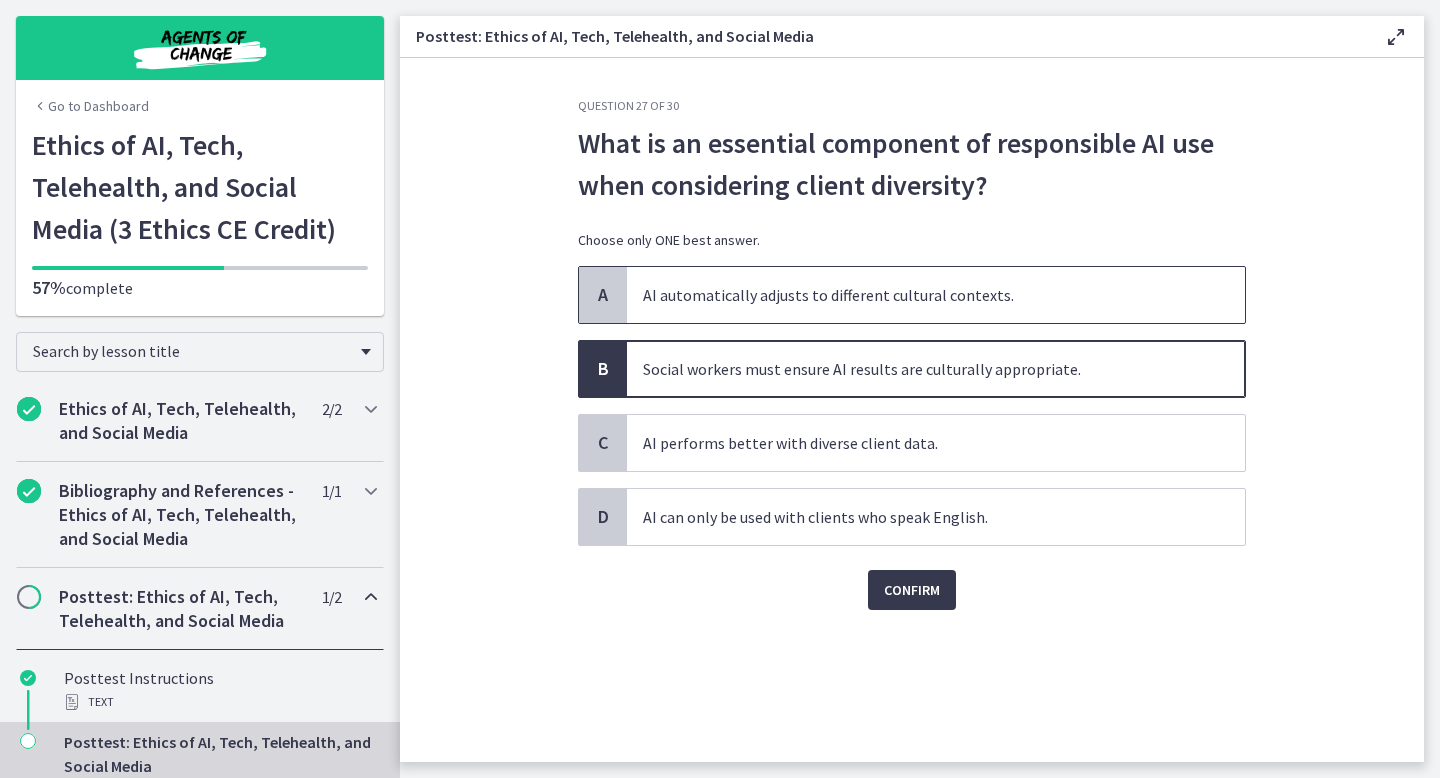 click on "AI automatically adjusts to different cultural contexts." at bounding box center (936, 295) 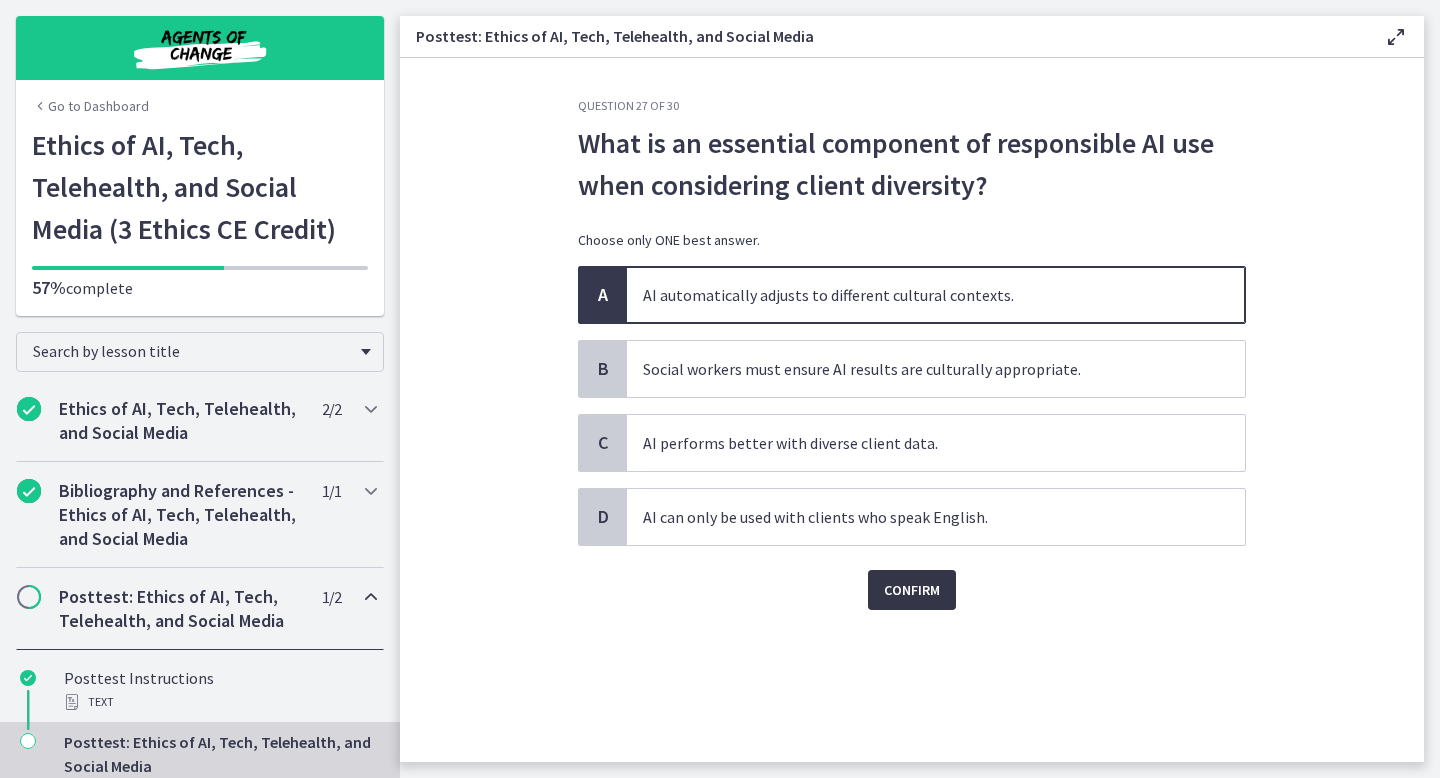 click on "Confirm" at bounding box center [912, 590] 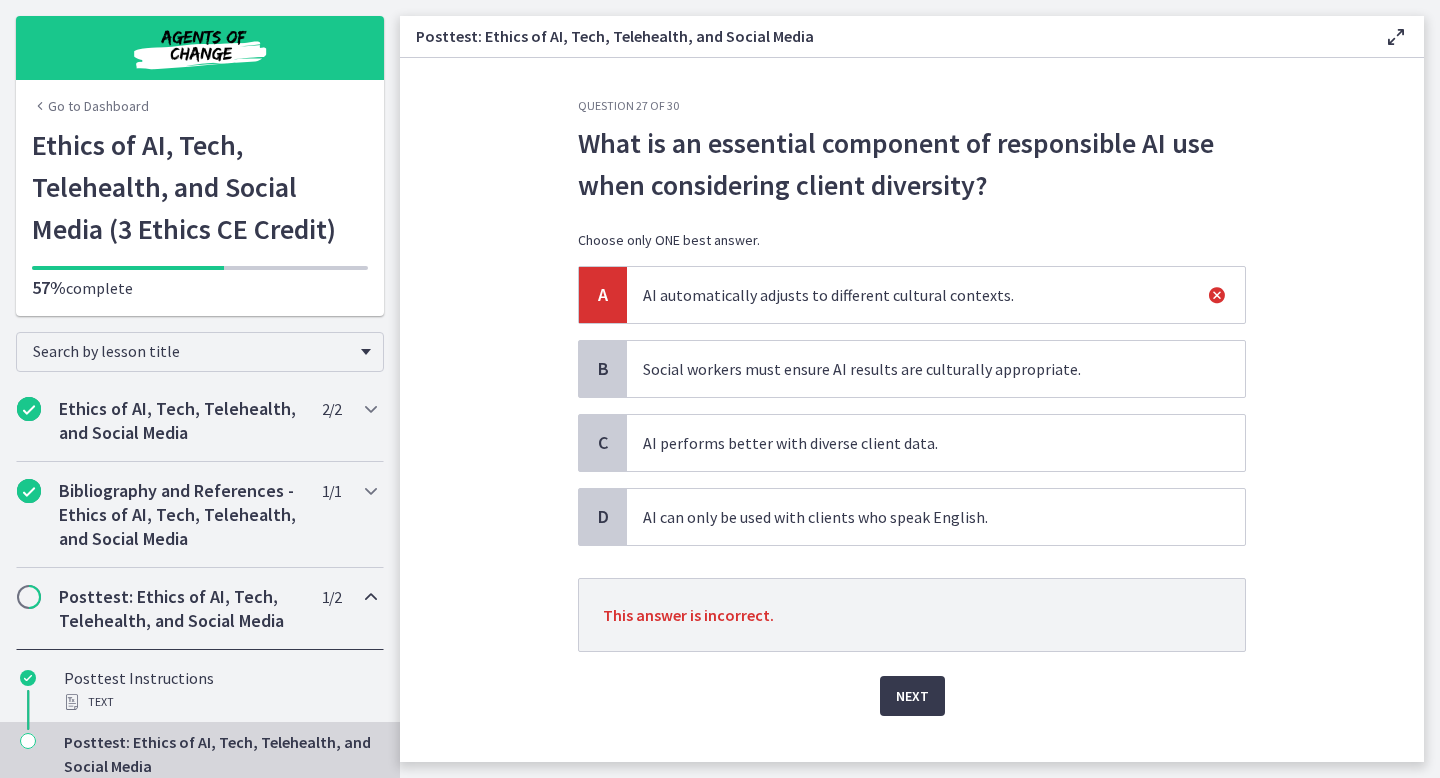 click on "Social workers must ensure AI results are culturally appropriate." at bounding box center [936, 369] 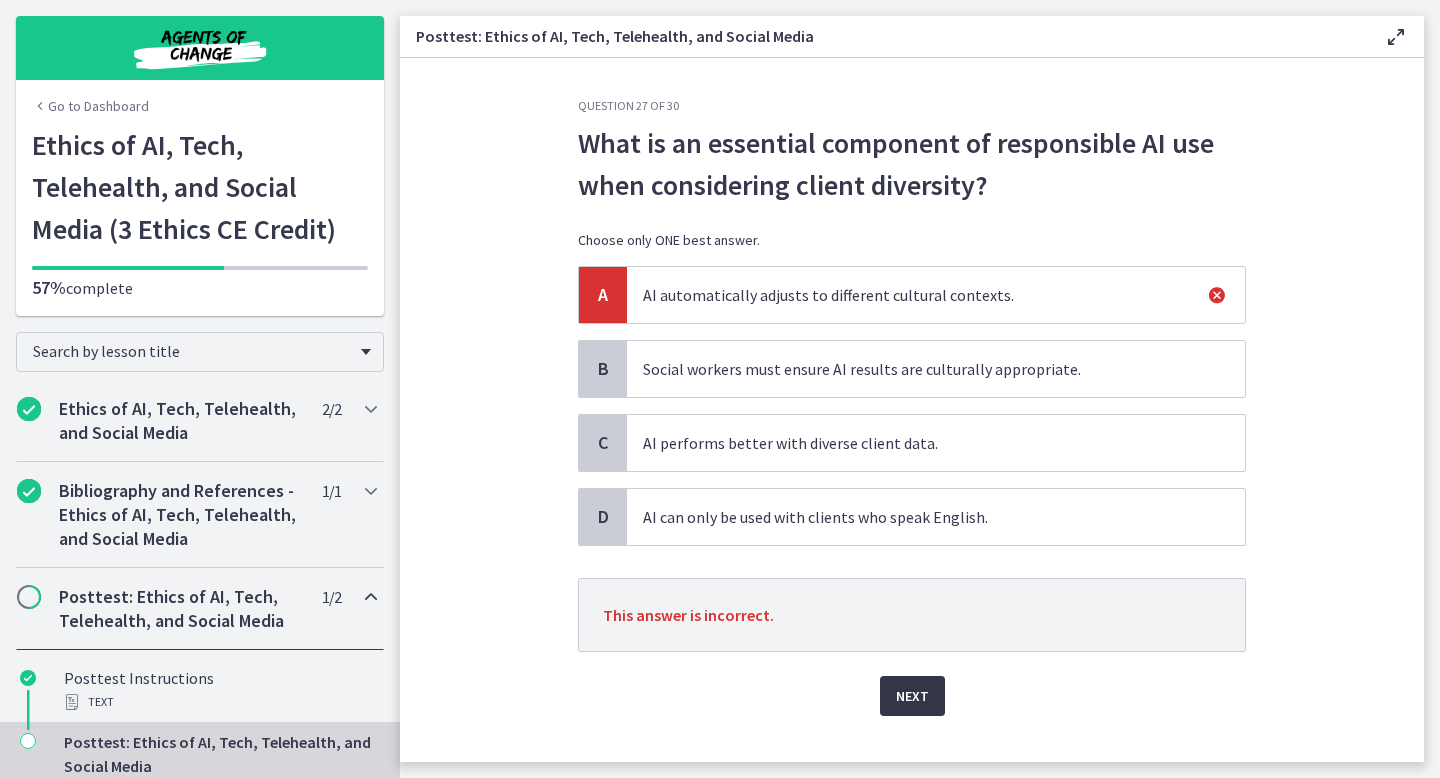click on "Next" at bounding box center [912, 696] 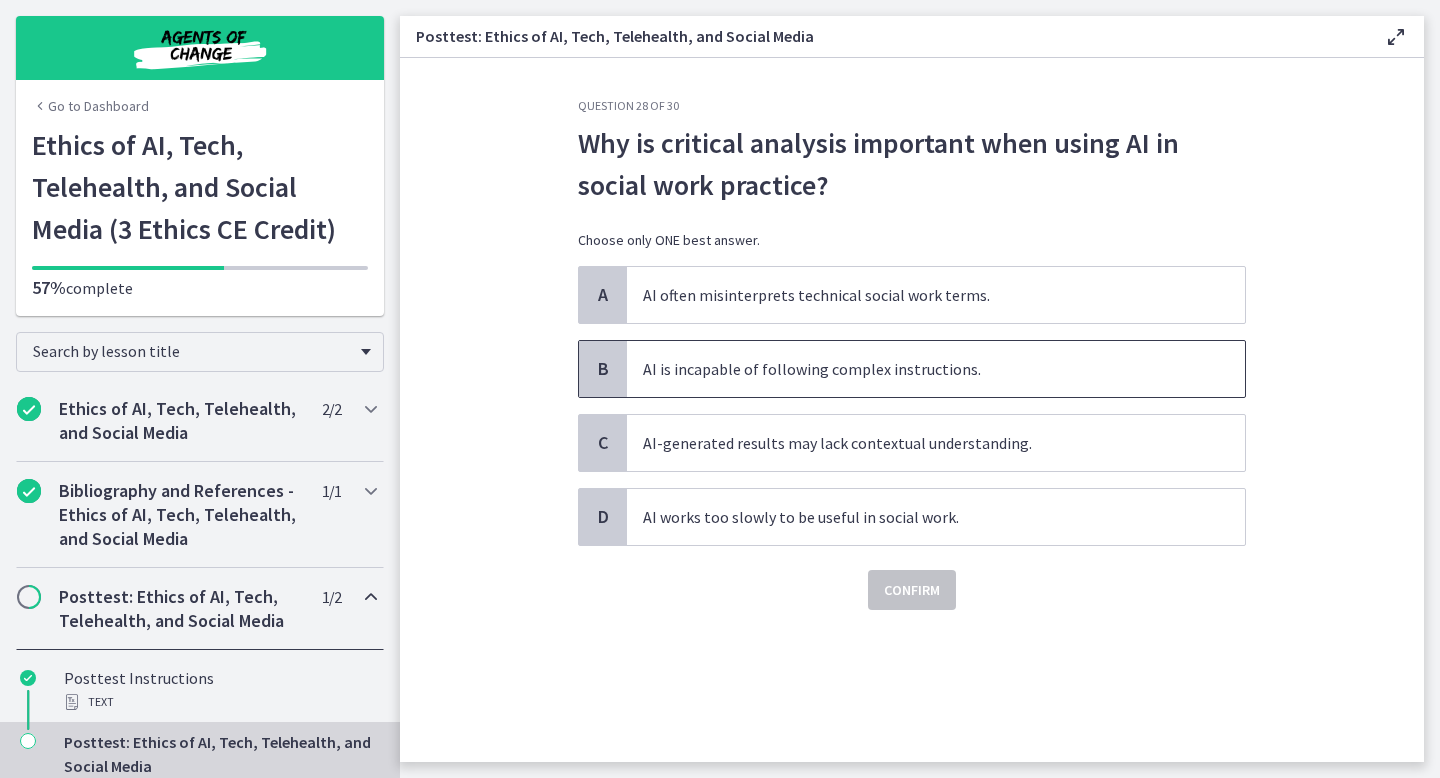 click on "AI is incapable of following complex instructions." at bounding box center (936, 369) 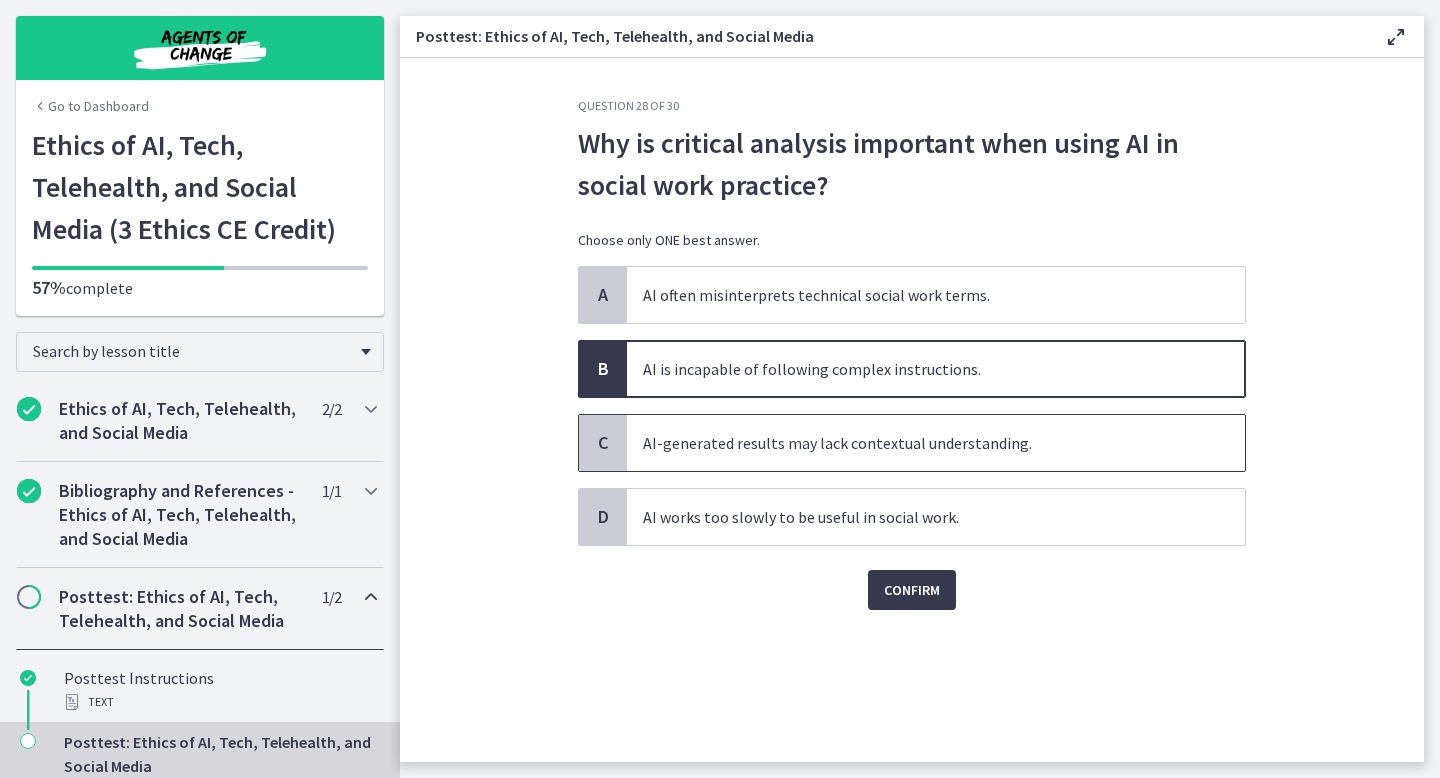 click on "AI-generated results may lack contextual understanding." at bounding box center (936, 443) 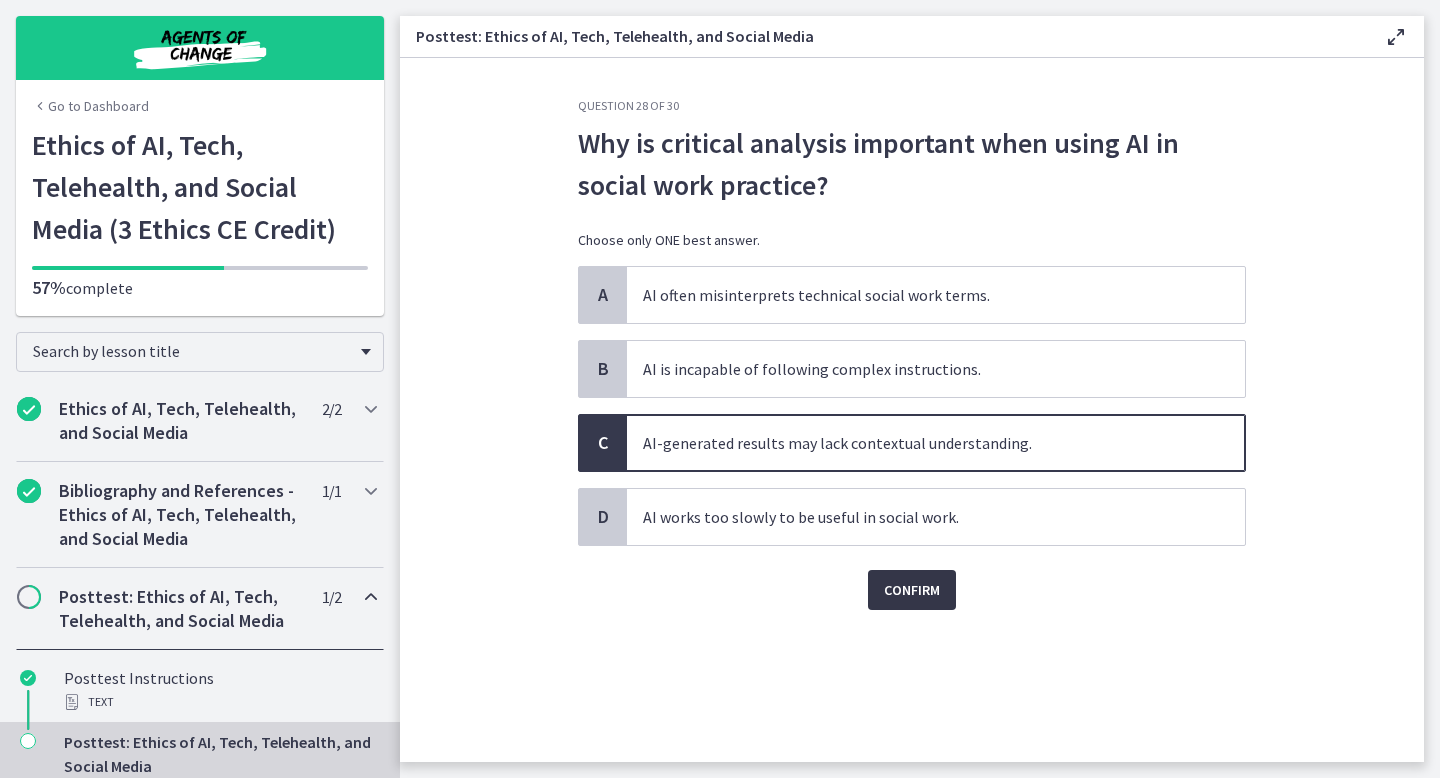 click on "Confirm" at bounding box center [912, 590] 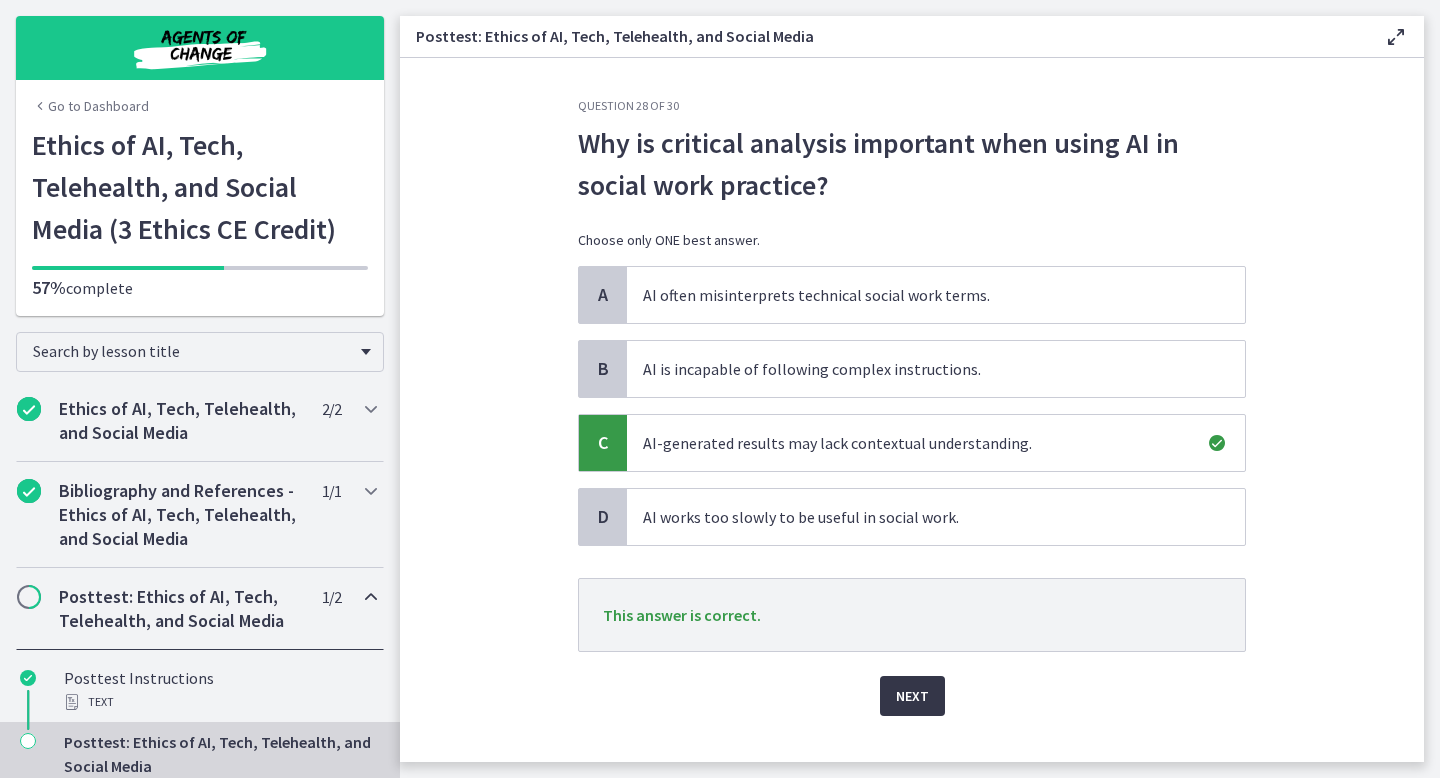 click on "Next" at bounding box center (912, 696) 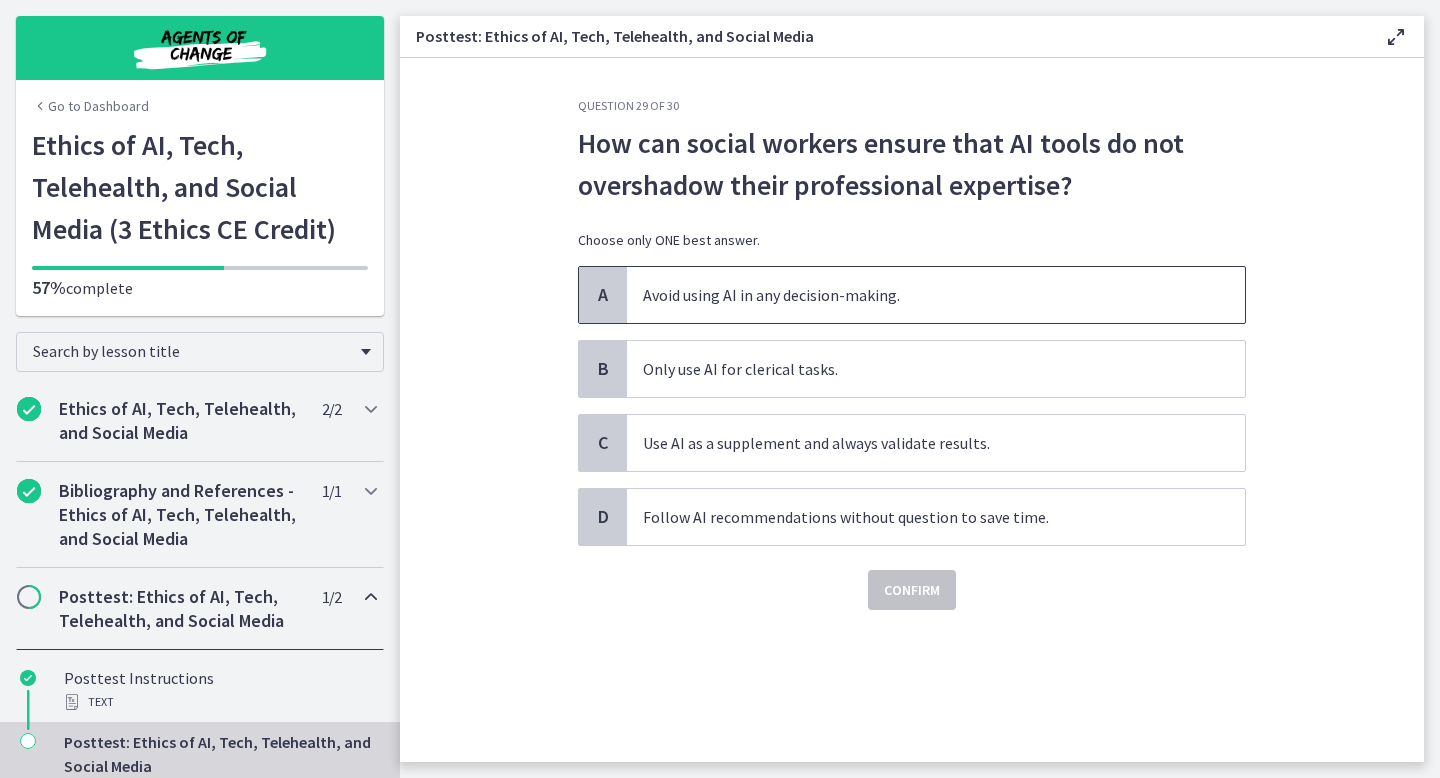 click on "Avoid using AI in any decision-making." at bounding box center (936, 295) 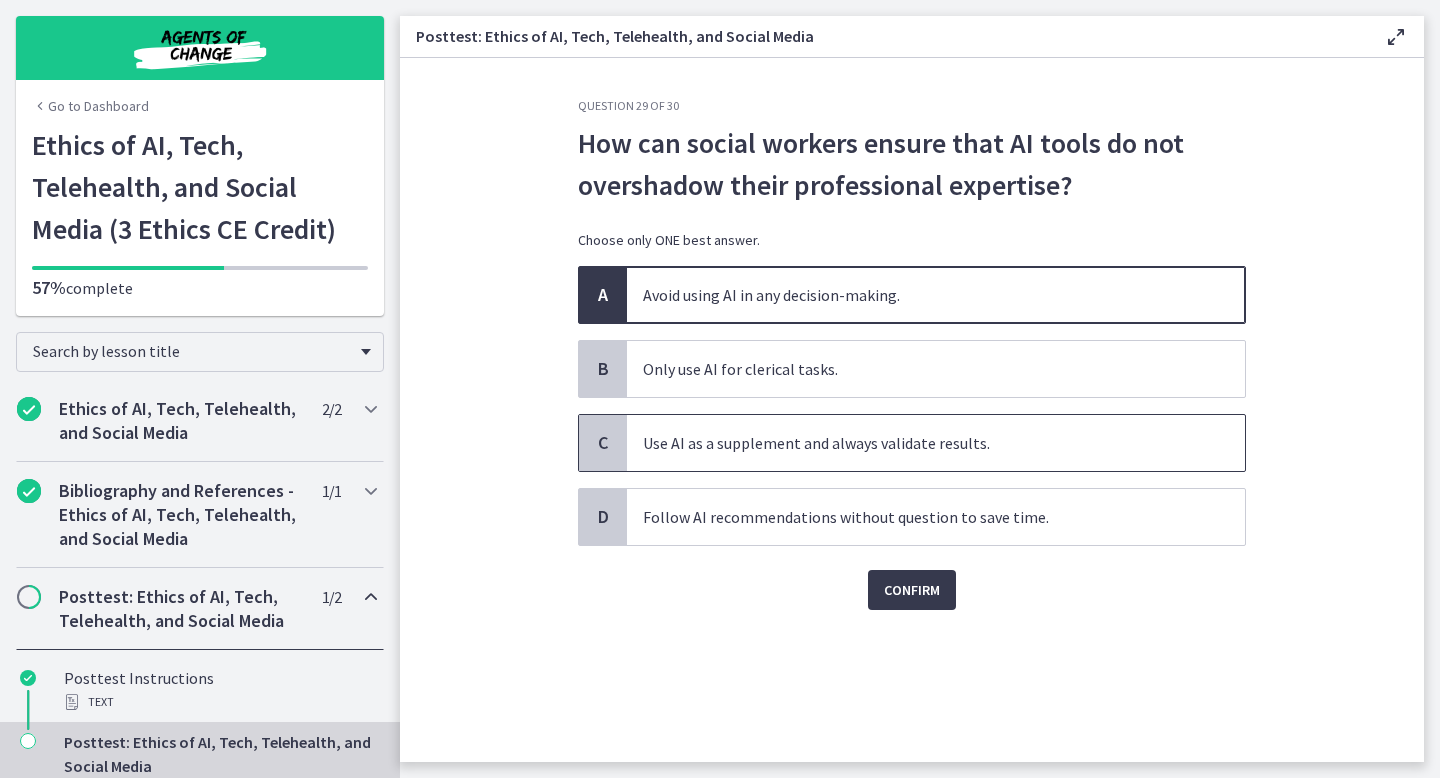 click on "Use AI as a supplement and always validate results." at bounding box center (936, 443) 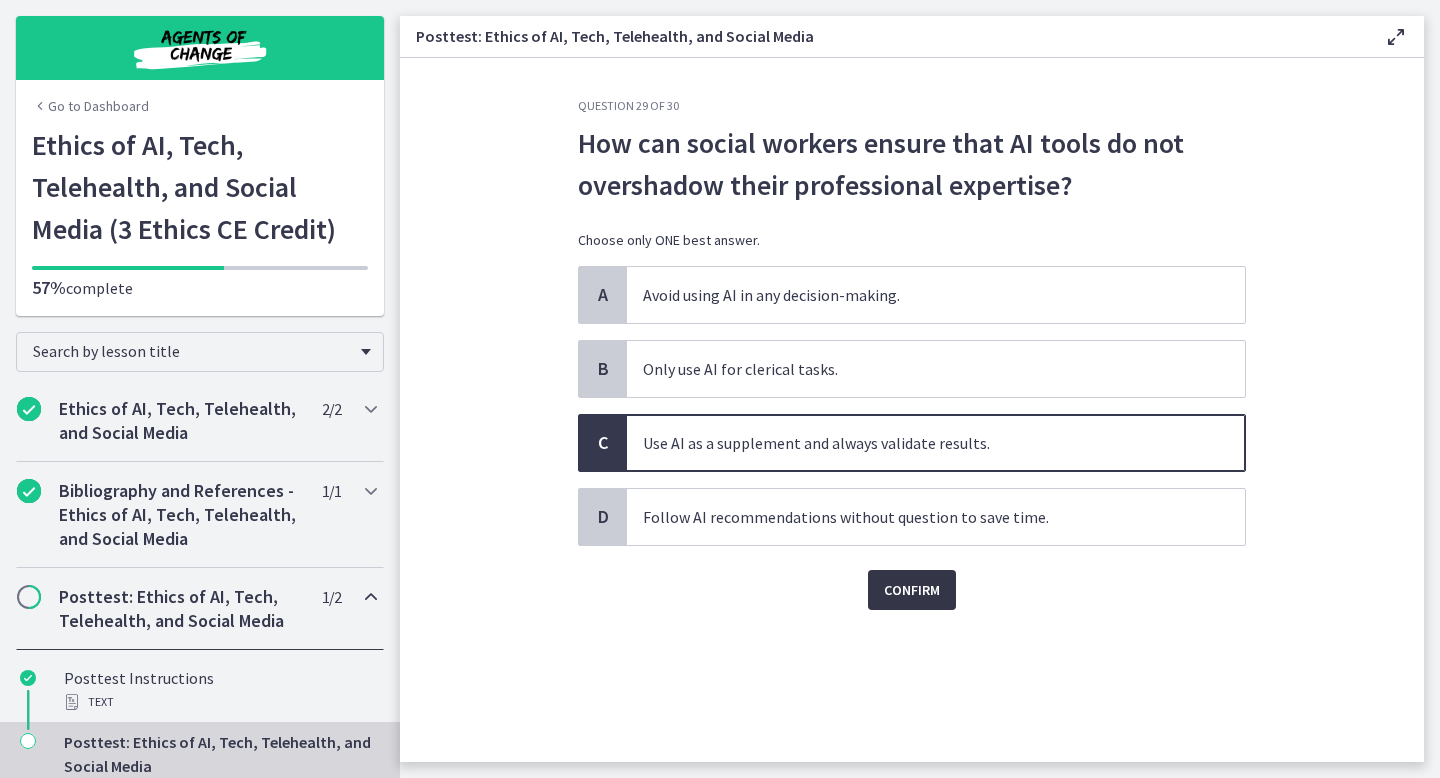 click on "Confirm" at bounding box center (912, 590) 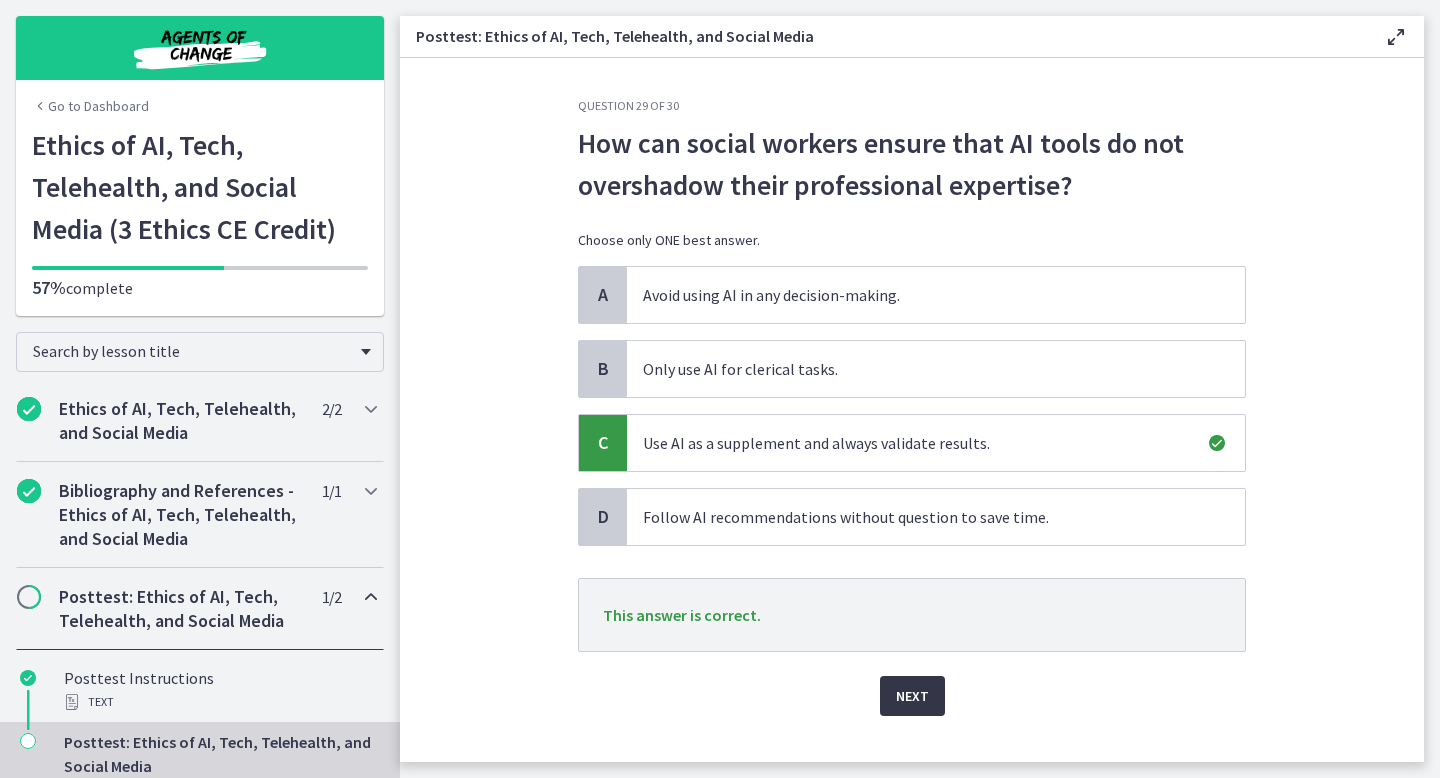 click on "Next" at bounding box center (912, 696) 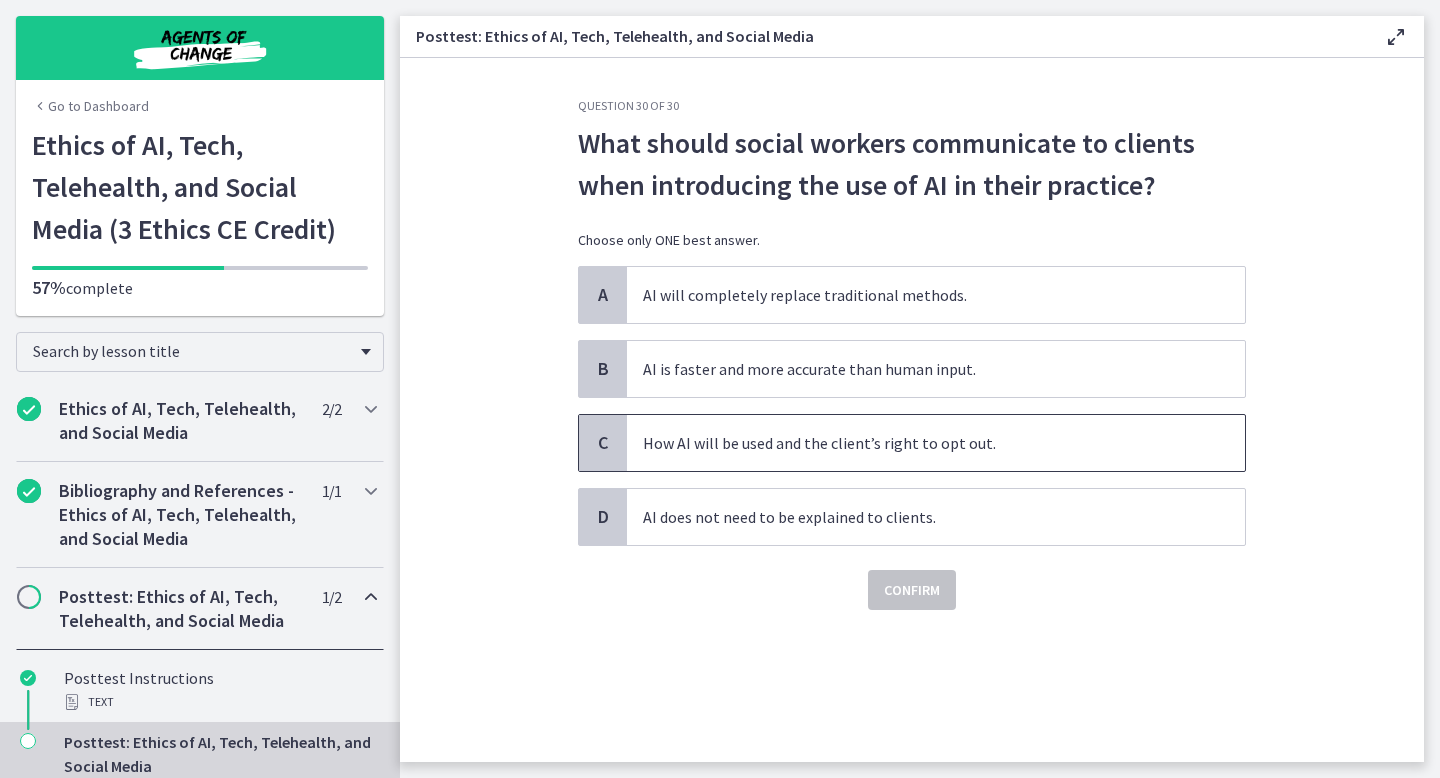 click on "How AI will be used and the client’s right to opt out." at bounding box center [936, 443] 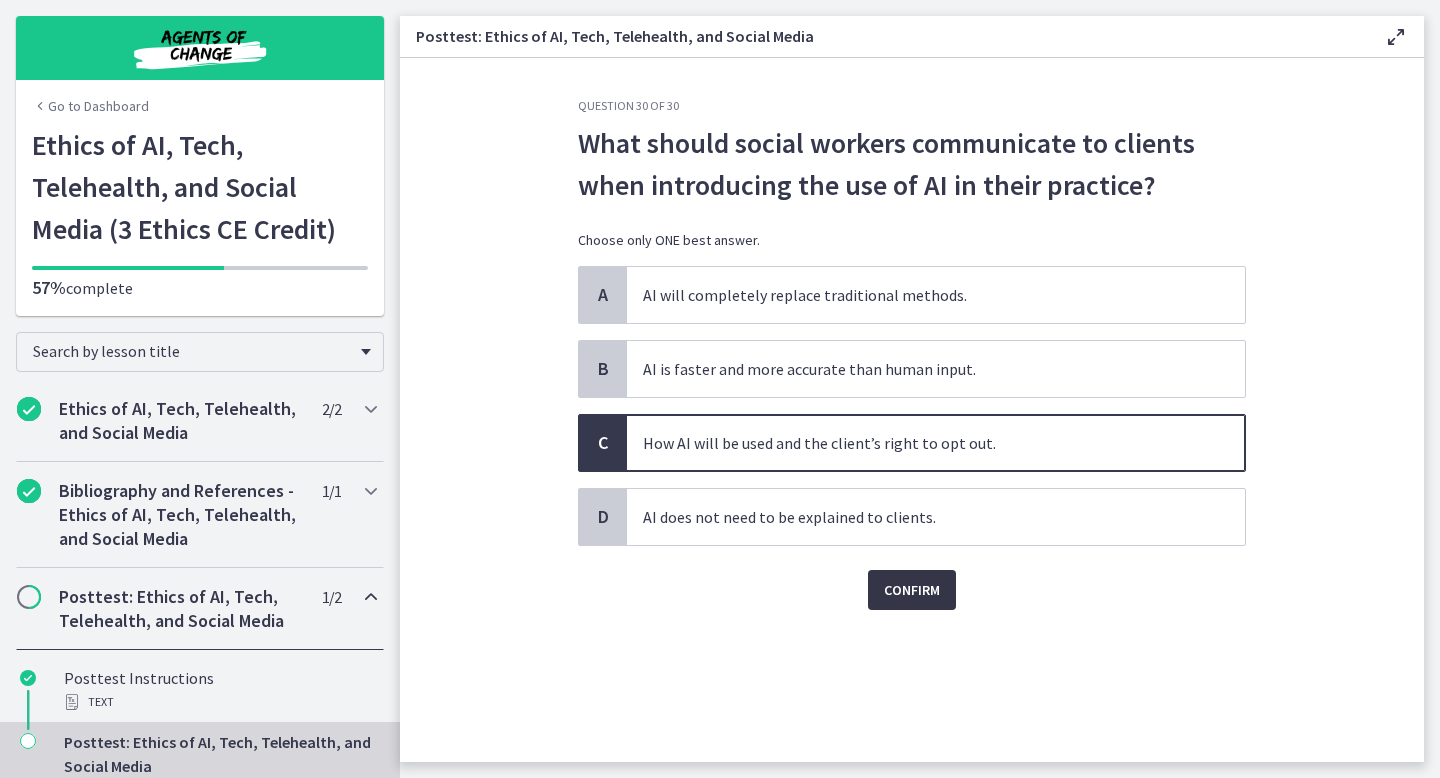 click on "Confirm" at bounding box center (912, 590) 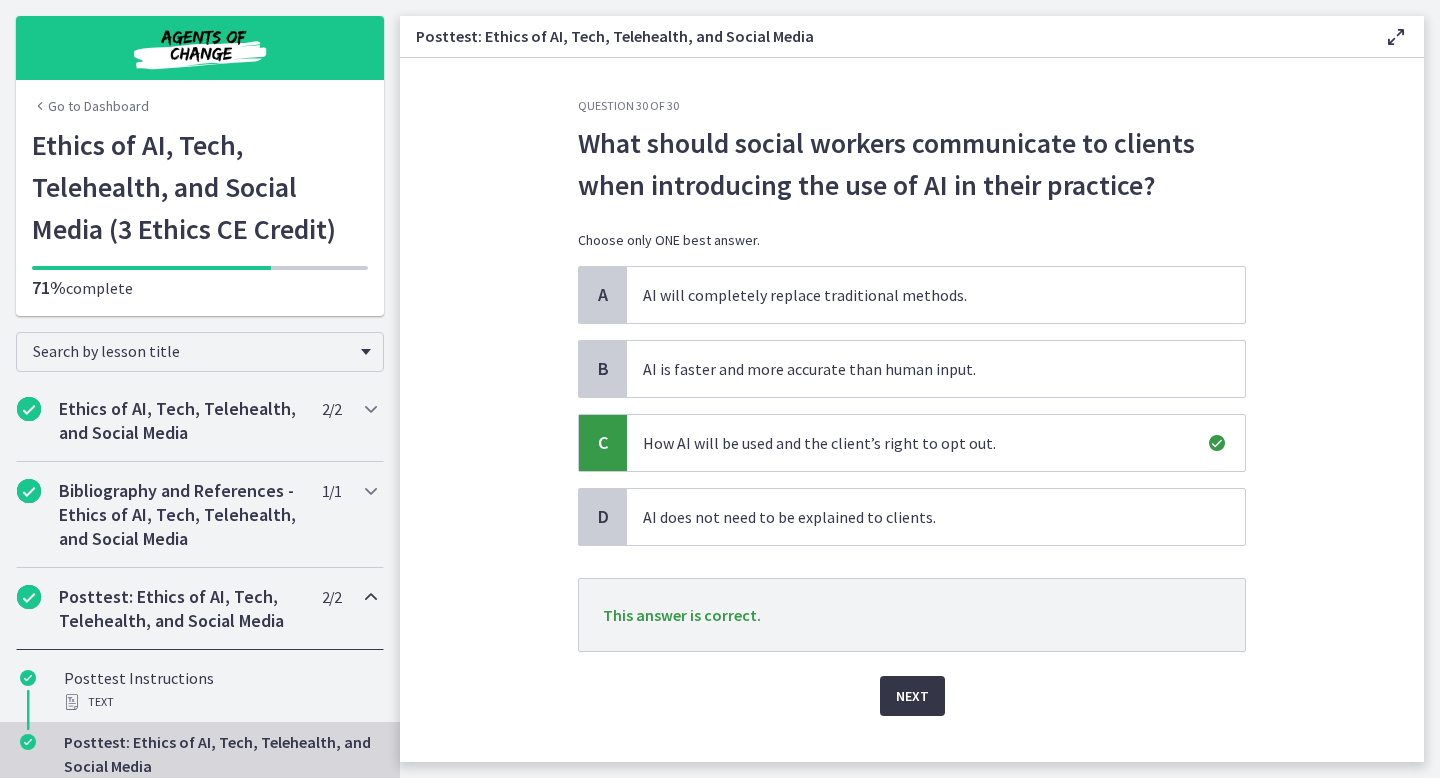 click on "Next" at bounding box center [912, 696] 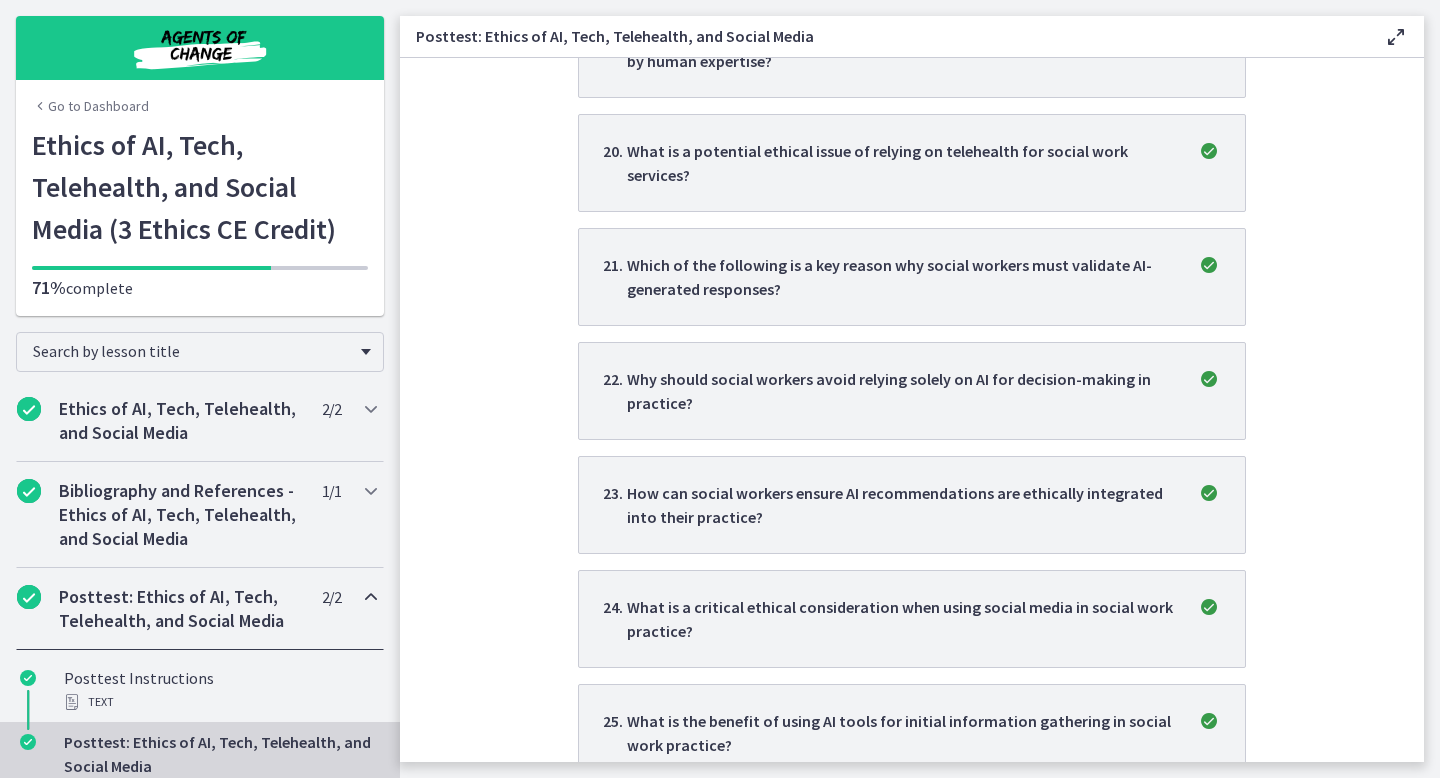 scroll, scrollTop: 3036, scrollLeft: 0, axis: vertical 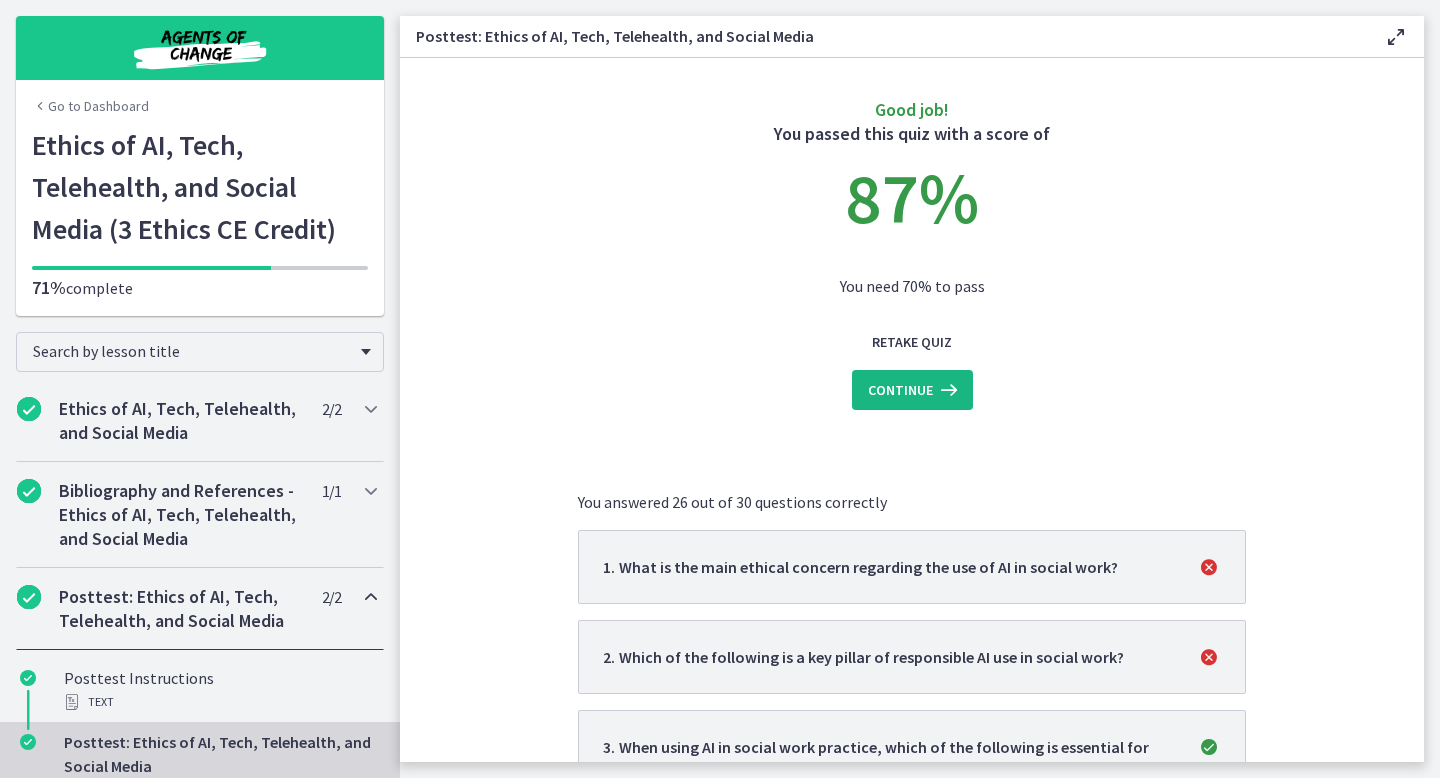 click on "Continue" at bounding box center [900, 390] 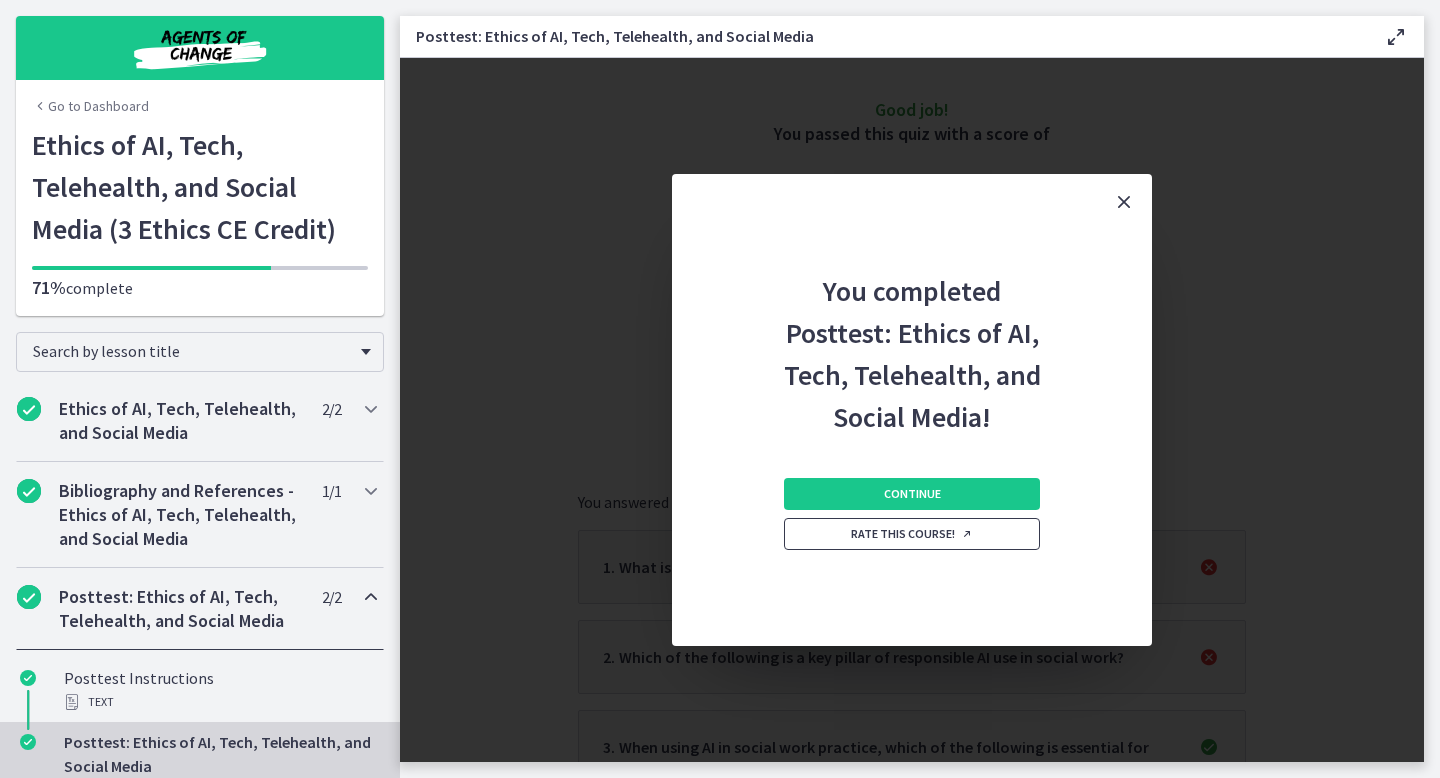 click on "Rate this course!" at bounding box center (912, 534) 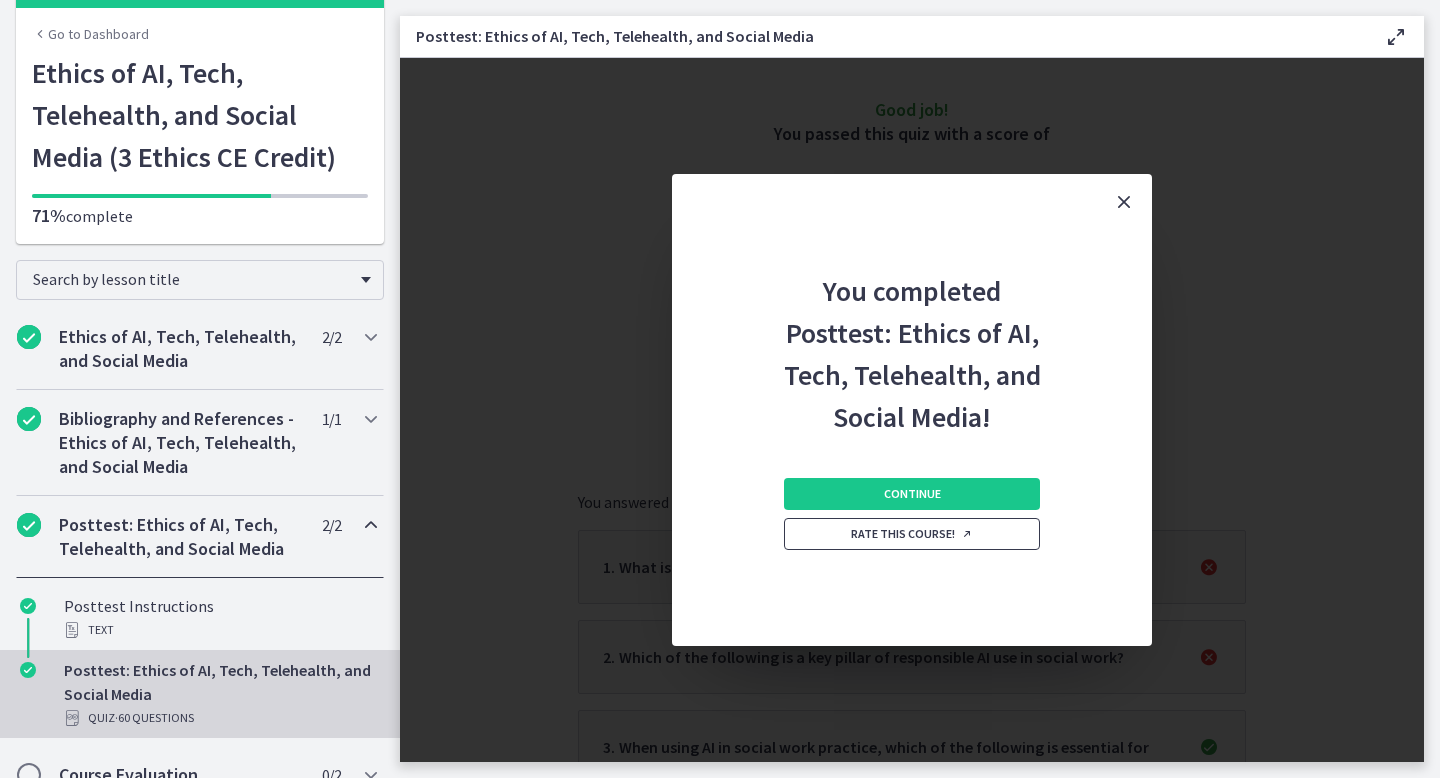 scroll, scrollTop: 98, scrollLeft: 0, axis: vertical 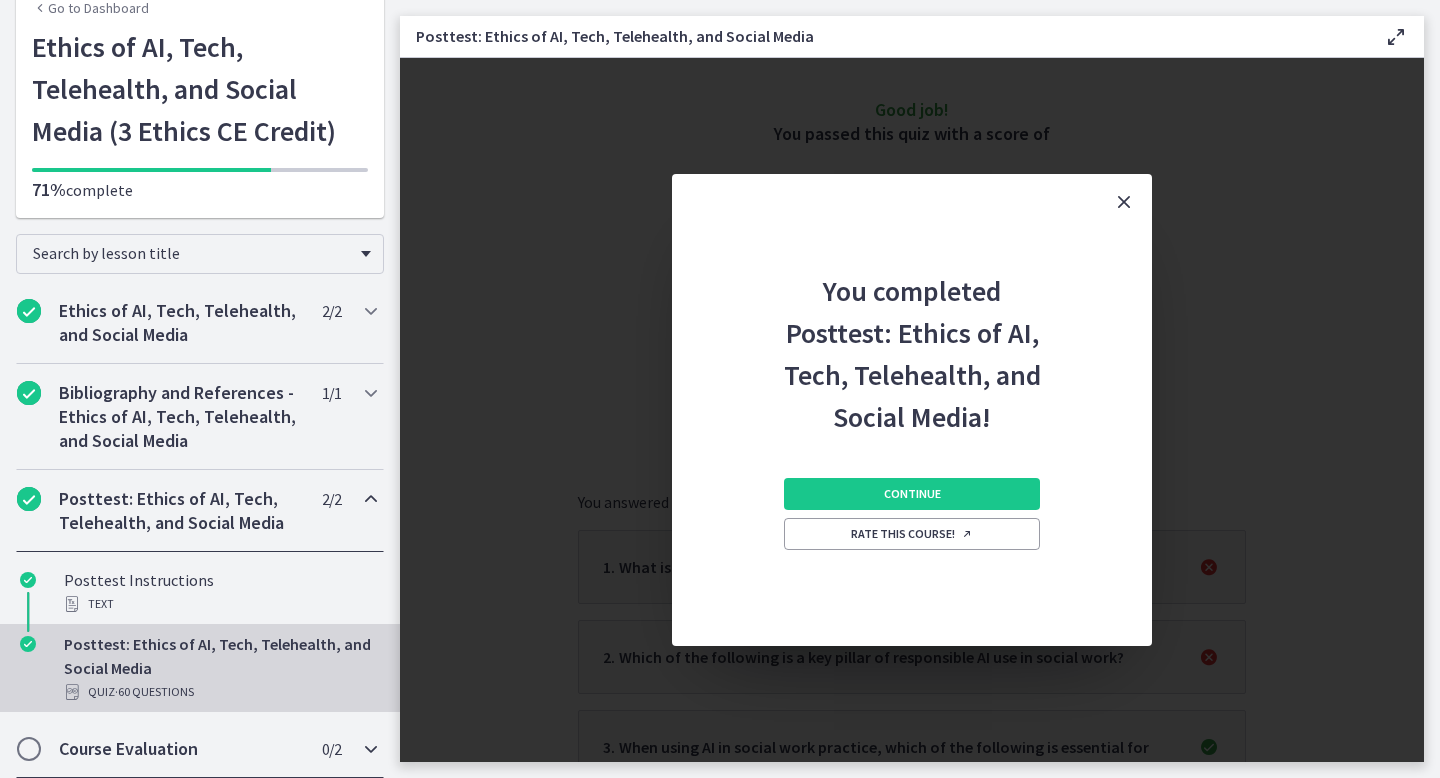 click at bounding box center [29, 749] 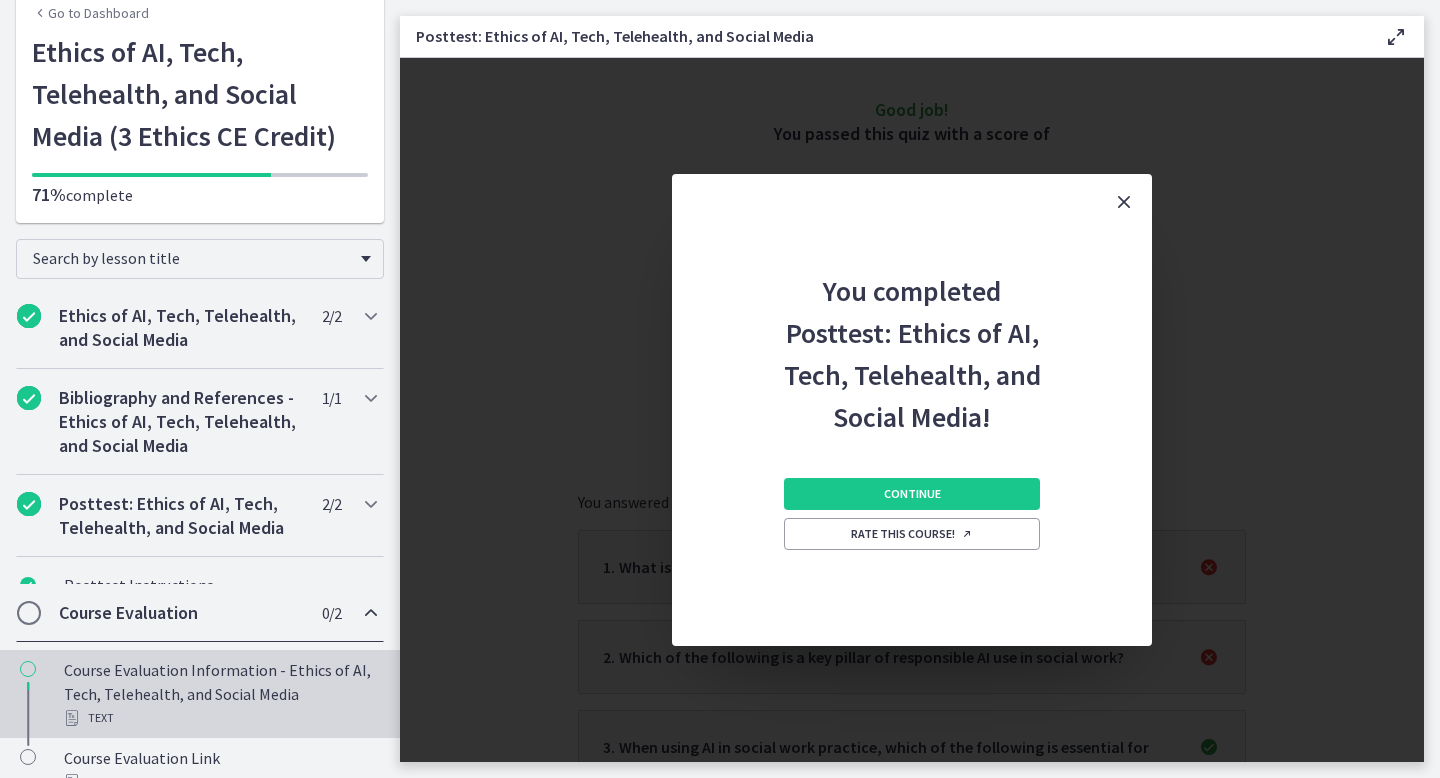 scroll, scrollTop: 98, scrollLeft: 0, axis: vertical 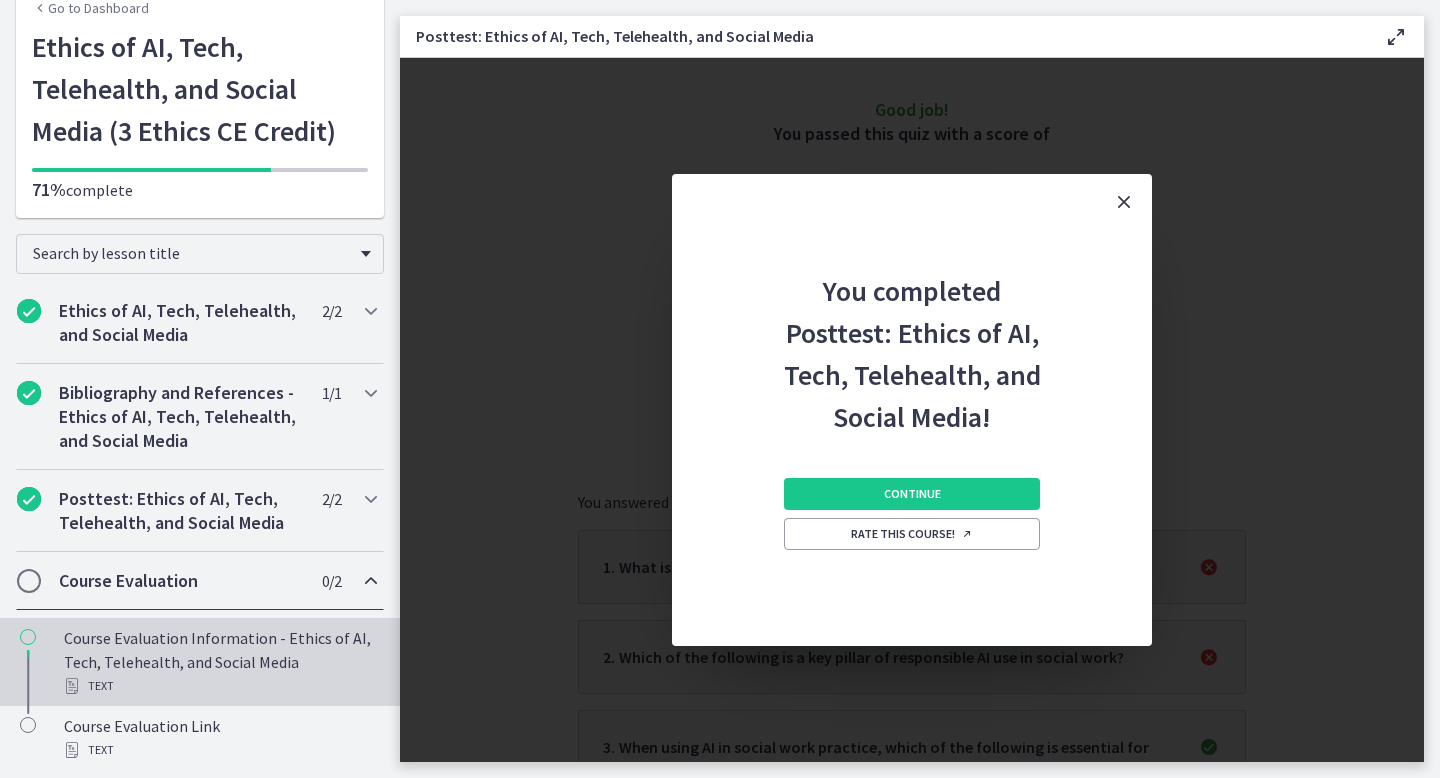 click on "Course Evaluation Information - Ethics of AI, Tech, Telehealth, and Social Media
Text" at bounding box center [200, 662] 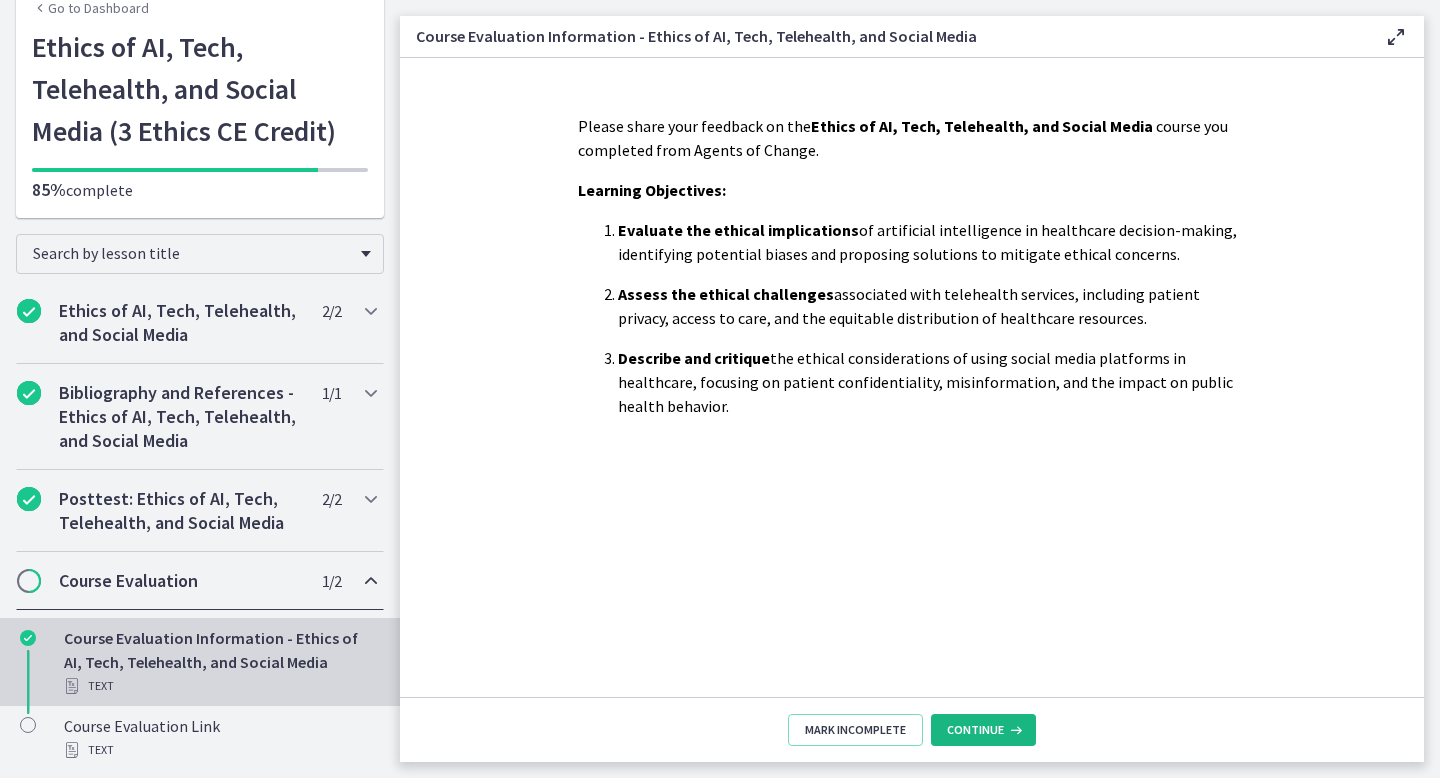 click at bounding box center [1014, 730] 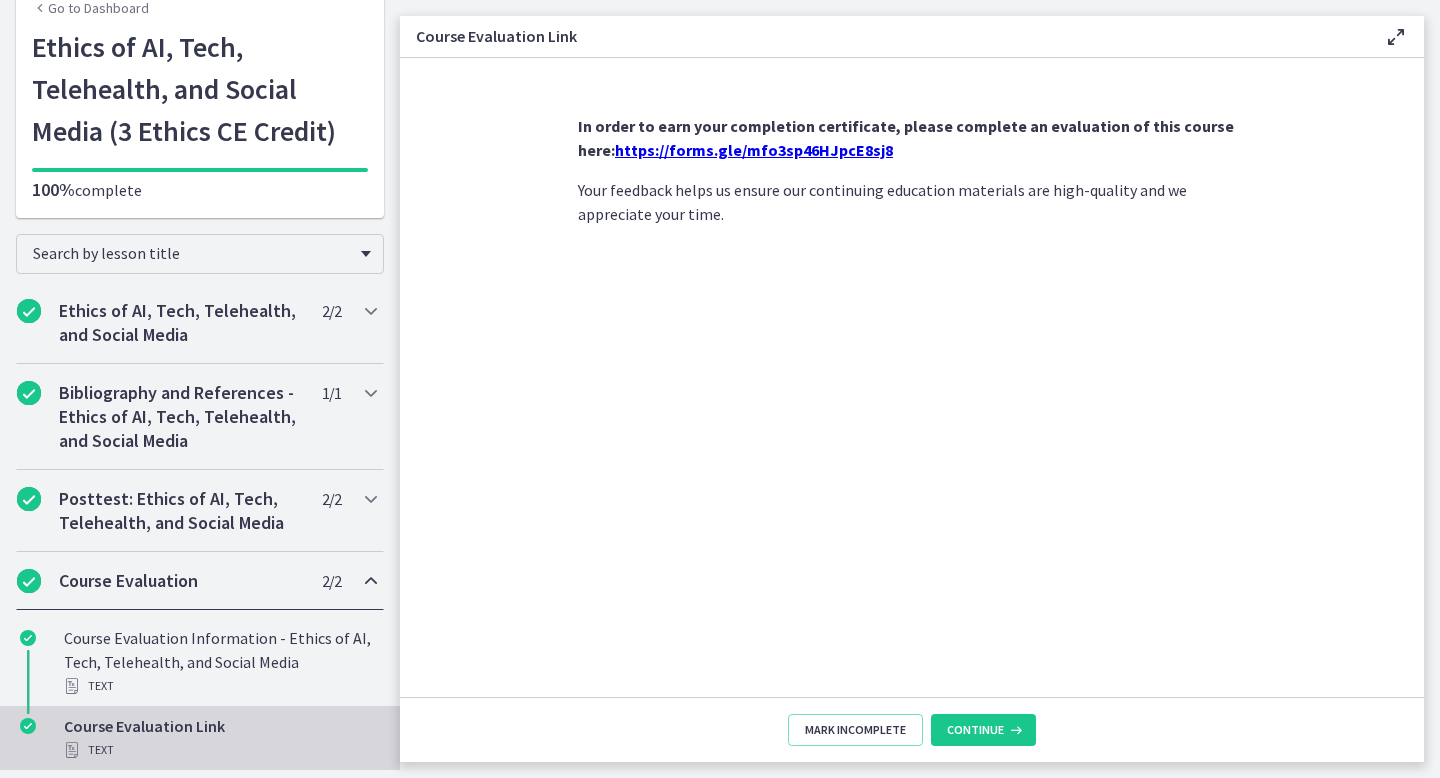 click on "https://forms.gle/mfo3sp46HJpcE8sj8" at bounding box center (754, 150) 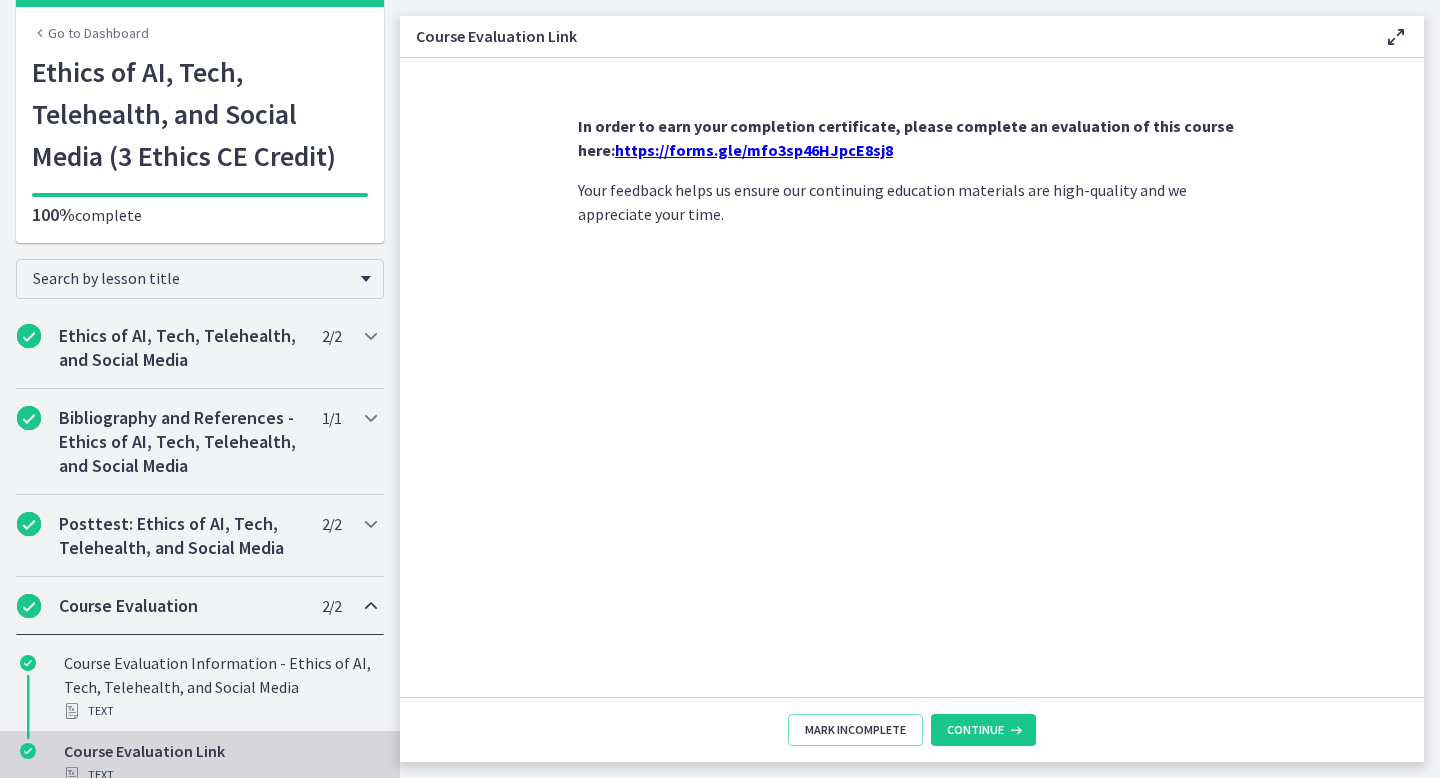 scroll, scrollTop: 0, scrollLeft: 0, axis: both 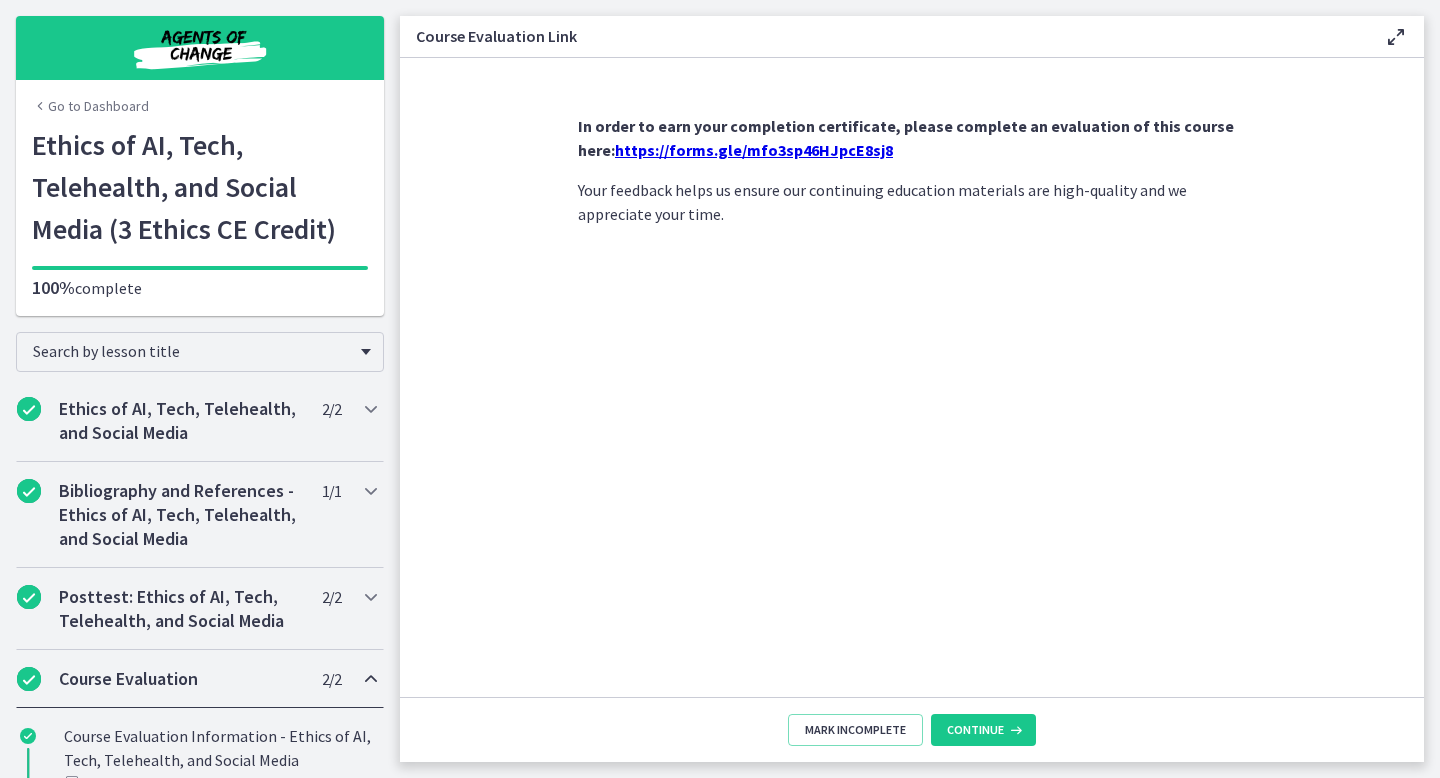 click on "Go to Dashboard" at bounding box center [90, 106] 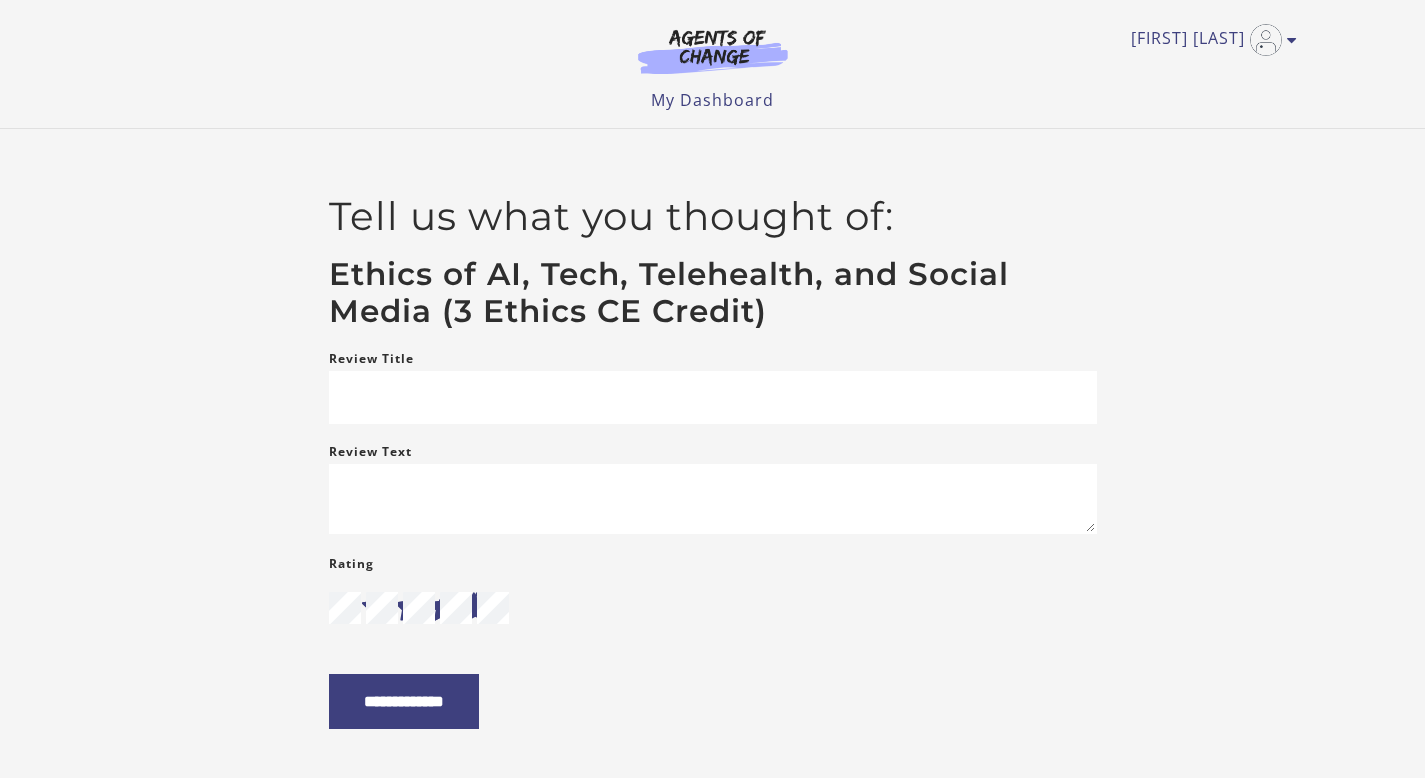 scroll, scrollTop: 0, scrollLeft: 0, axis: both 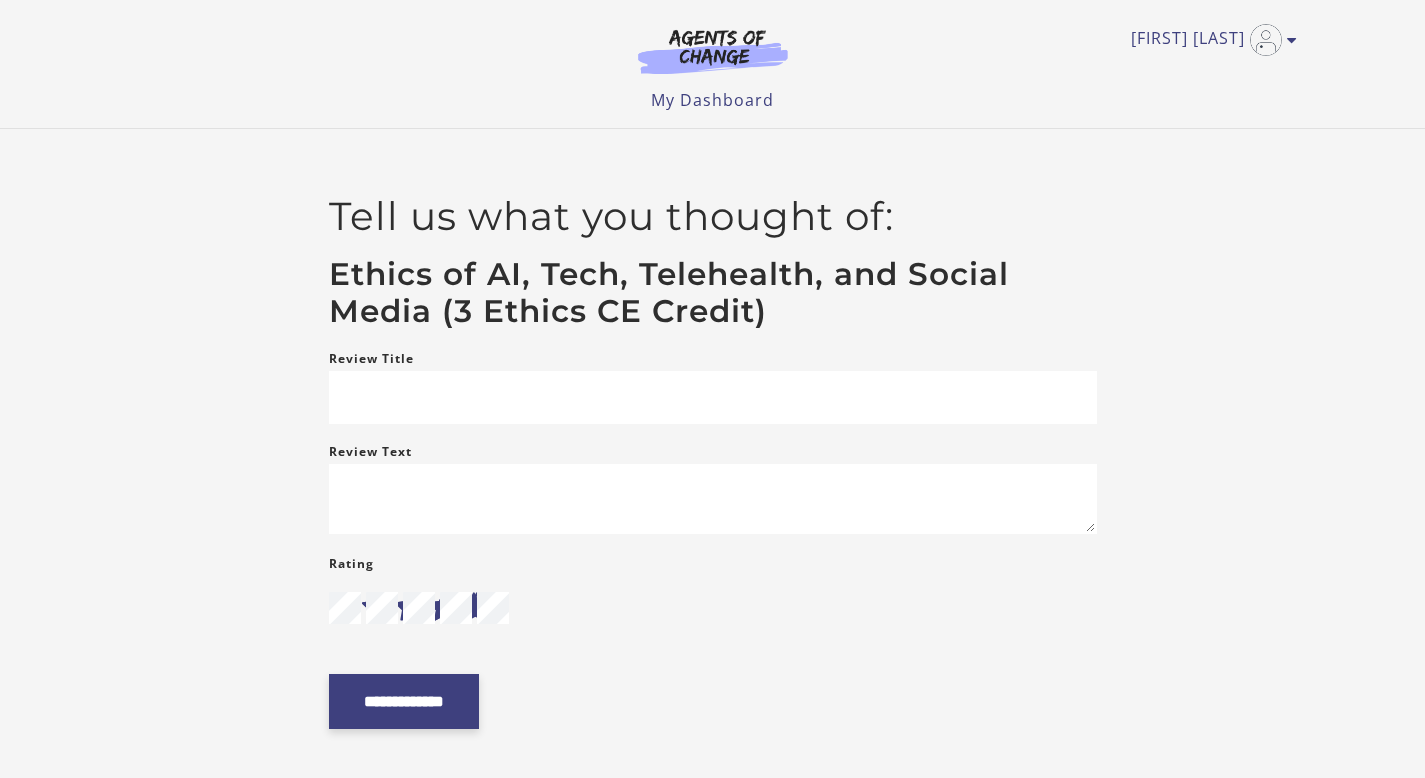 click on "**********" at bounding box center [404, 701] 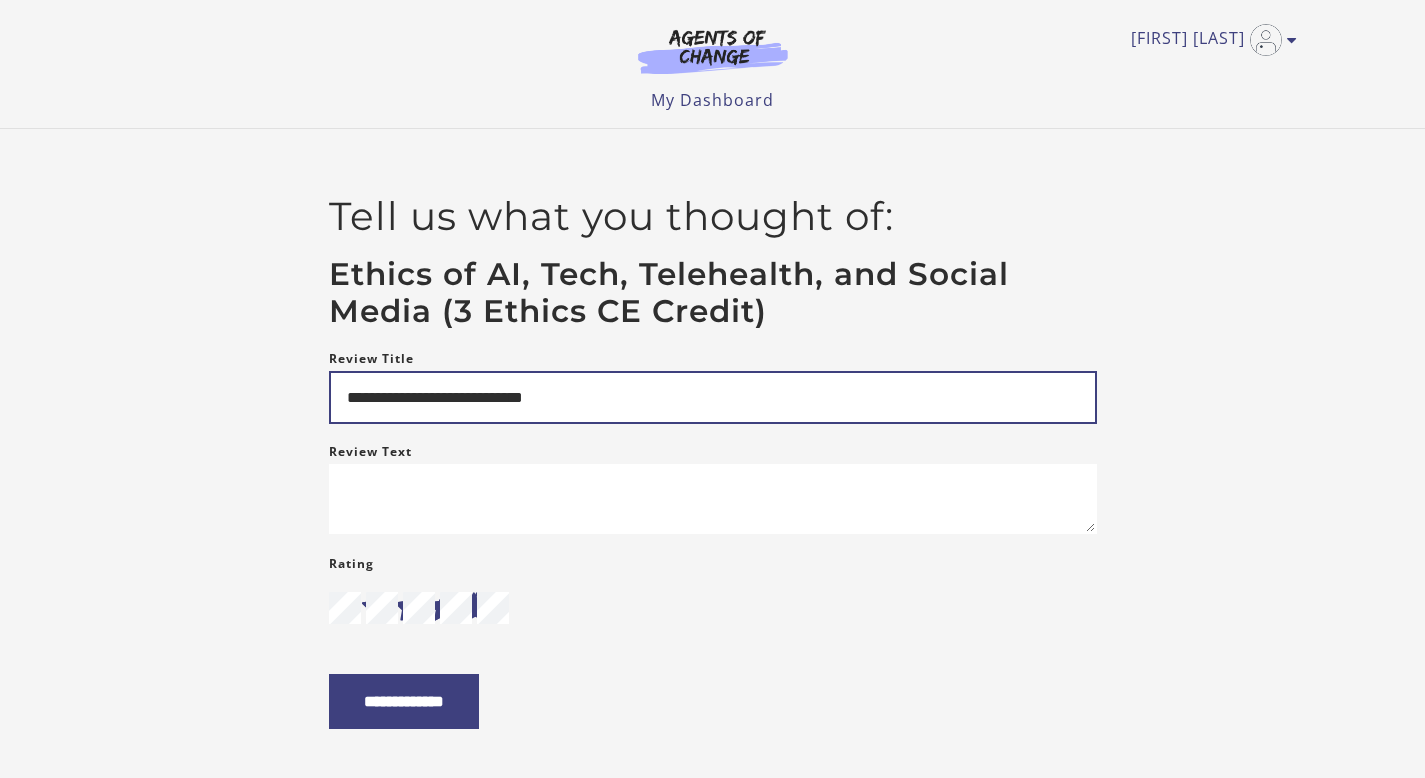 click on "**********" at bounding box center (713, 538) 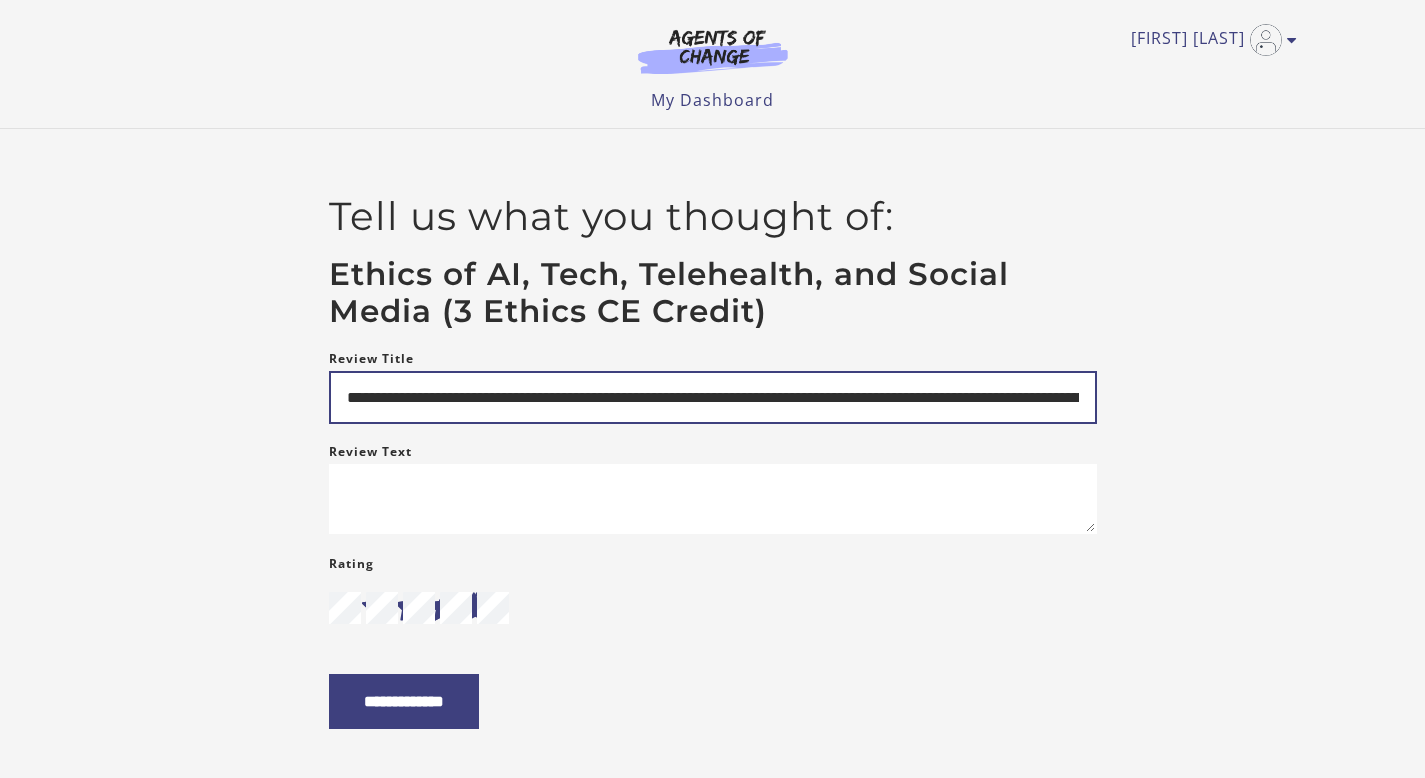 scroll, scrollTop: 0, scrollLeft: 1382, axis: horizontal 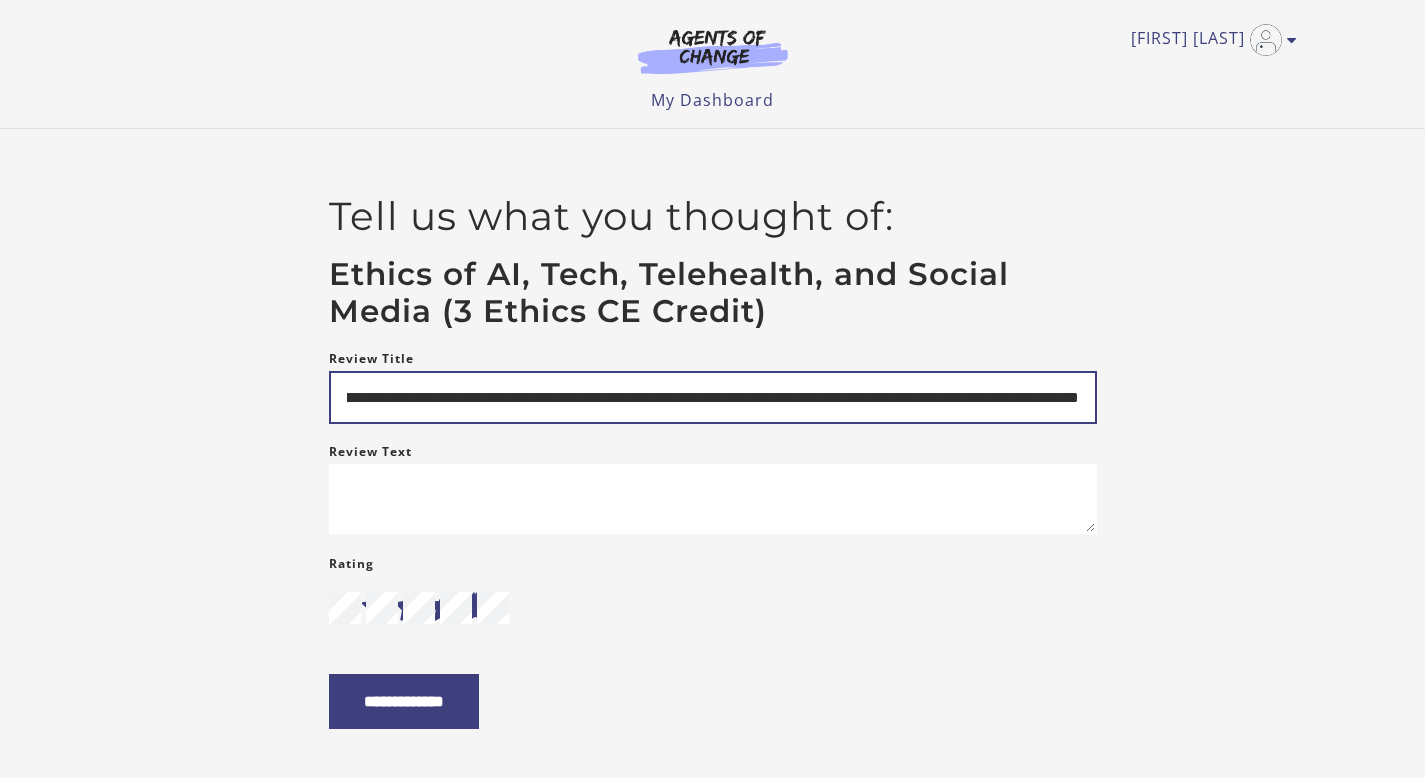 type on "**********" 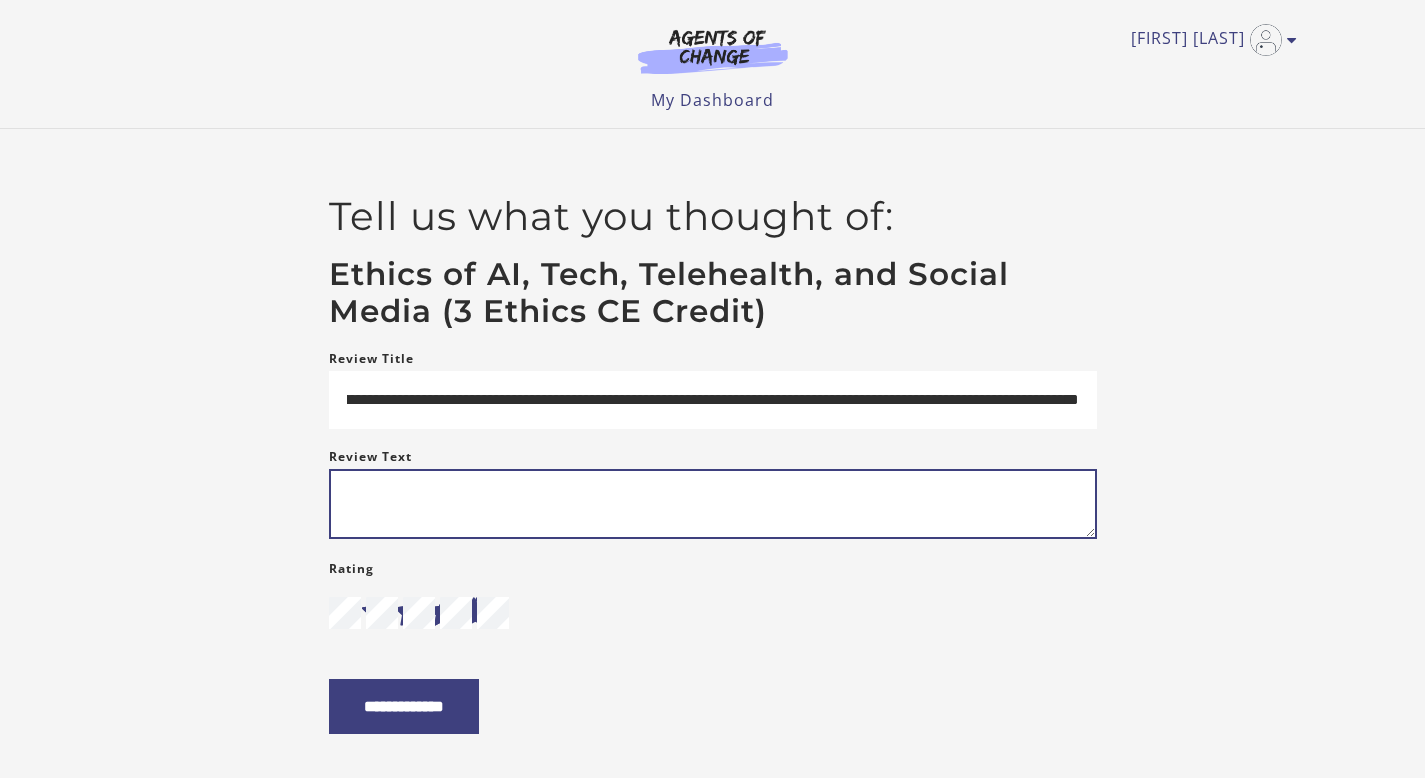 click on "Review Text" at bounding box center [713, 504] 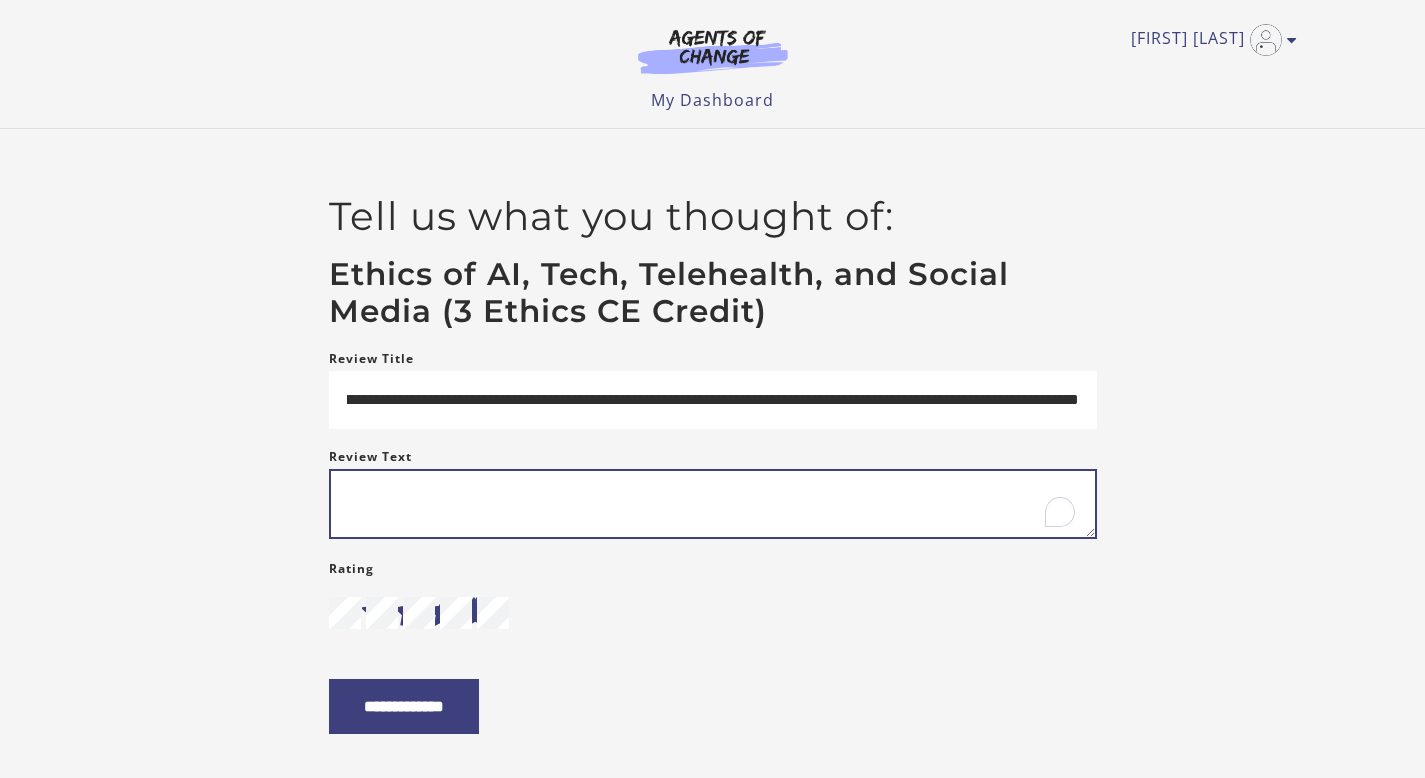 scroll, scrollTop: 0, scrollLeft: 0, axis: both 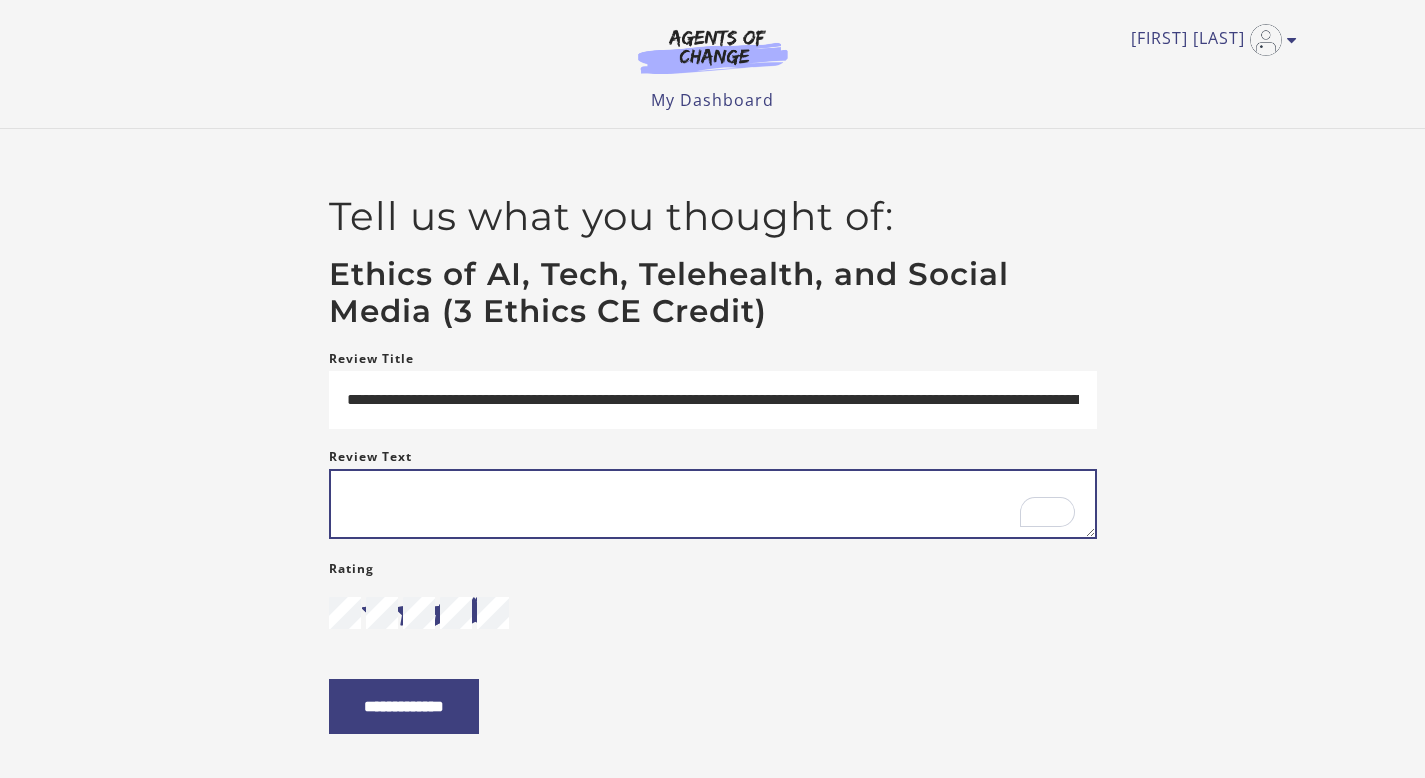 paste on "**********" 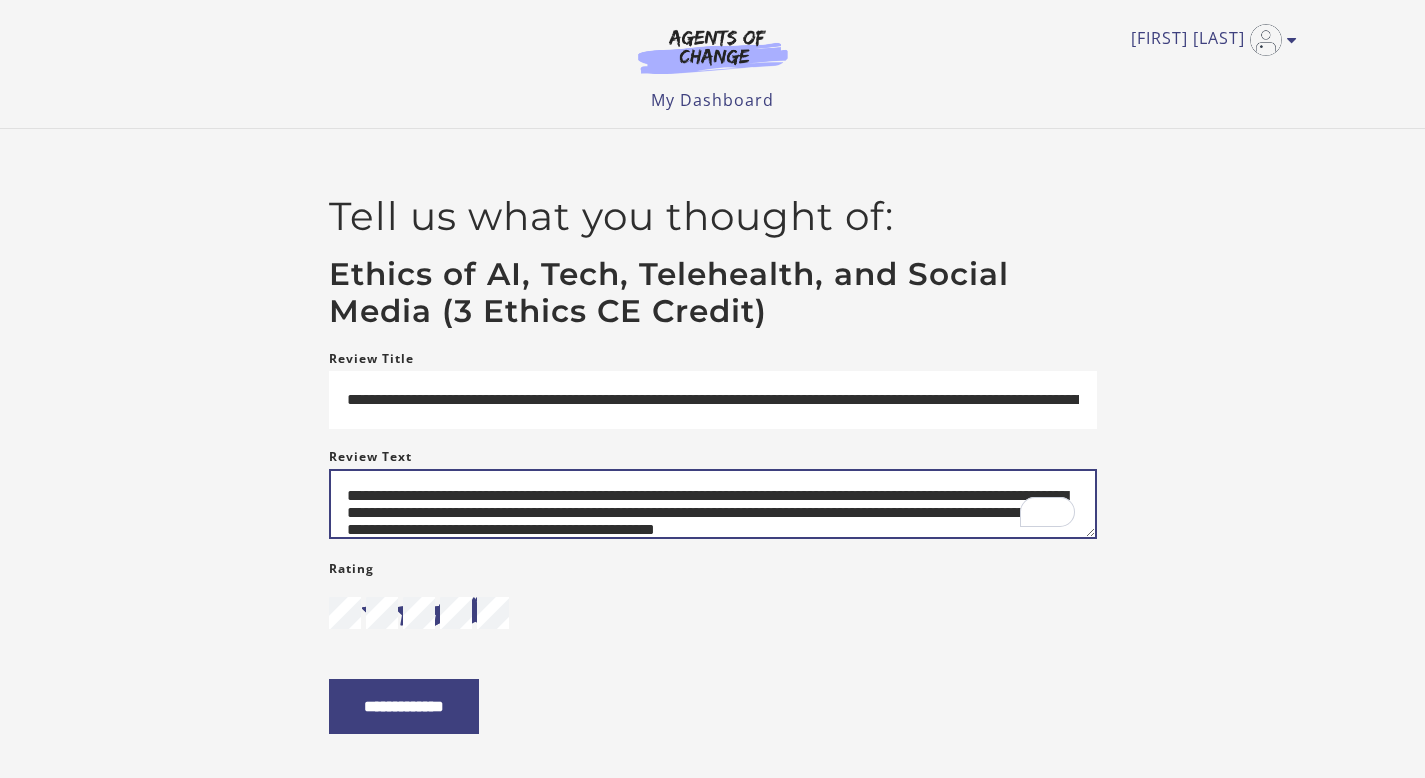 scroll, scrollTop: 28, scrollLeft: 0, axis: vertical 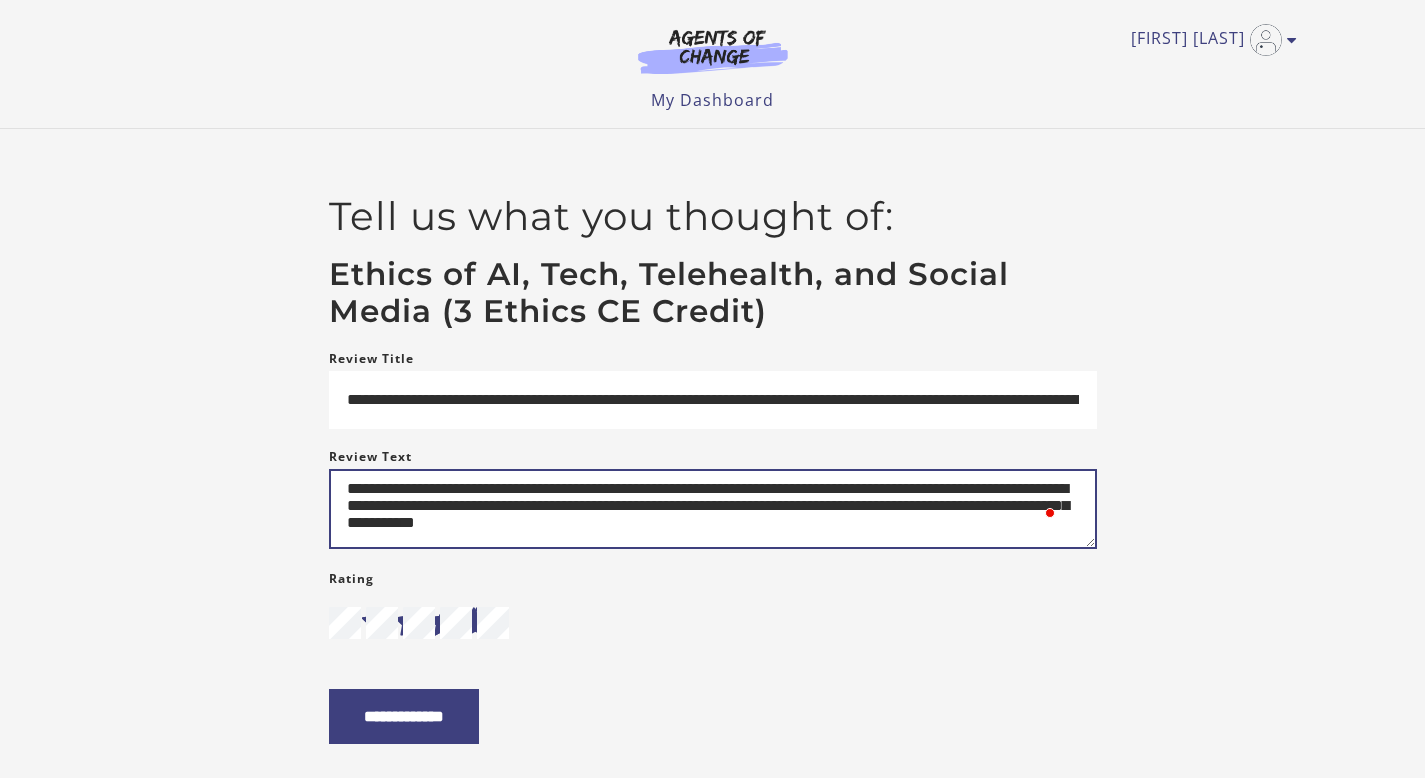 type on "**********" 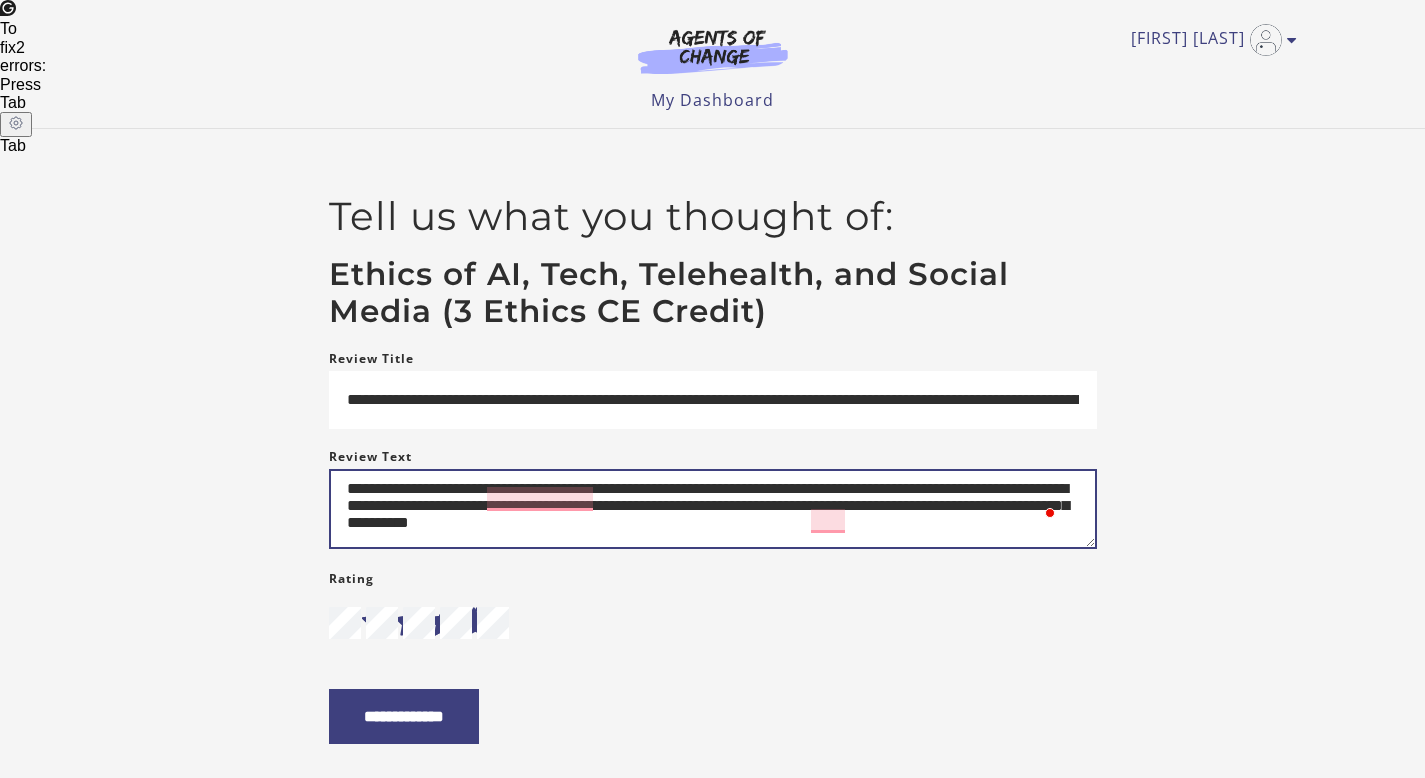 scroll, scrollTop: 0, scrollLeft: 0, axis: both 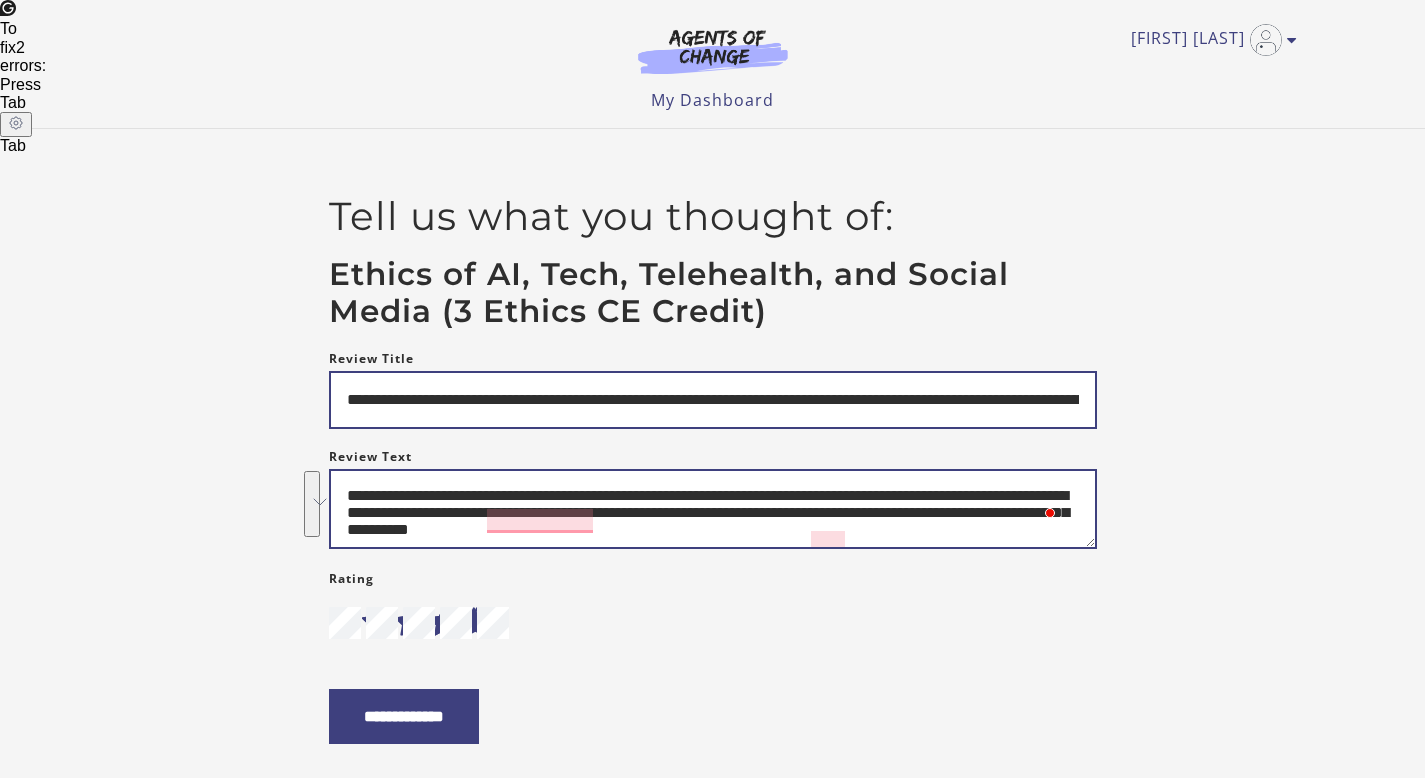 drag, startPoint x: 855, startPoint y: 516, endPoint x: 485, endPoint y: 400, distance: 387.75766 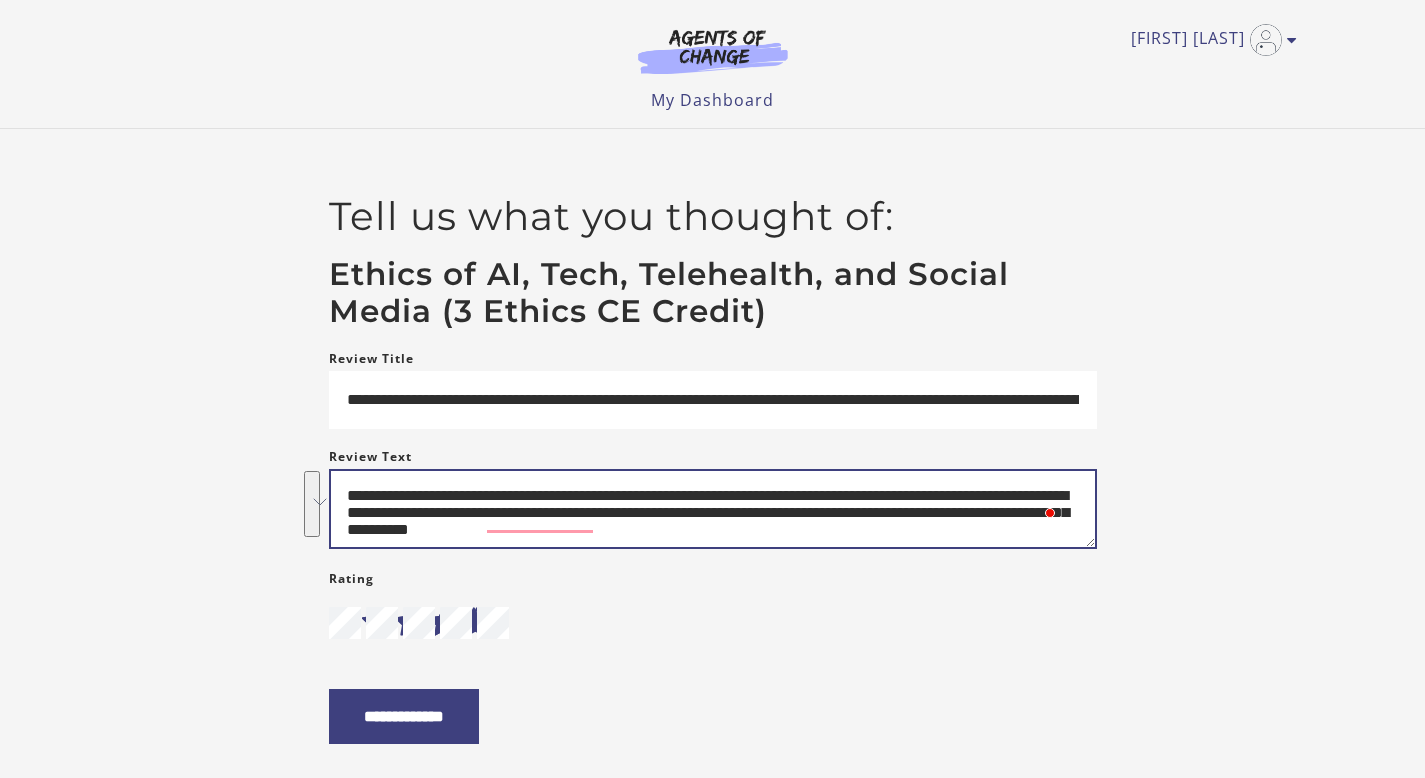 type 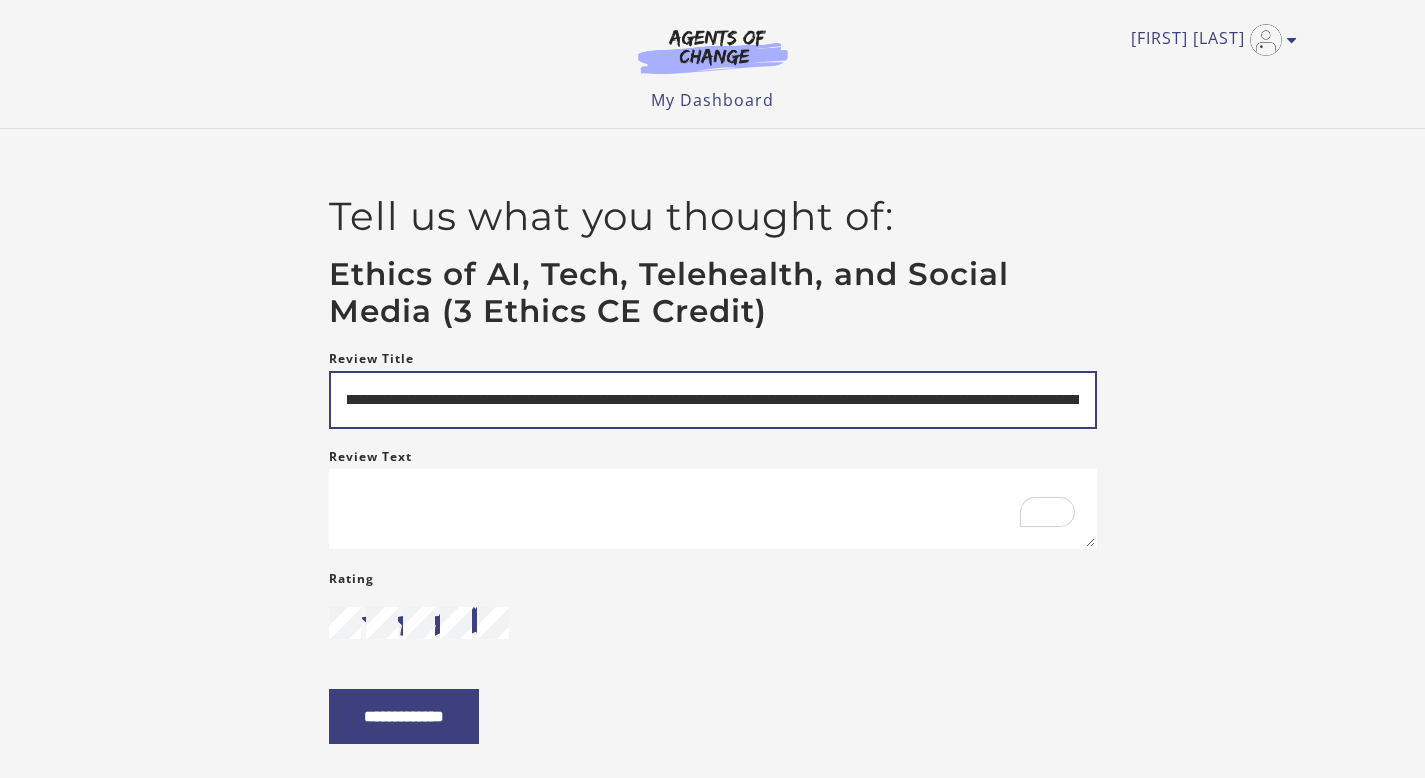 scroll, scrollTop: 0, scrollLeft: 0, axis: both 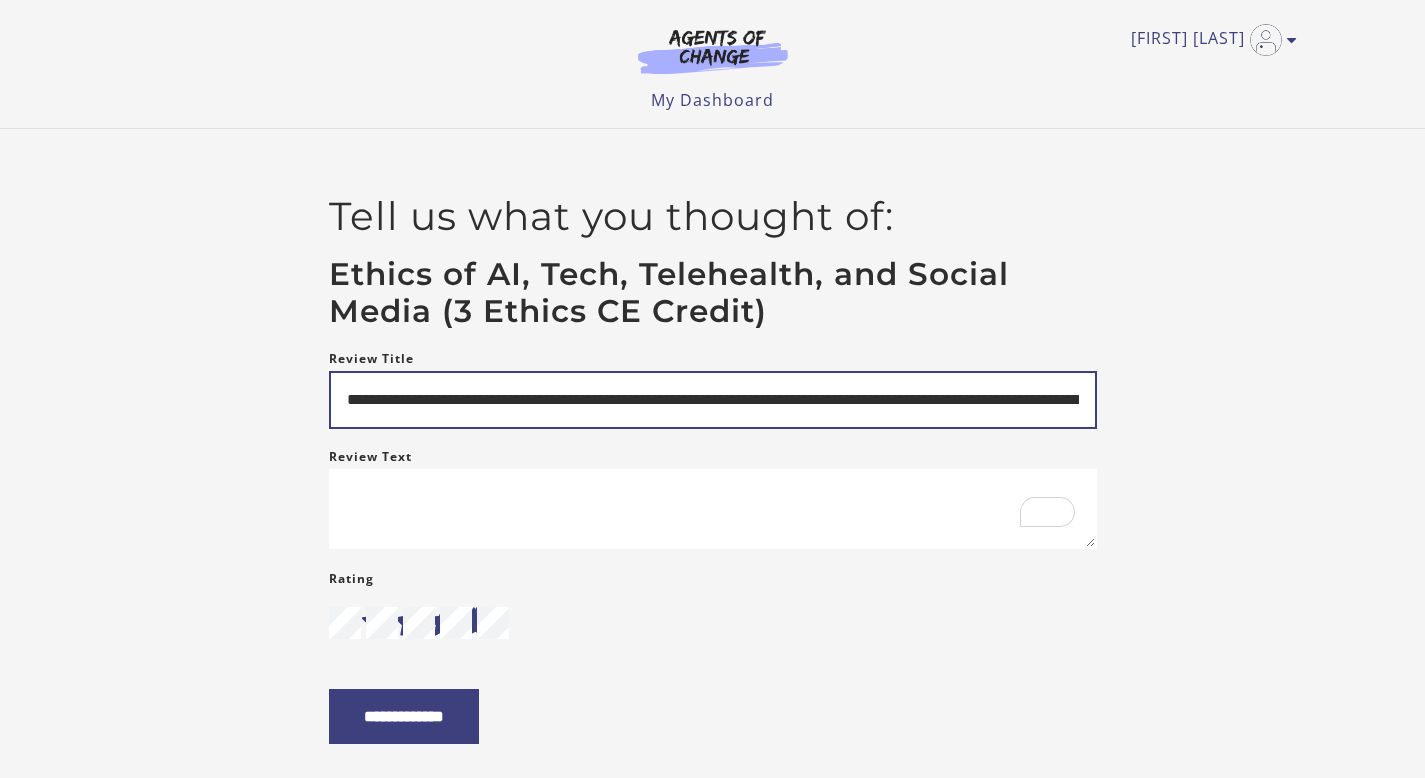 drag, startPoint x: 1077, startPoint y: 397, endPoint x: 327, endPoint y: 392, distance: 750.01666 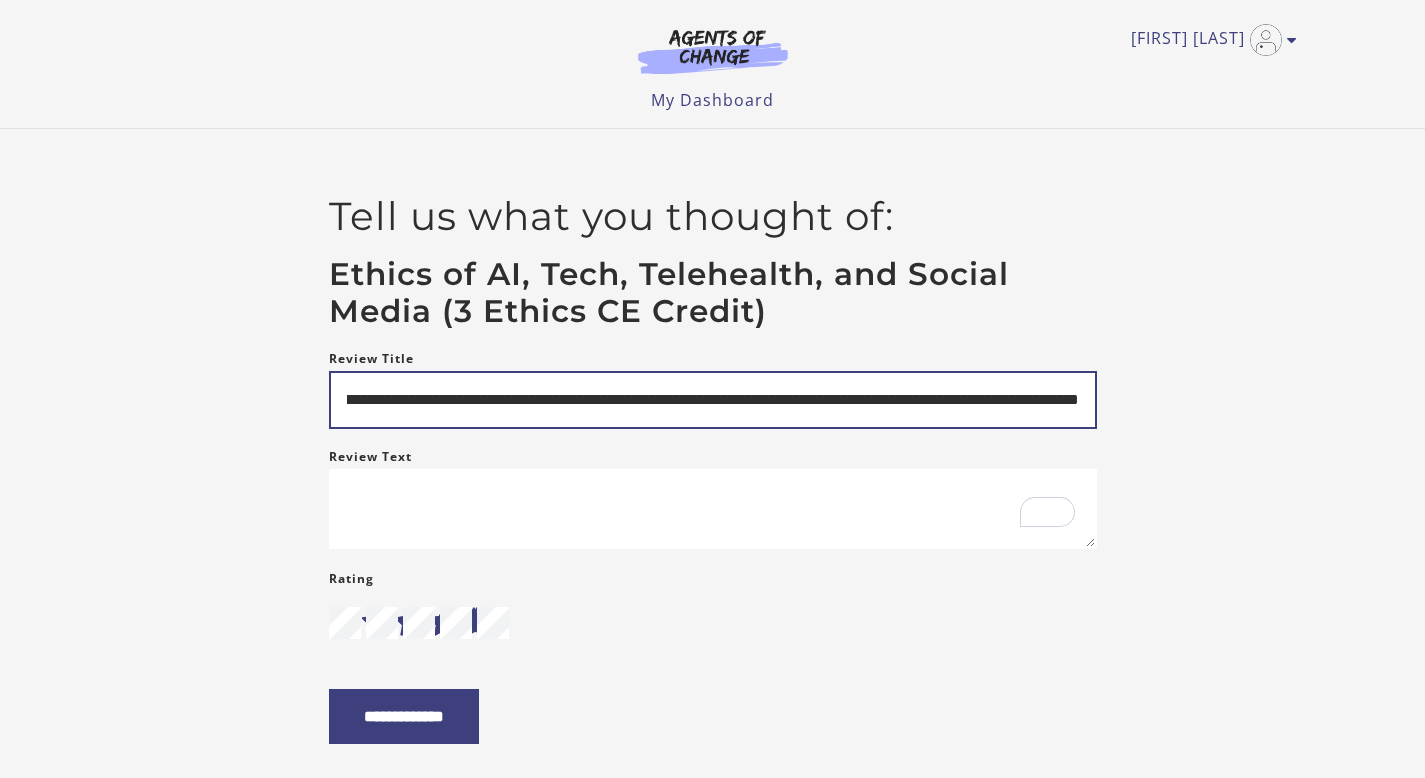 scroll, scrollTop: 0, scrollLeft: 651, axis: horizontal 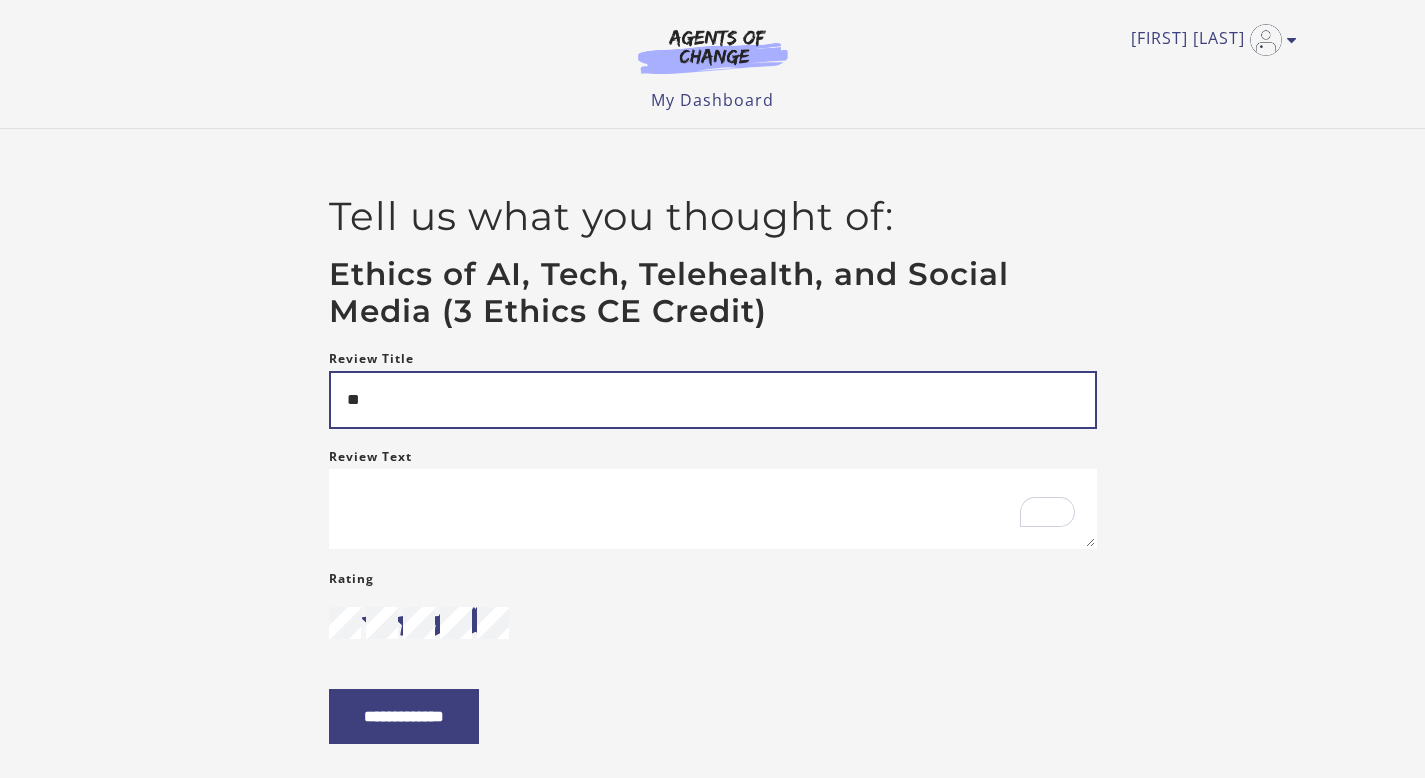 type on "*" 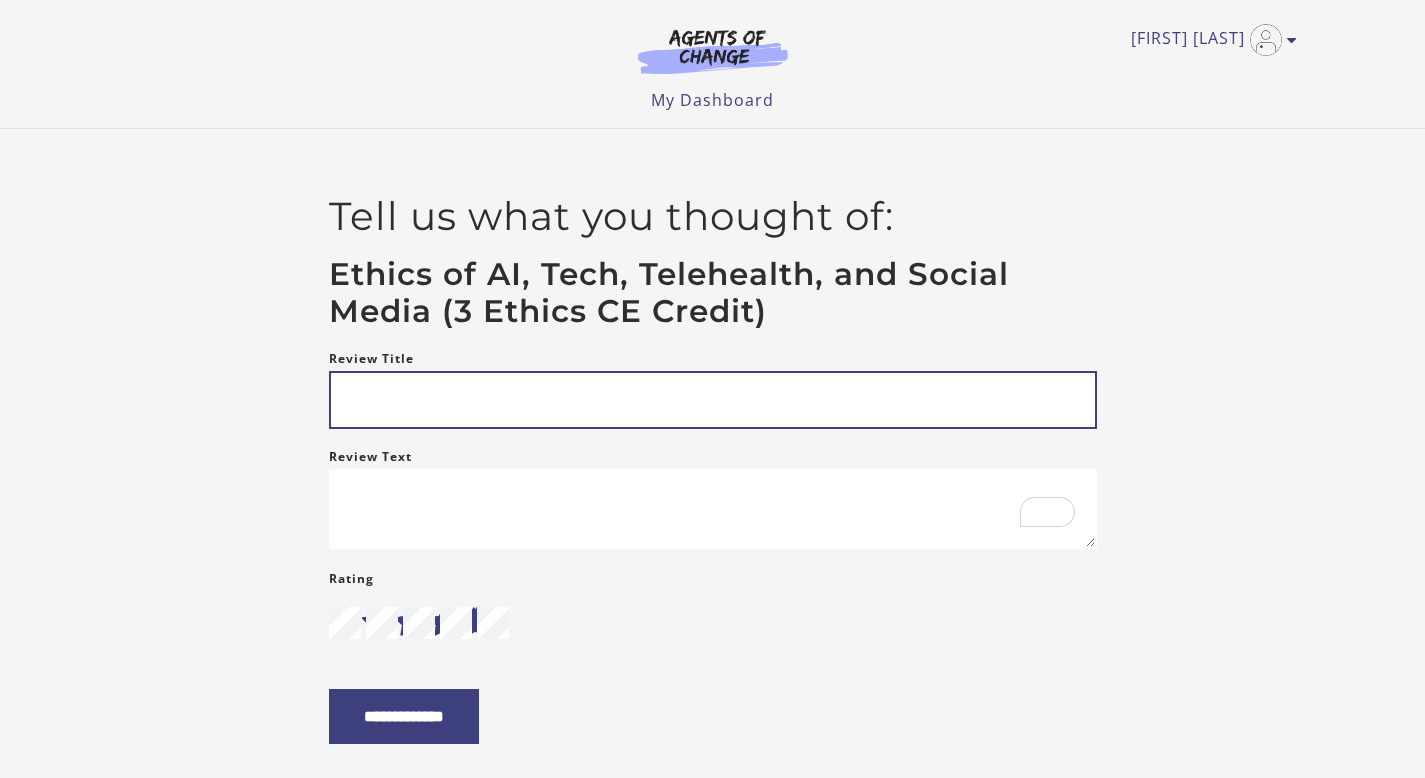 type 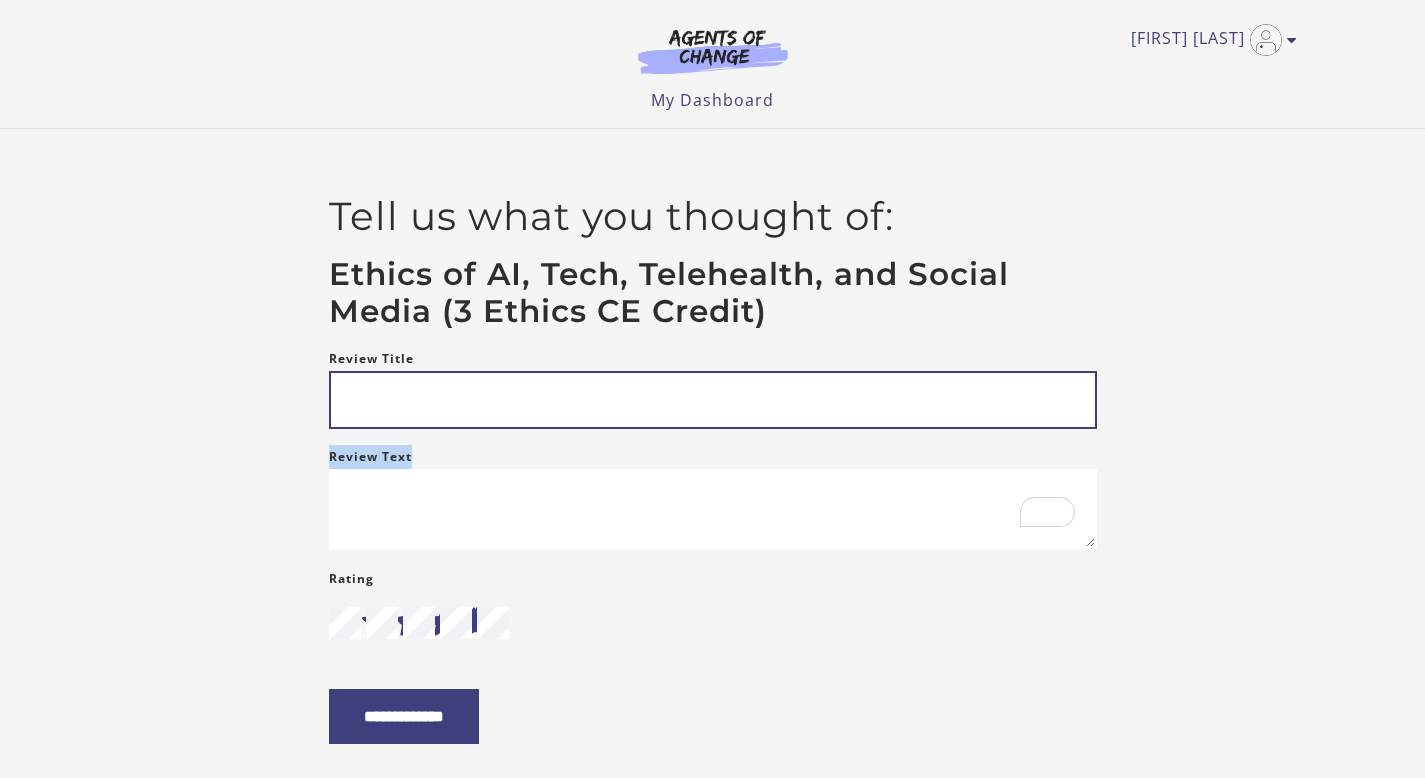 drag, startPoint x: 991, startPoint y: 453, endPoint x: 955, endPoint y: 411, distance: 55.31727 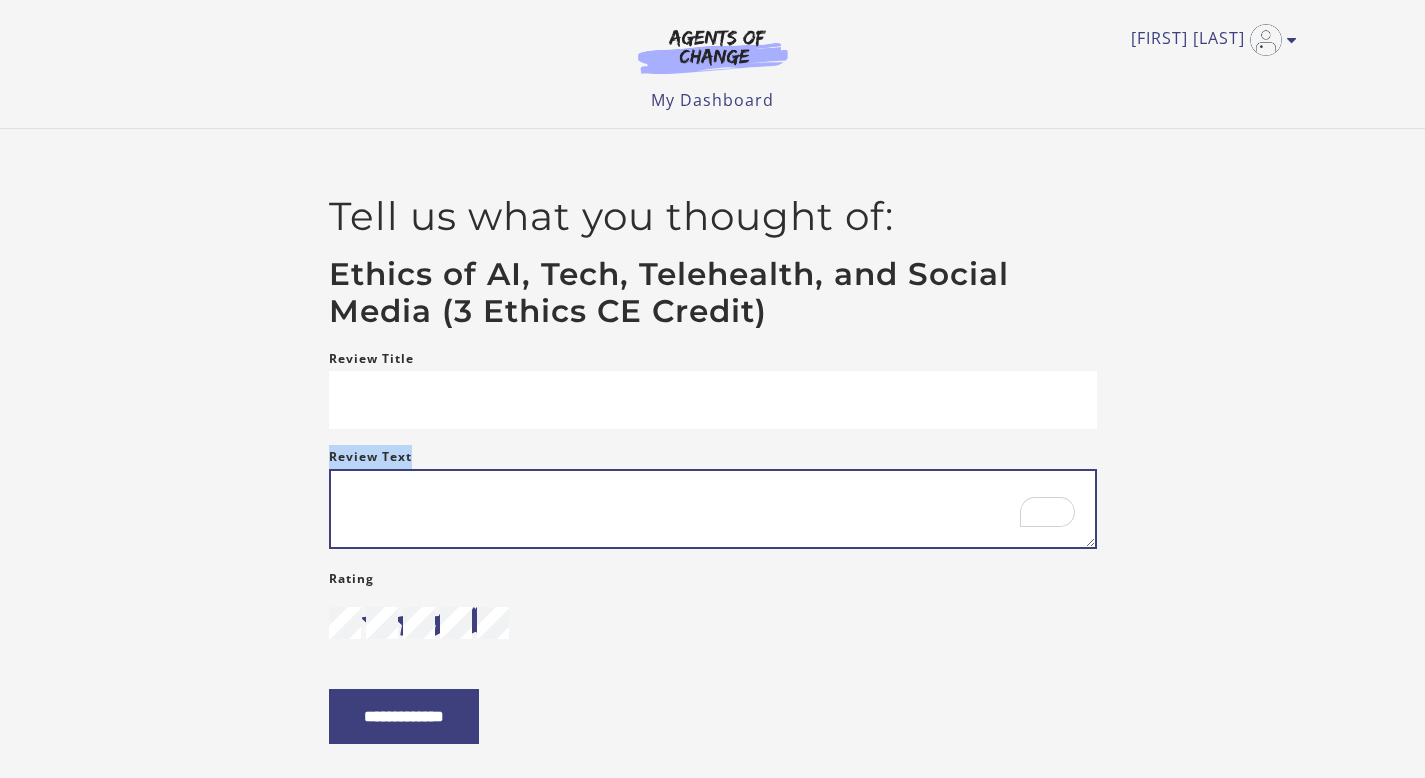 click on "Review Text" at bounding box center [713, 509] 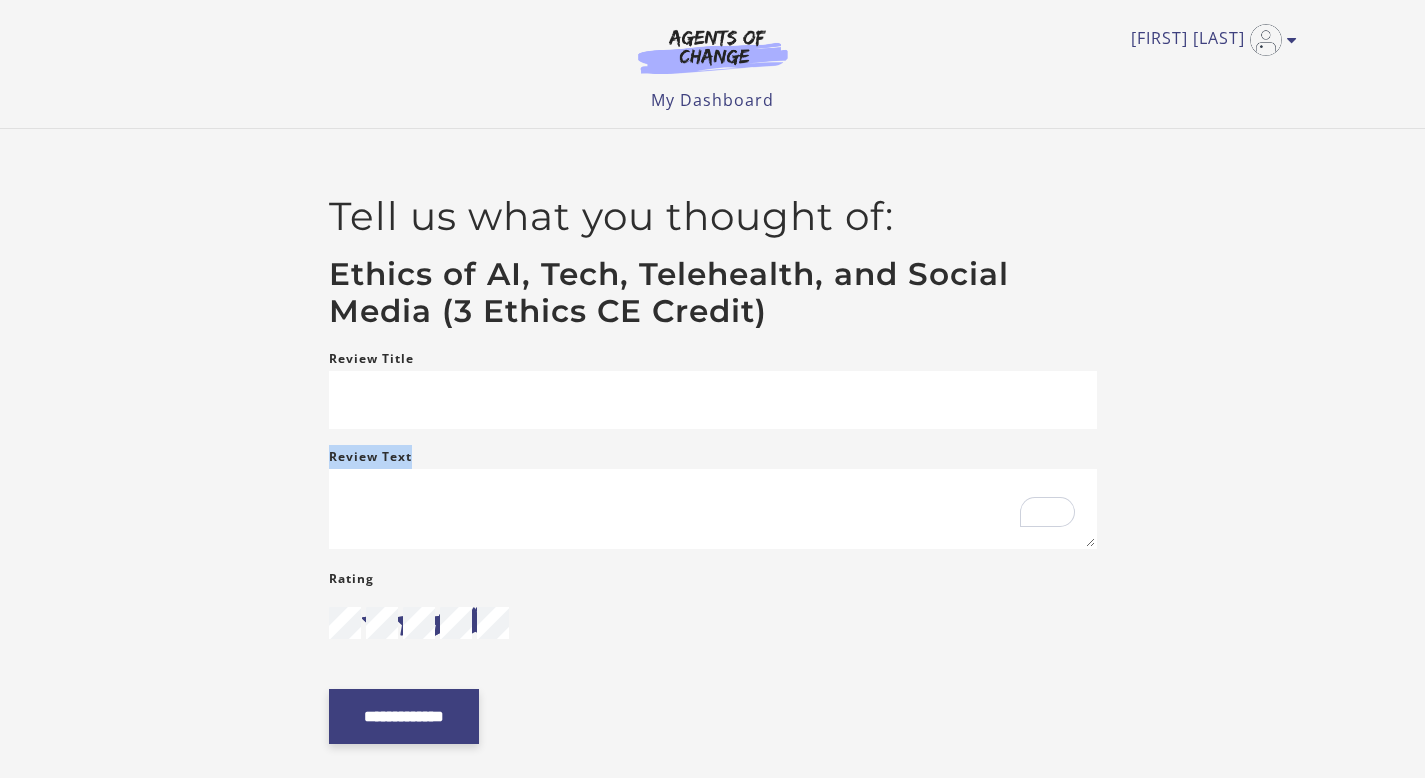 click on "**********" at bounding box center [404, 716] 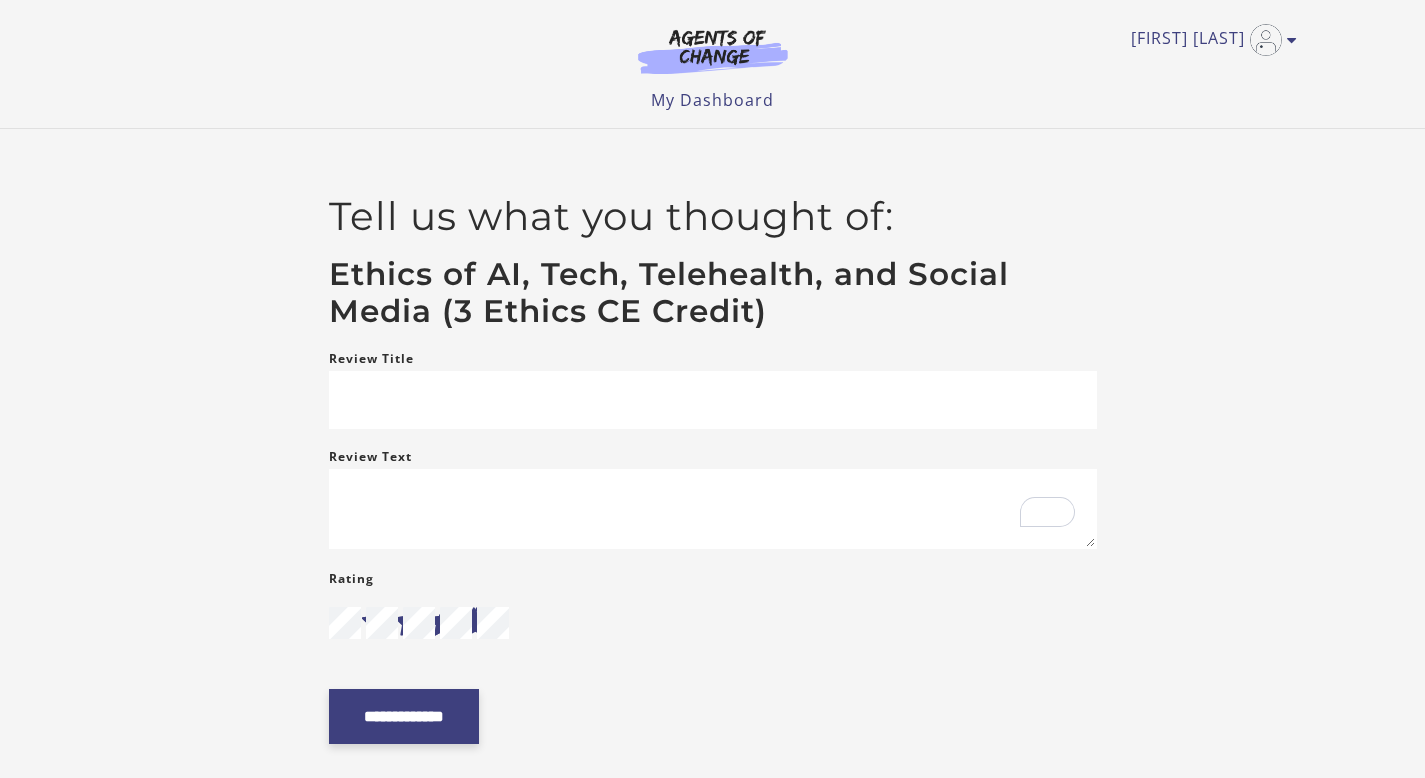 click on "**********" at bounding box center [404, 716] 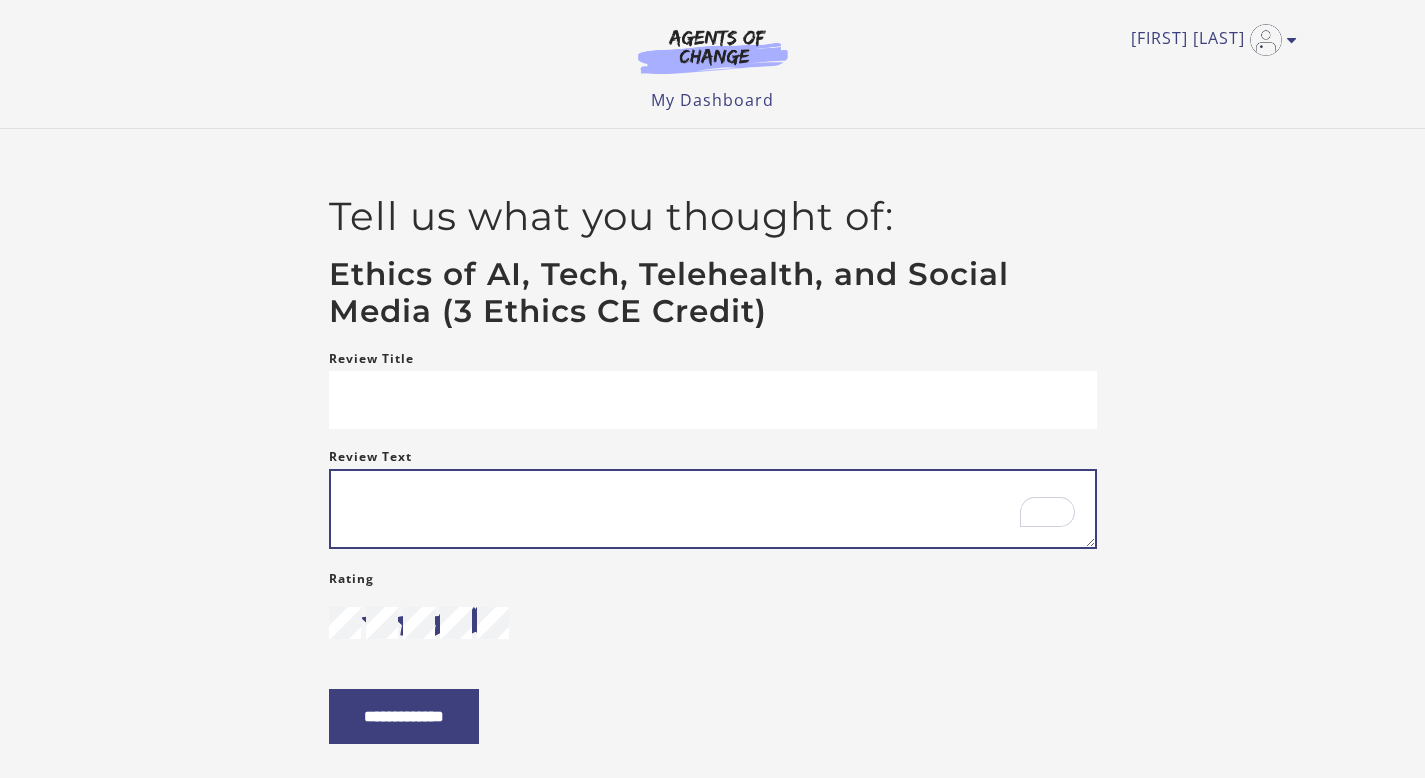 click on "Review Text" at bounding box center (713, 509) 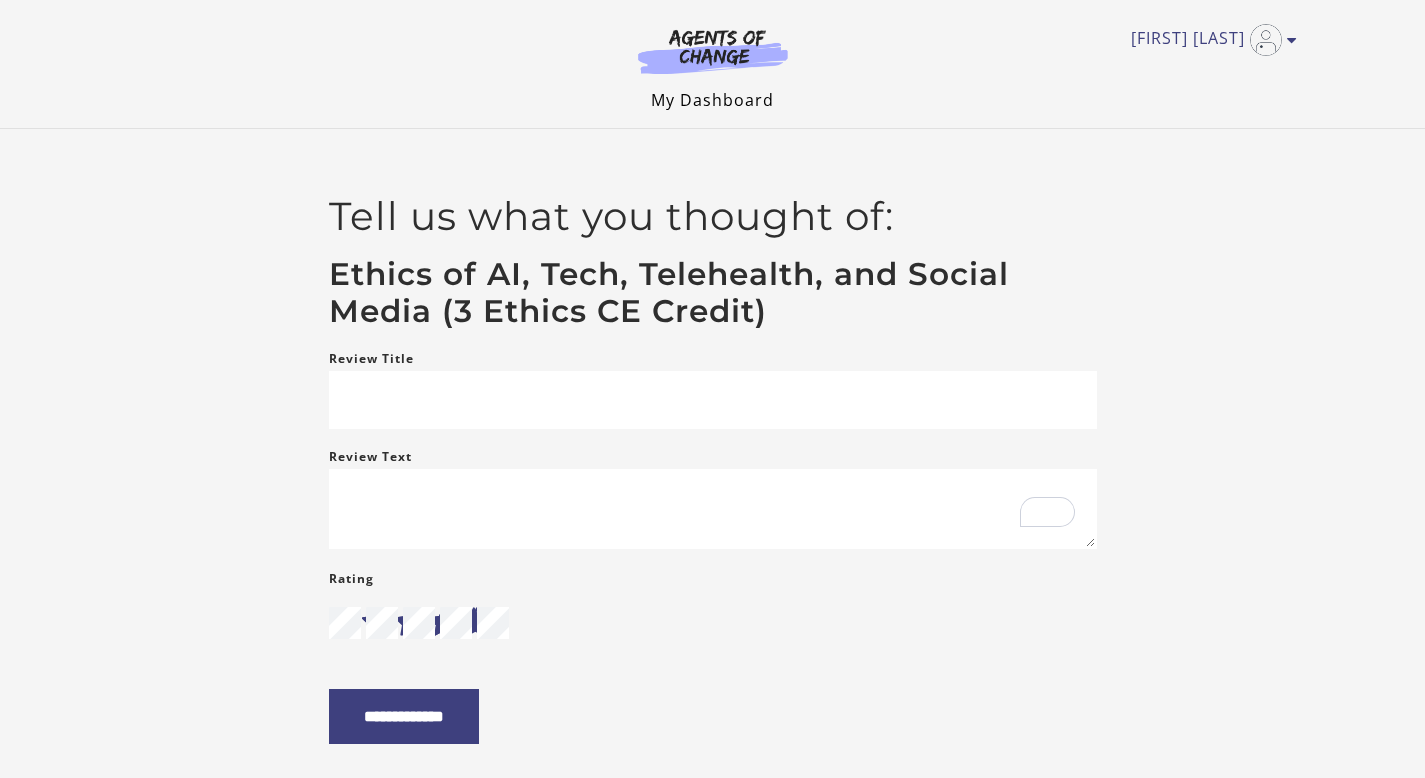 click on "My Dashboard" at bounding box center [712, 100] 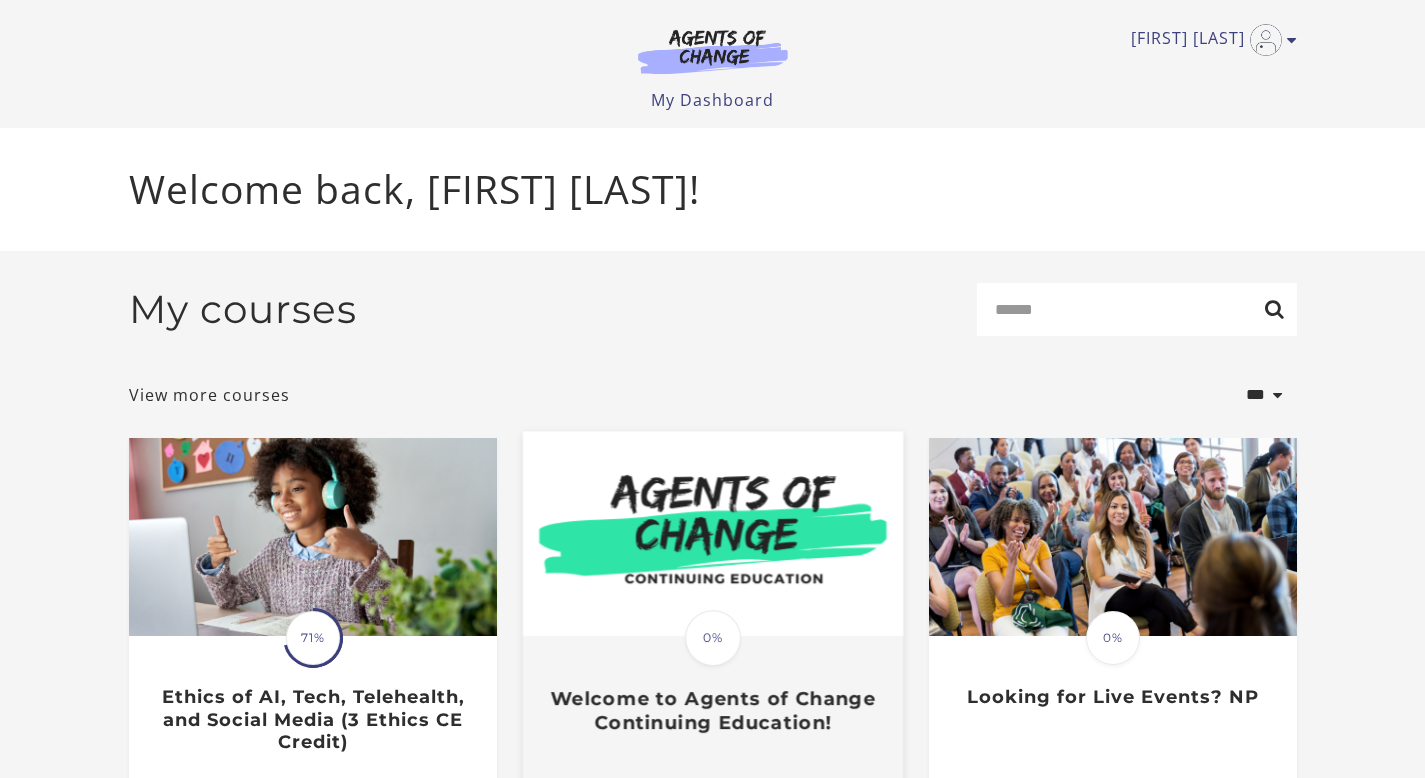 scroll, scrollTop: 0, scrollLeft: 0, axis: both 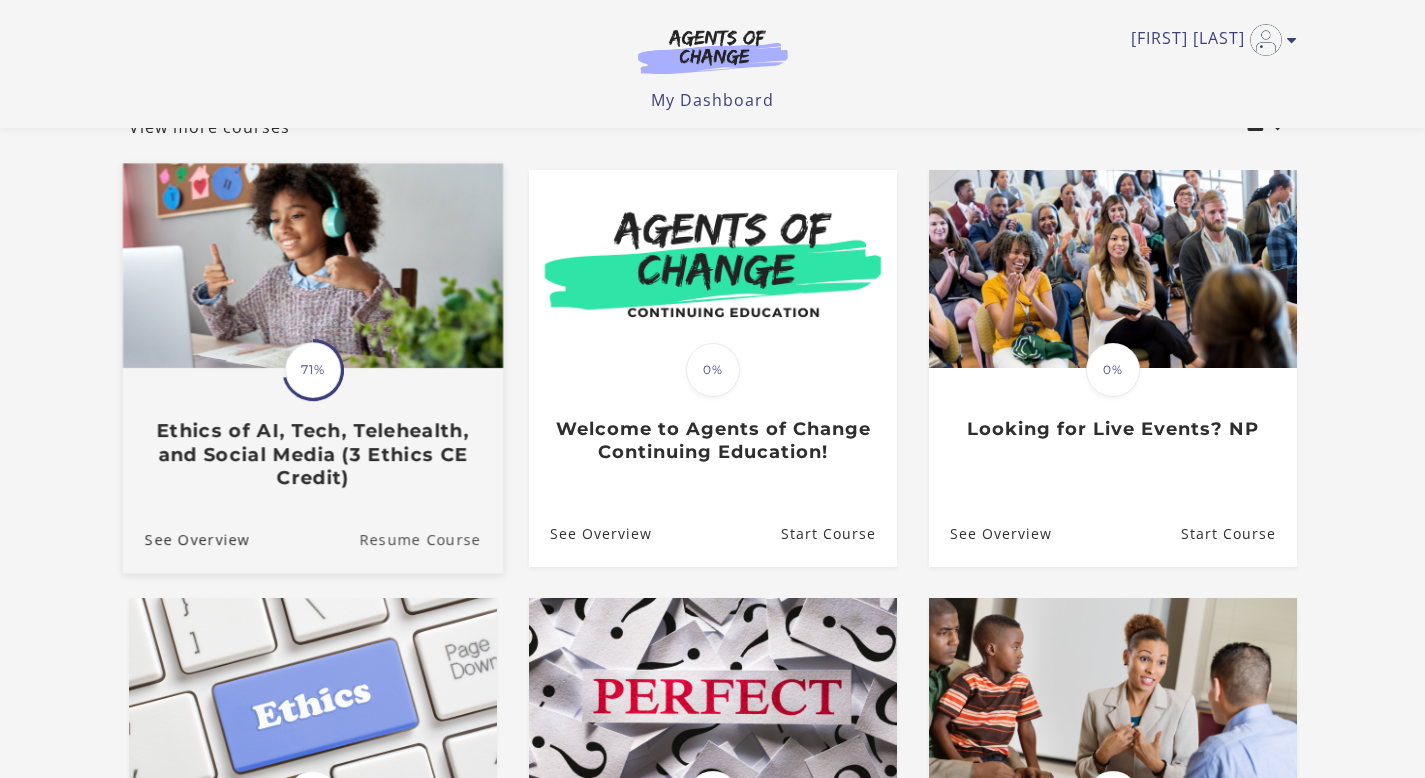 click on "Resume Course" at bounding box center (431, 538) 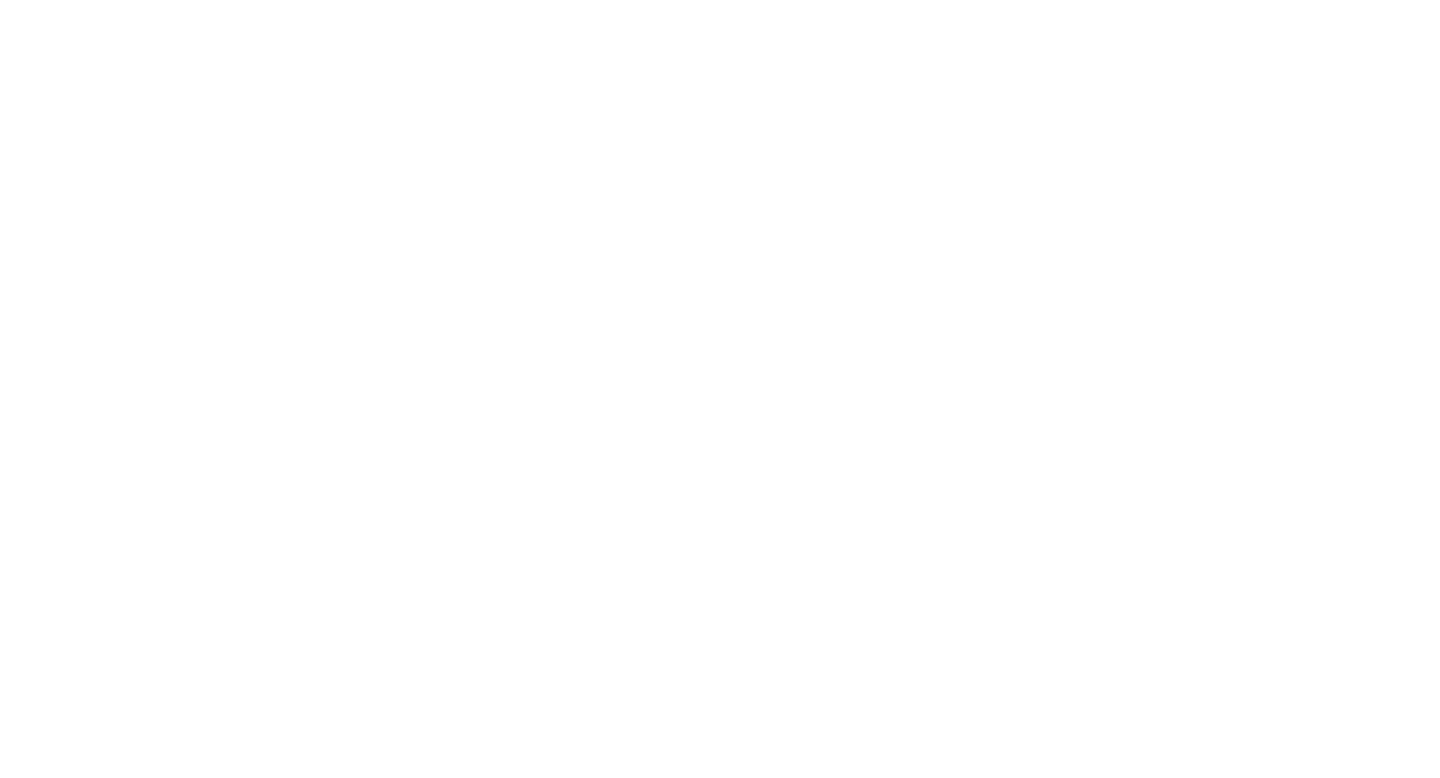 scroll, scrollTop: 0, scrollLeft: 0, axis: both 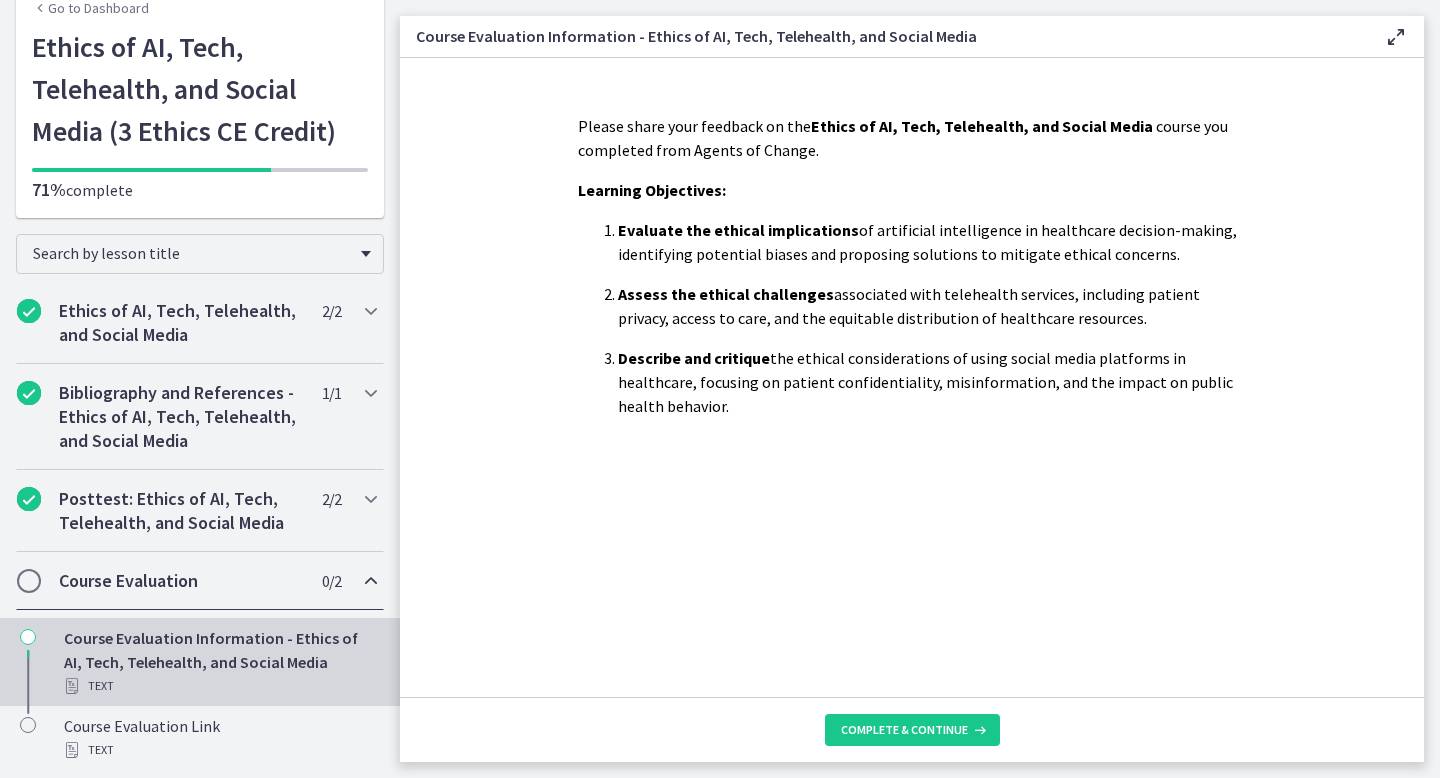 click on "Course Evaluation" at bounding box center (181, 581) 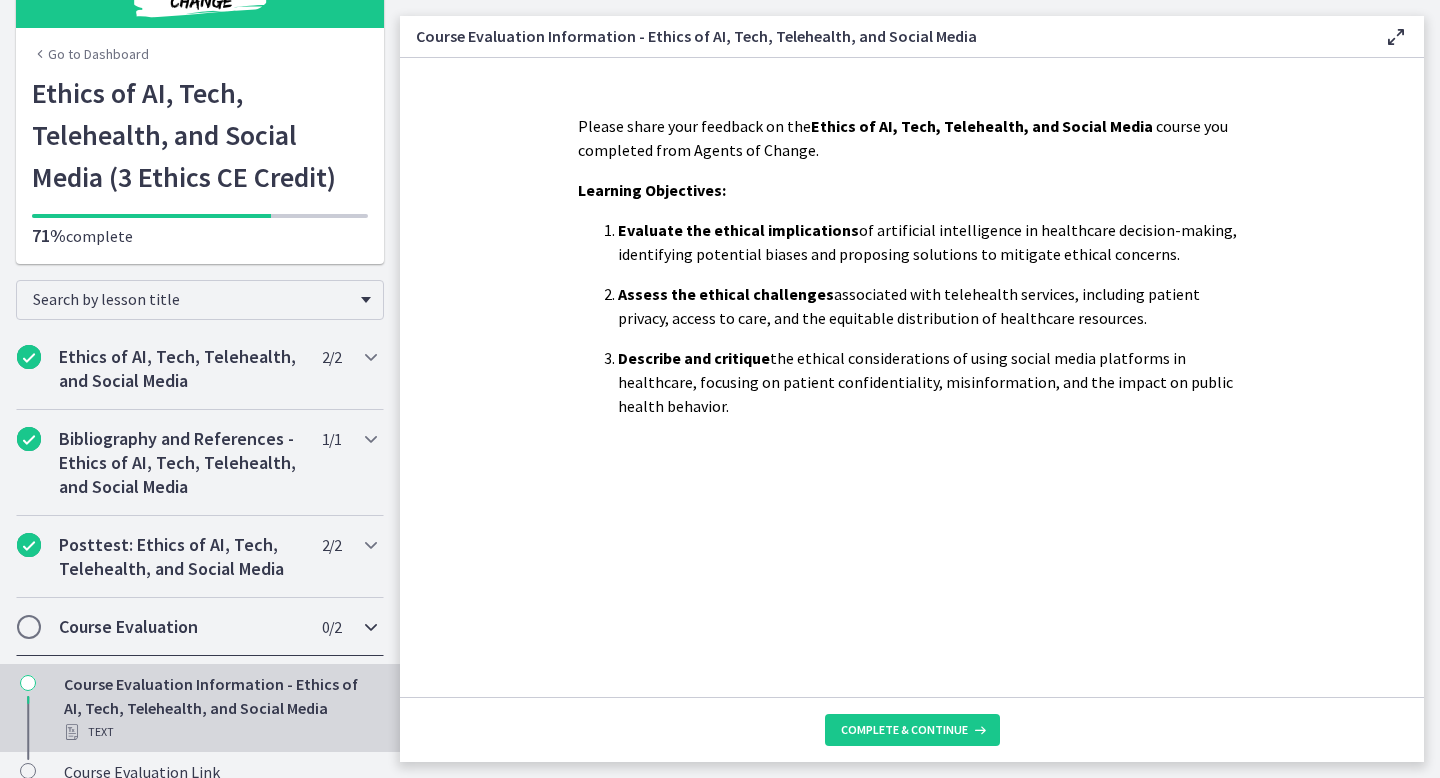 scroll, scrollTop: 0, scrollLeft: 0, axis: both 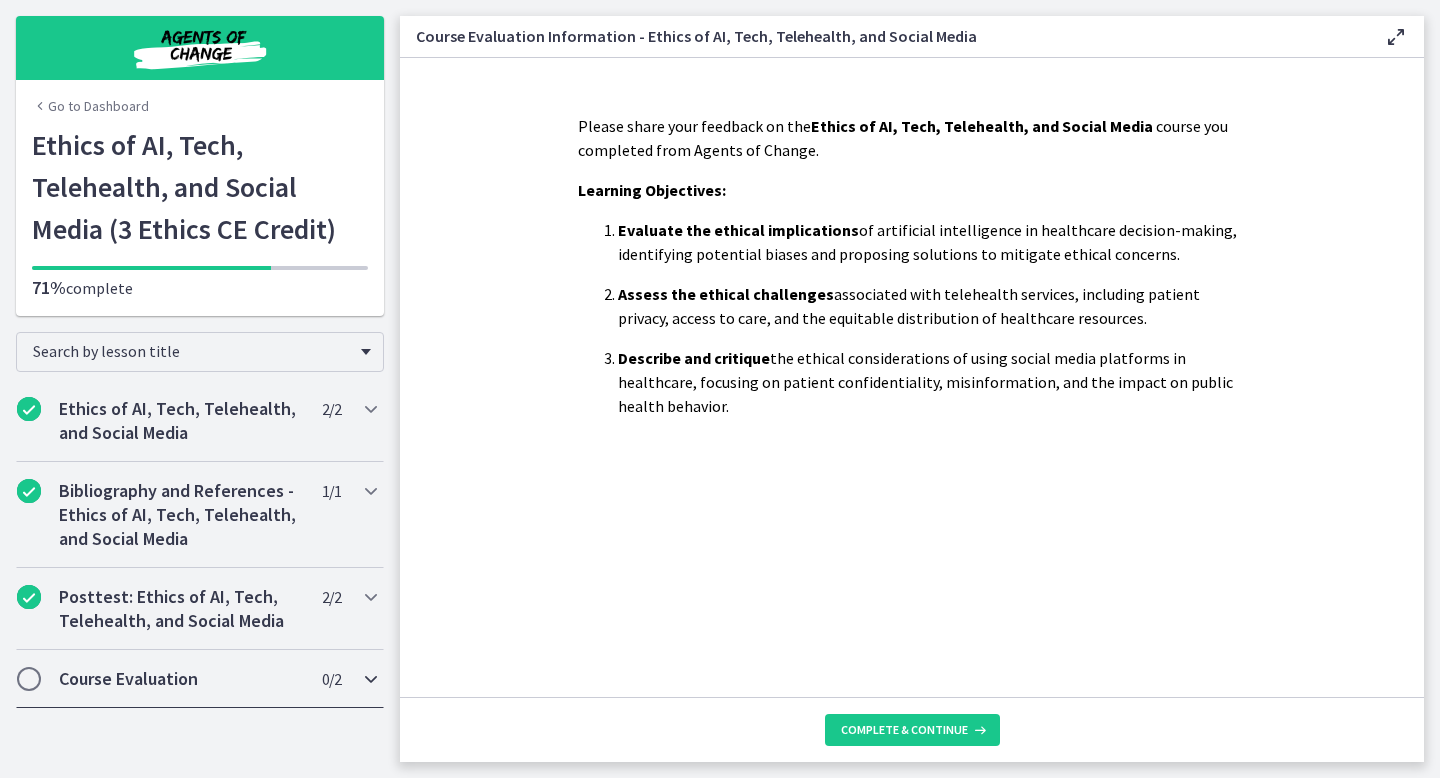 click on "Course Evaluation" at bounding box center (181, 679) 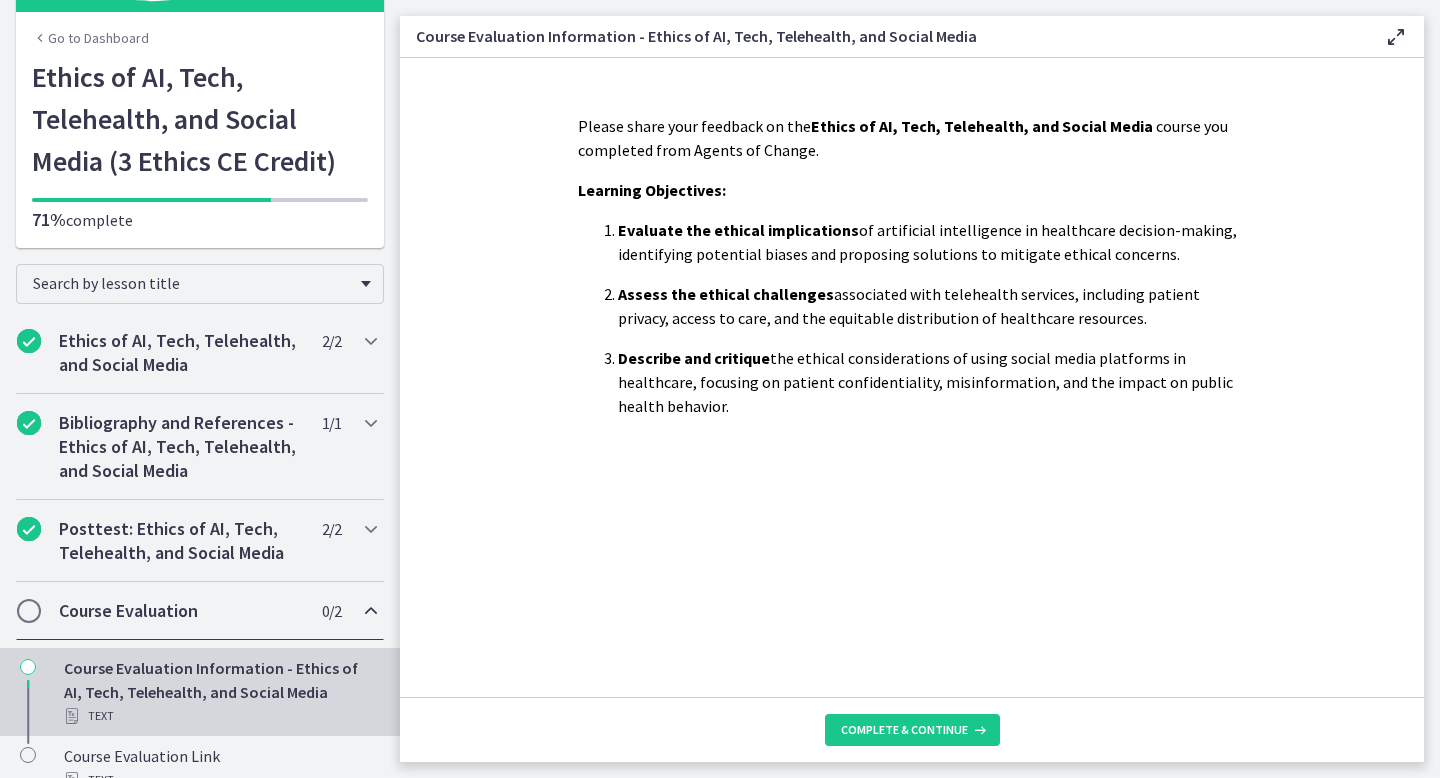 scroll, scrollTop: 98, scrollLeft: 0, axis: vertical 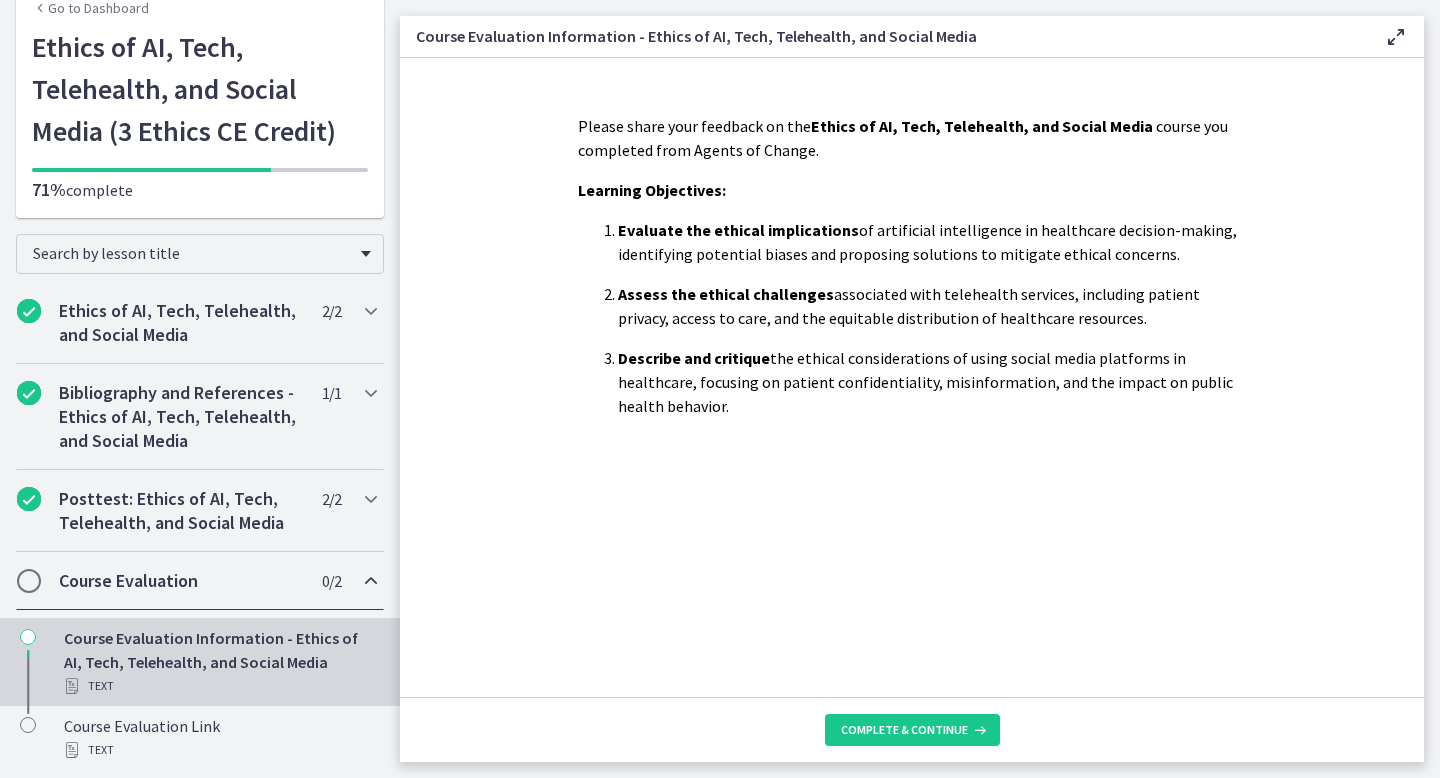 click on "Course Evaluation Information - Ethics of AI, Tech, Telehealth, and Social Media
Text" at bounding box center (220, 662) 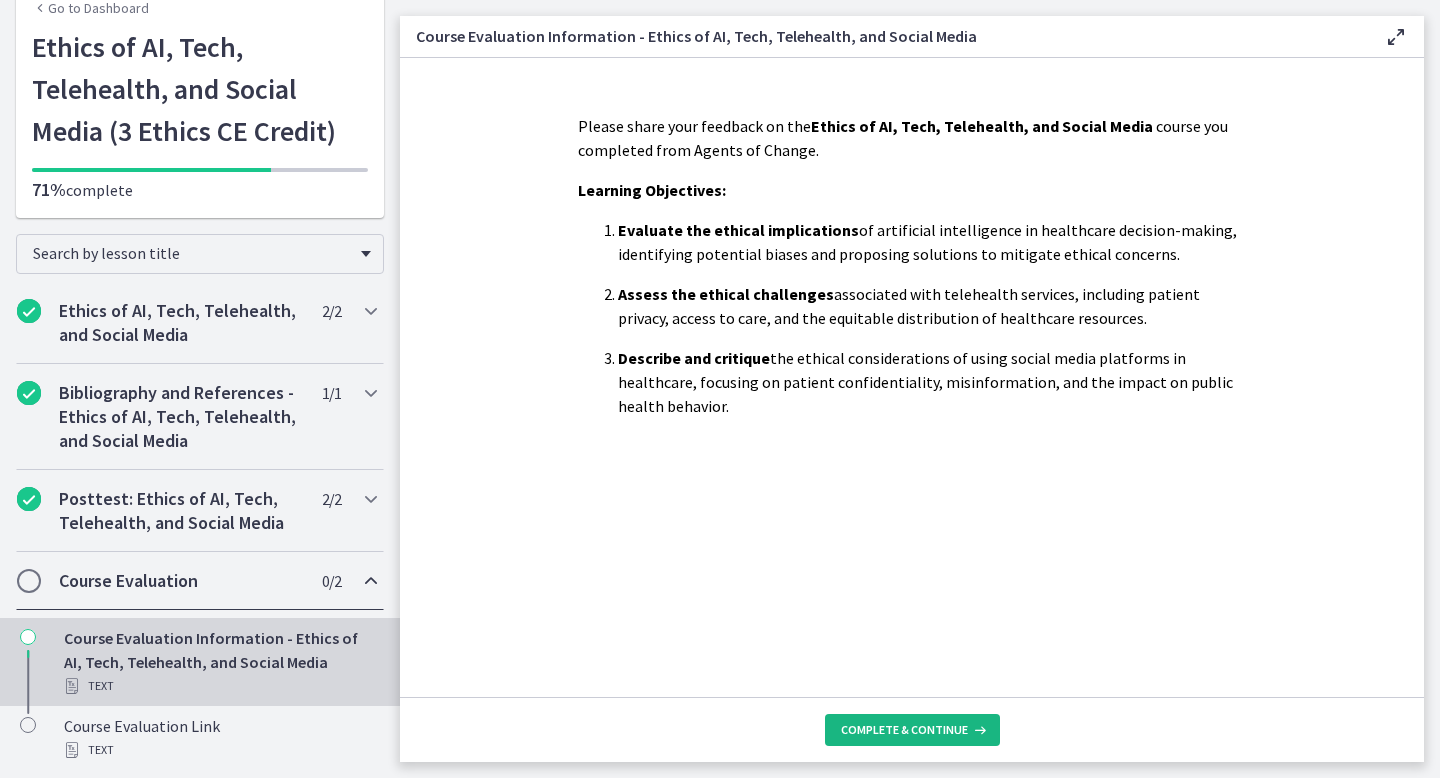 click on "Complete & continue" at bounding box center (904, 730) 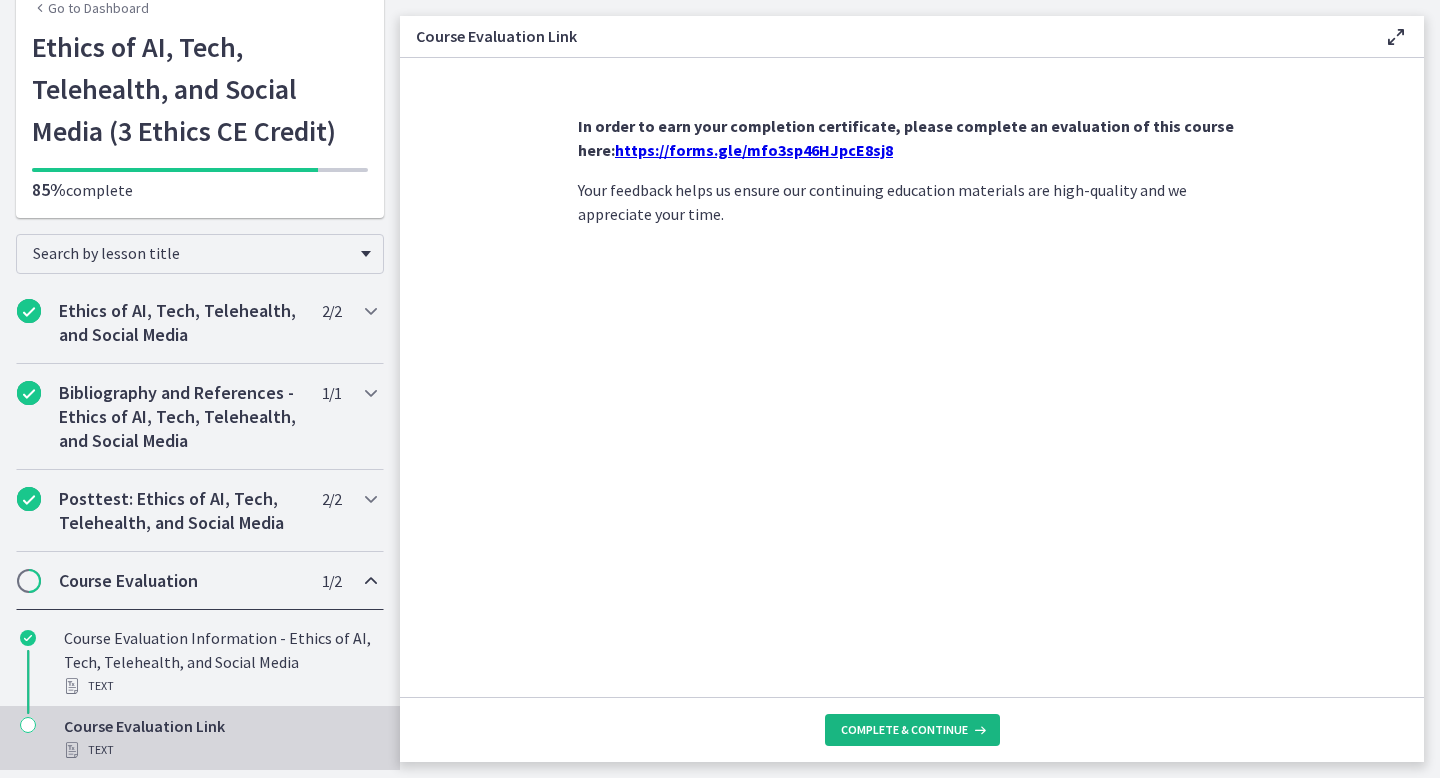 click on "Complete & continue" at bounding box center (904, 730) 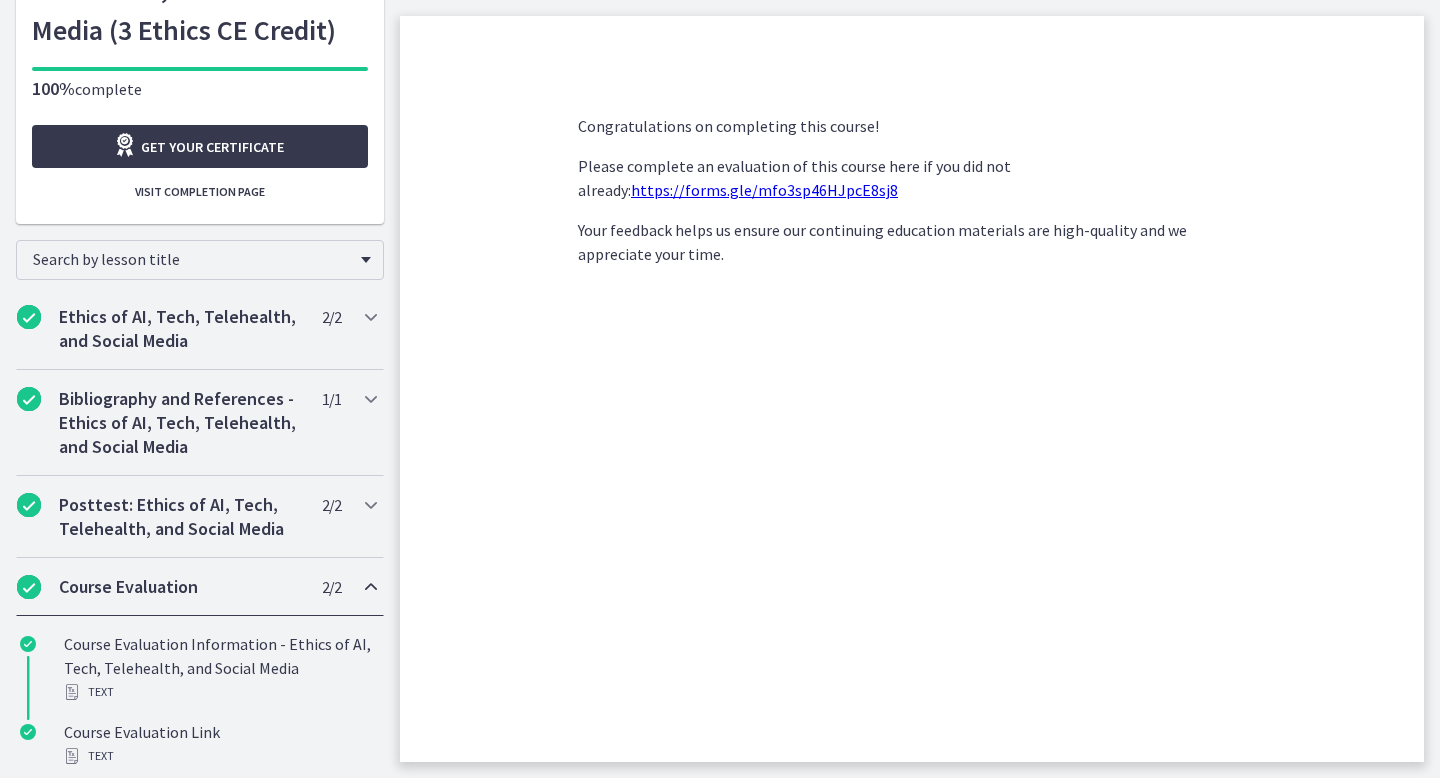 scroll, scrollTop: 200, scrollLeft: 0, axis: vertical 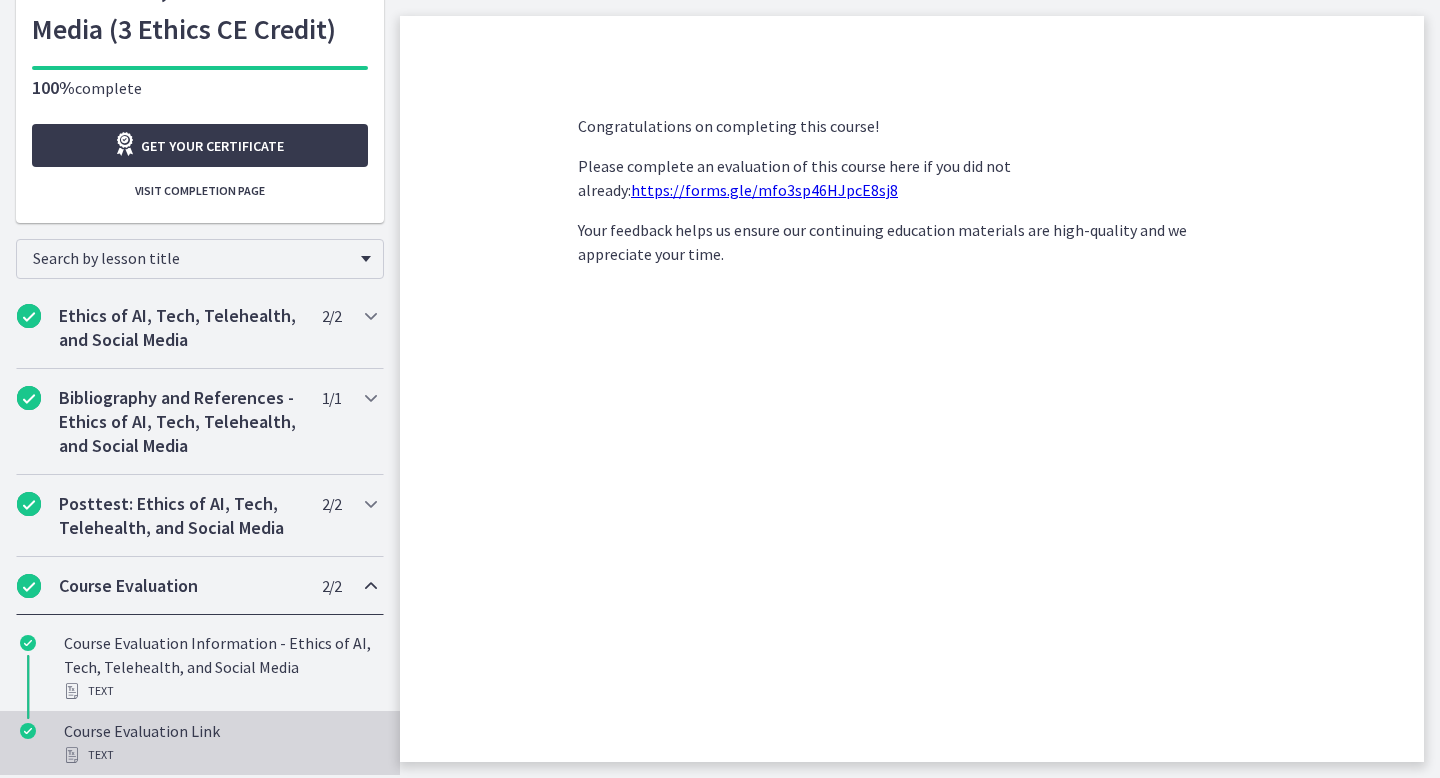 click on "Course Evaluation Link
Text" at bounding box center (220, 743) 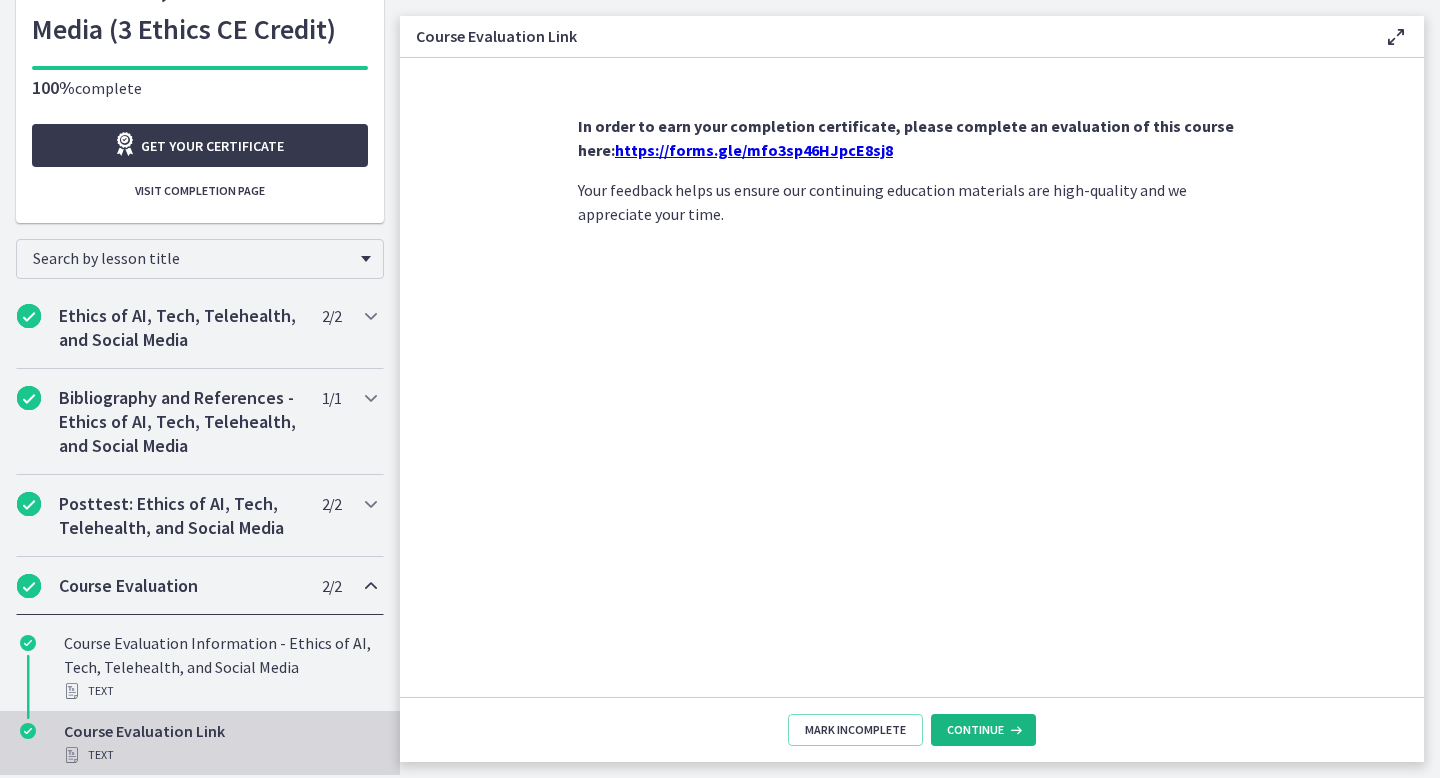 click on "Continue" at bounding box center (975, 730) 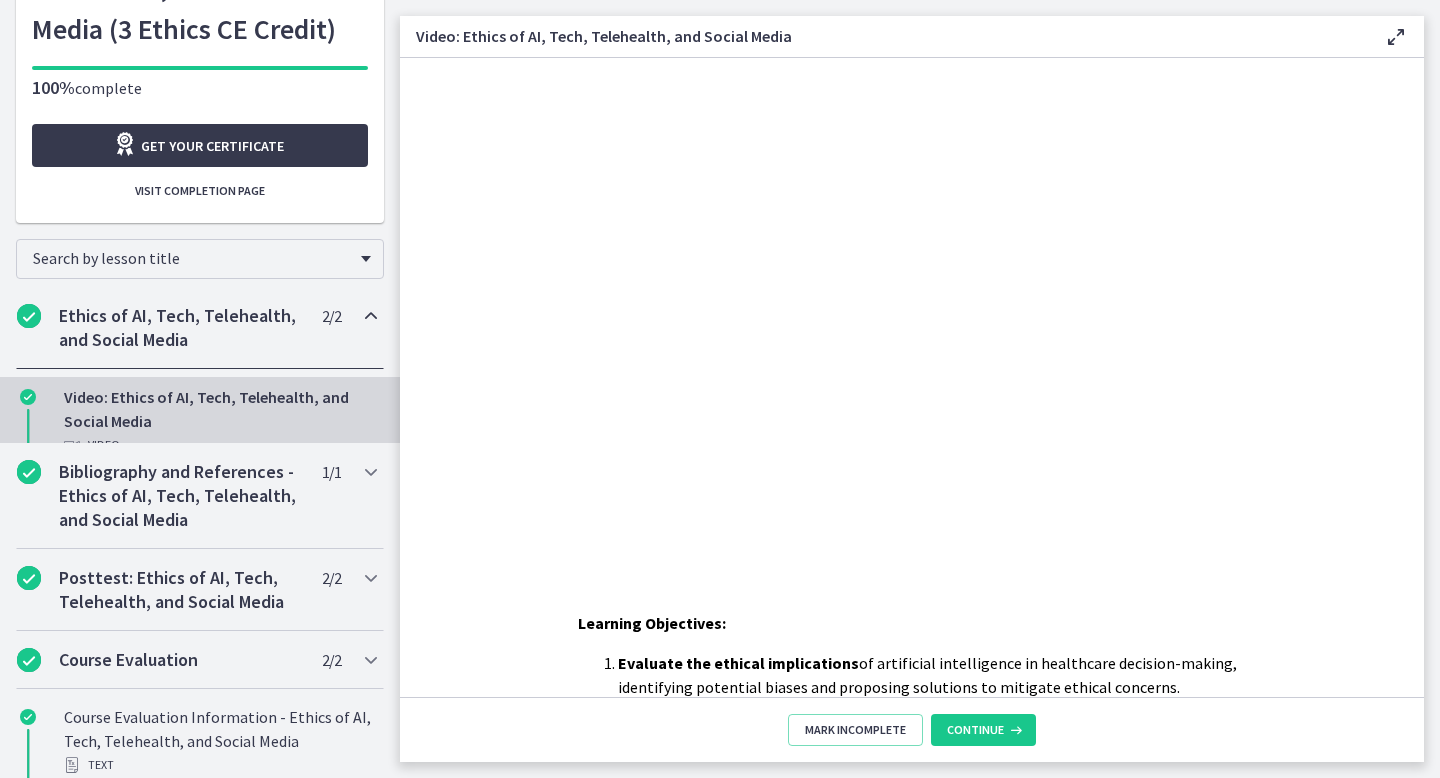 scroll, scrollTop: 200, scrollLeft: 0, axis: vertical 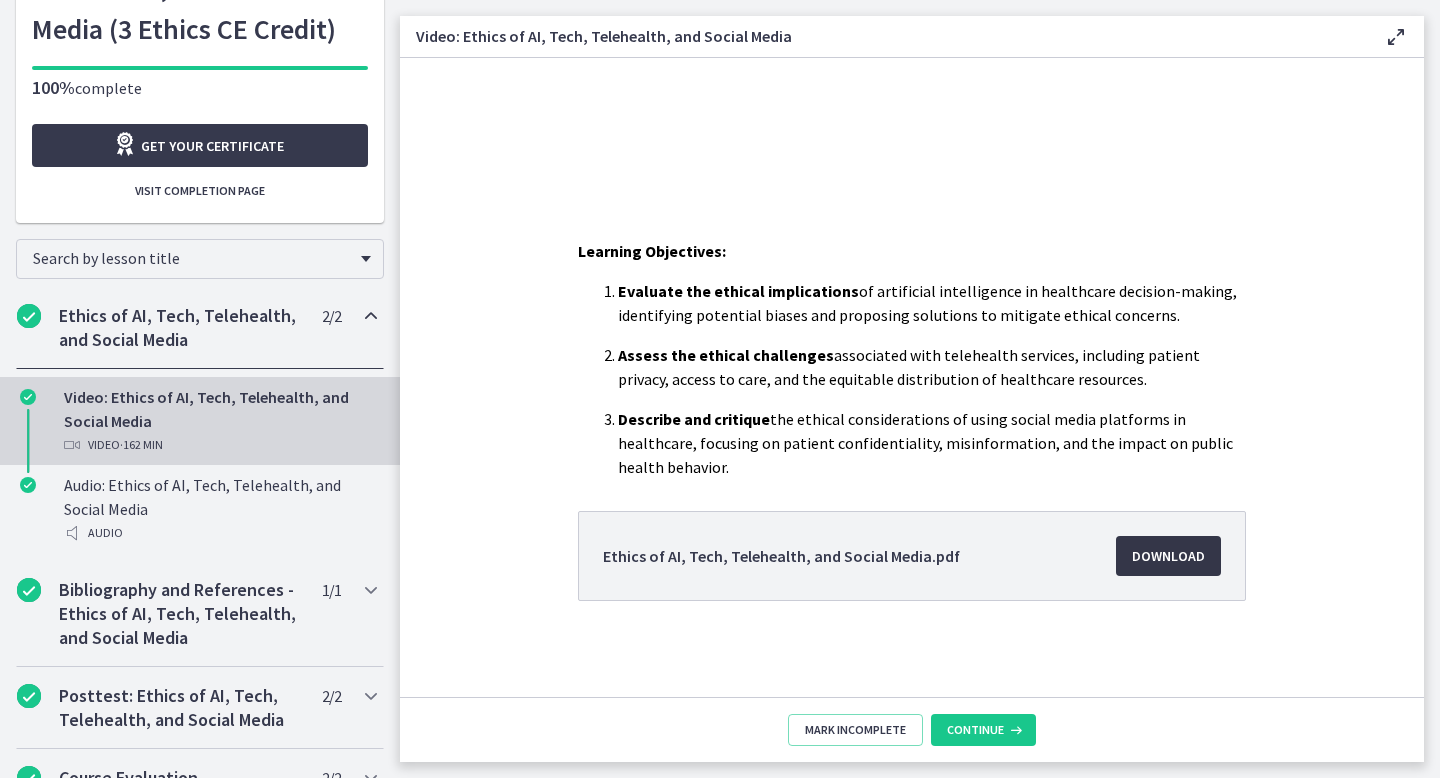 click on "Download
Opens in a new window" at bounding box center (1168, 556) 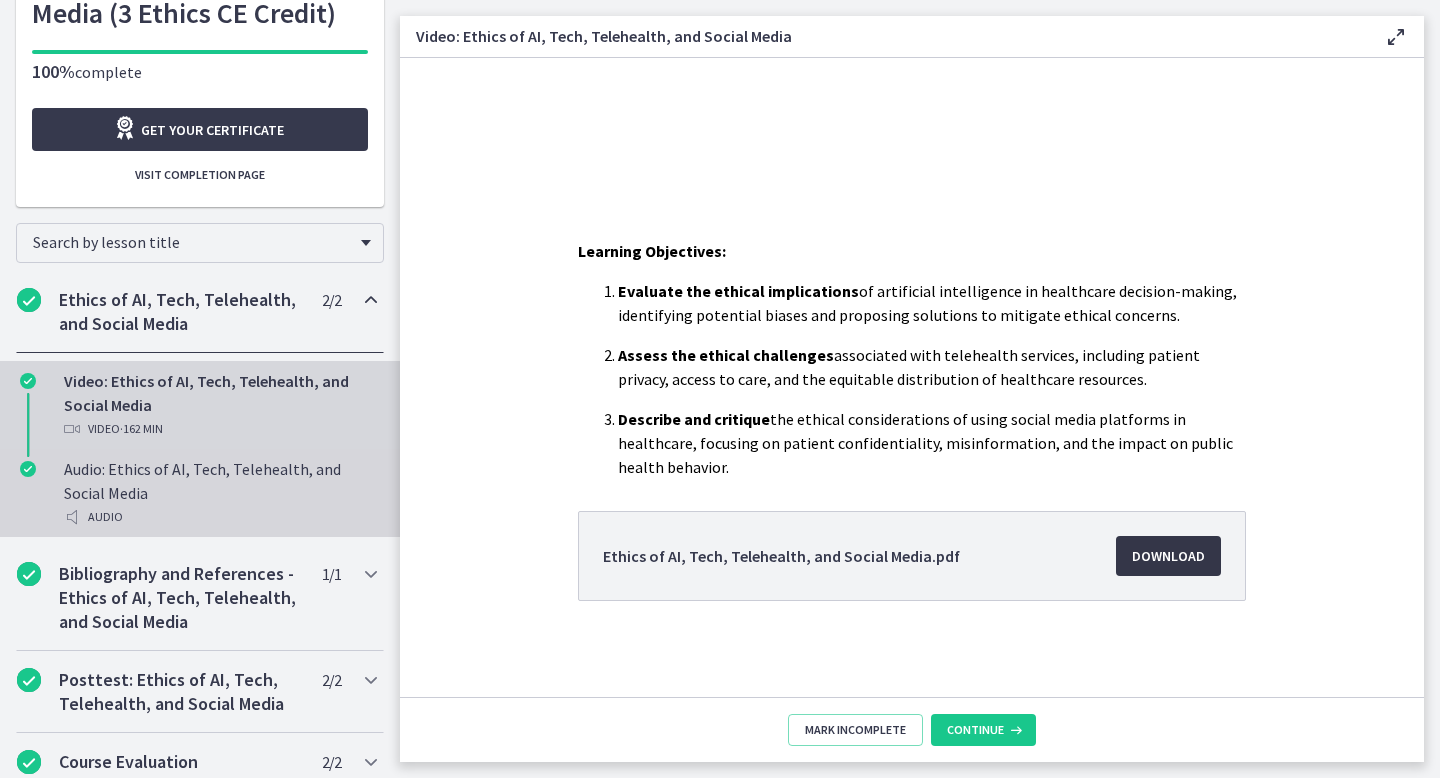 scroll, scrollTop: 229, scrollLeft: 0, axis: vertical 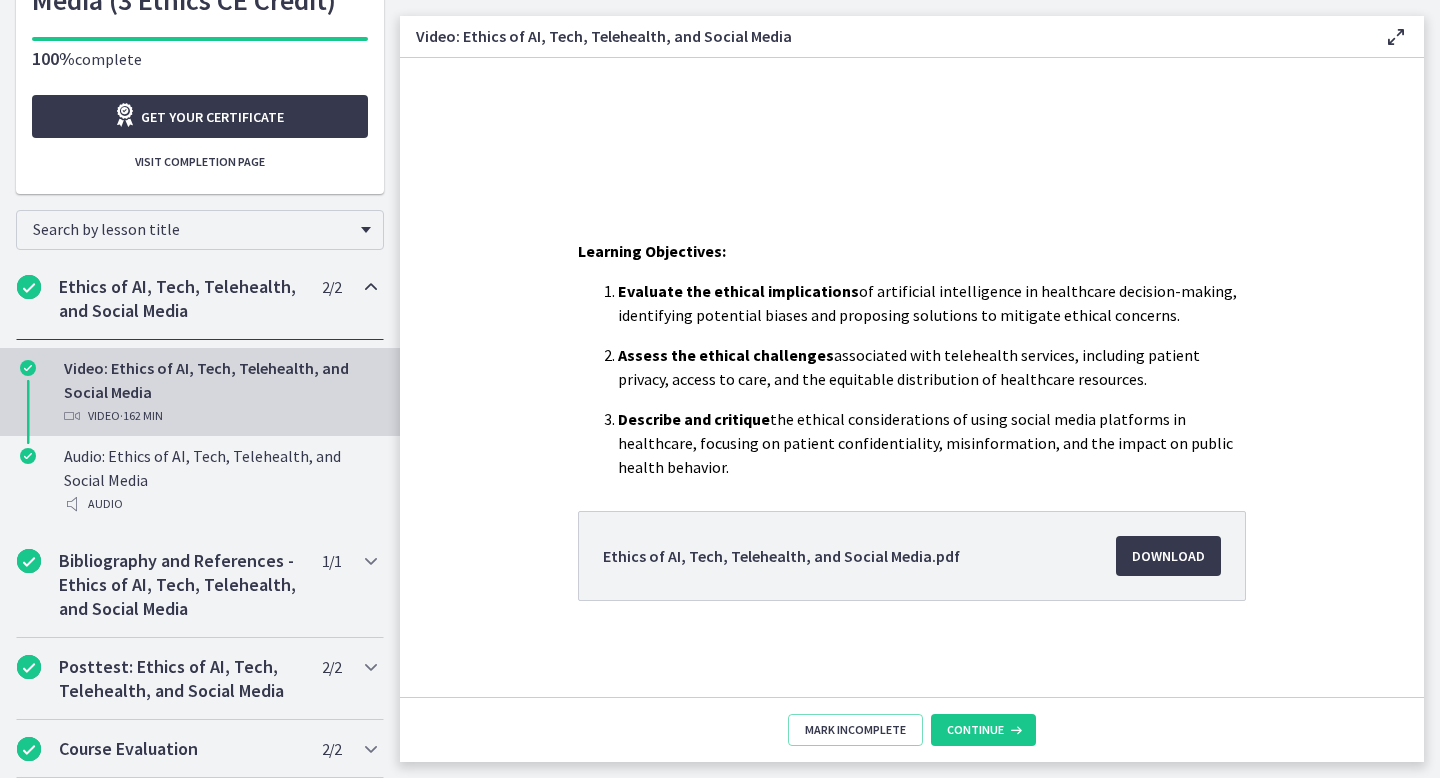 click on "Video: Ethics of AI, Tech, Telehealth, and Social Media
Video
·  162 min" at bounding box center (220, 392) 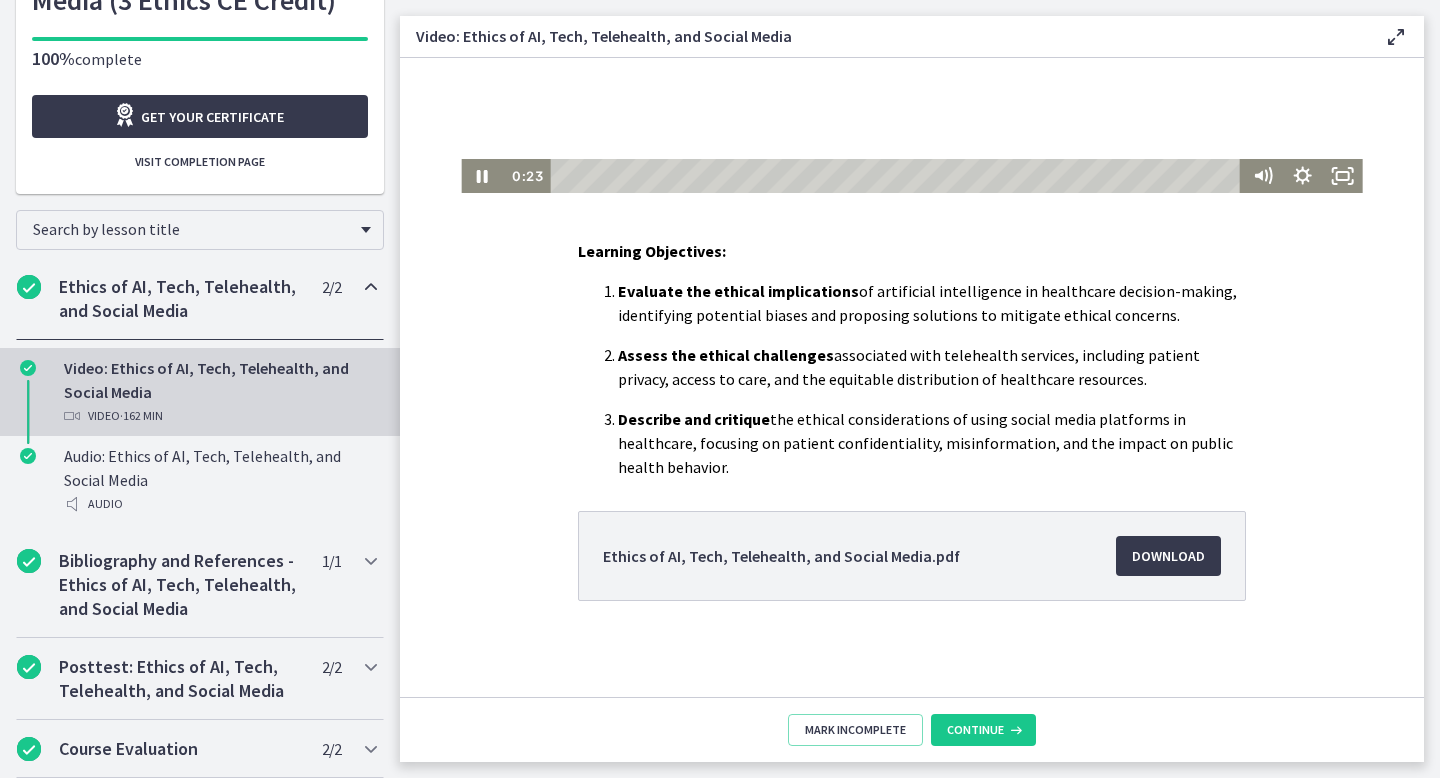 drag, startPoint x: 627, startPoint y: 106, endPoint x: 621, endPoint y: 126, distance: 20.880613 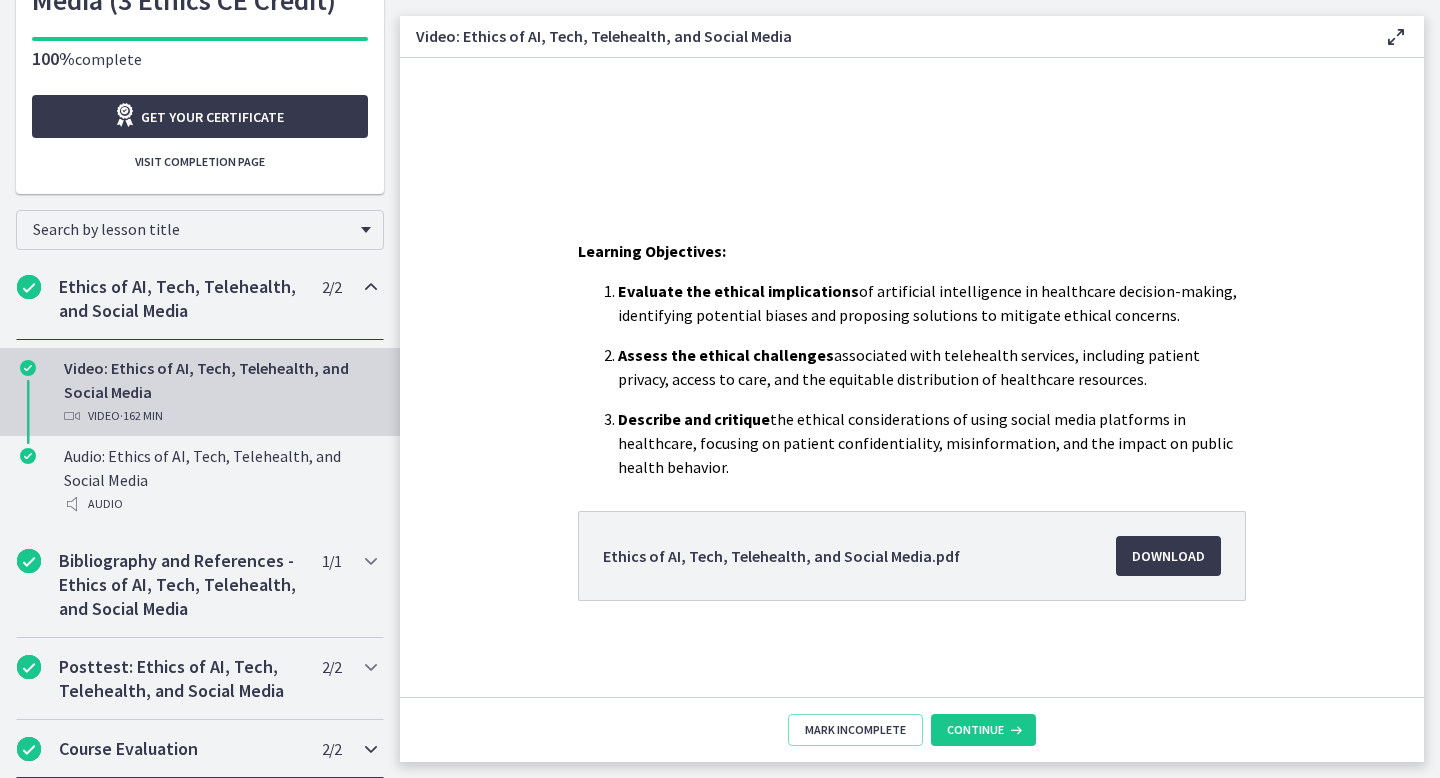 click on "Course Evaluation" at bounding box center [181, 749] 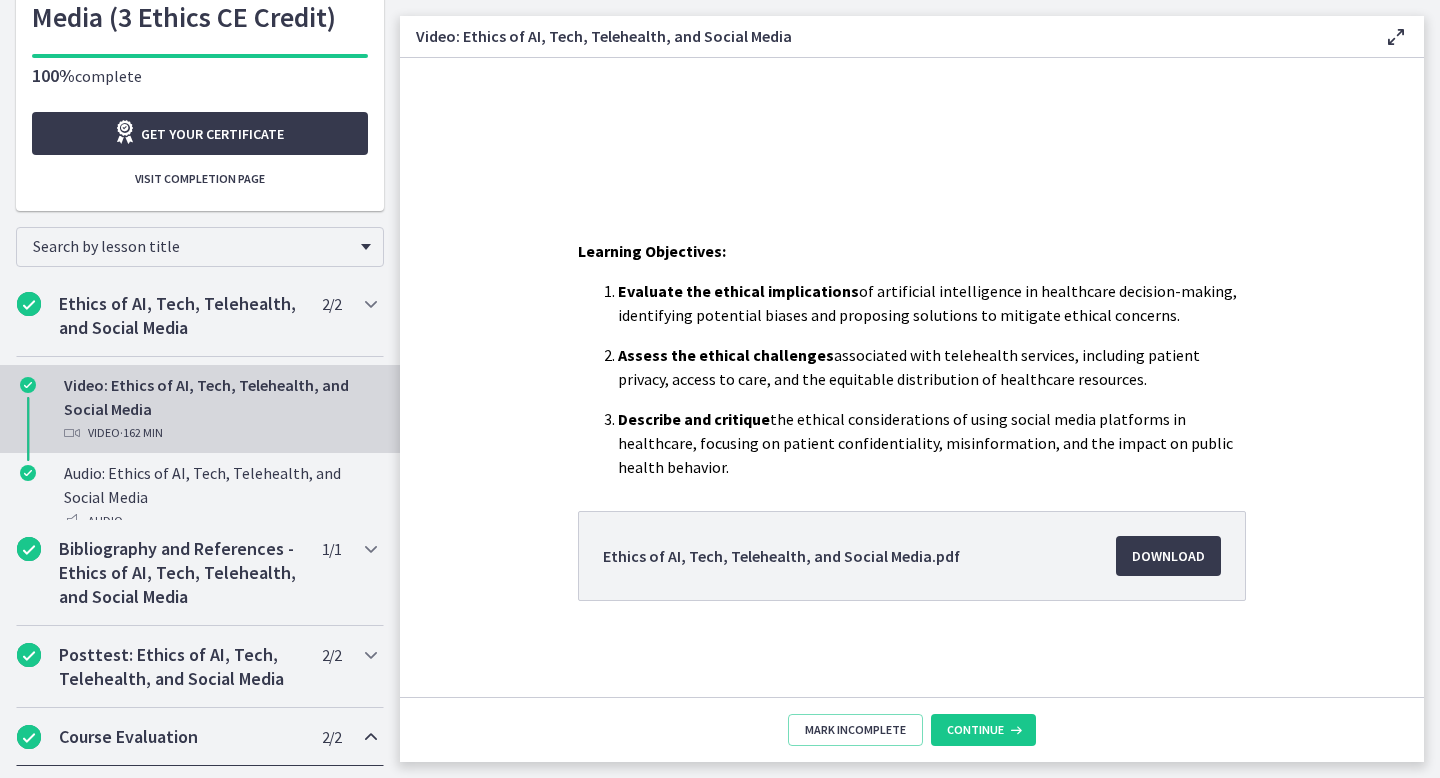 scroll, scrollTop: 205, scrollLeft: 0, axis: vertical 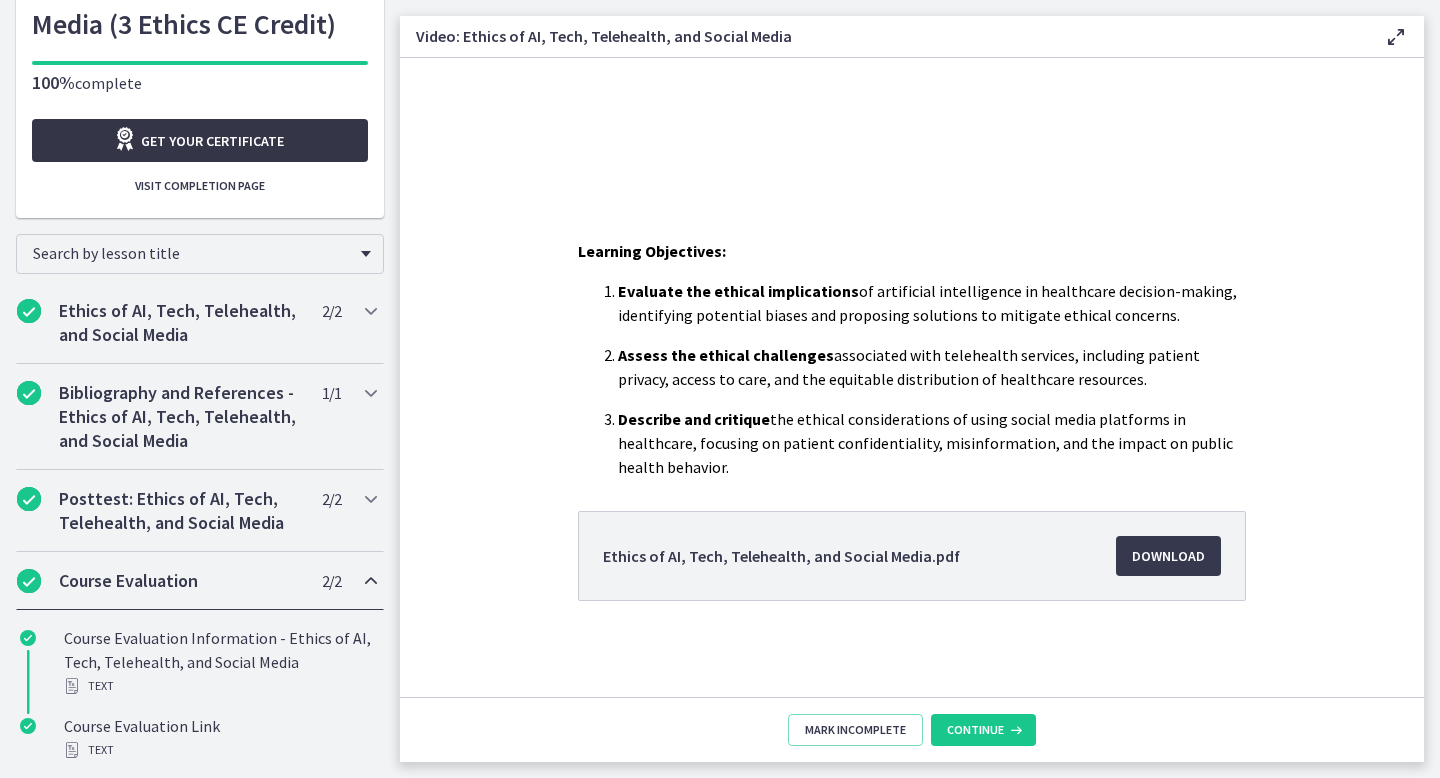 click on "Get your certificate" at bounding box center (212, 141) 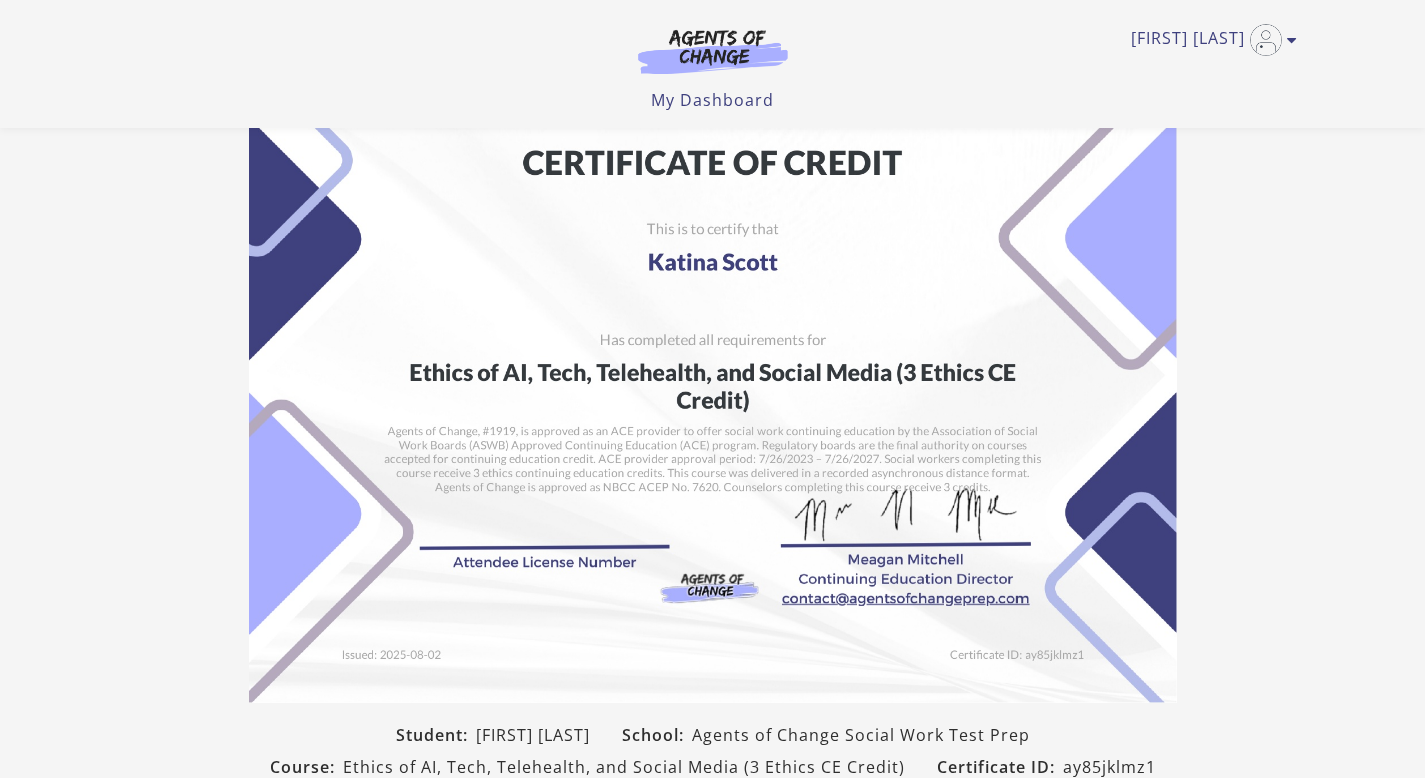 scroll, scrollTop: 341, scrollLeft: 0, axis: vertical 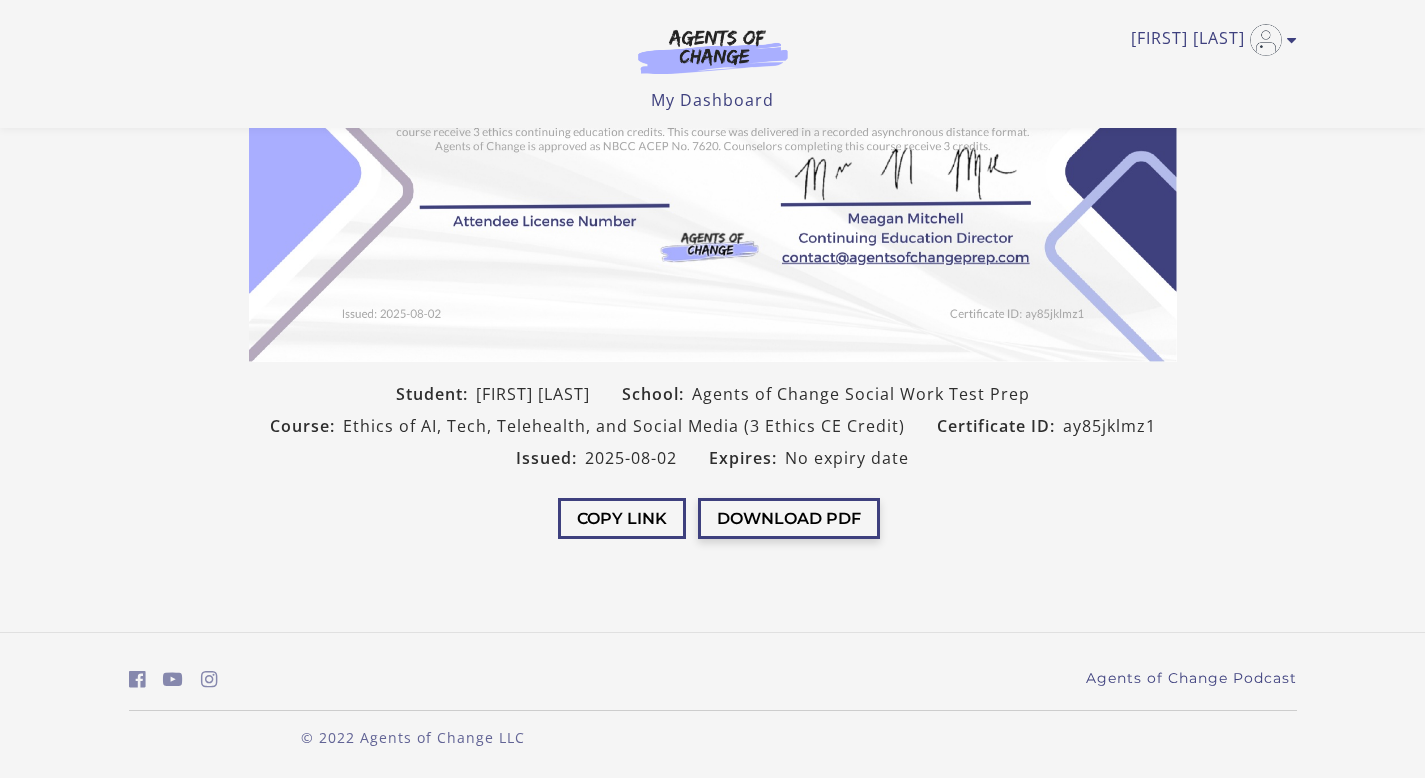 click on "Download PDF" at bounding box center (789, 518) 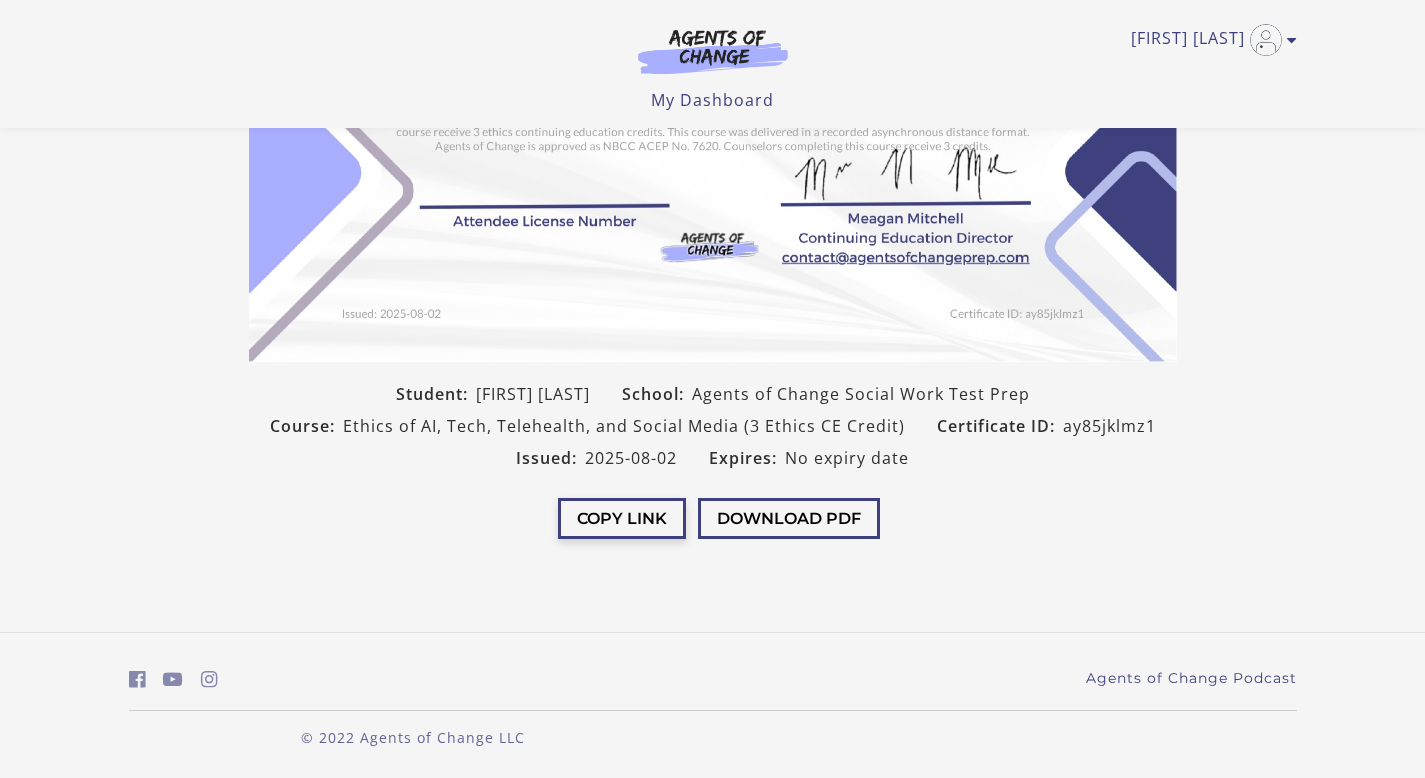 click on "Copy Link" at bounding box center (622, 518) 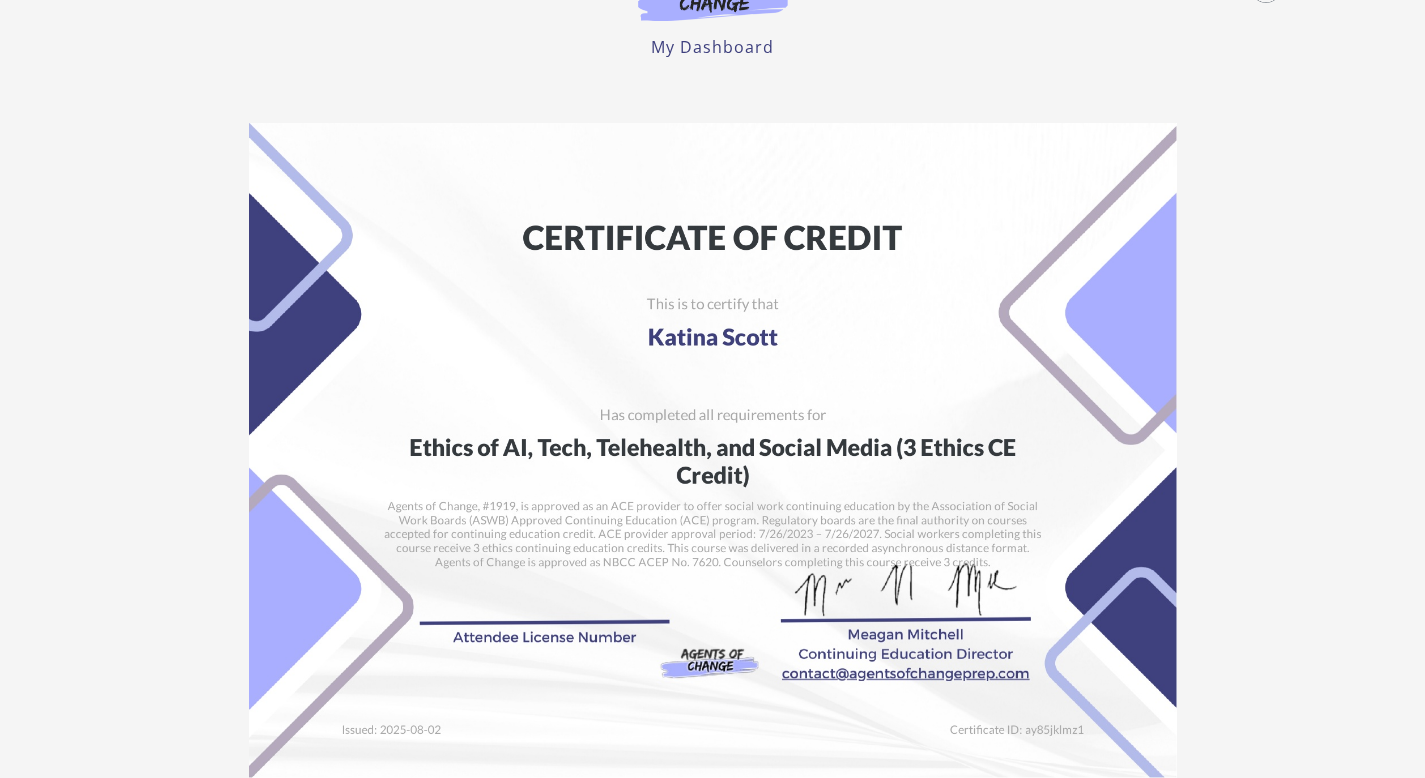 scroll, scrollTop: 0, scrollLeft: 0, axis: both 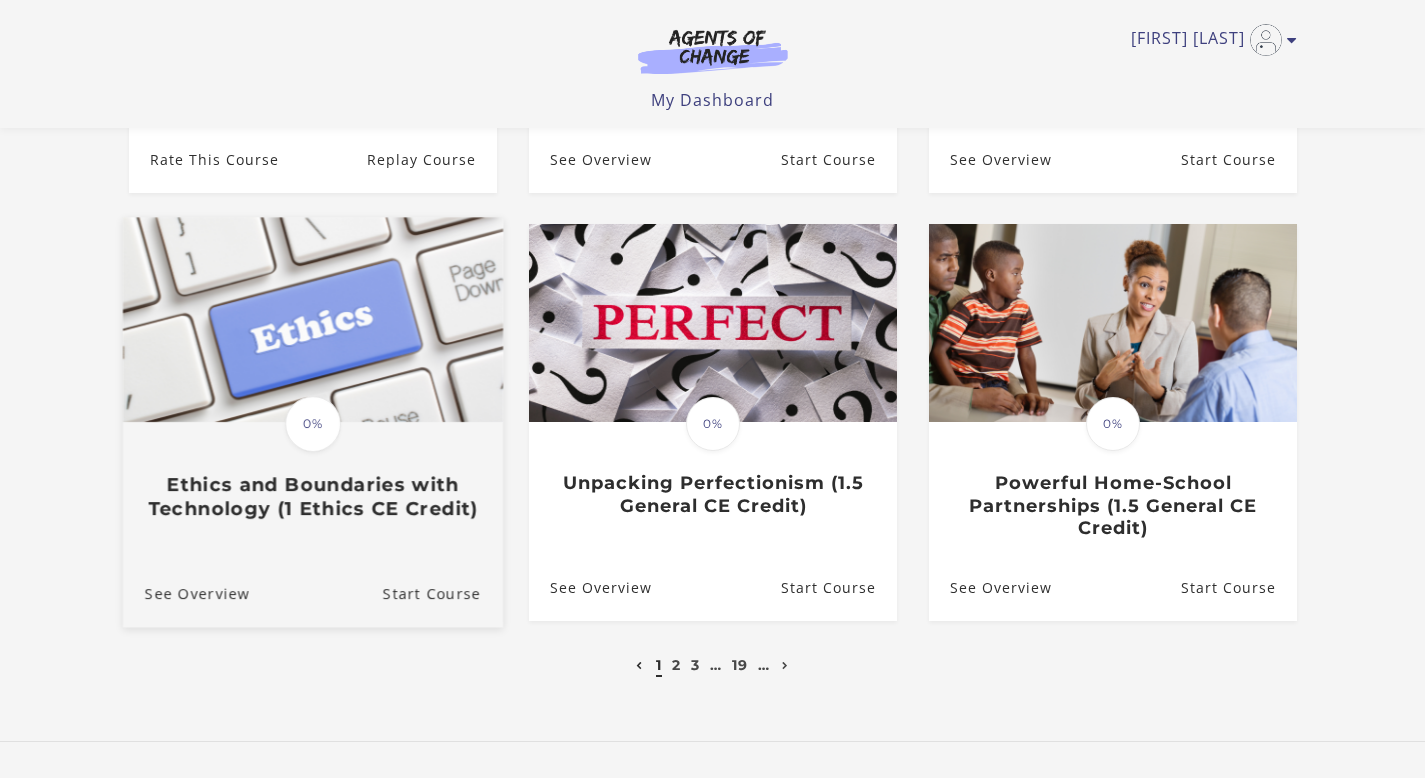 click at bounding box center (312, 320) 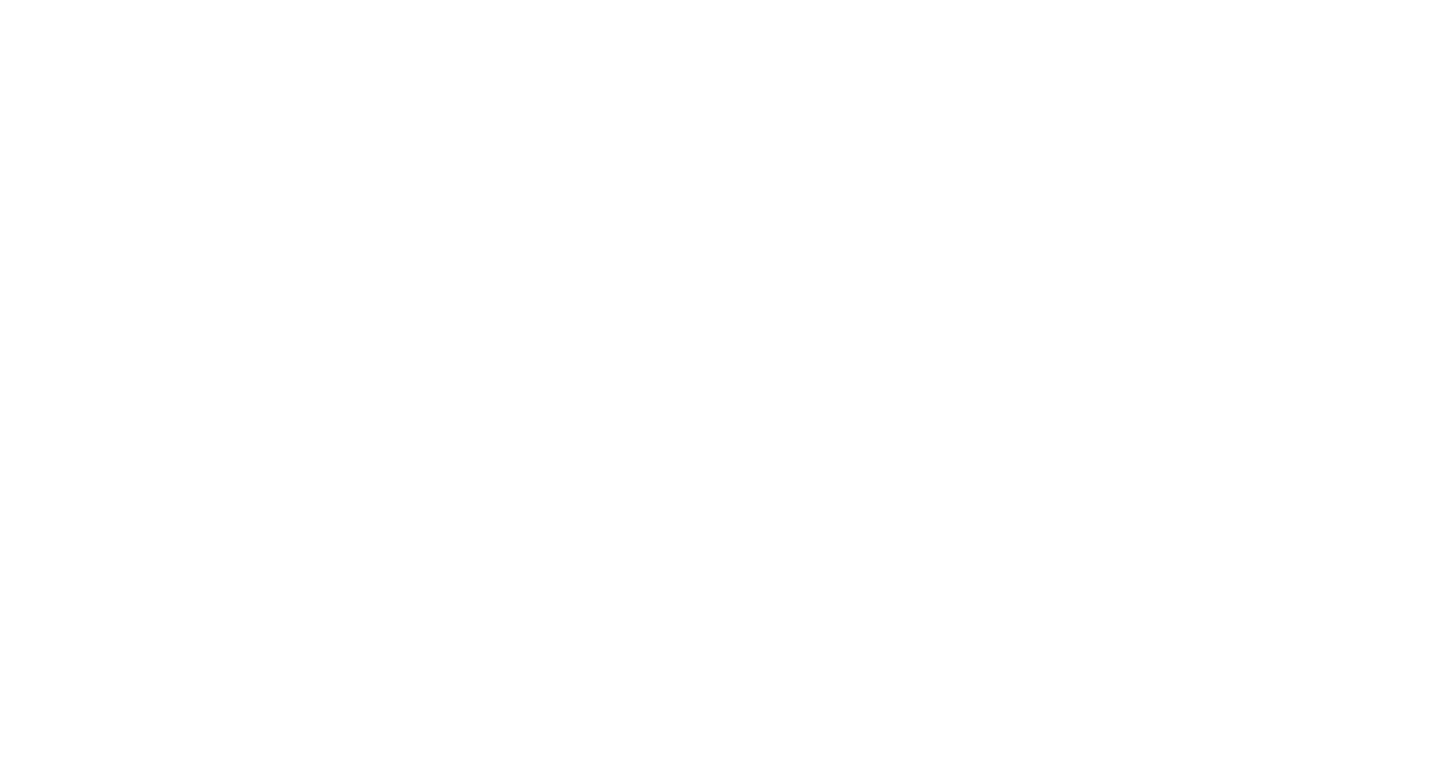 scroll, scrollTop: 0, scrollLeft: 0, axis: both 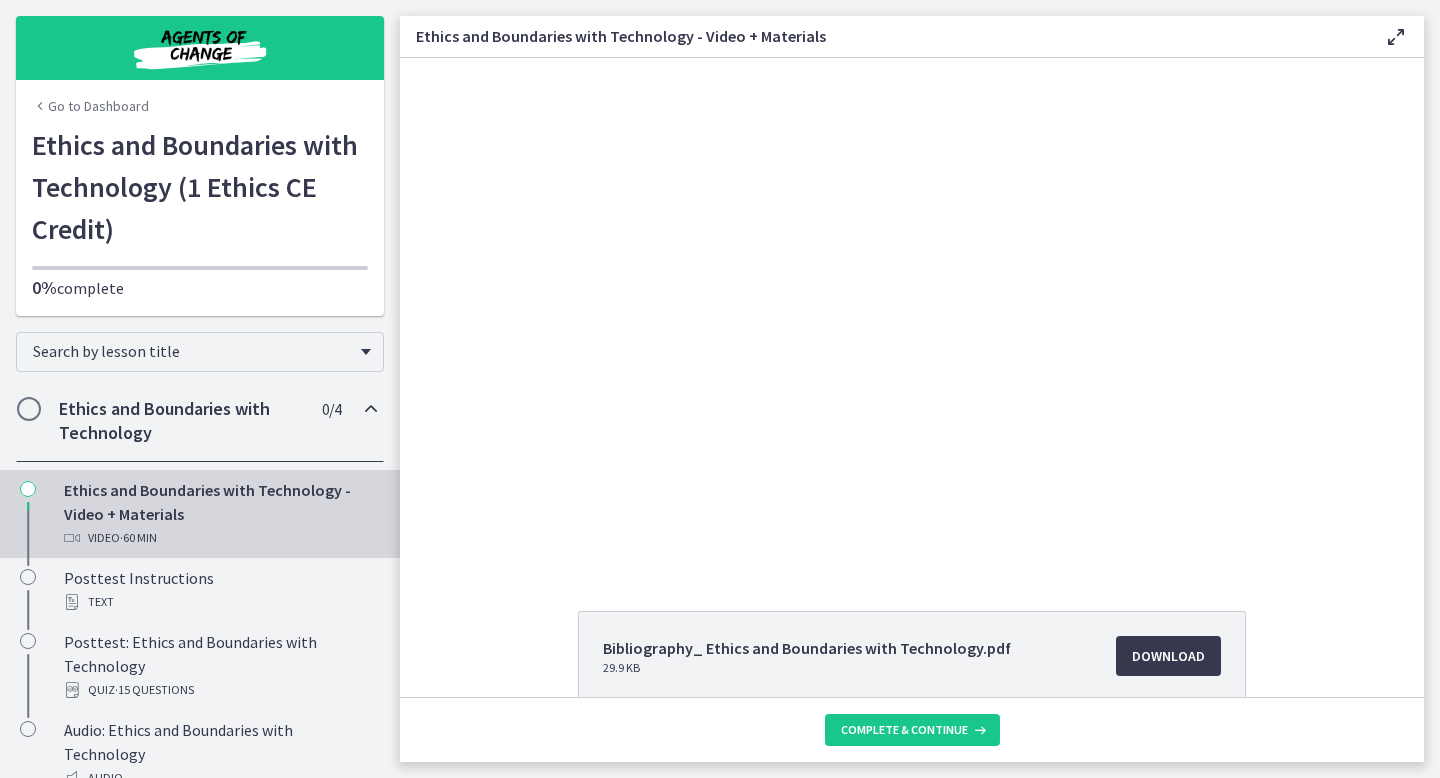 click on "Ethics and Boundaries with Technology (1 Ethics CE Credit)" at bounding box center (200, 187) 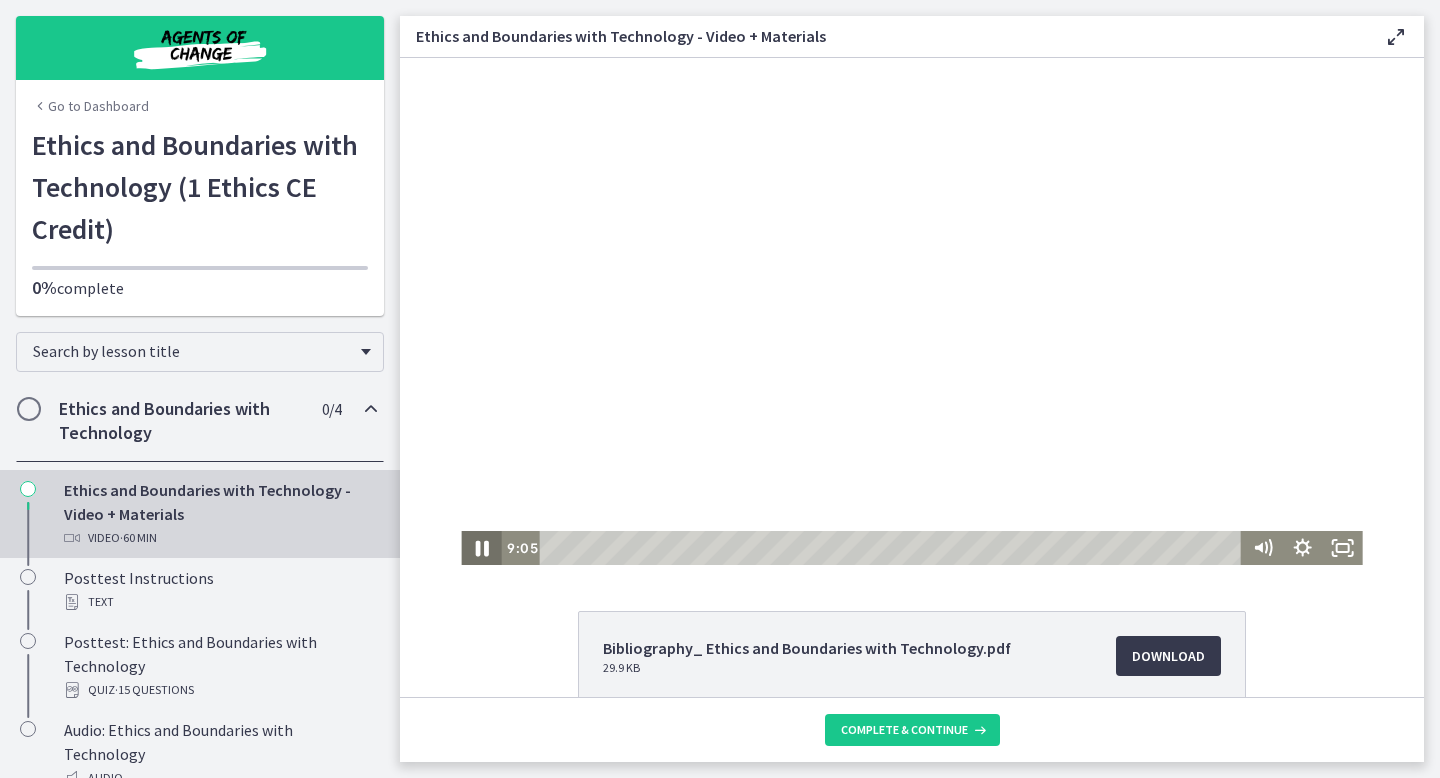 click 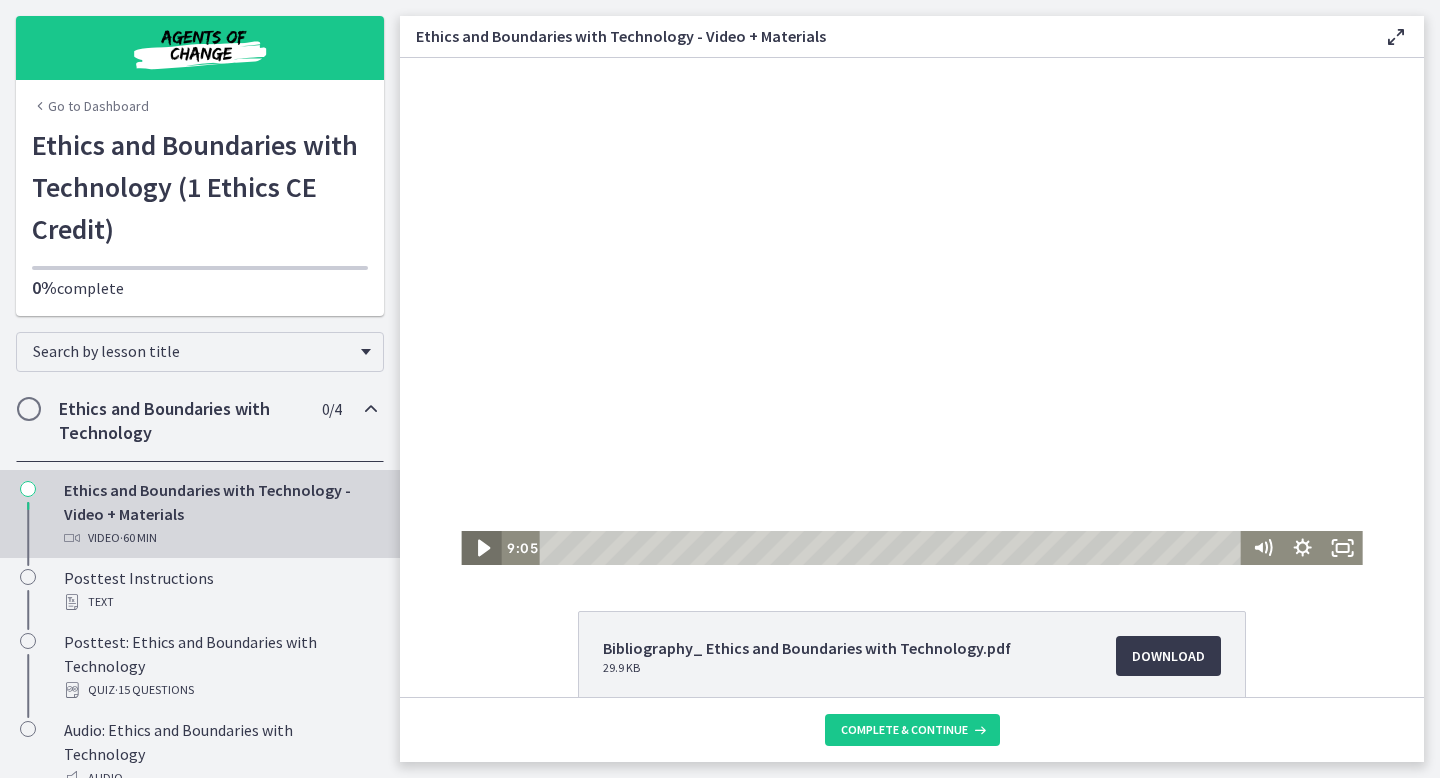 click 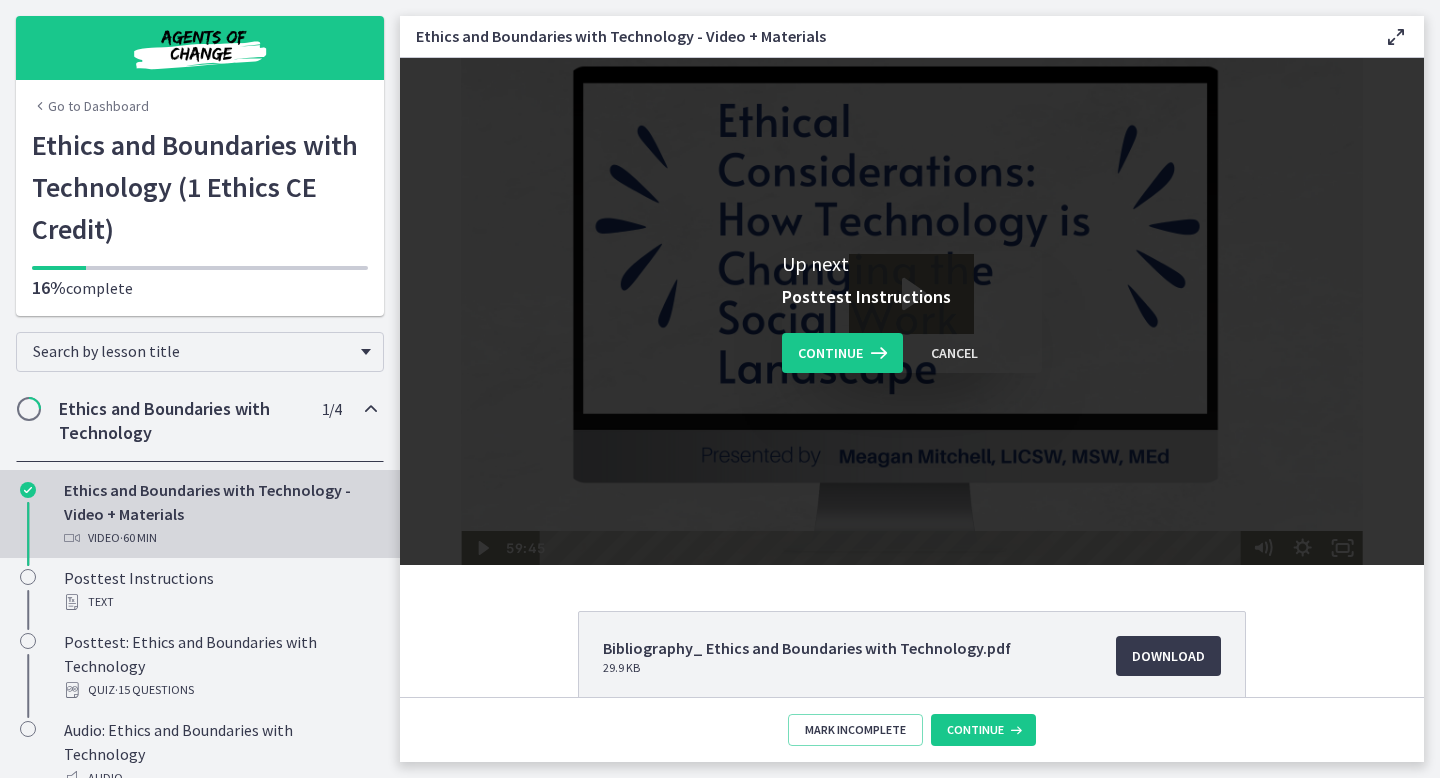 scroll, scrollTop: 0, scrollLeft: 0, axis: both 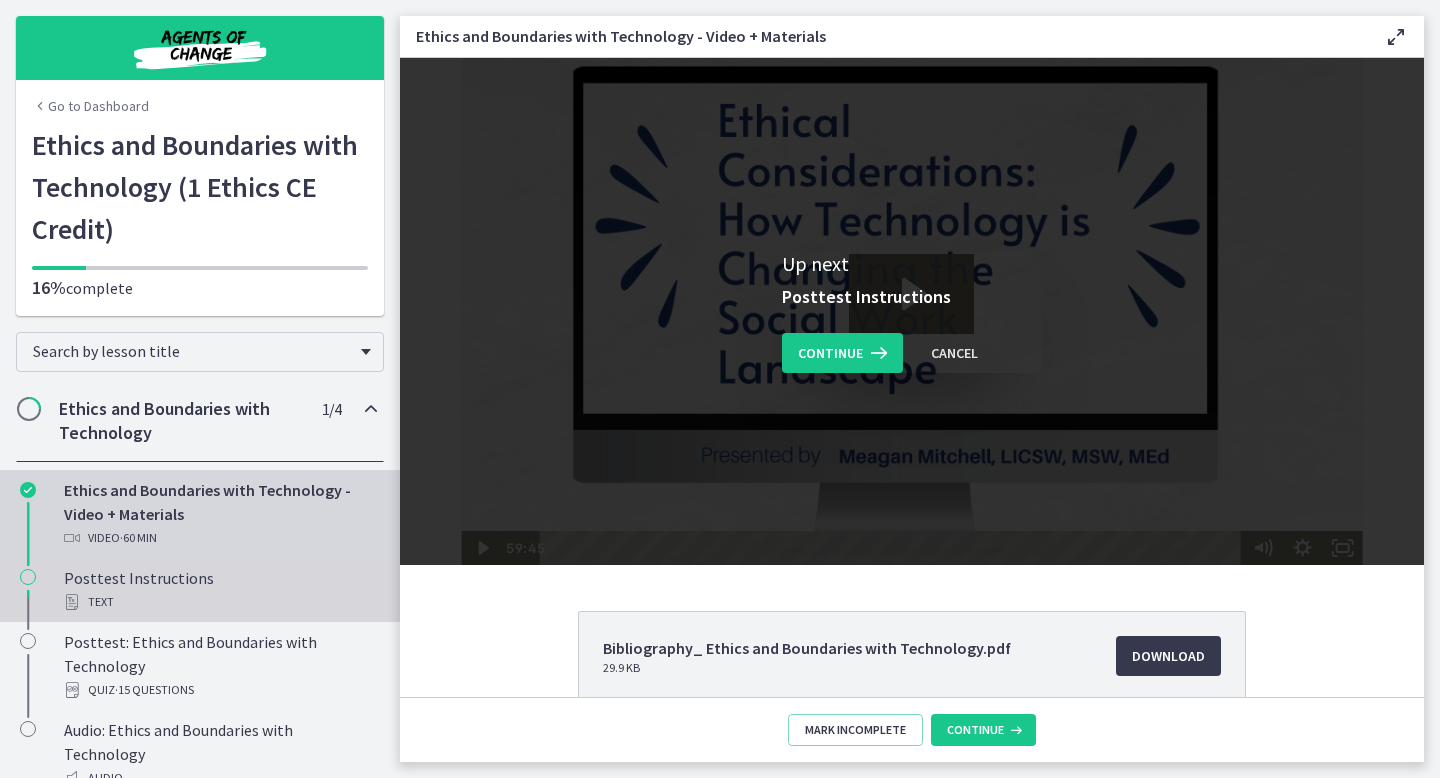 click on "Text" at bounding box center (220, 602) 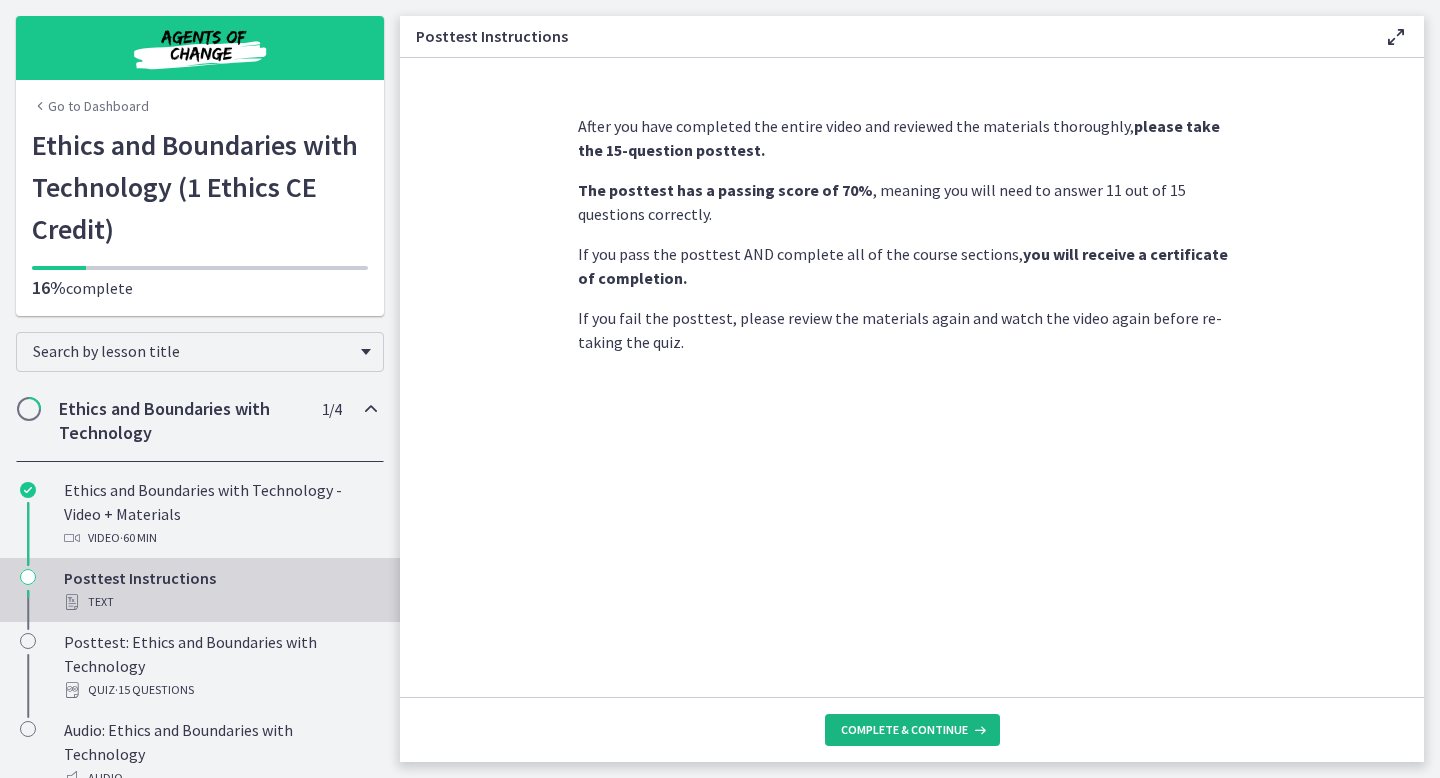 click on "Complete & continue" at bounding box center [904, 730] 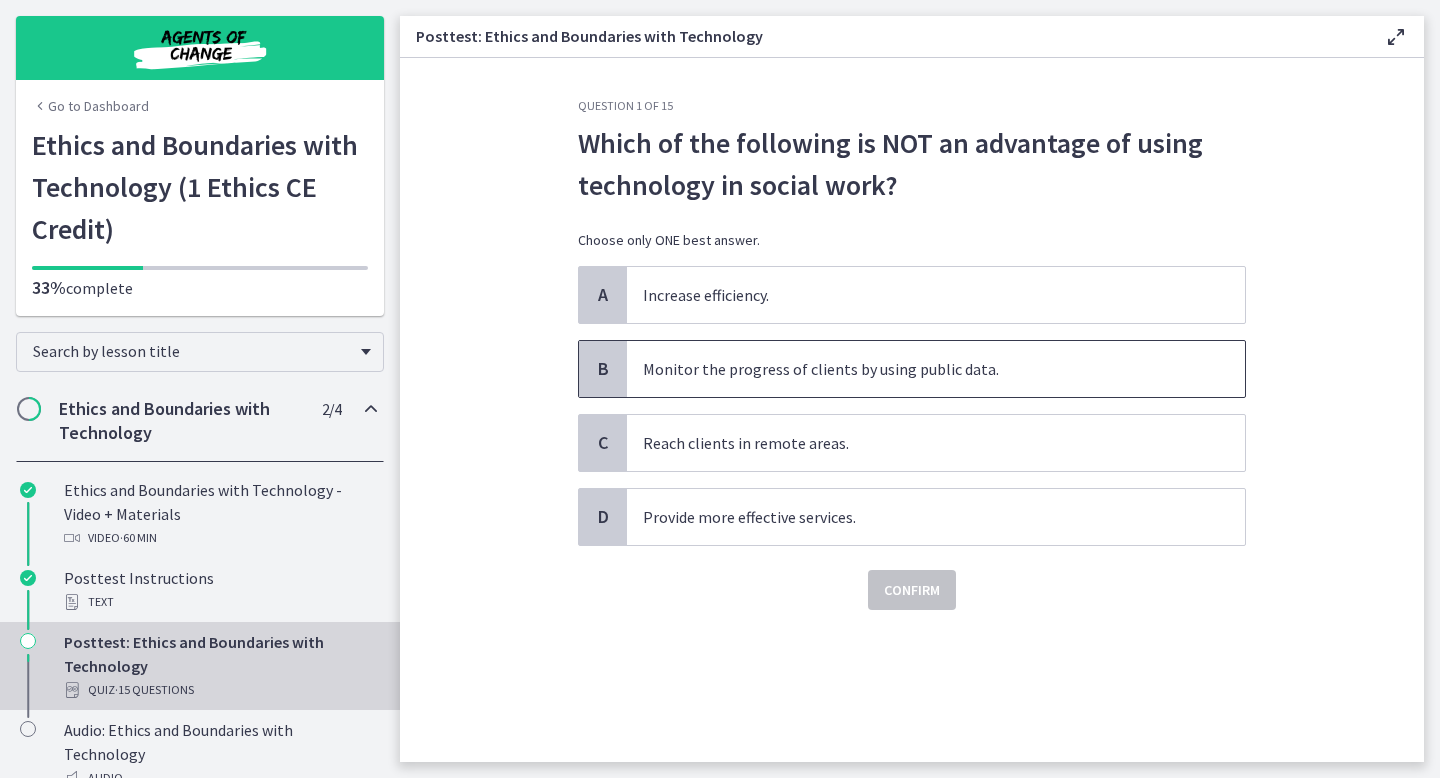 click on "Monitor the progress of clients by using public data." at bounding box center (916, 369) 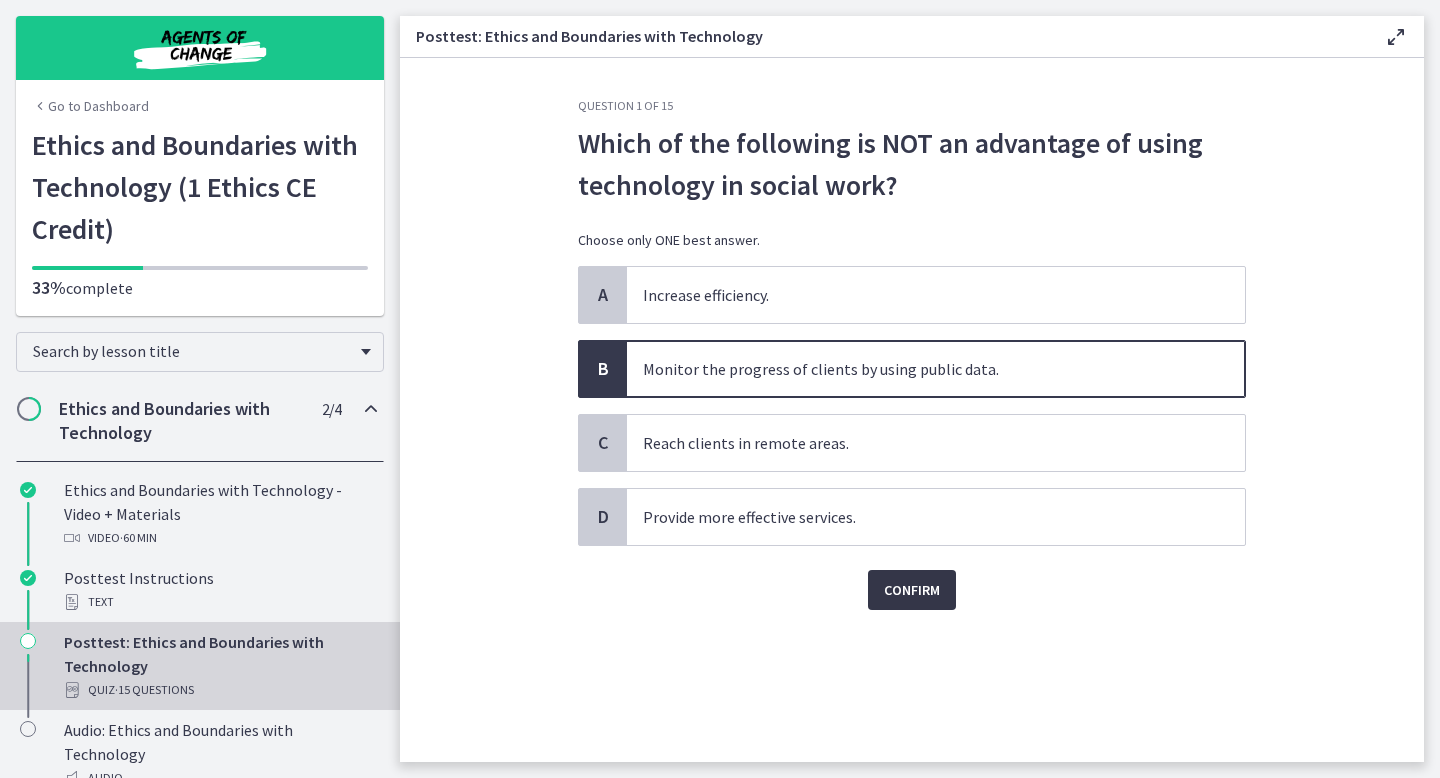 click on "Confirm" at bounding box center [912, 590] 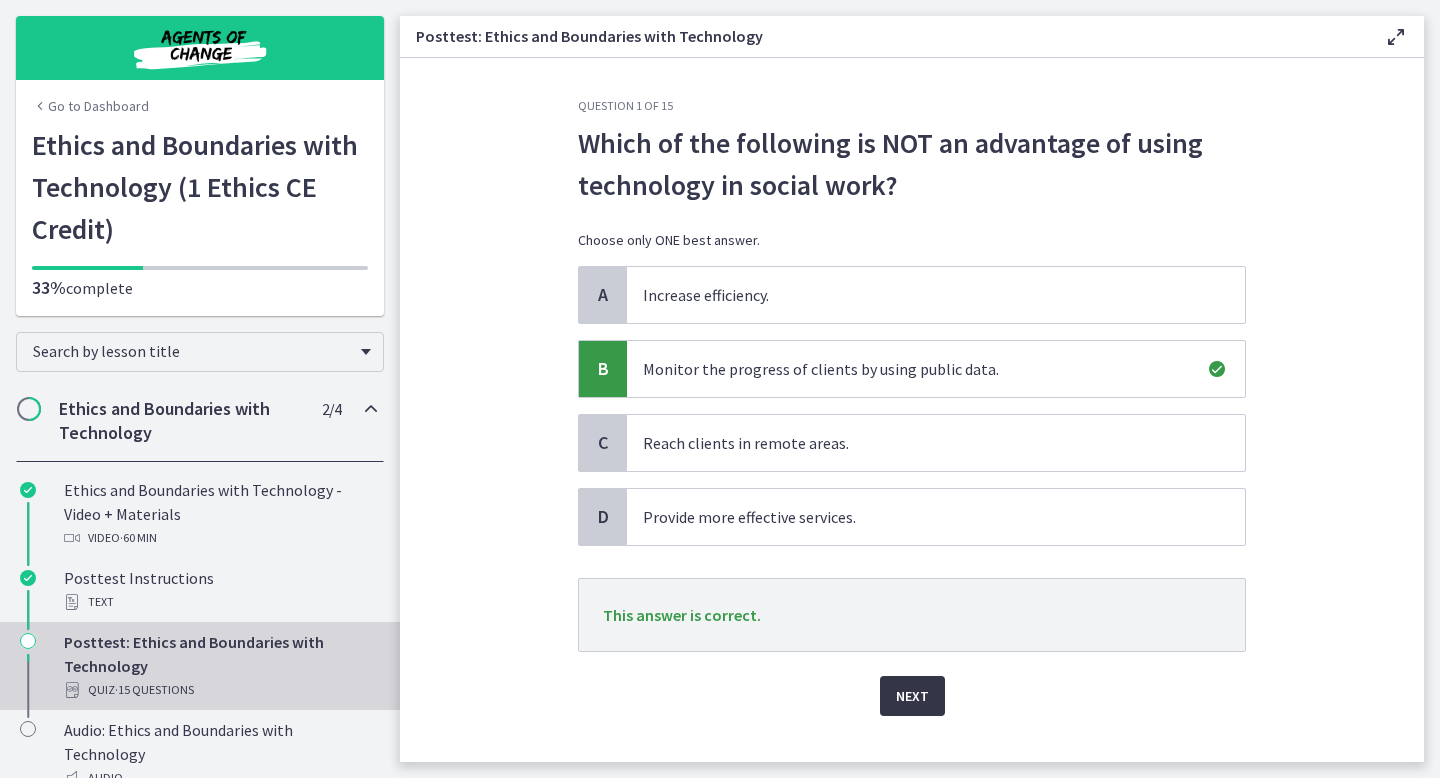 click on "Next" at bounding box center (912, 696) 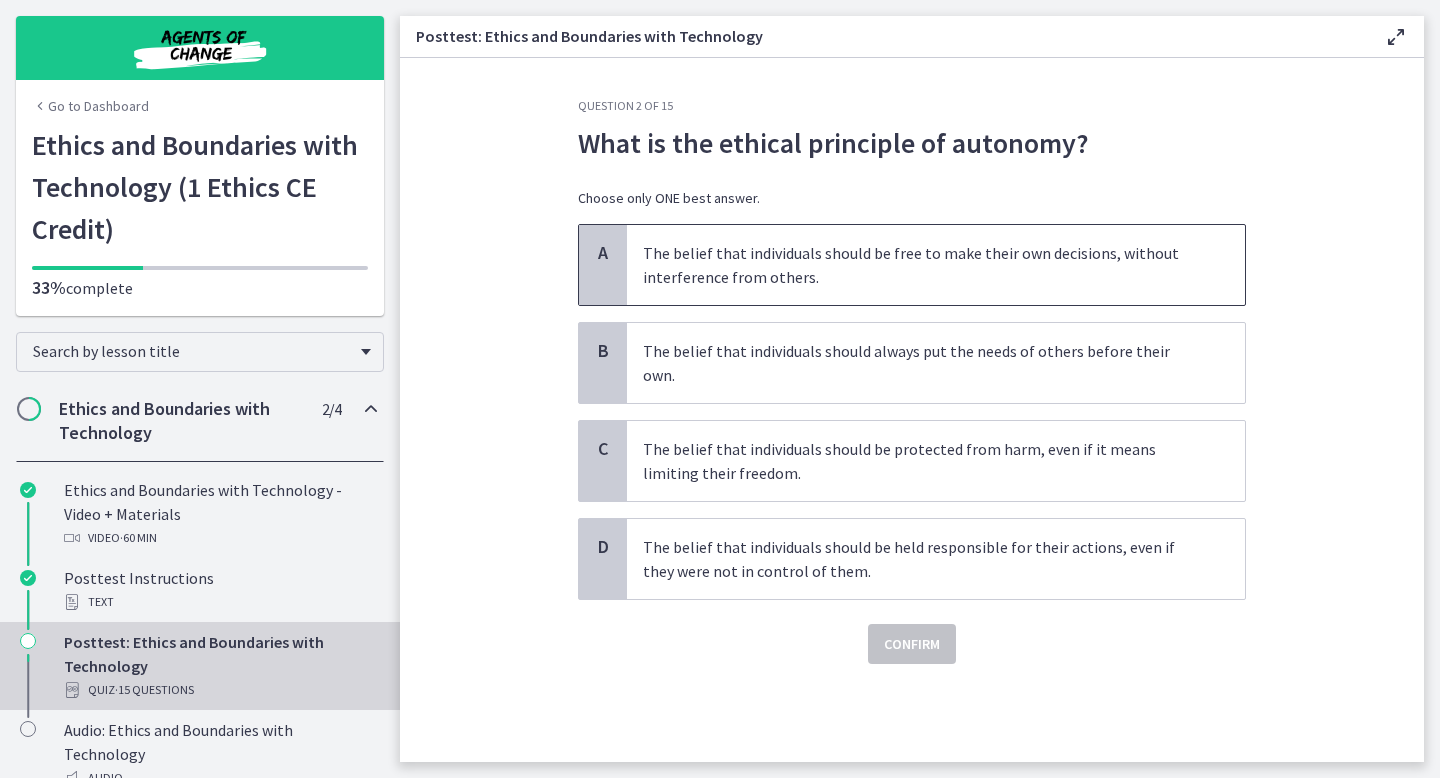 click on "The belief that individuals should be free to make their own decisions, without interference from others." at bounding box center [916, 265] 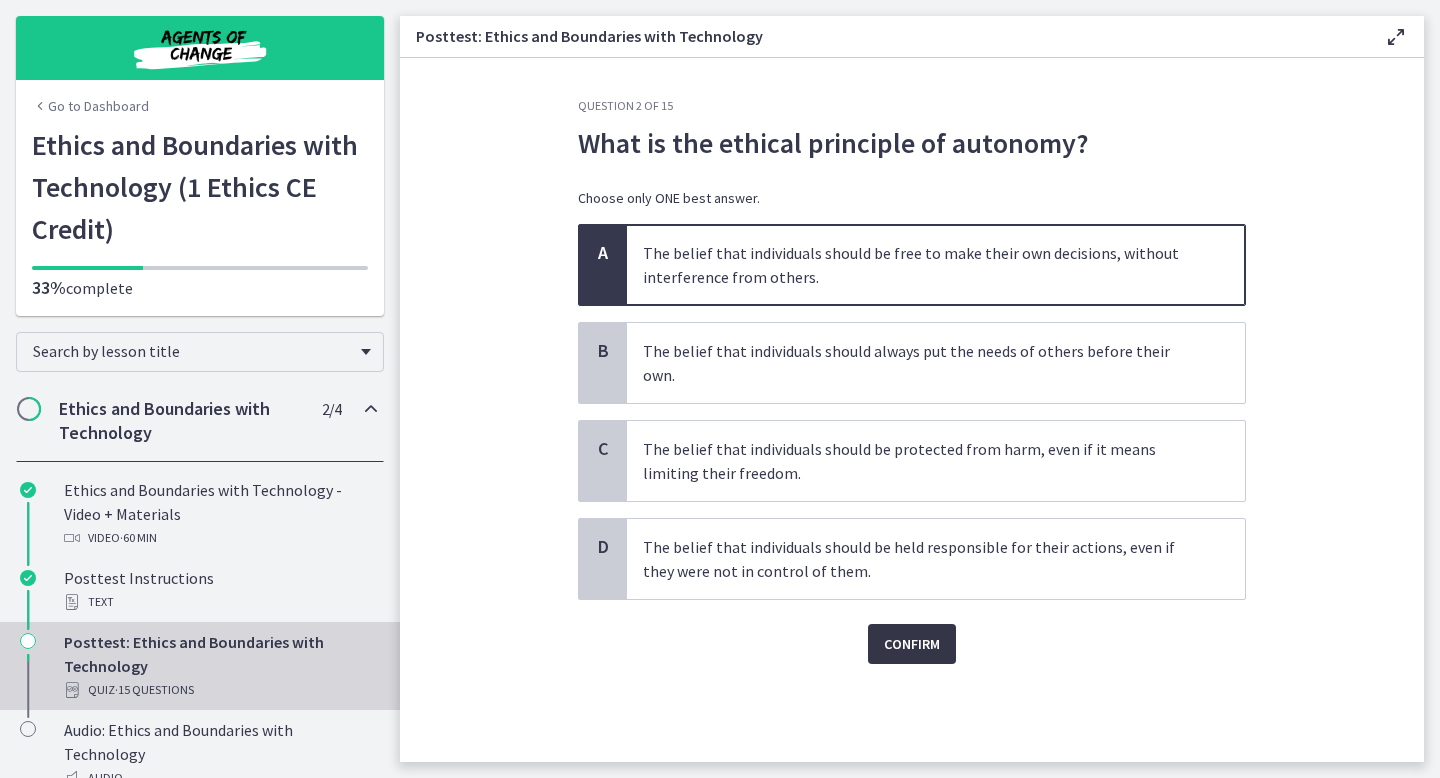 click on "Confirm" at bounding box center (912, 644) 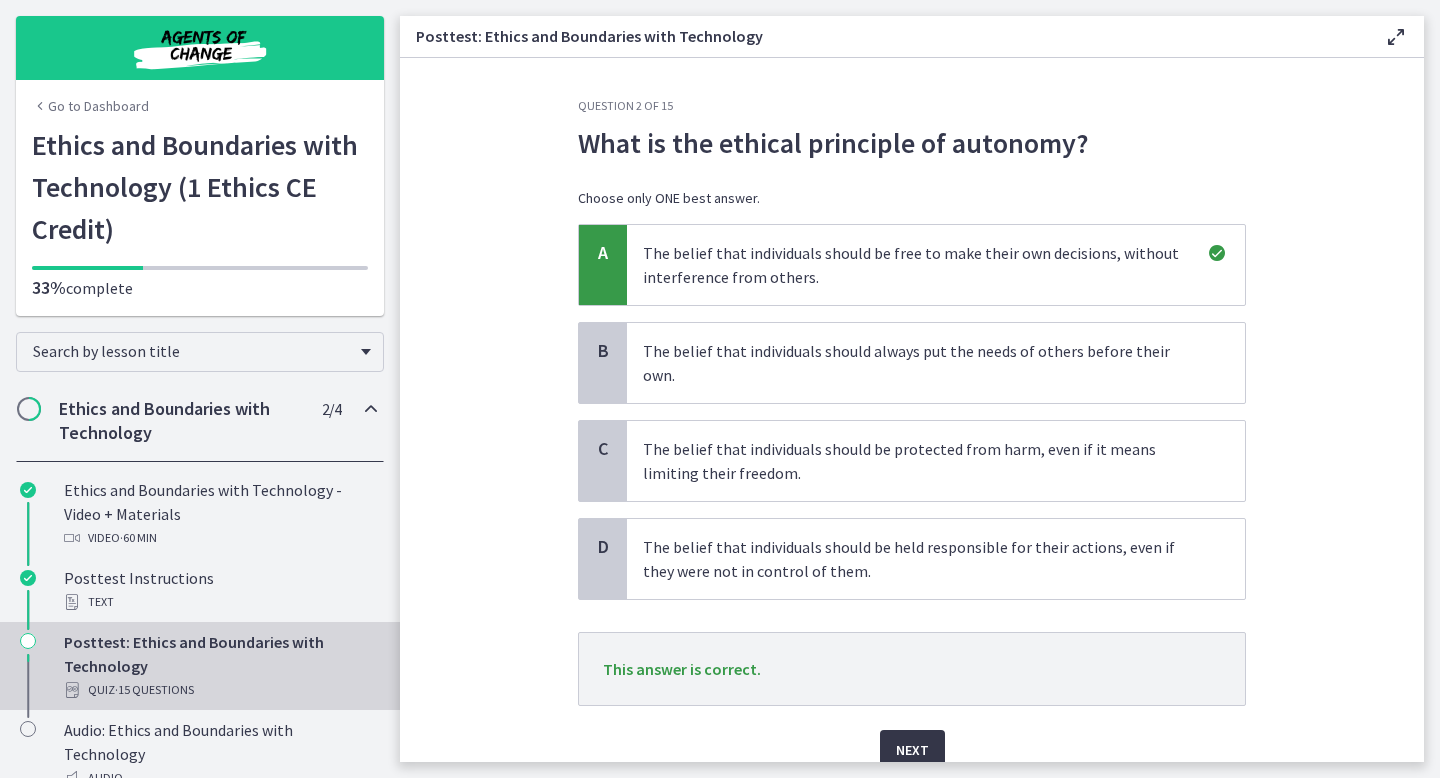 click on "Next" at bounding box center [912, 750] 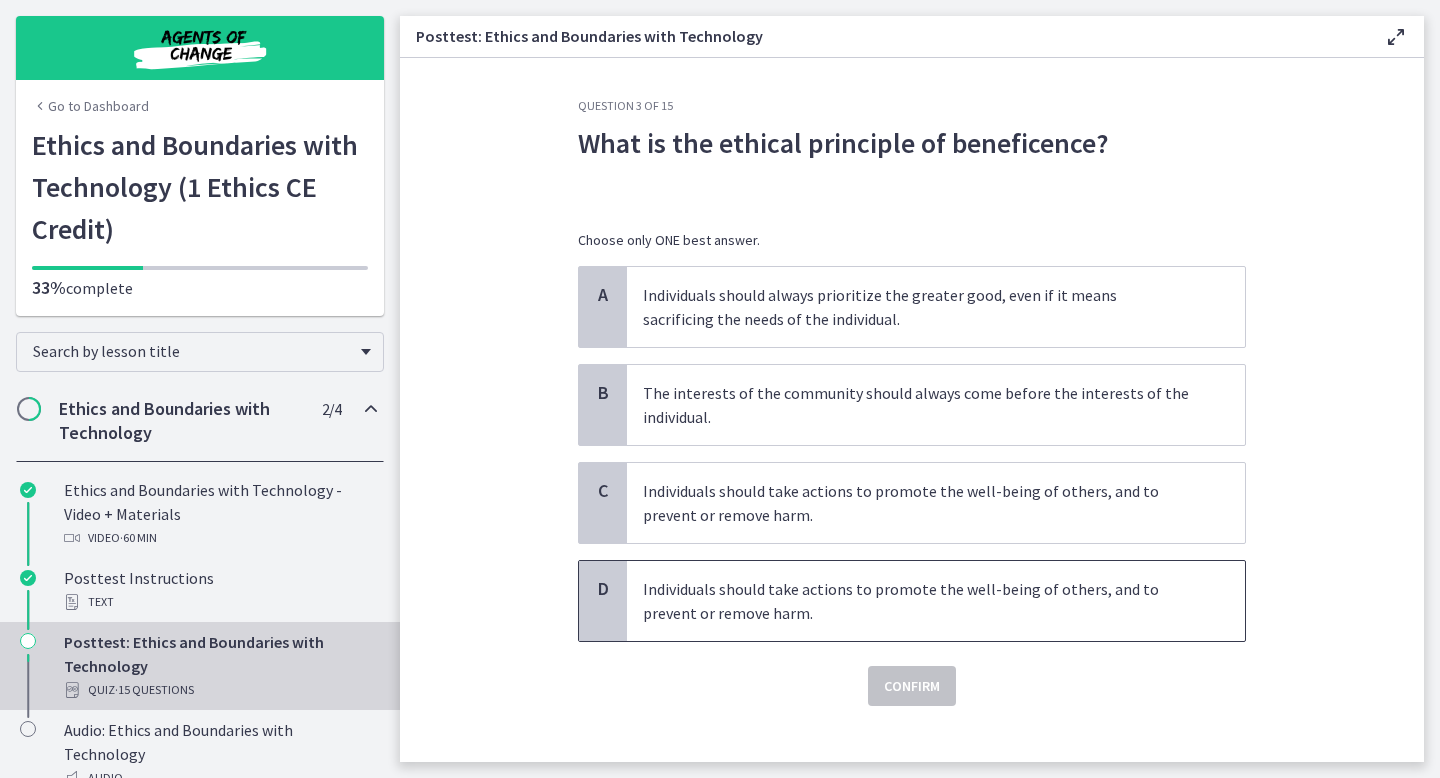 click on "Individuals should take actions to promote the well-being of others, and to prevent or remove harm." at bounding box center (916, 601) 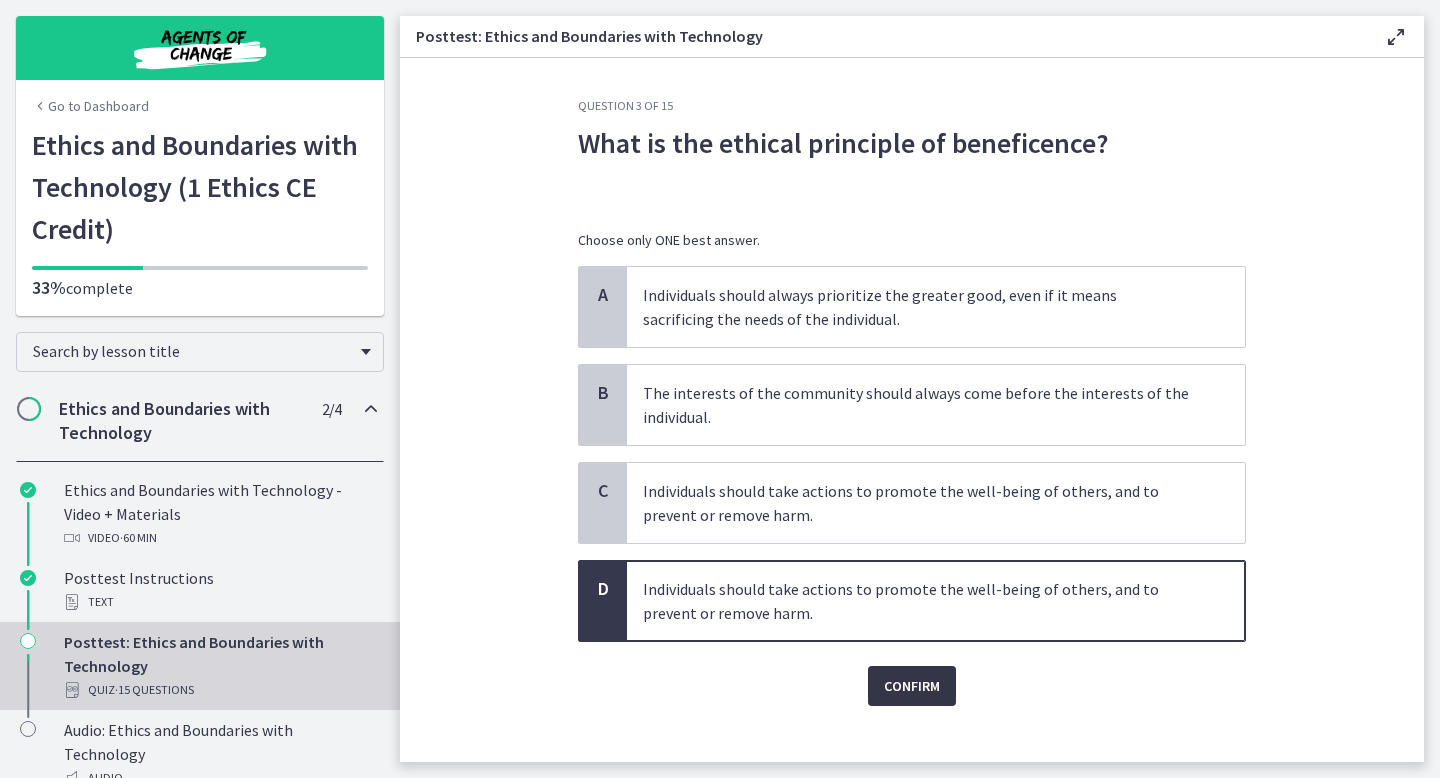 click on "Confirm" at bounding box center (912, 686) 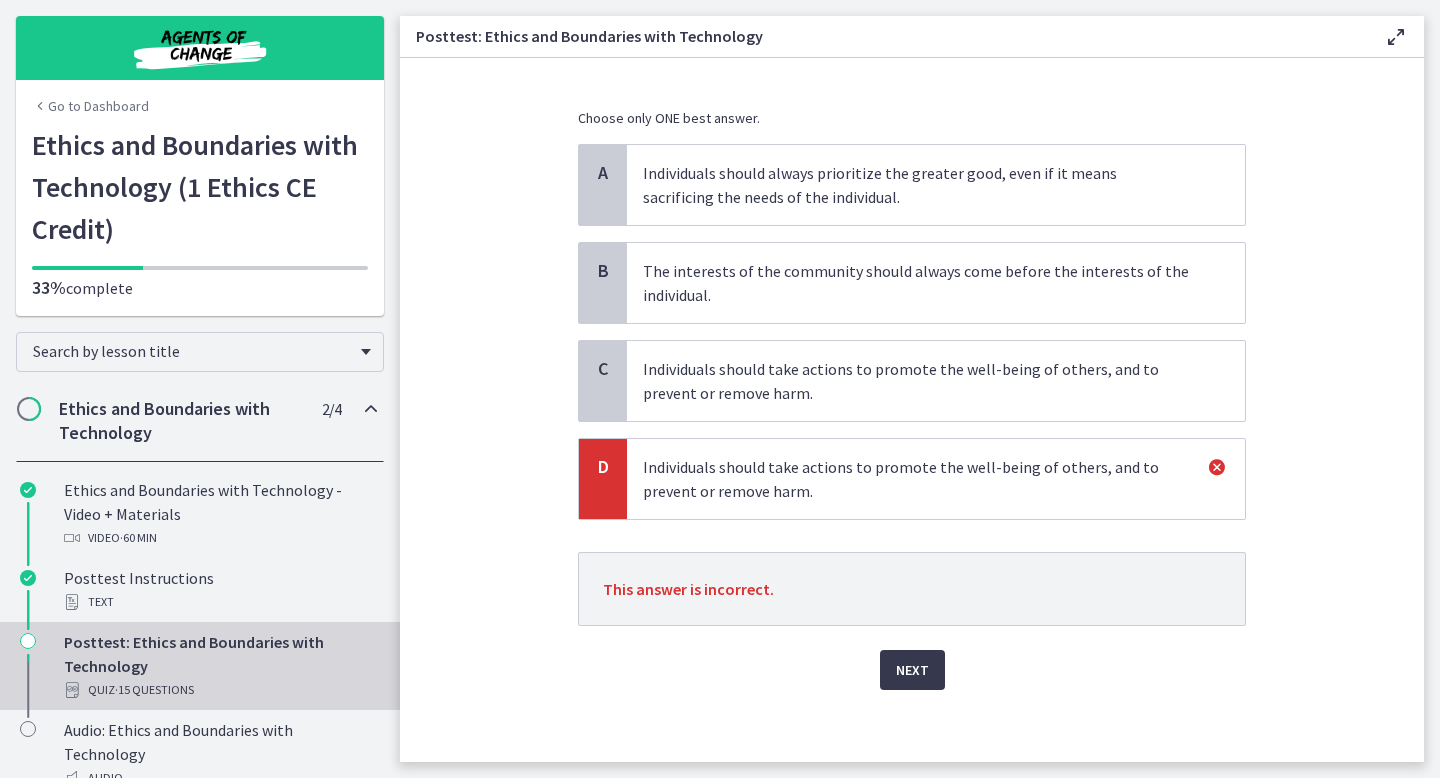 scroll, scrollTop: 130, scrollLeft: 0, axis: vertical 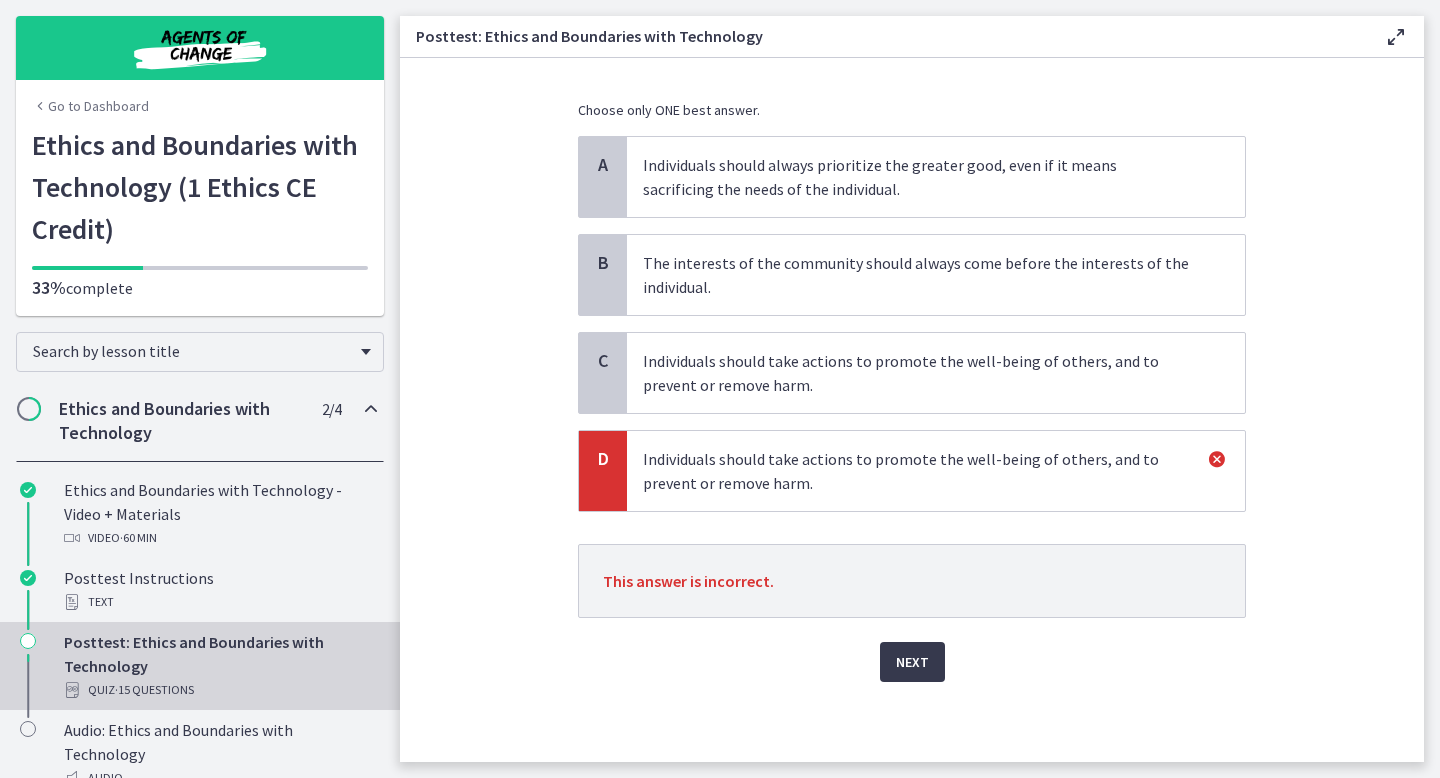 click on "Individuals should take actions to promote the well-being of others, and to prevent or remove harm." at bounding box center (916, 373) 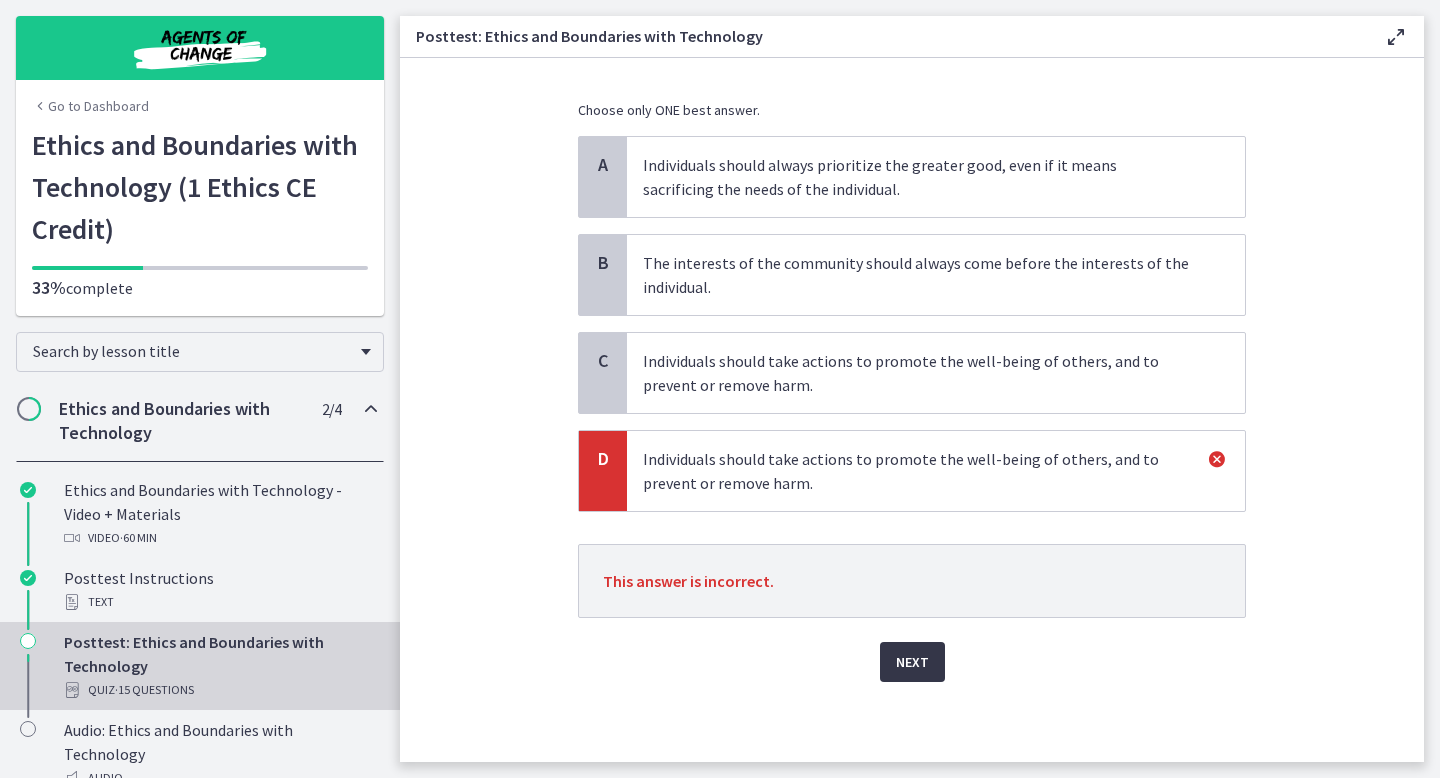 click on "Next" at bounding box center (912, 662) 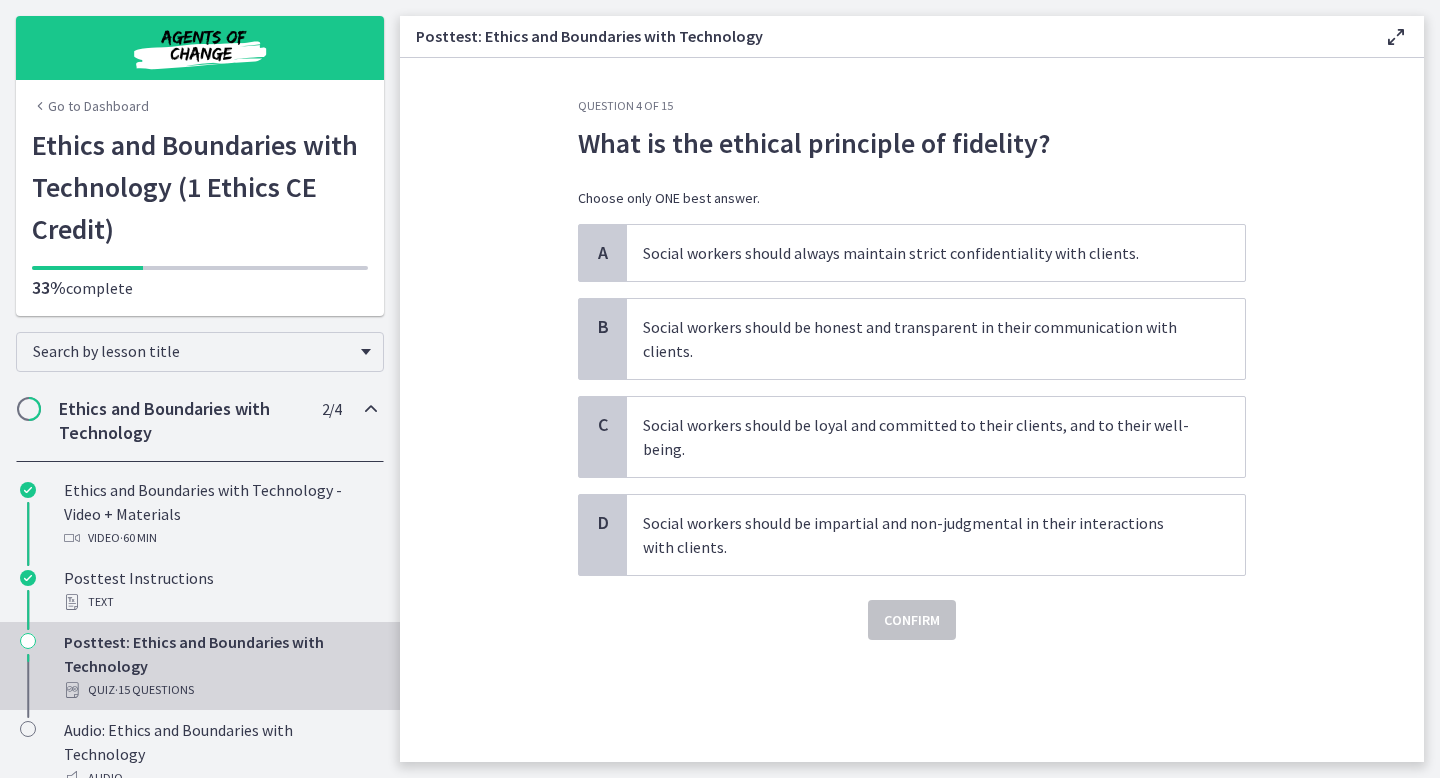 scroll, scrollTop: 0, scrollLeft: 0, axis: both 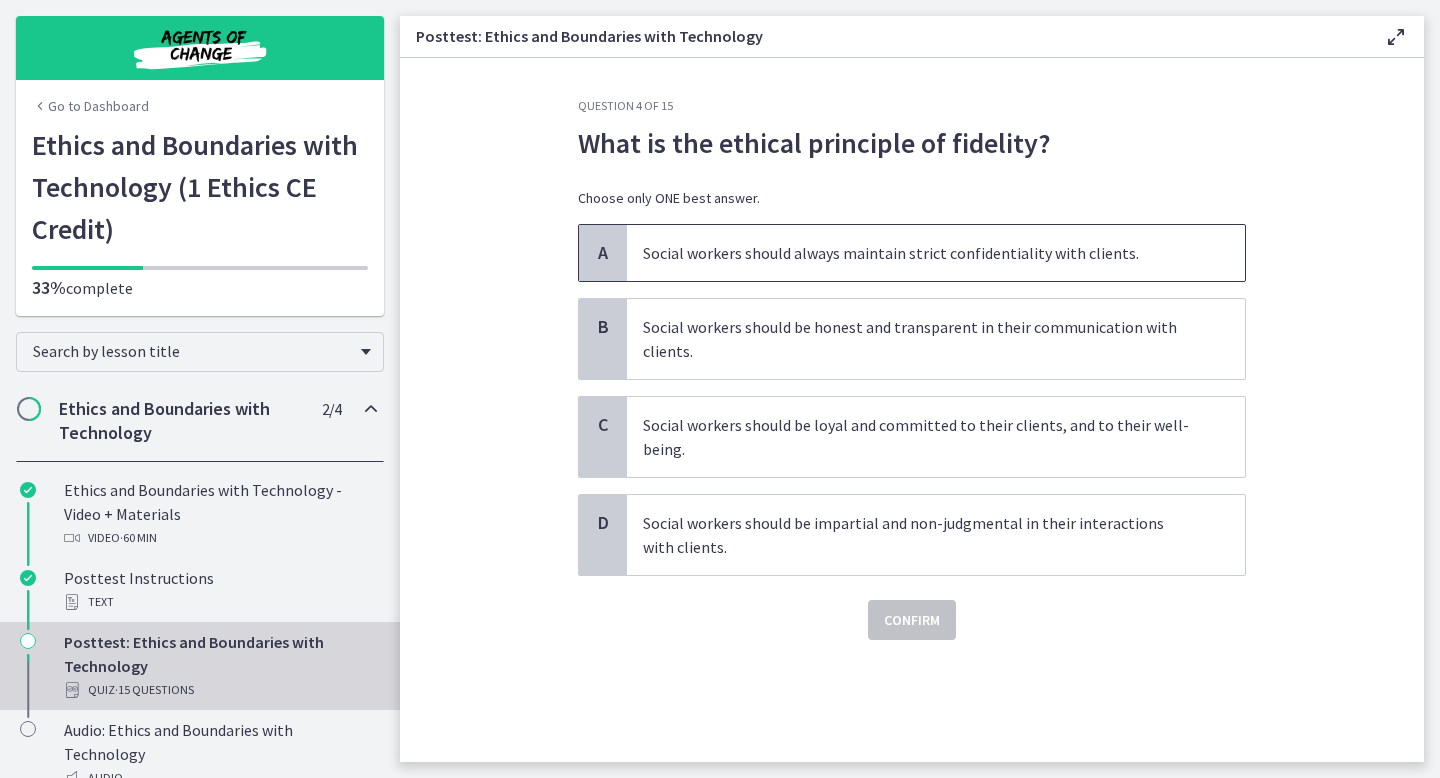 click on "Social workers should always maintain strict confidentiality with clients." at bounding box center (916, 253) 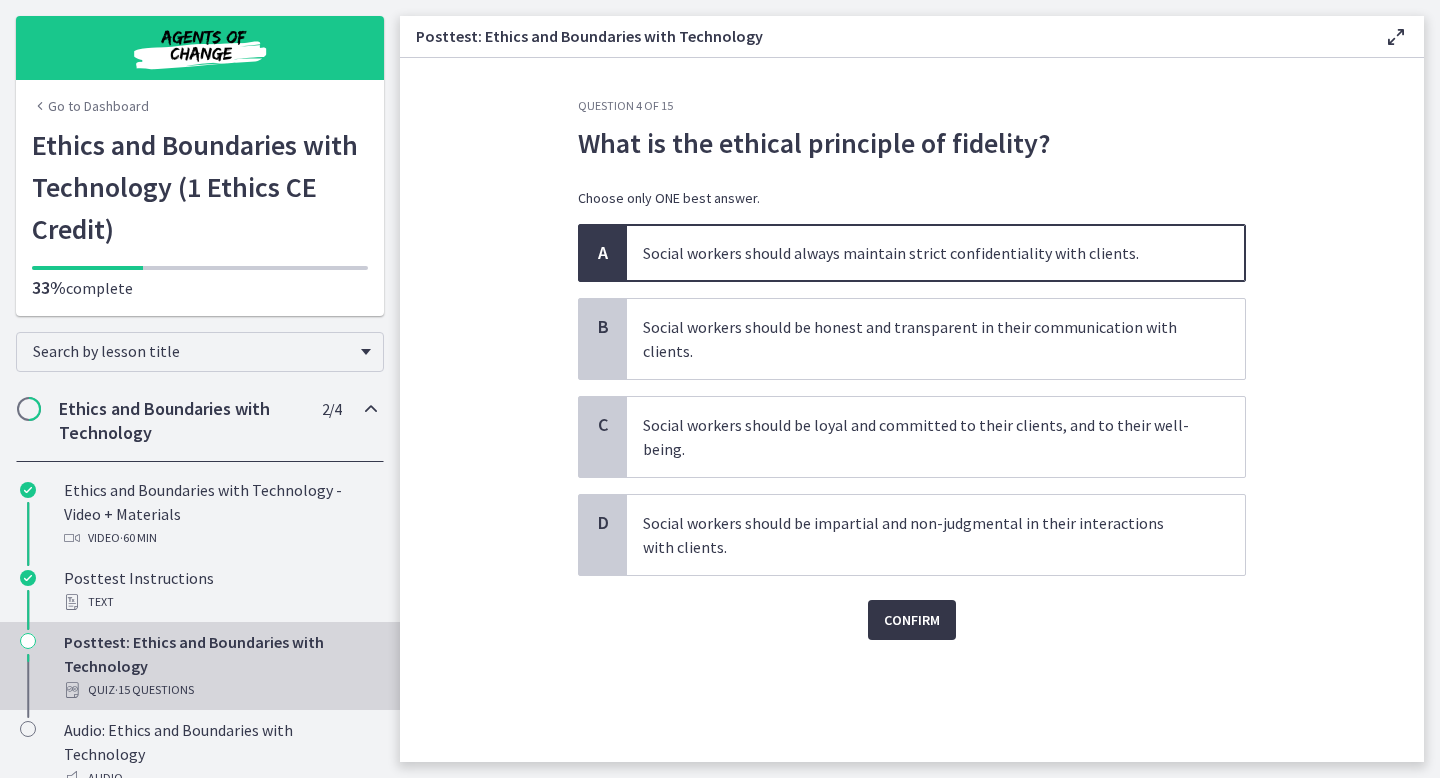 click on "Confirm" at bounding box center (912, 620) 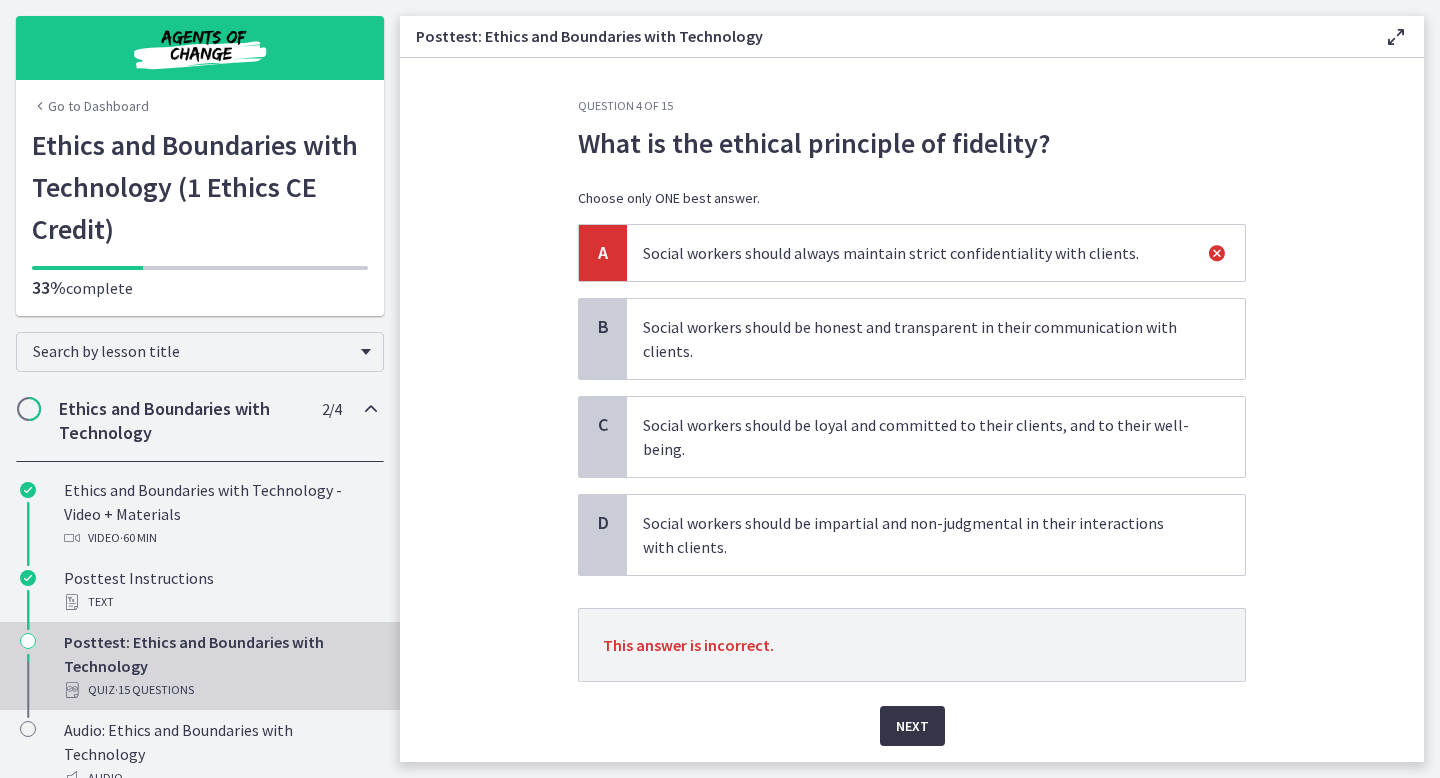 click on "Next" at bounding box center [912, 726] 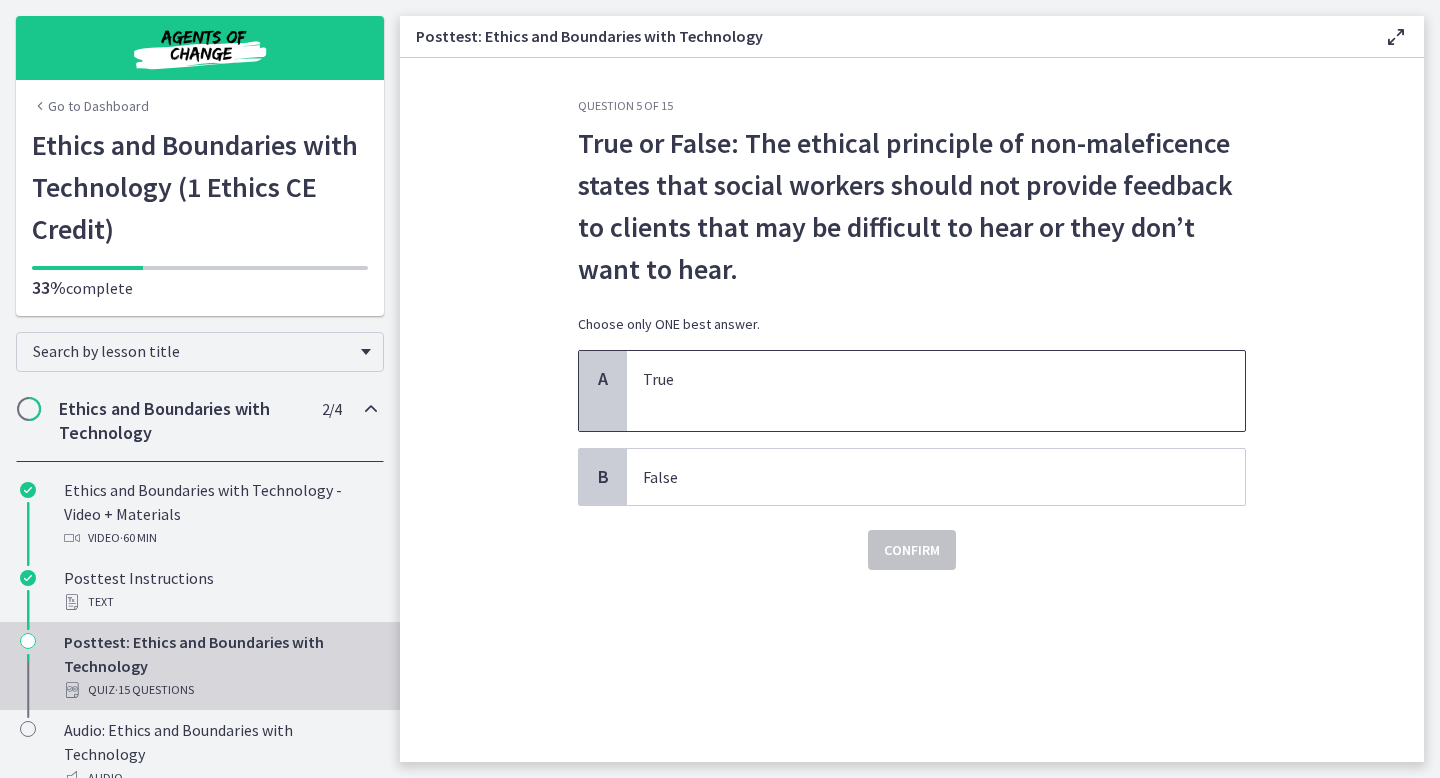 click on "True" at bounding box center [936, 391] 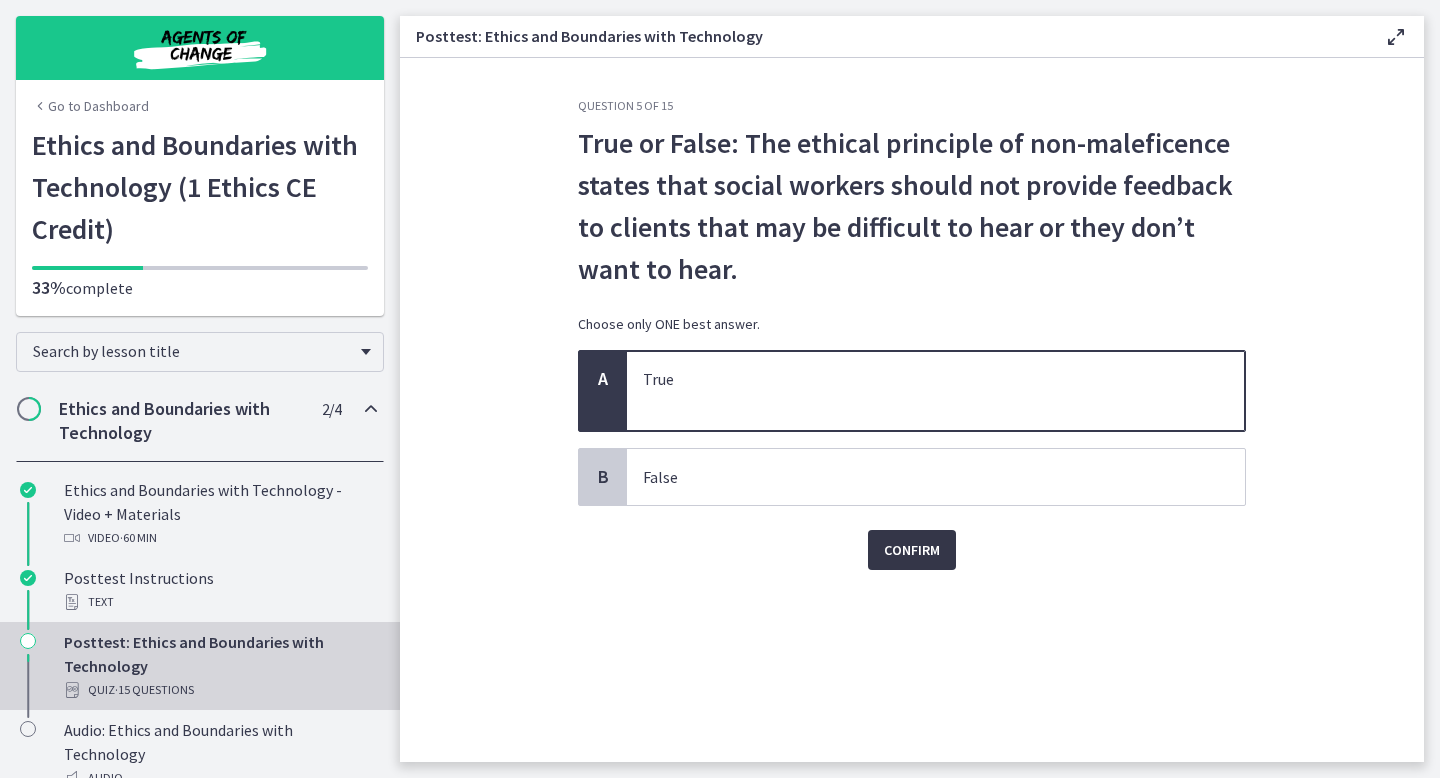 click on "Confirm" at bounding box center [912, 550] 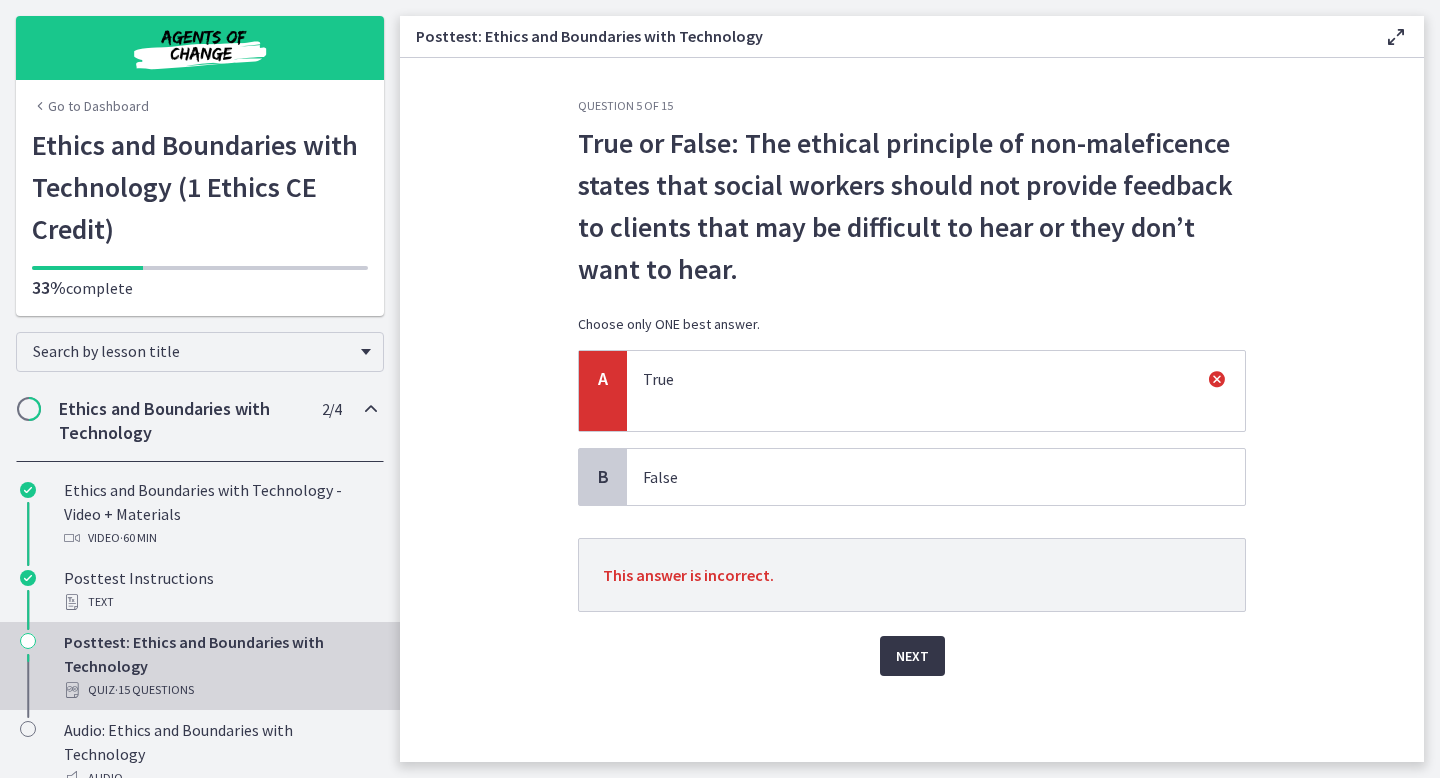 click on "Next" at bounding box center [912, 656] 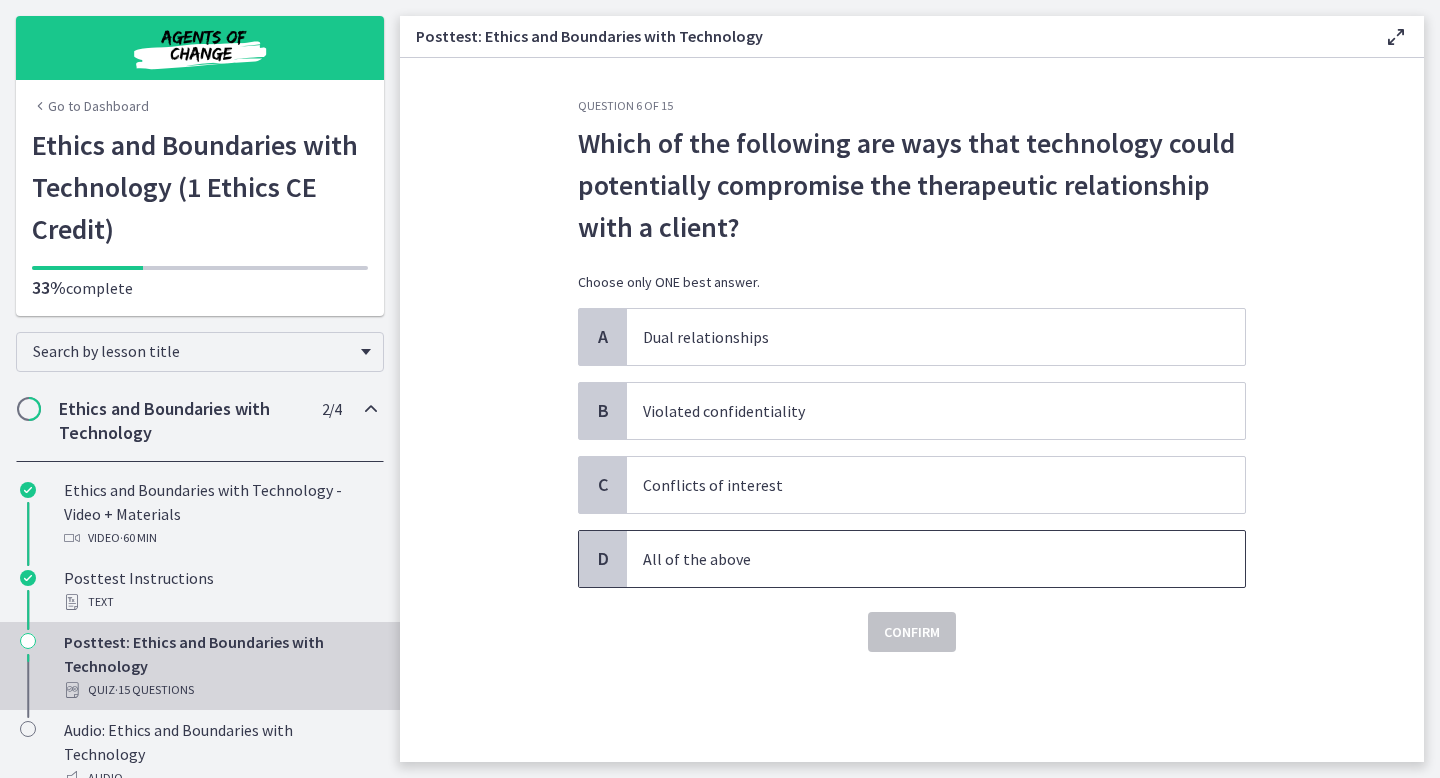click on "All of the above" at bounding box center (916, 559) 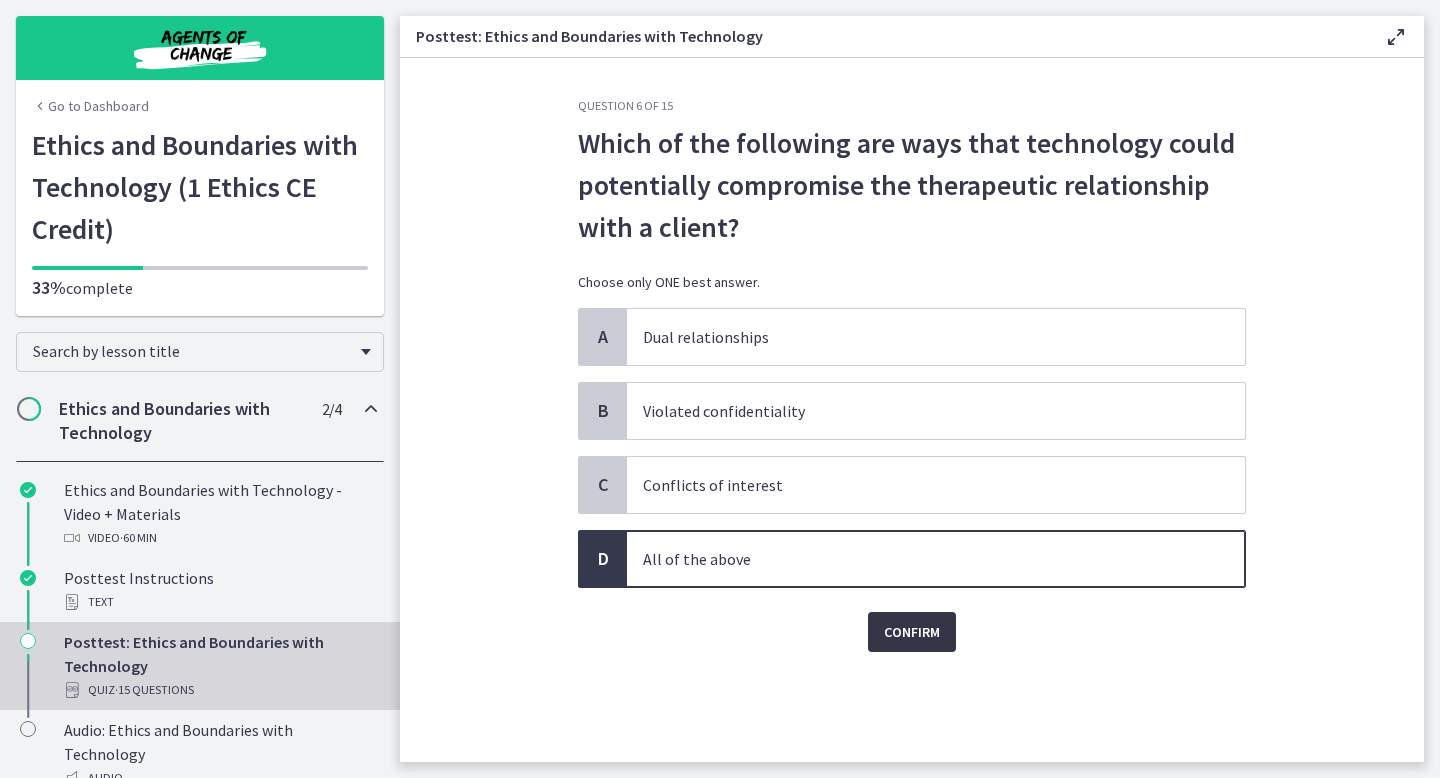 click on "Confirm" at bounding box center [912, 632] 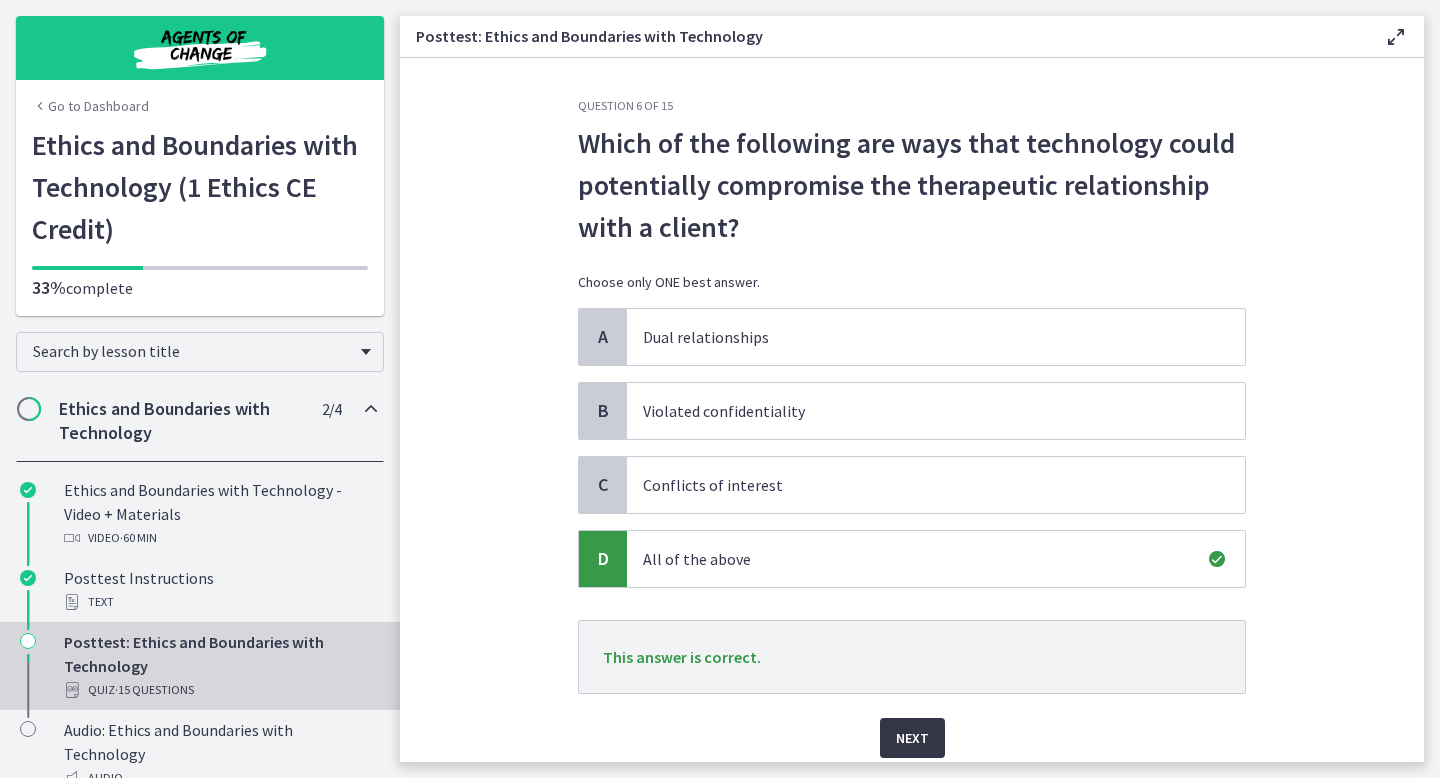 click on "Next" at bounding box center (912, 738) 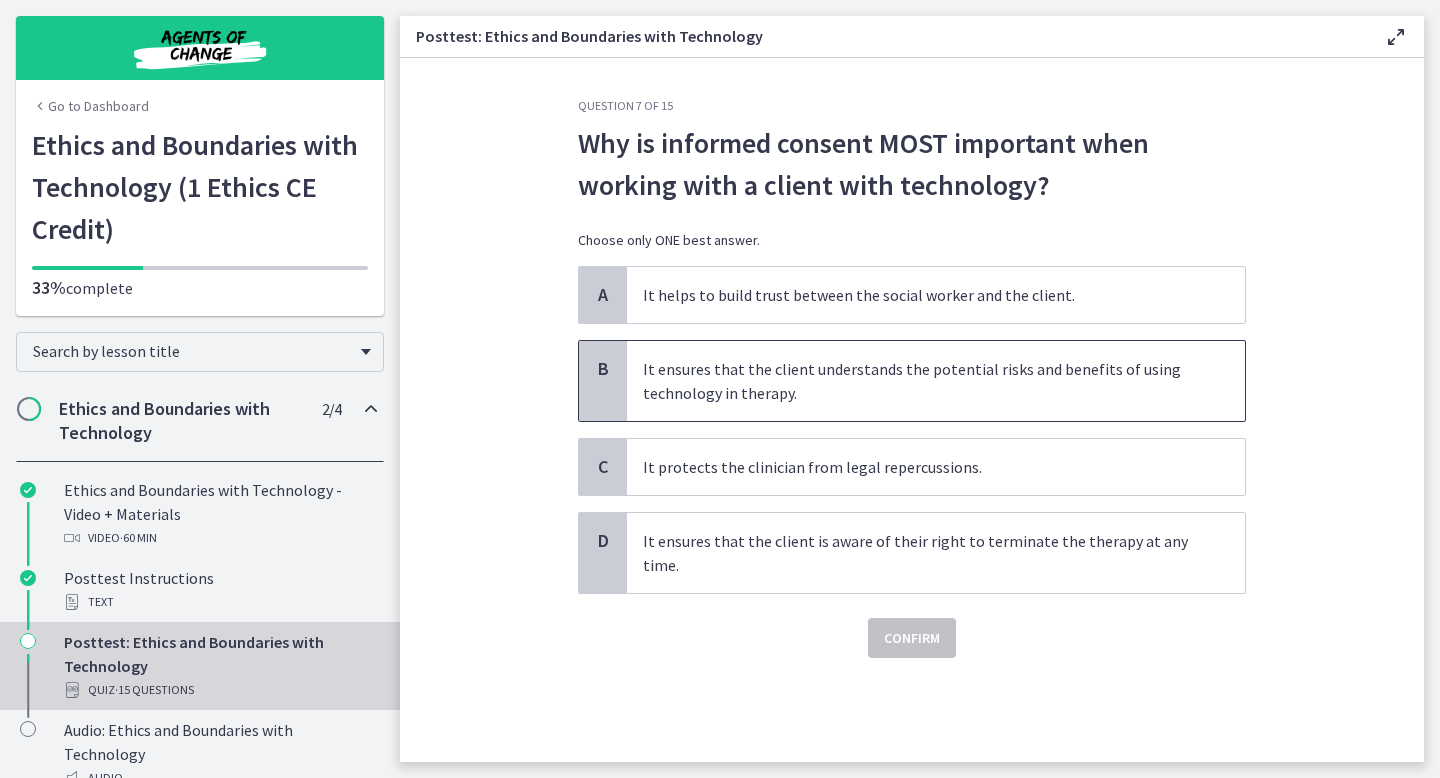 click on "It ensures that the client understands the potential risks and benefits of using technology in therapy." at bounding box center [916, 381] 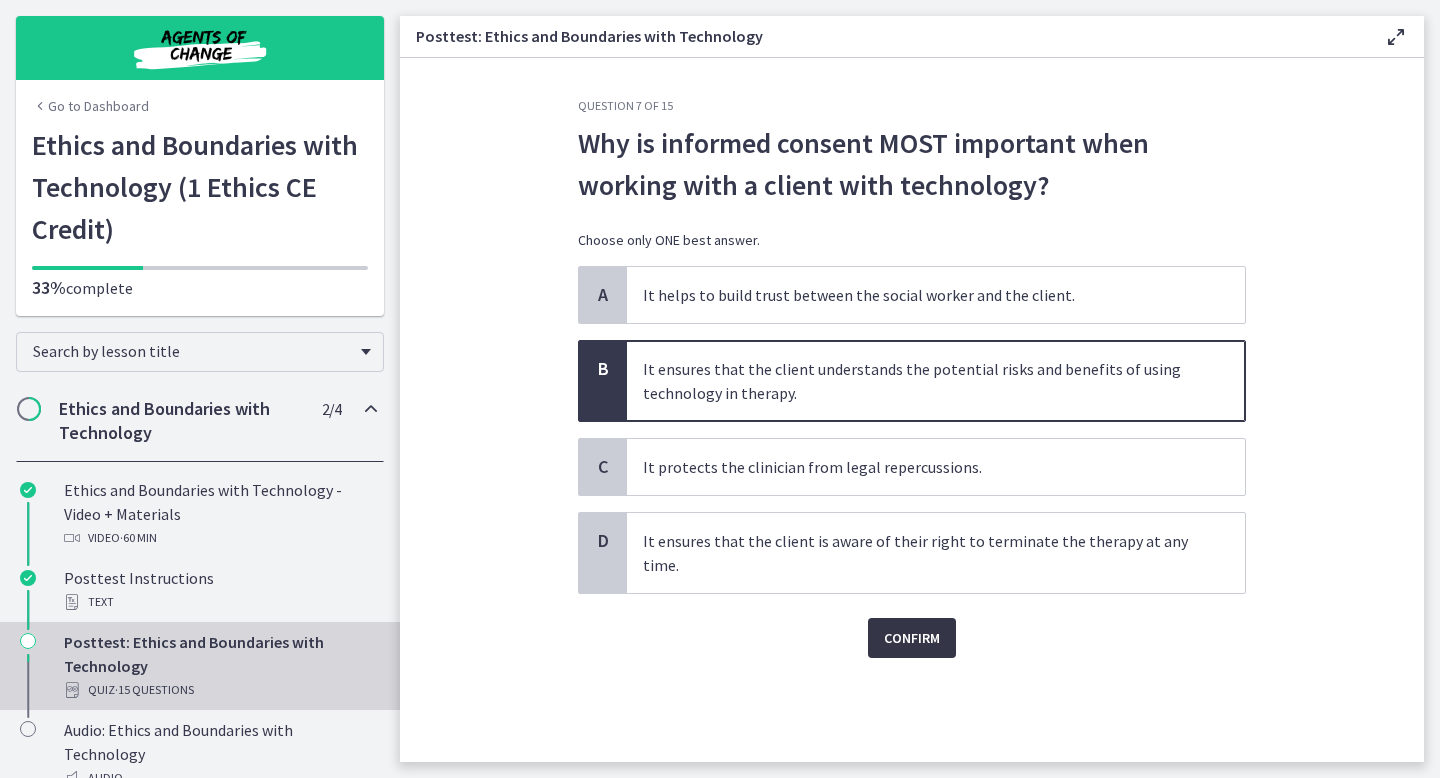 click on "Confirm" at bounding box center (912, 638) 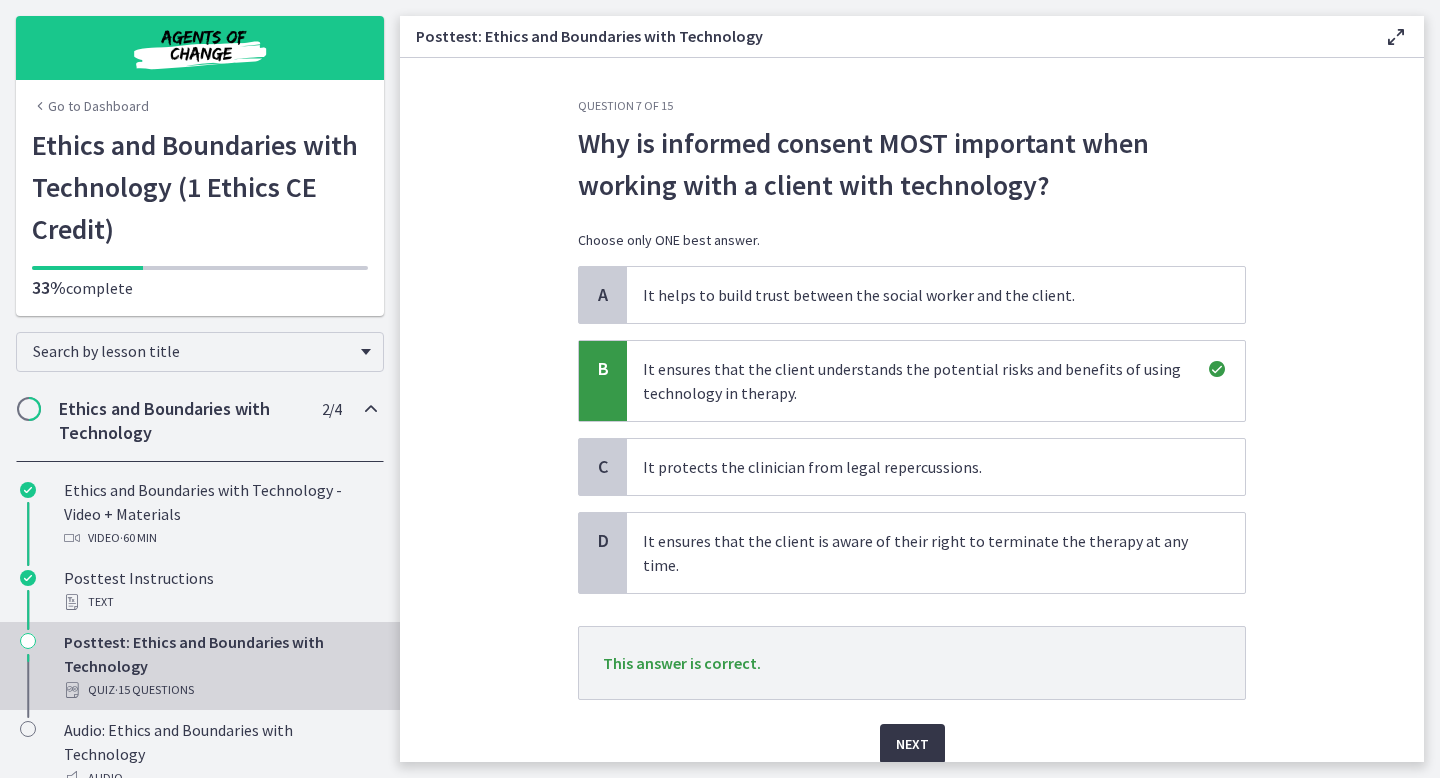 click on "Next" at bounding box center (912, 744) 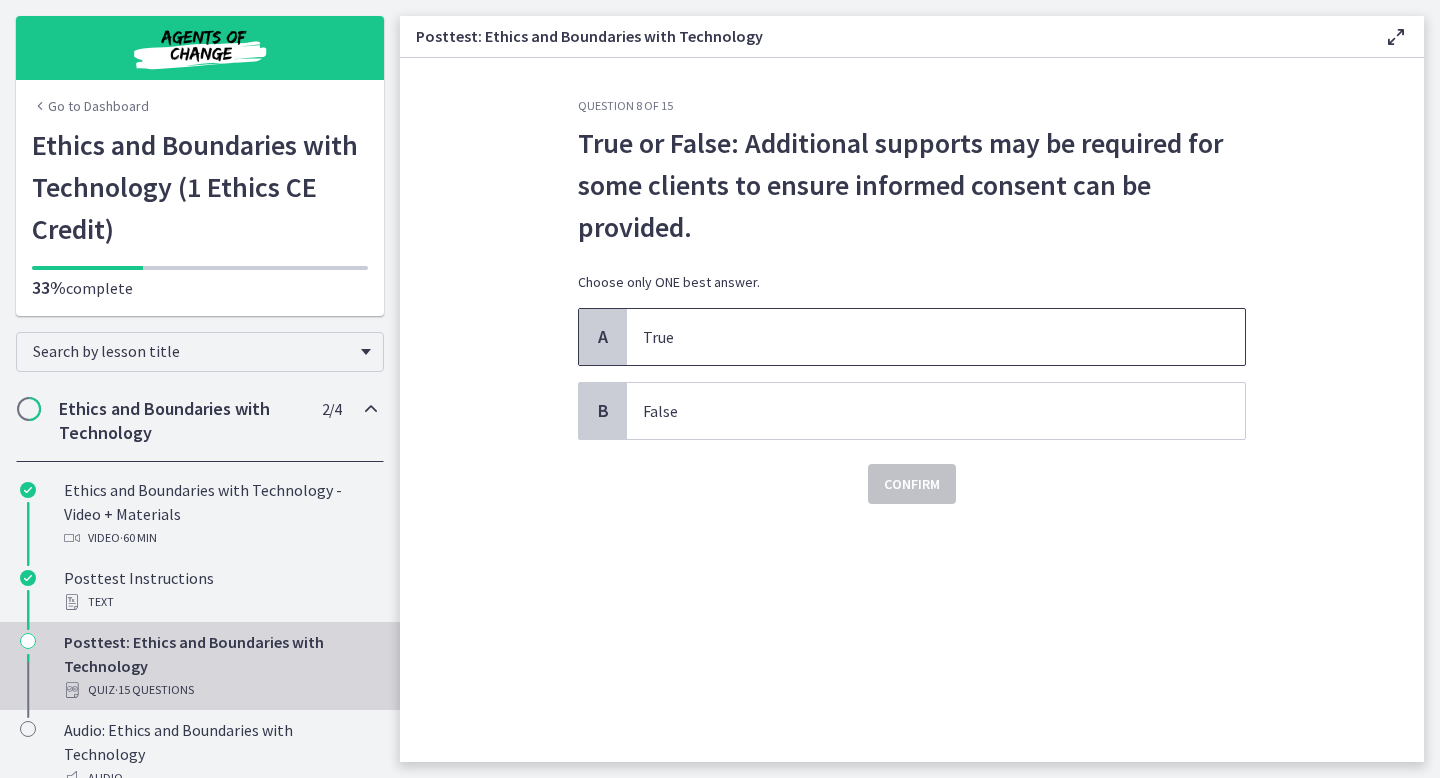 click on "True" at bounding box center [936, 337] 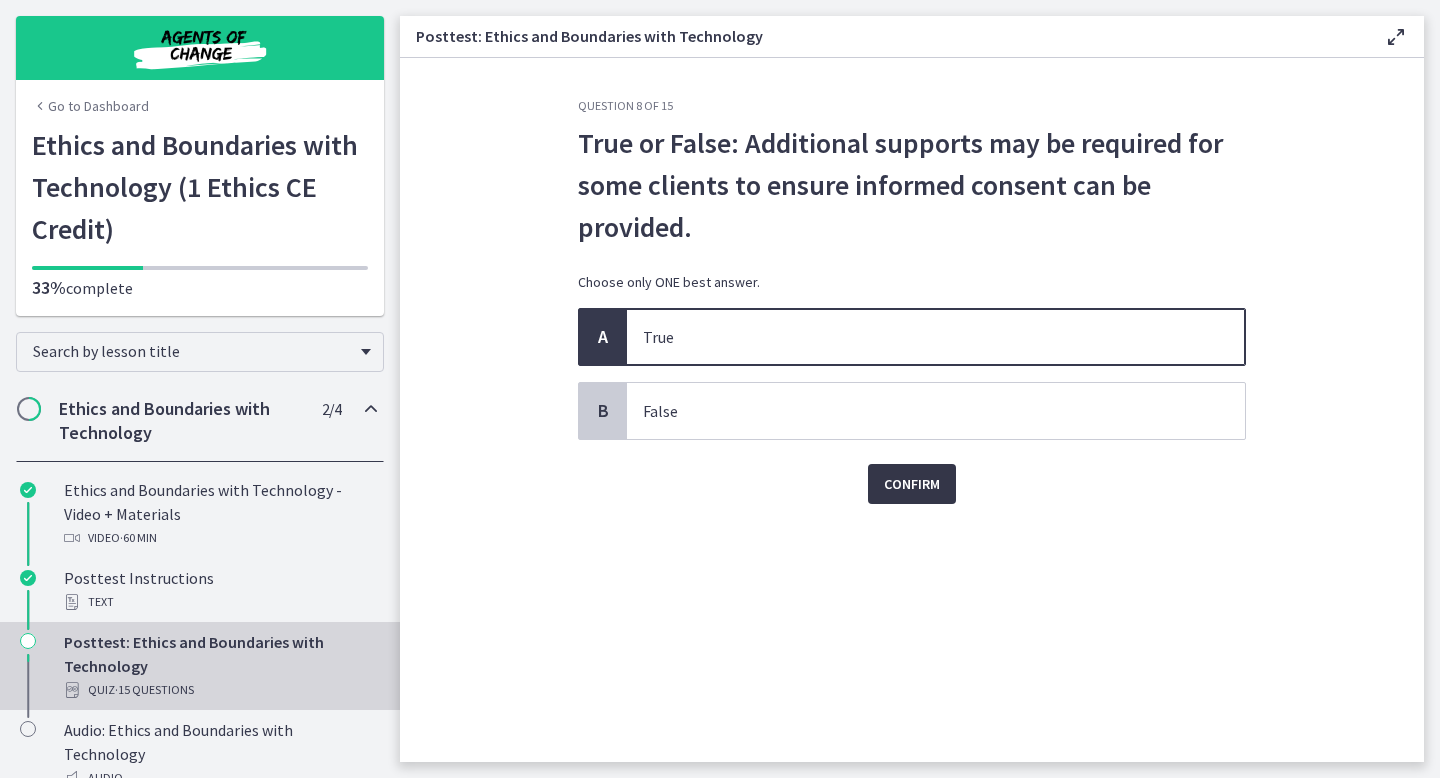 click on "Confirm" at bounding box center (912, 484) 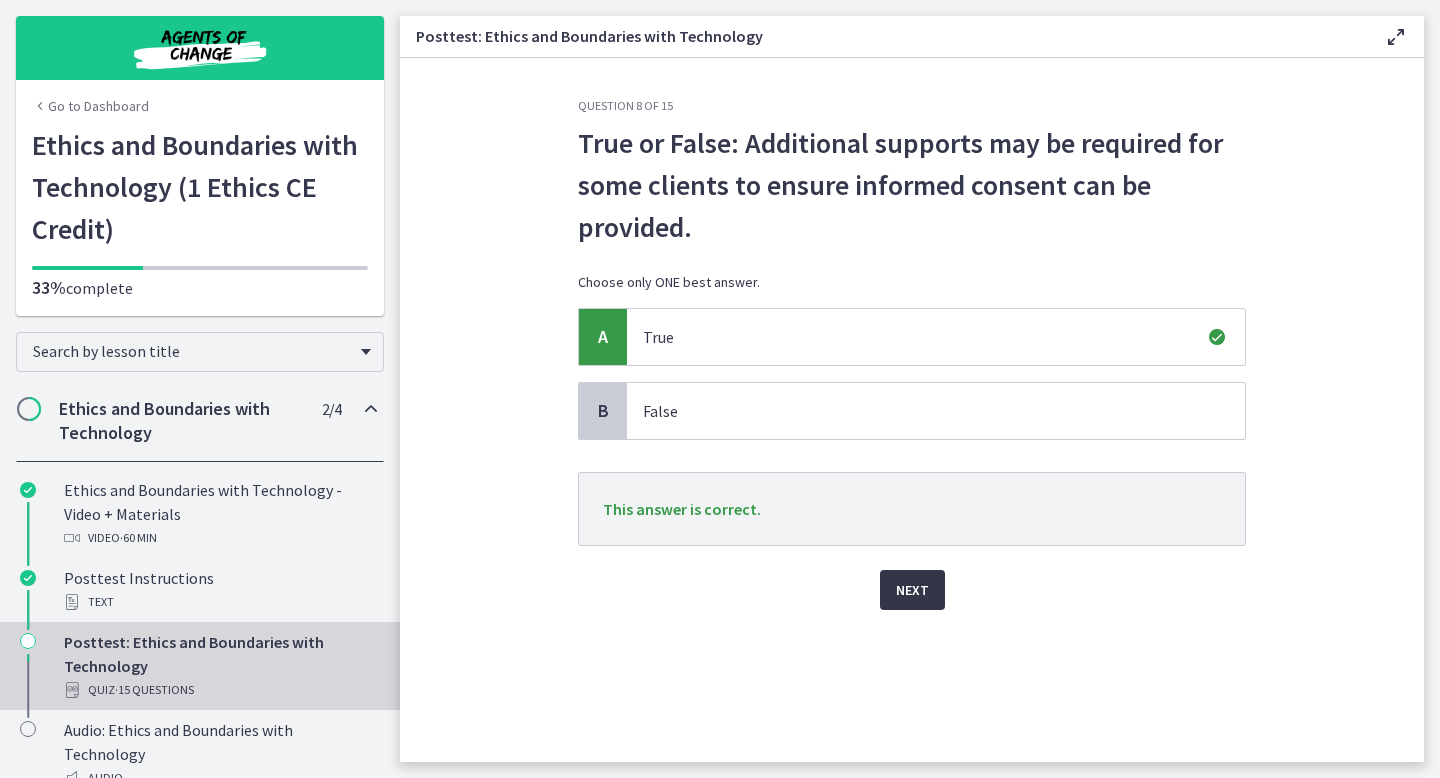 click on "Next" at bounding box center [912, 590] 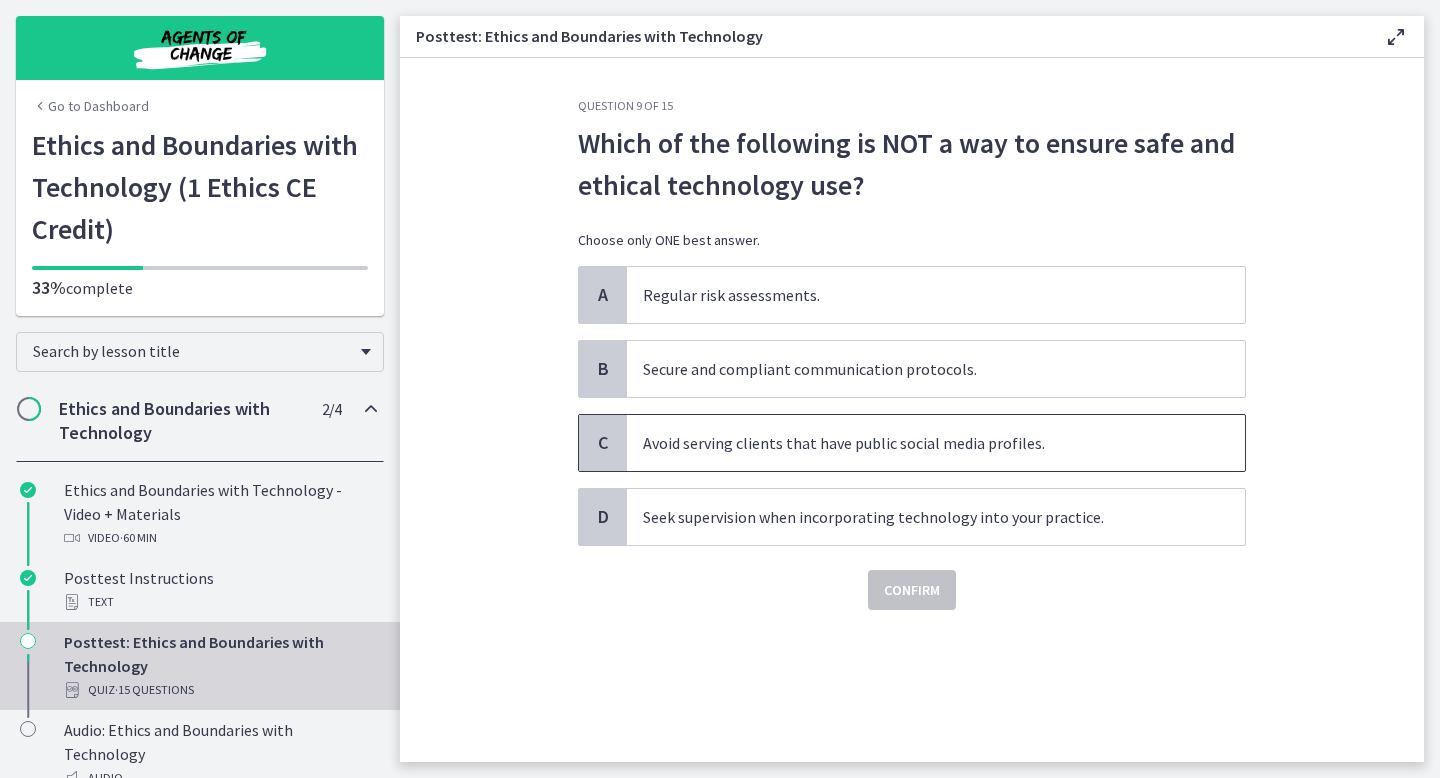 click on "Avoid serving clients that have public social media profiles." at bounding box center (916, 443) 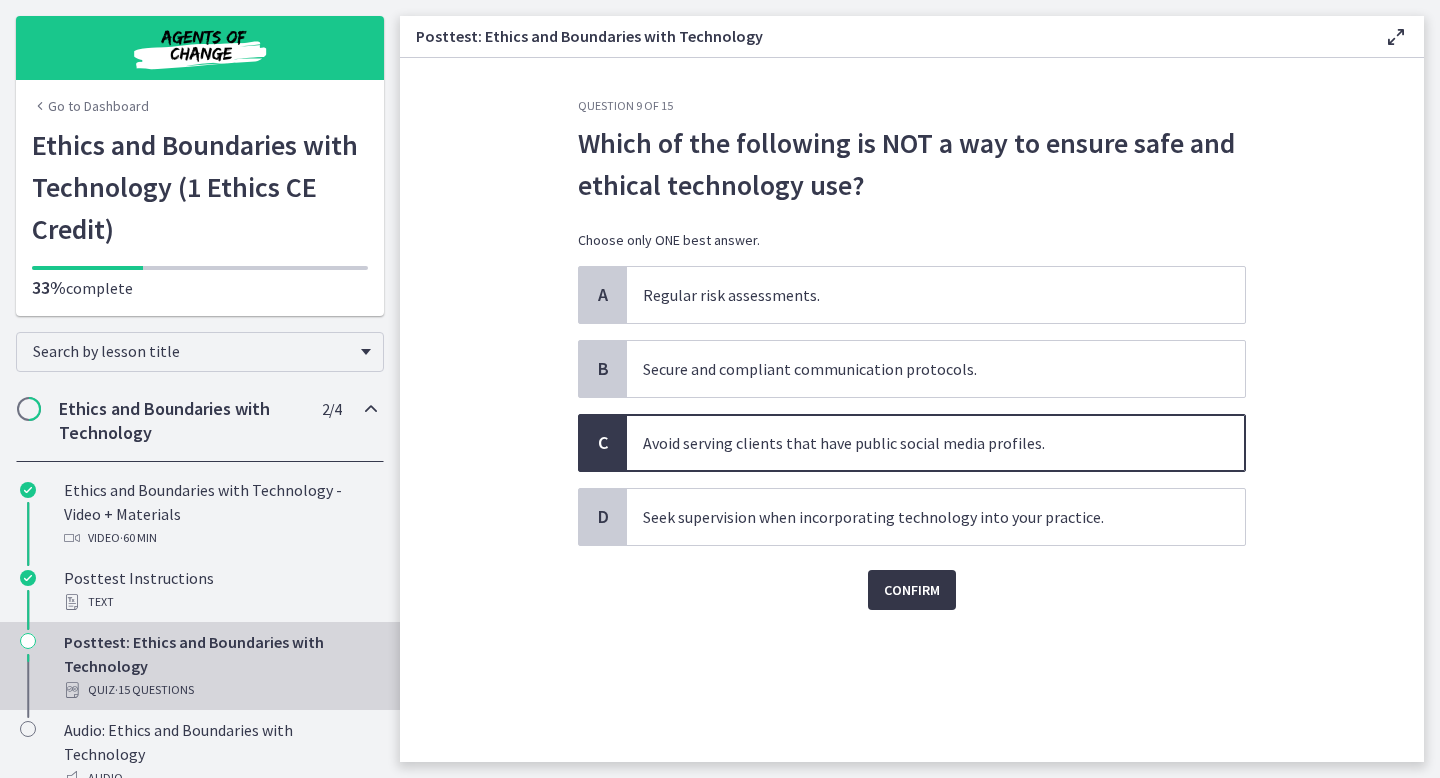 click on "Confirm" at bounding box center (912, 590) 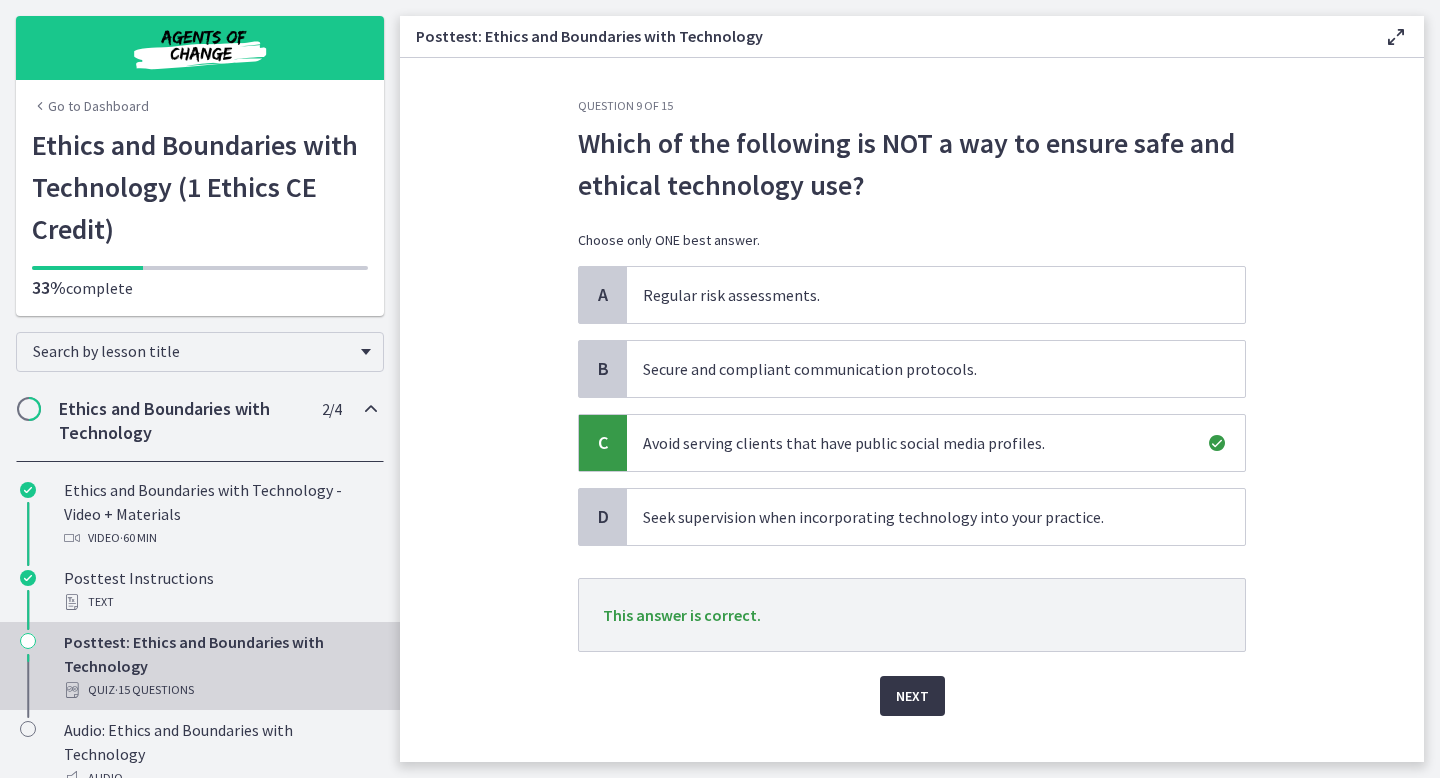 click on "Next" at bounding box center (912, 696) 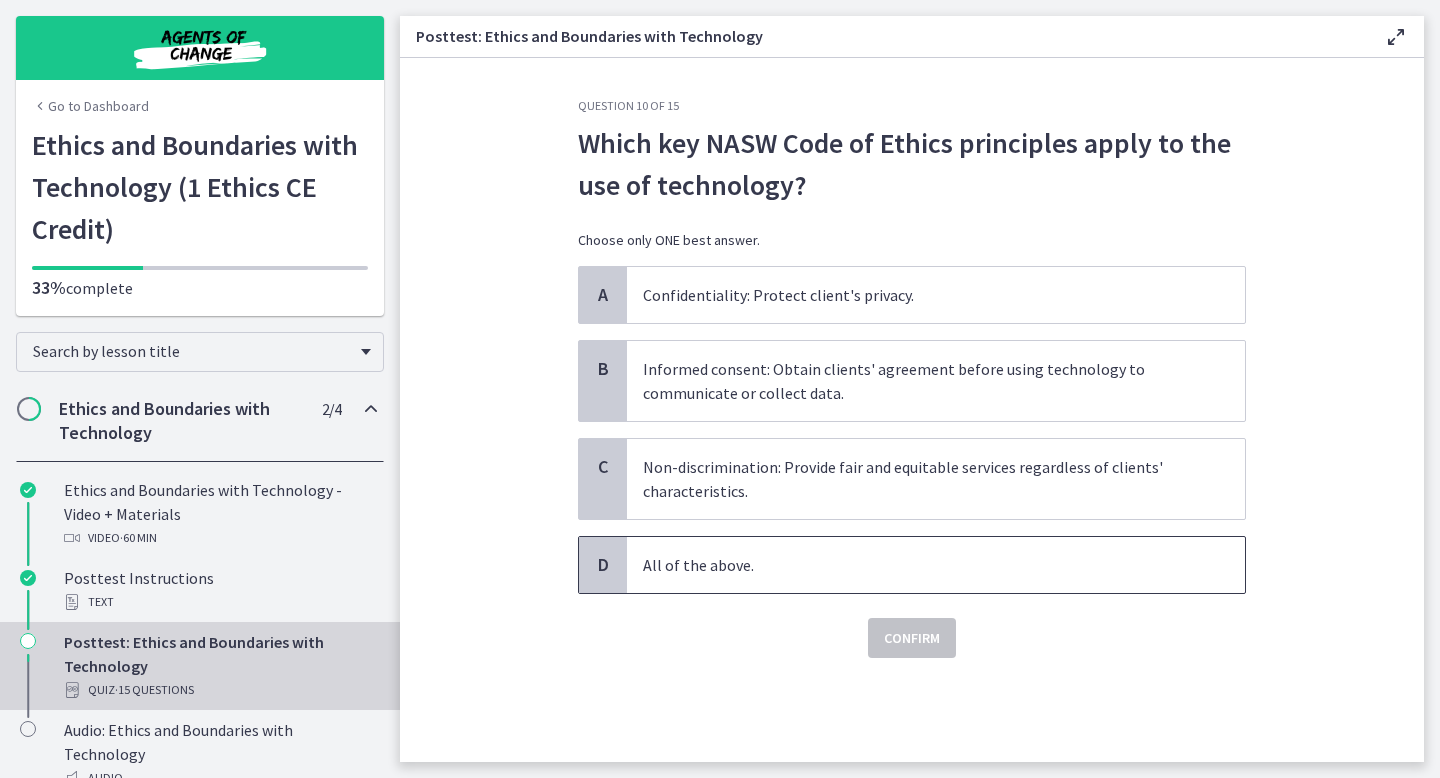 click on "All of the above." at bounding box center (916, 565) 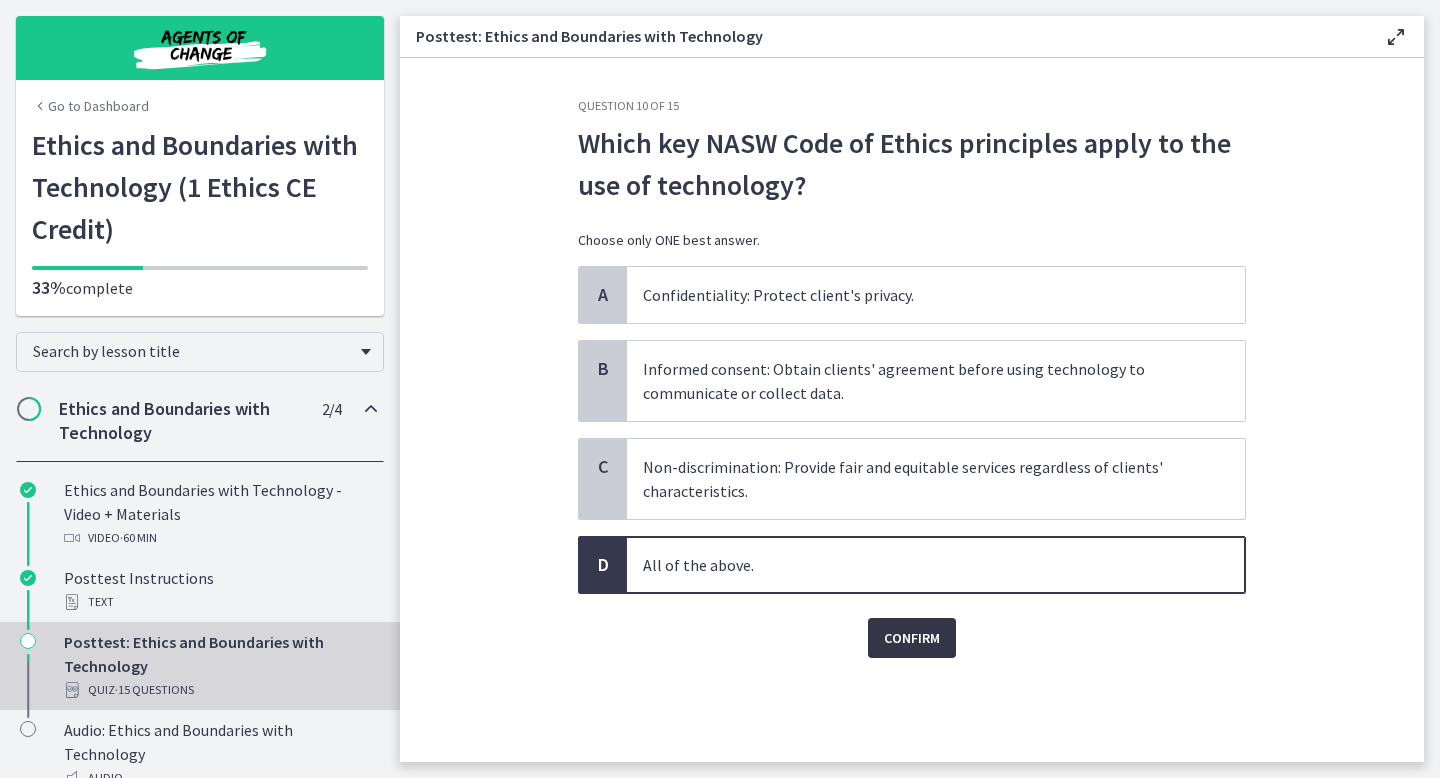 click on "Confirm" at bounding box center (912, 638) 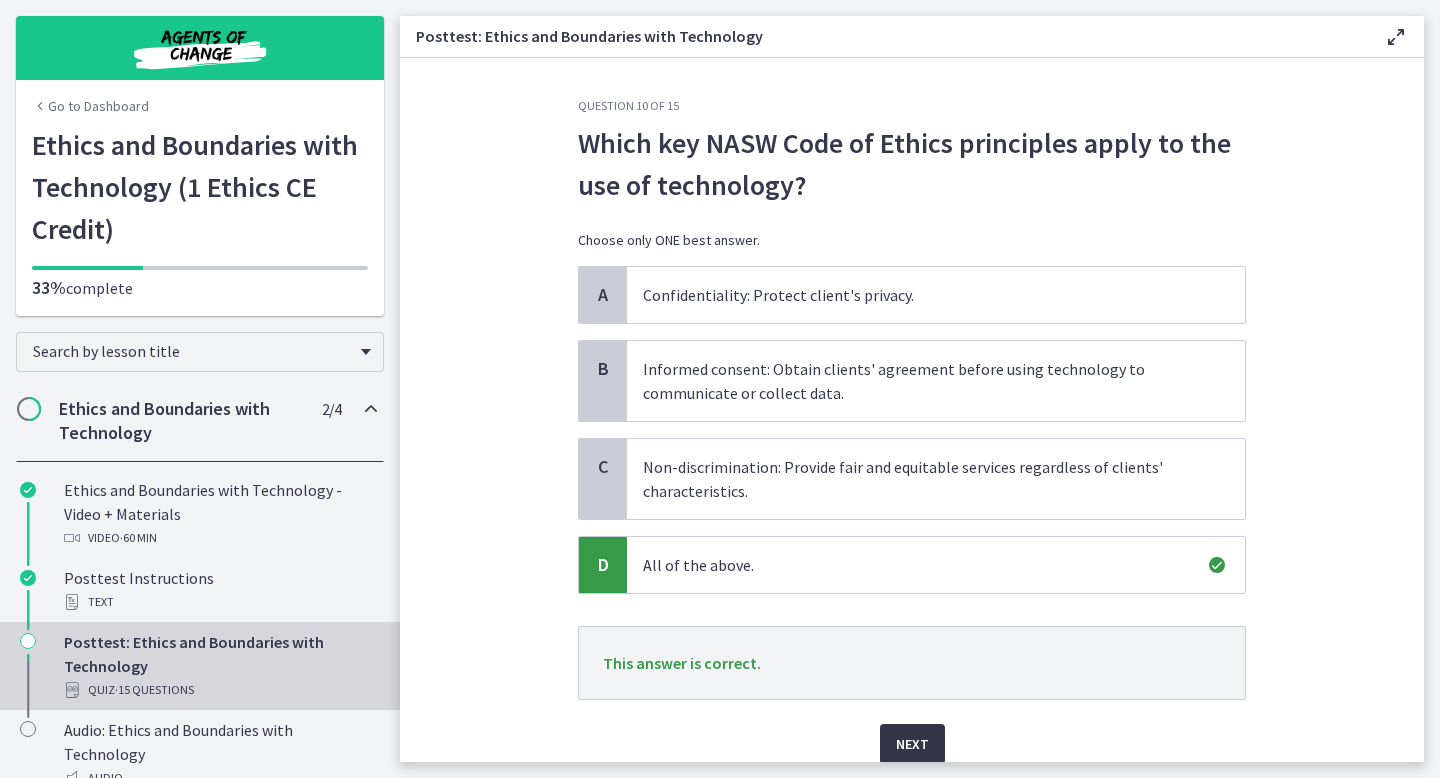 click on "Next" at bounding box center (912, 744) 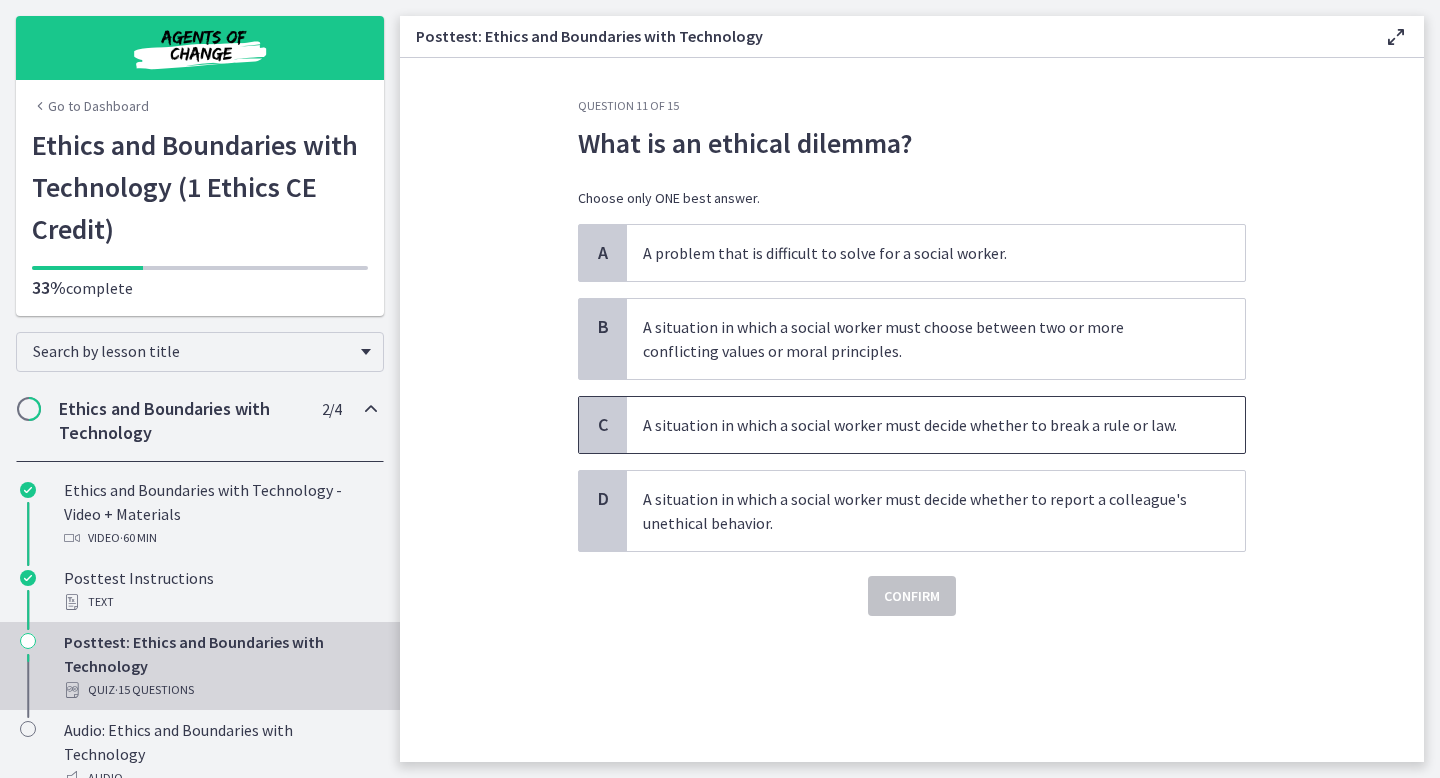 click on "A situation in which a social worker must decide whether to break a rule or law." at bounding box center (916, 425) 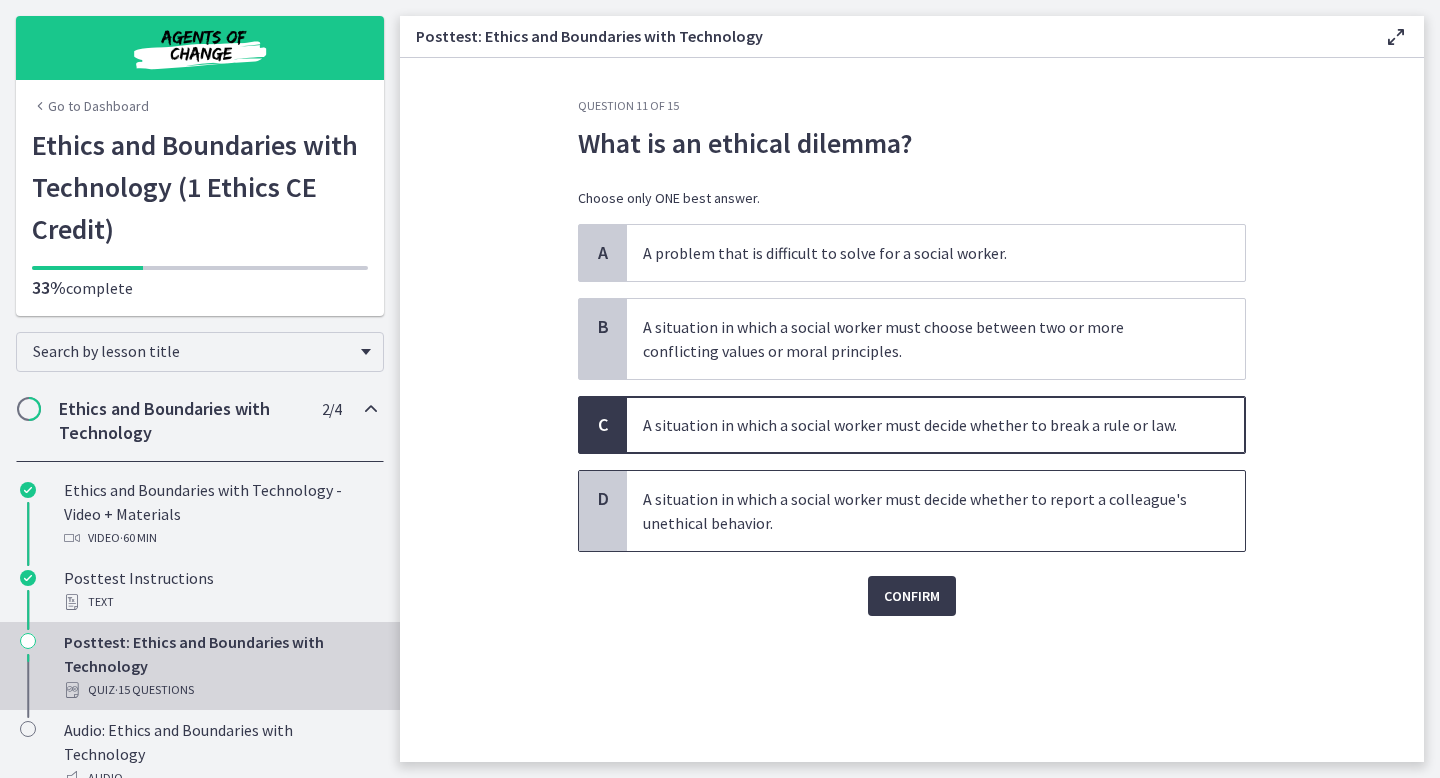 click on "A situation in which a social worker must decide whether to report a colleague's unethical behavior." at bounding box center (916, 511) 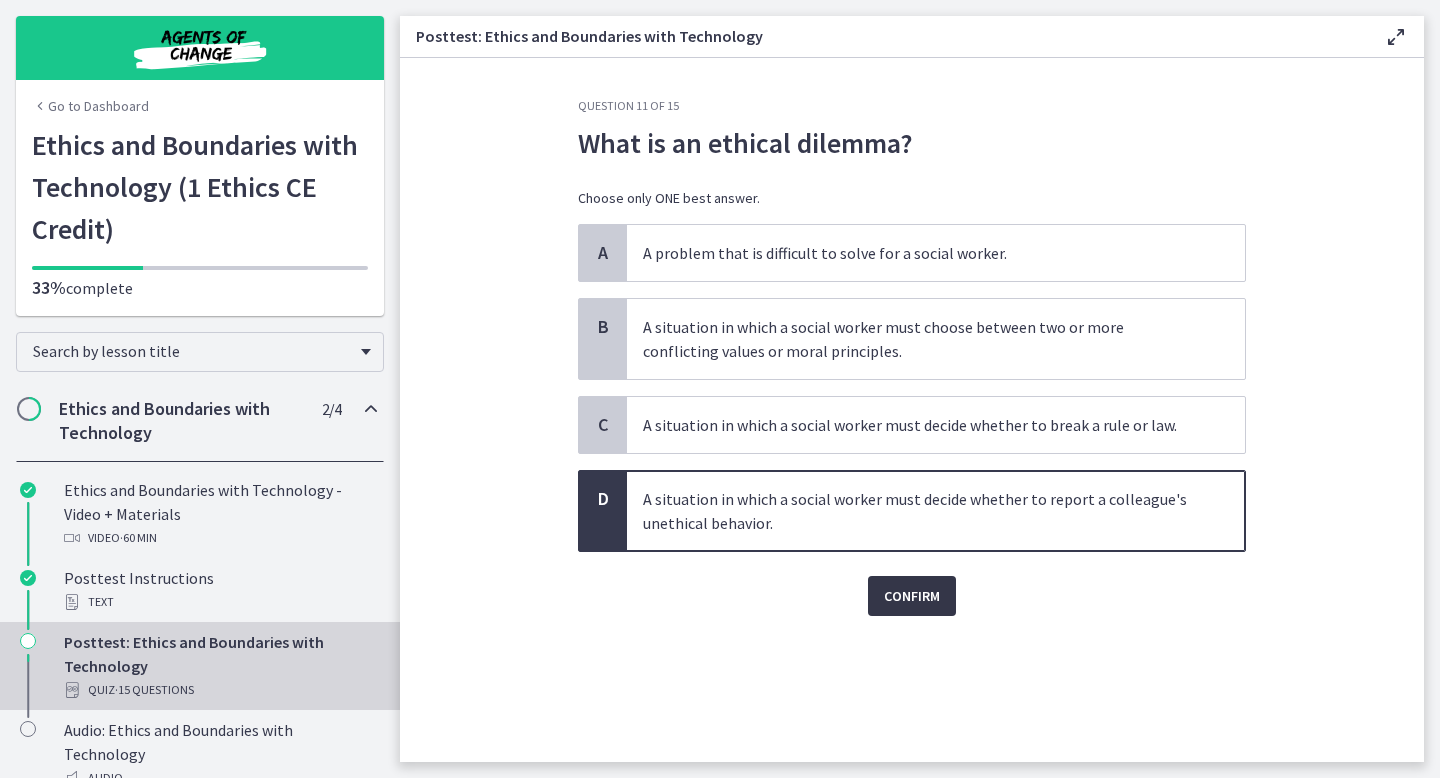 click on "Confirm" at bounding box center [912, 596] 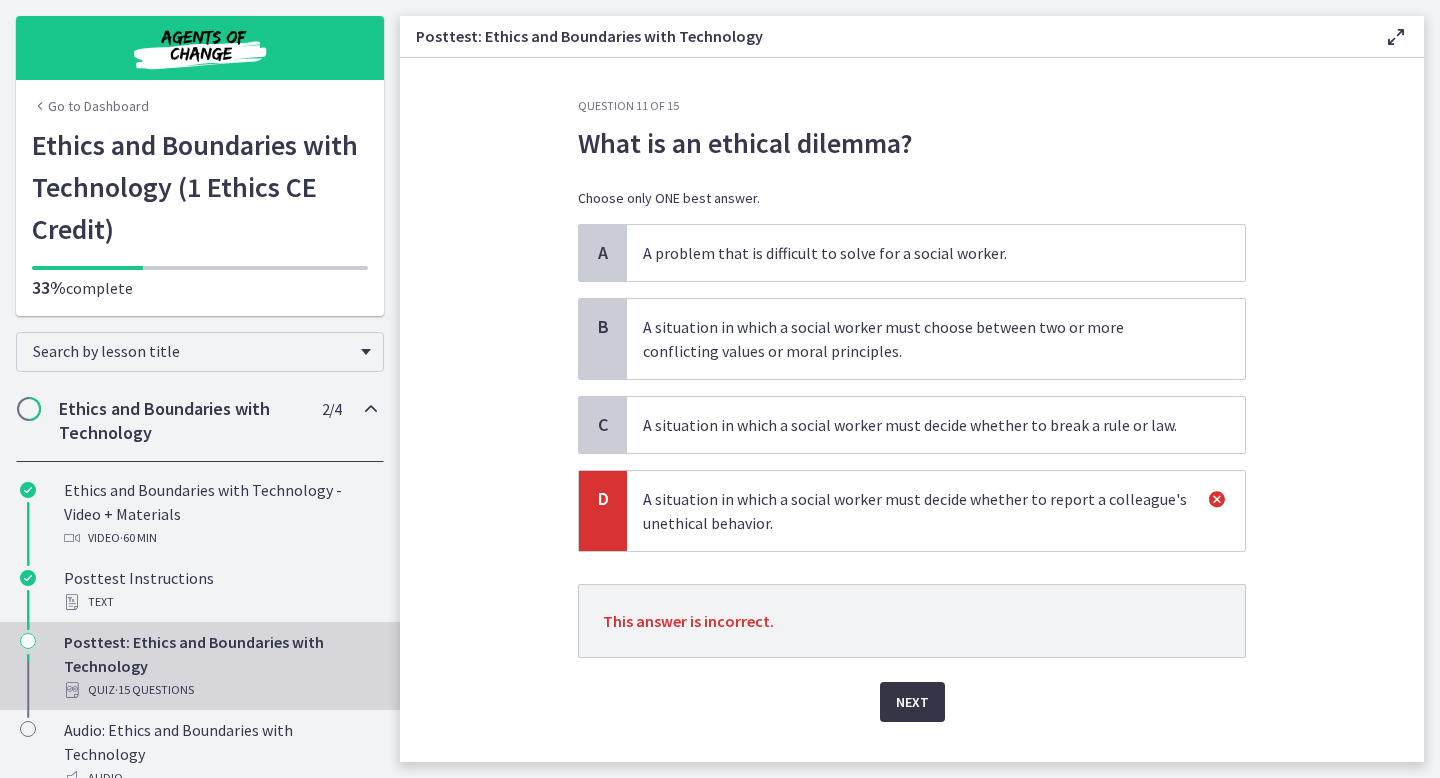 click on "Next" at bounding box center (912, 702) 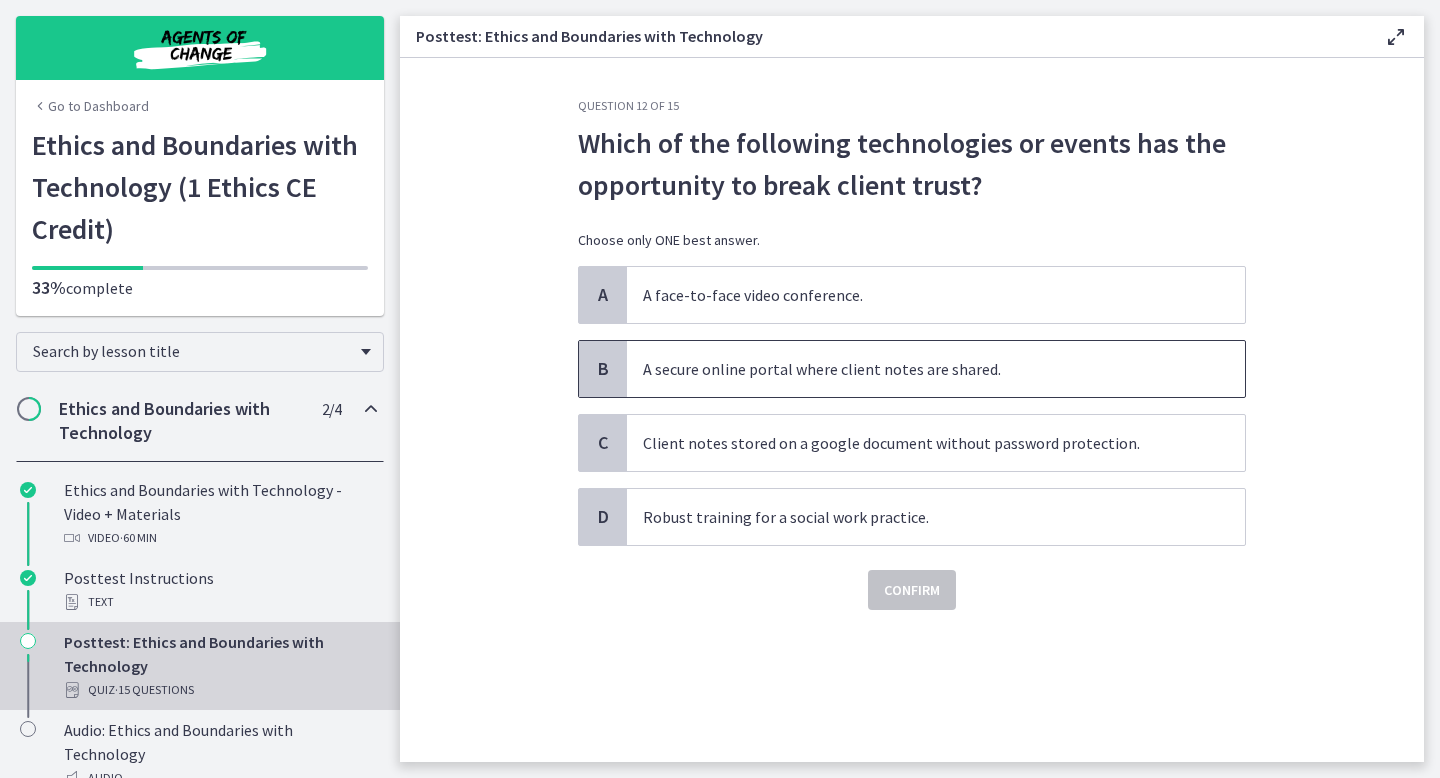 click on "A secure online portal where client notes are shared." at bounding box center [916, 369] 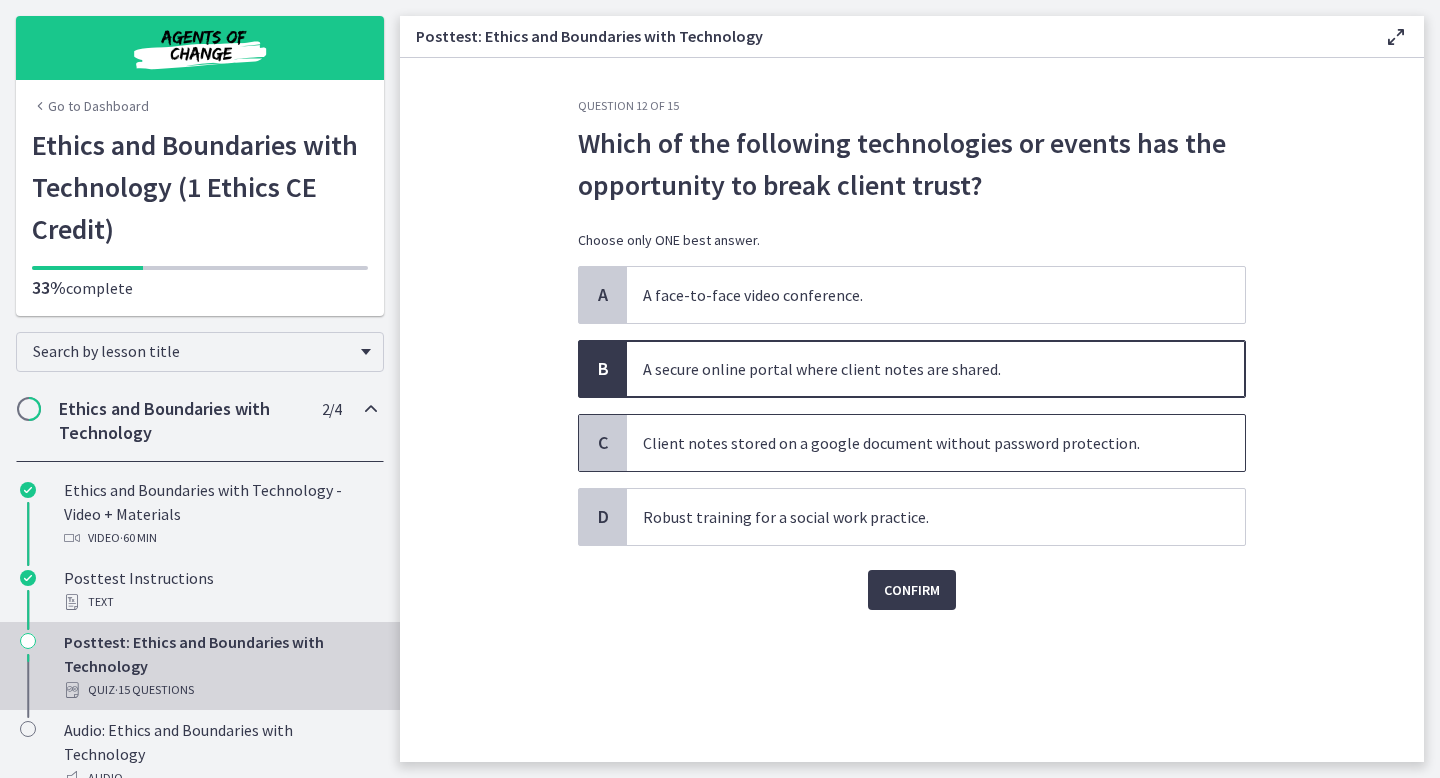 click on "Client notes stored on a google document without password protection." at bounding box center (916, 443) 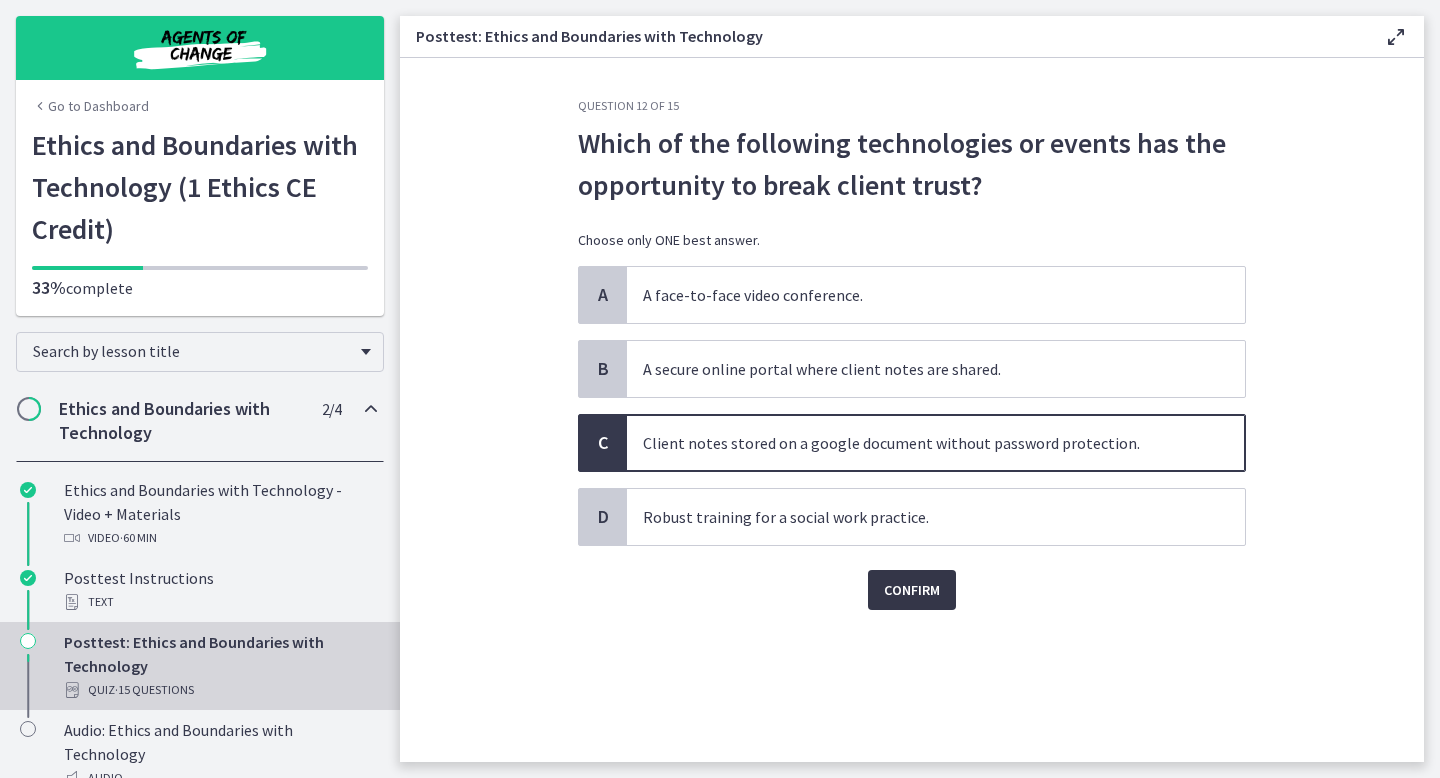click on "Confirm" at bounding box center (912, 590) 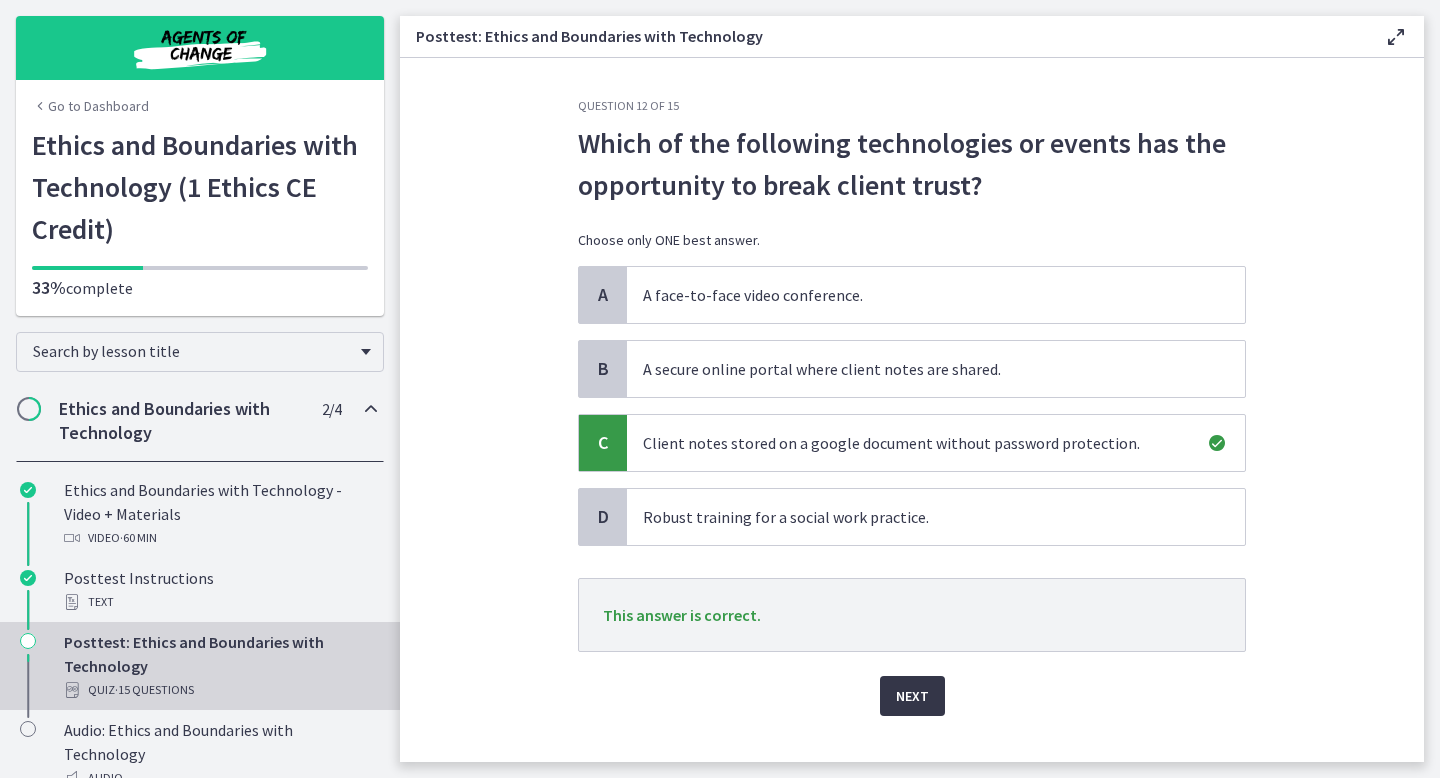 click on "Next" at bounding box center (912, 696) 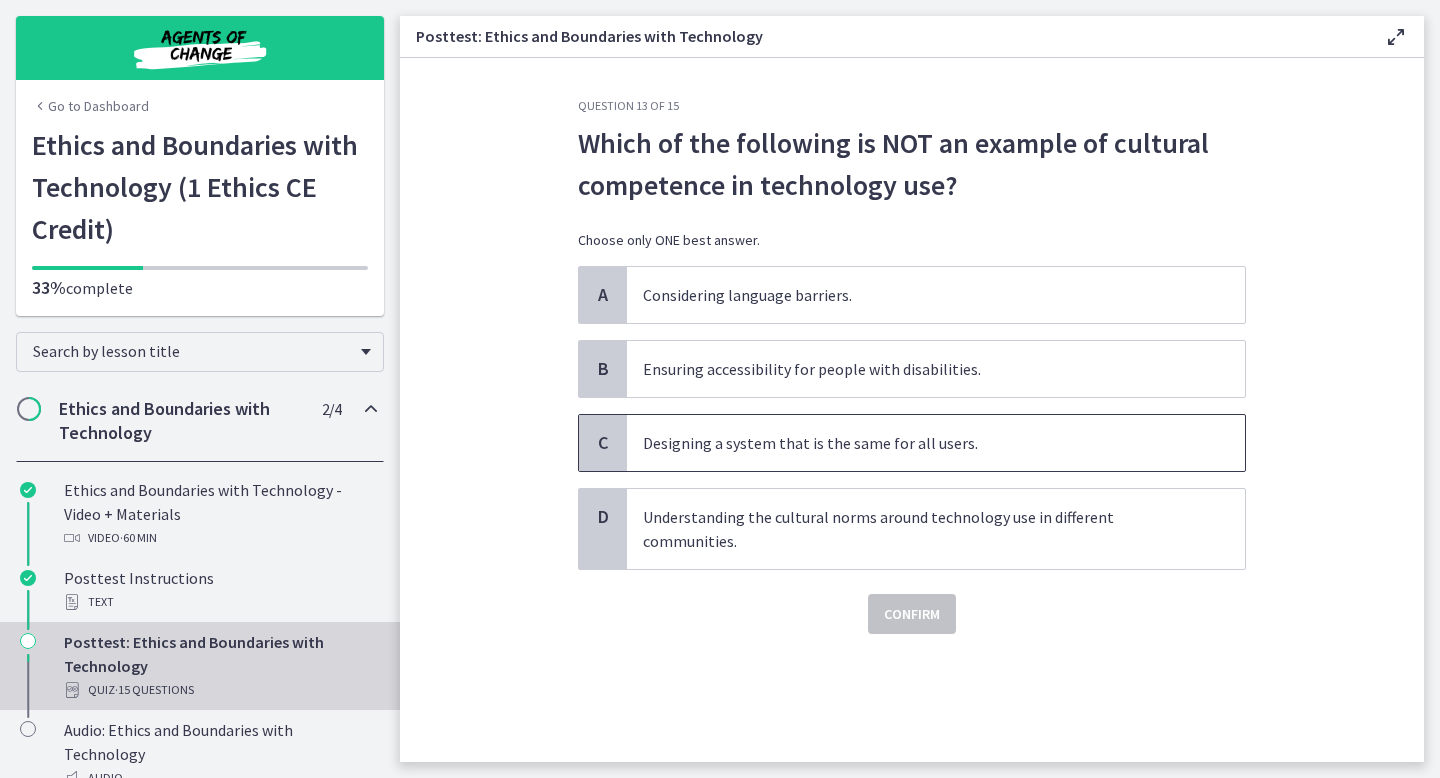 click on "Designing a system that is the same for all users." at bounding box center (916, 443) 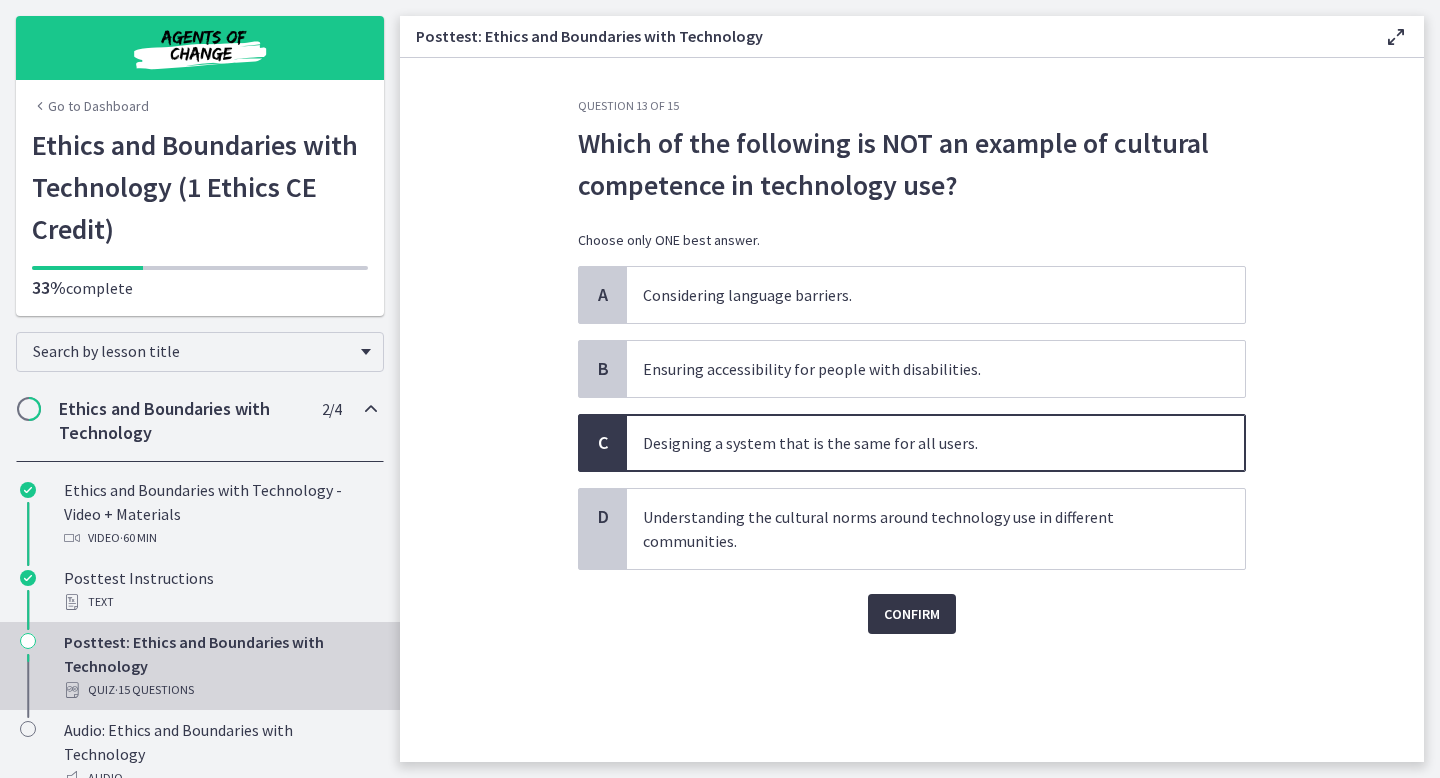click on "Confirm" at bounding box center (912, 614) 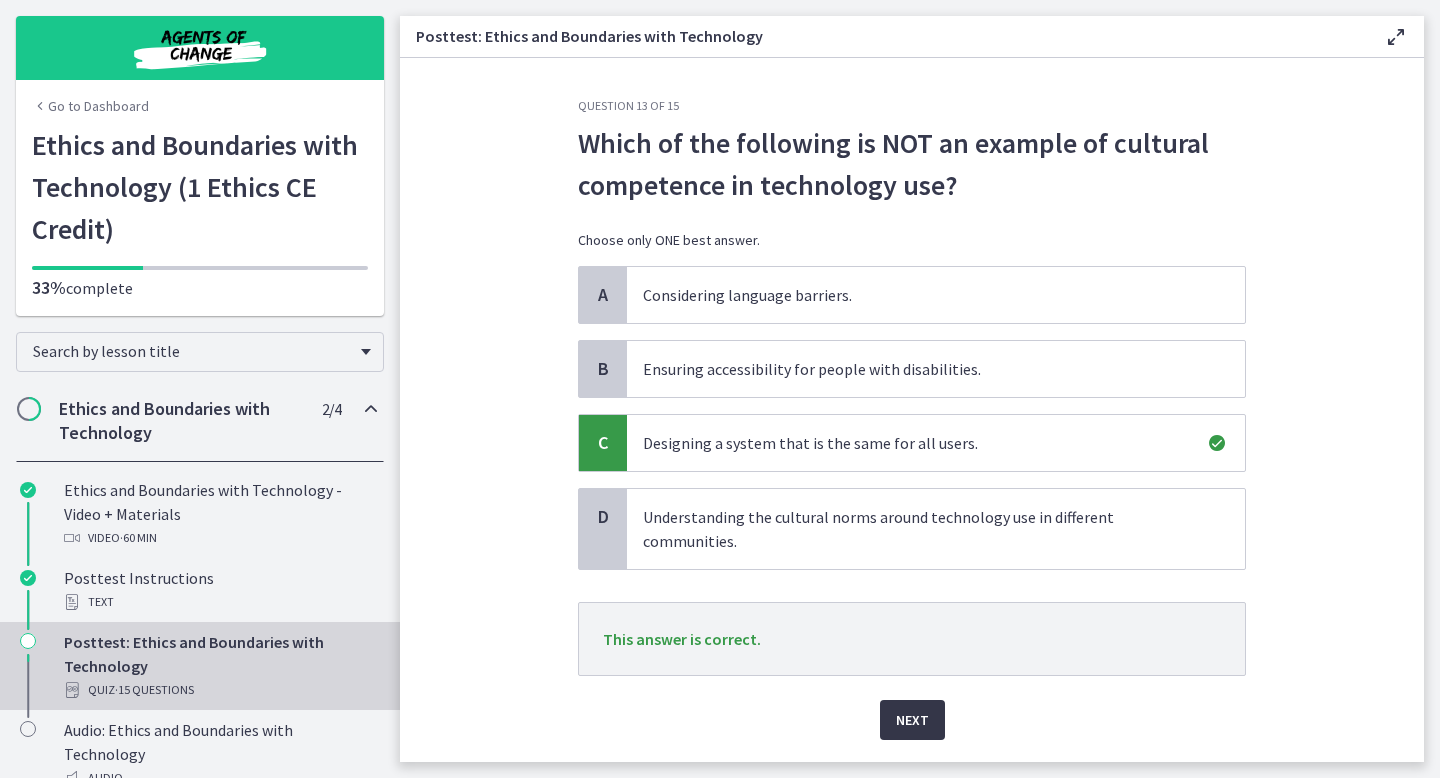 click on "Next" at bounding box center (912, 720) 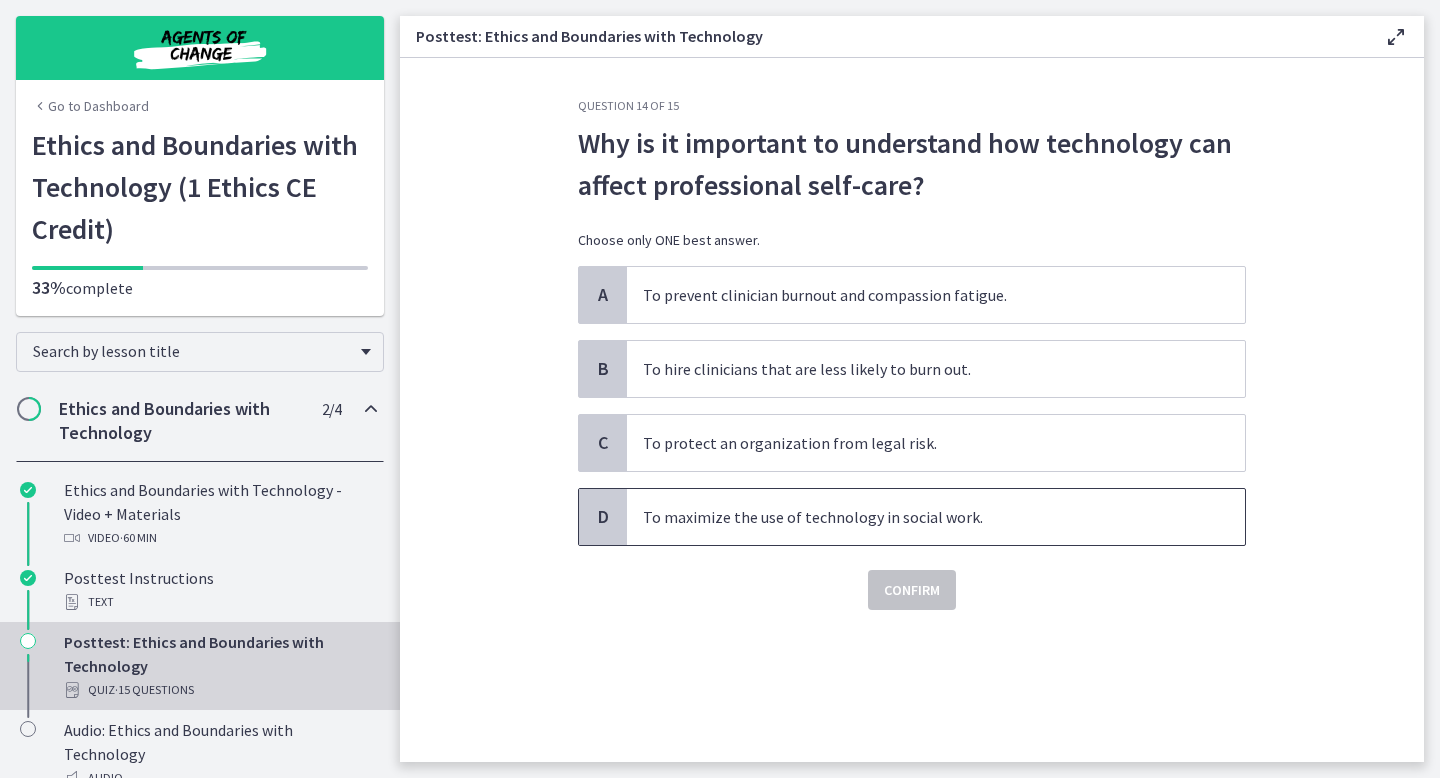 click on "To maximize the use of technology in social work." at bounding box center (916, 517) 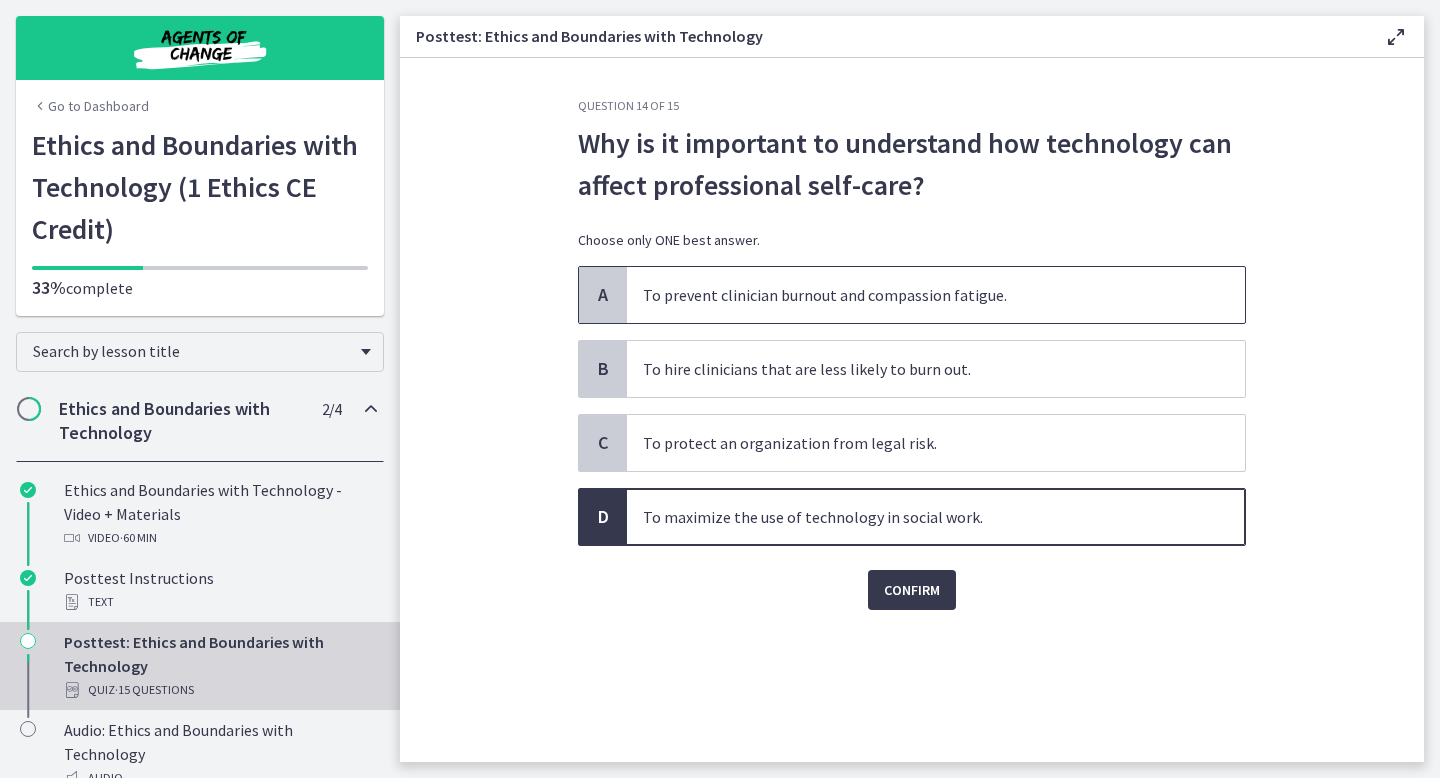 click on "To prevent clinician burnout and compassion fatigue." at bounding box center (916, 295) 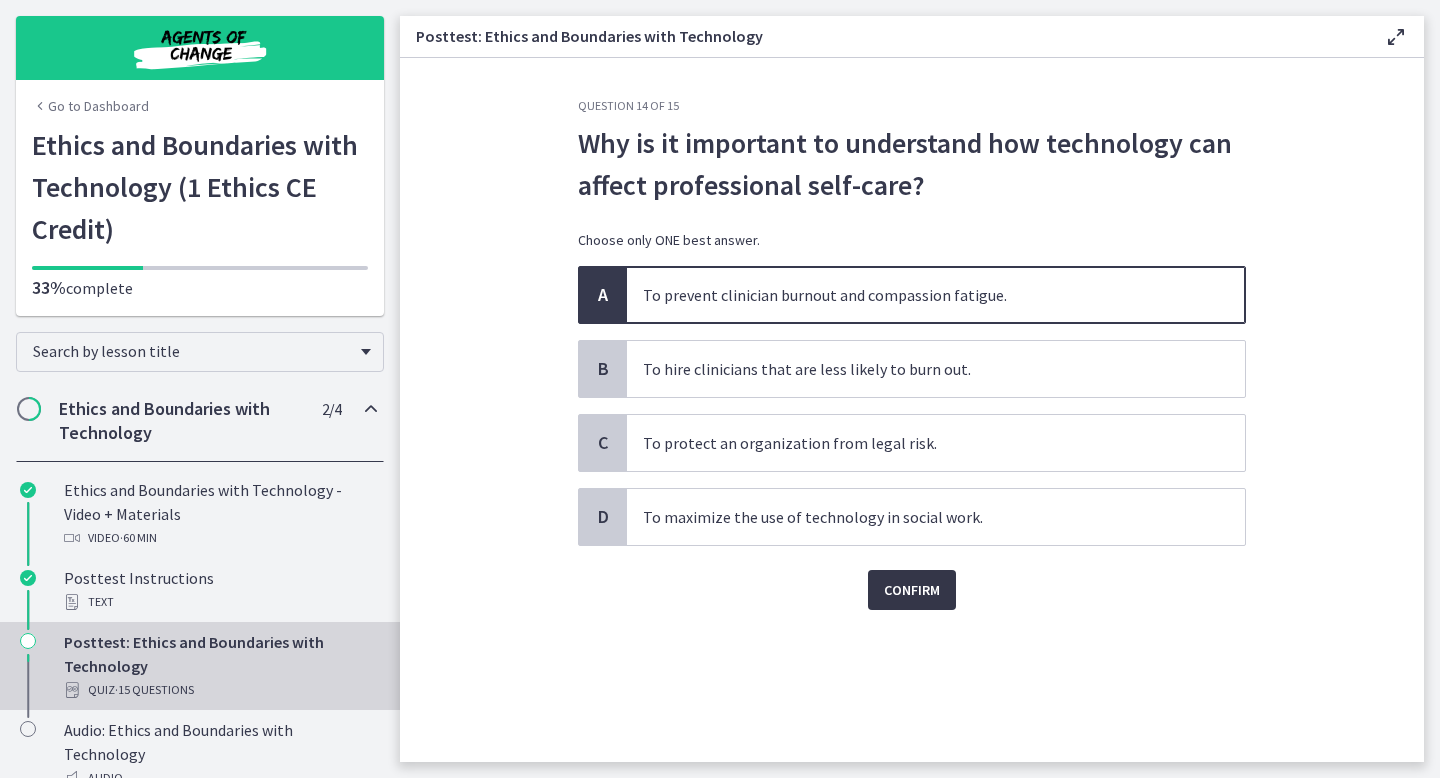 click on "Confirm" at bounding box center (912, 590) 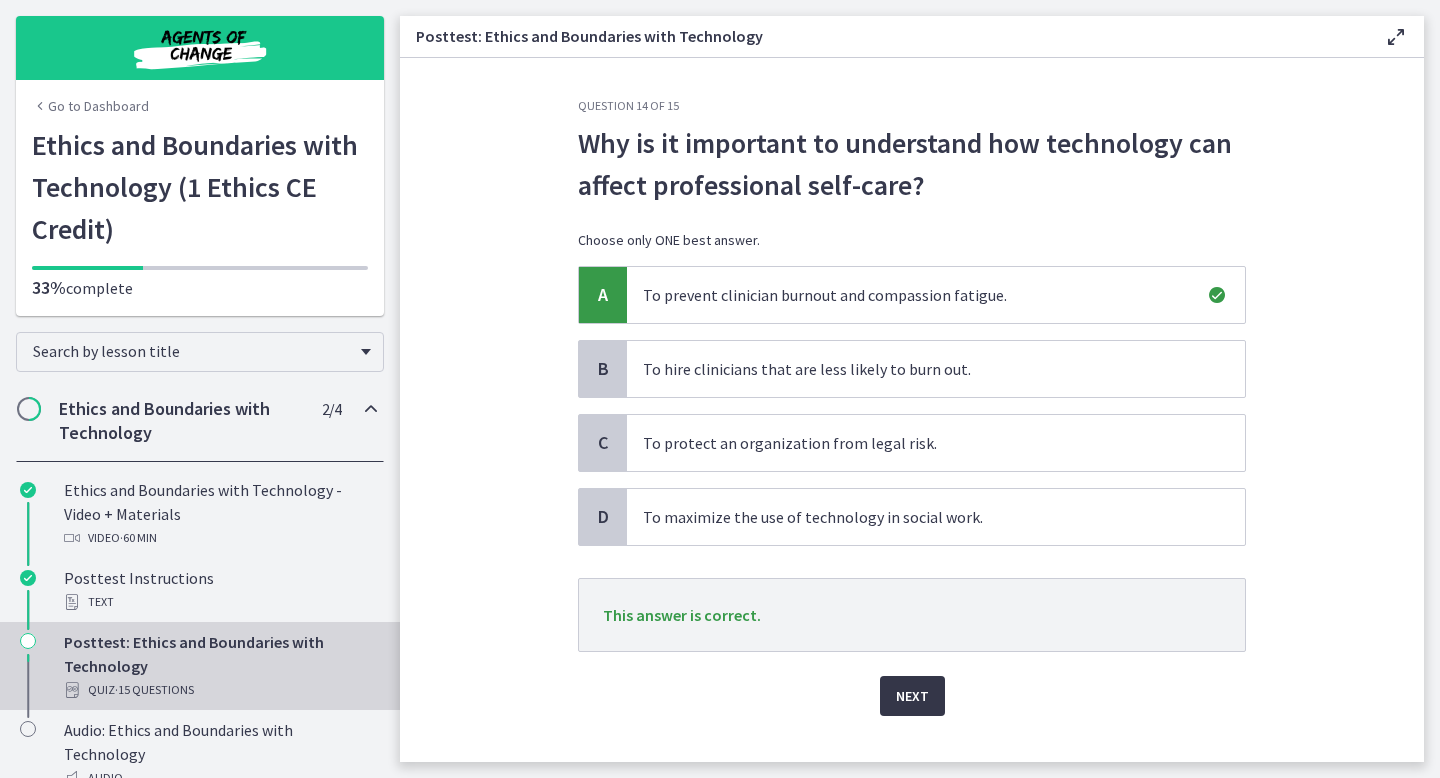 click on "Next" at bounding box center [912, 696] 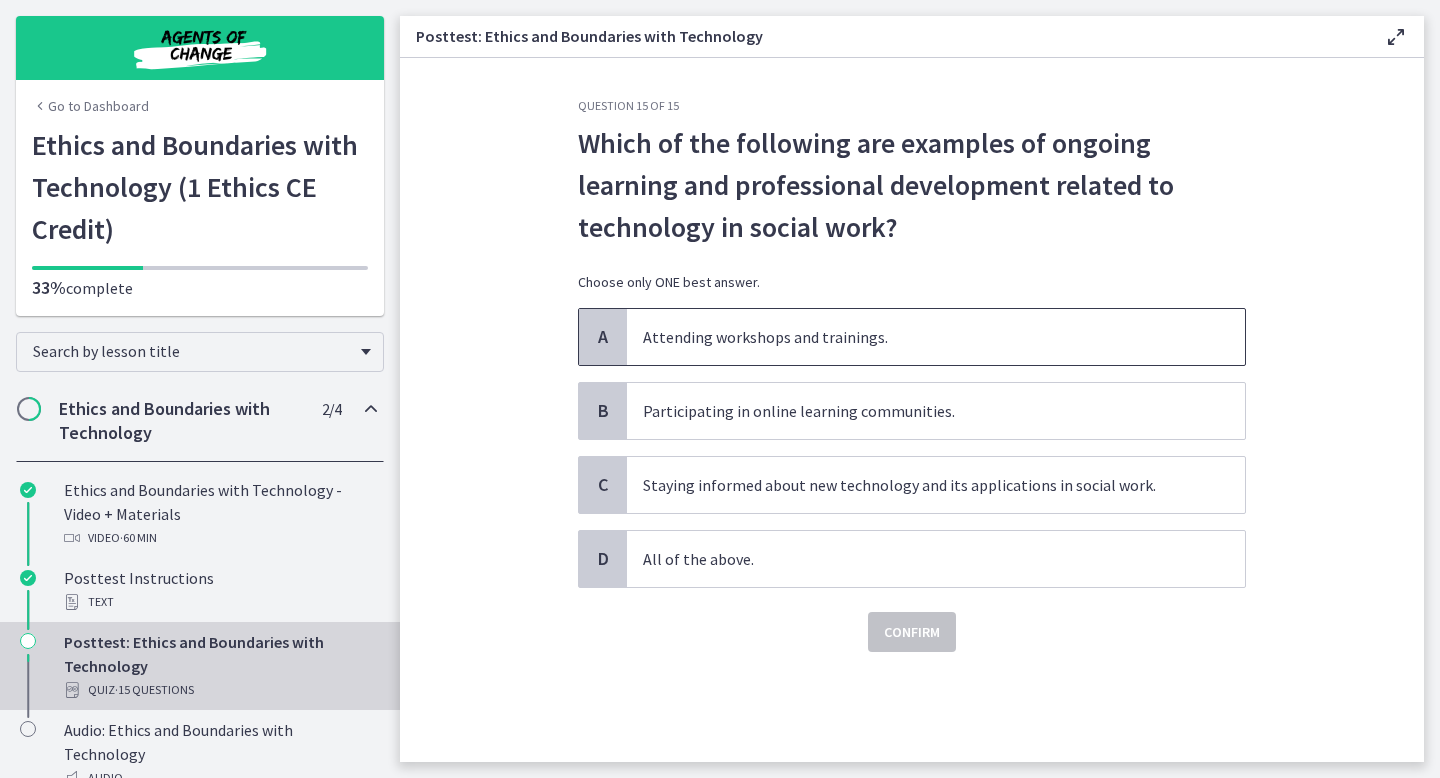click on "Attending workshops and trainings." at bounding box center [916, 337] 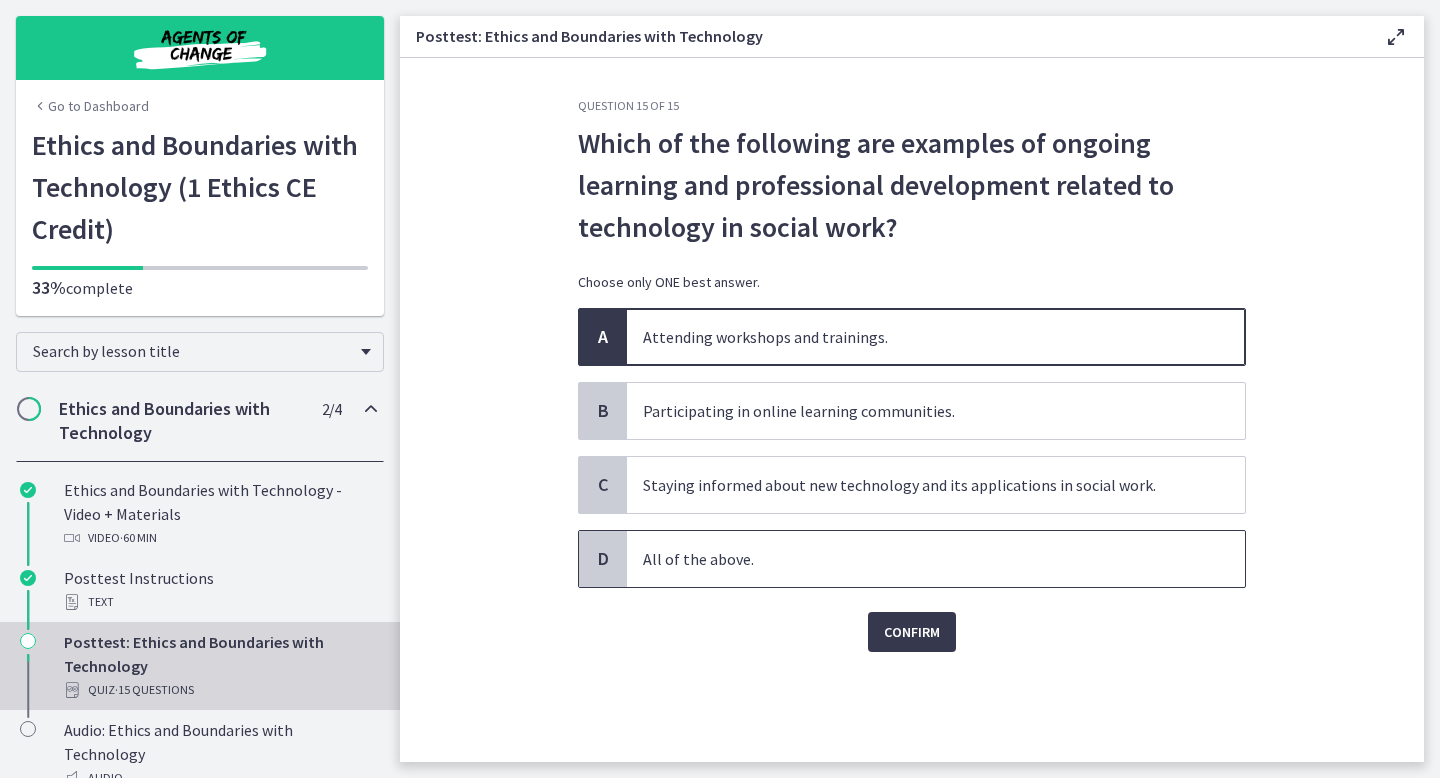 click on "All of the above." at bounding box center (936, 559) 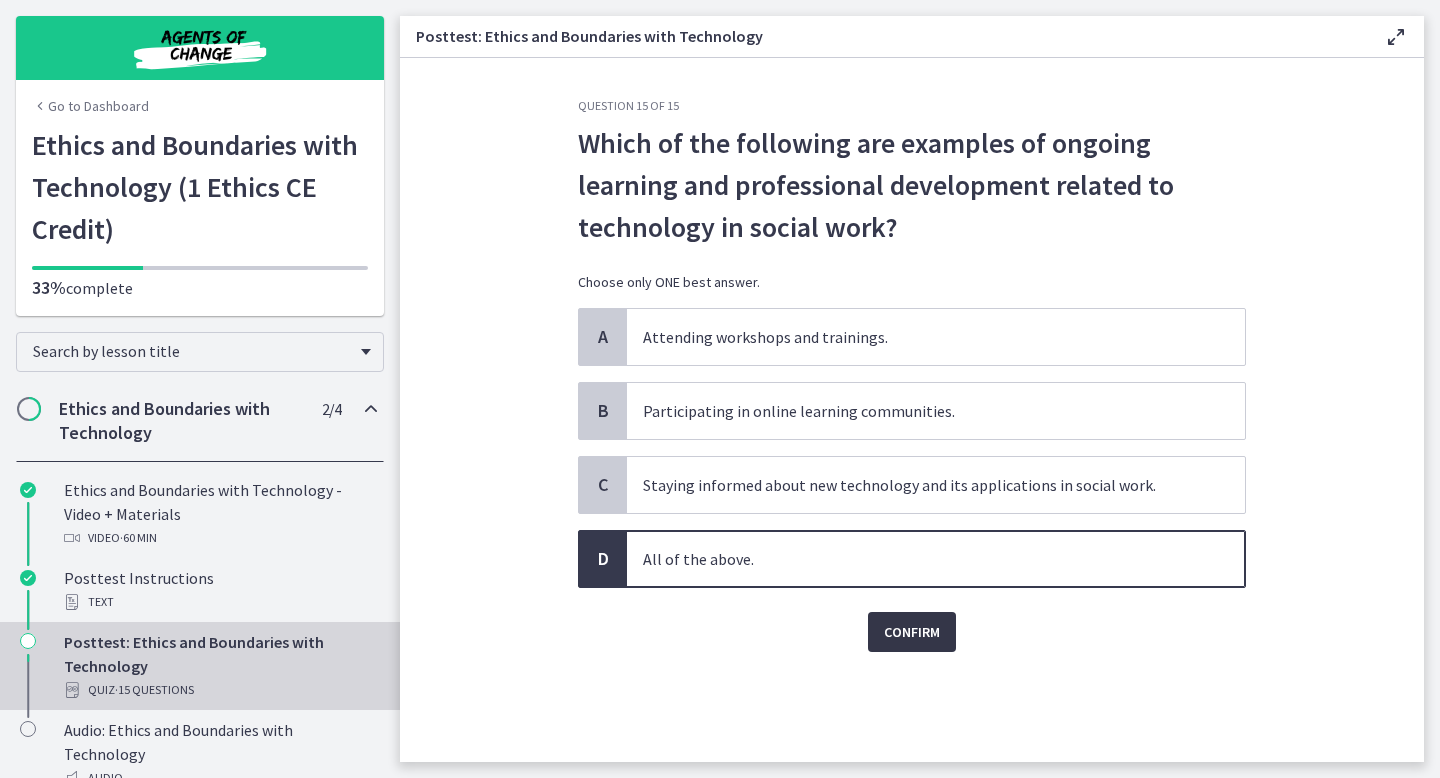 click on "Confirm" at bounding box center (912, 632) 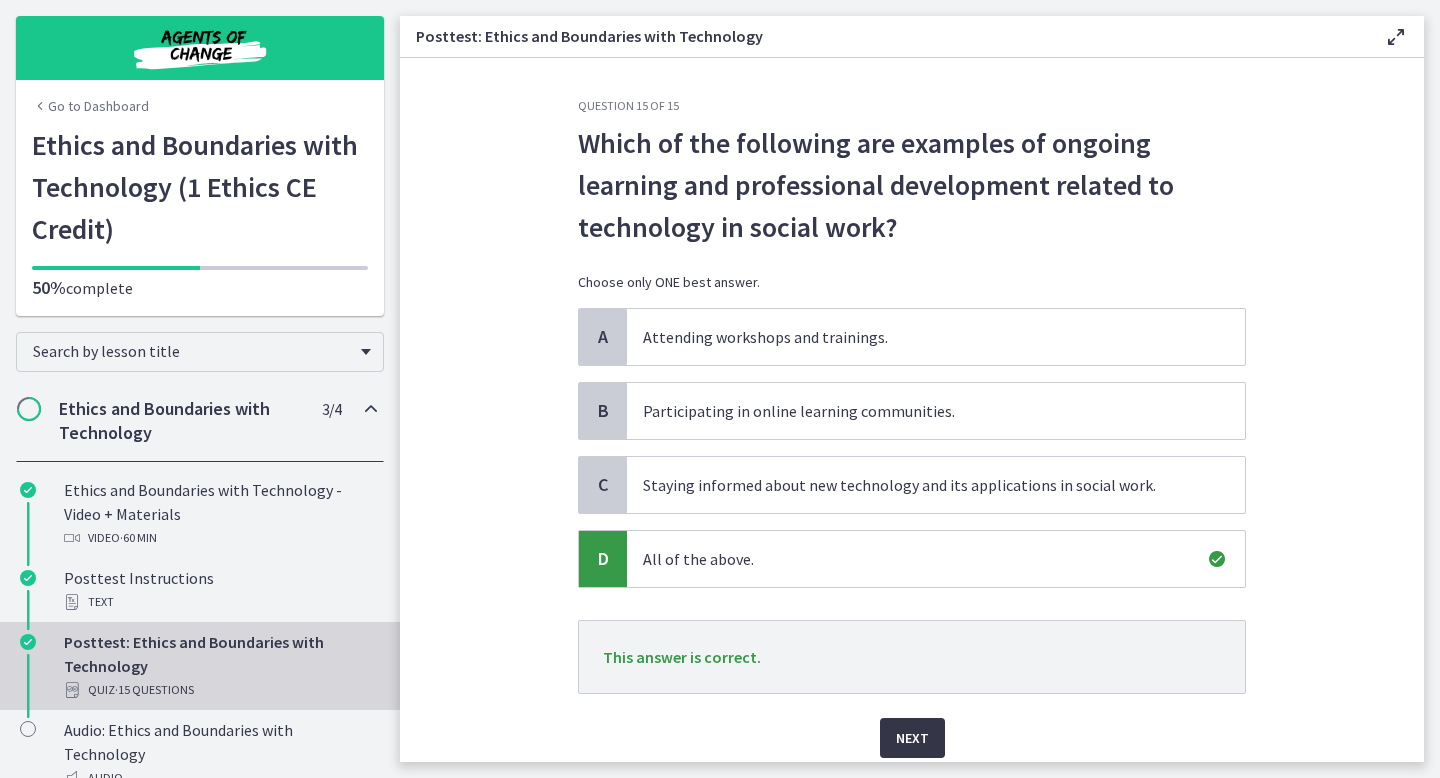 click on "Next" at bounding box center [912, 738] 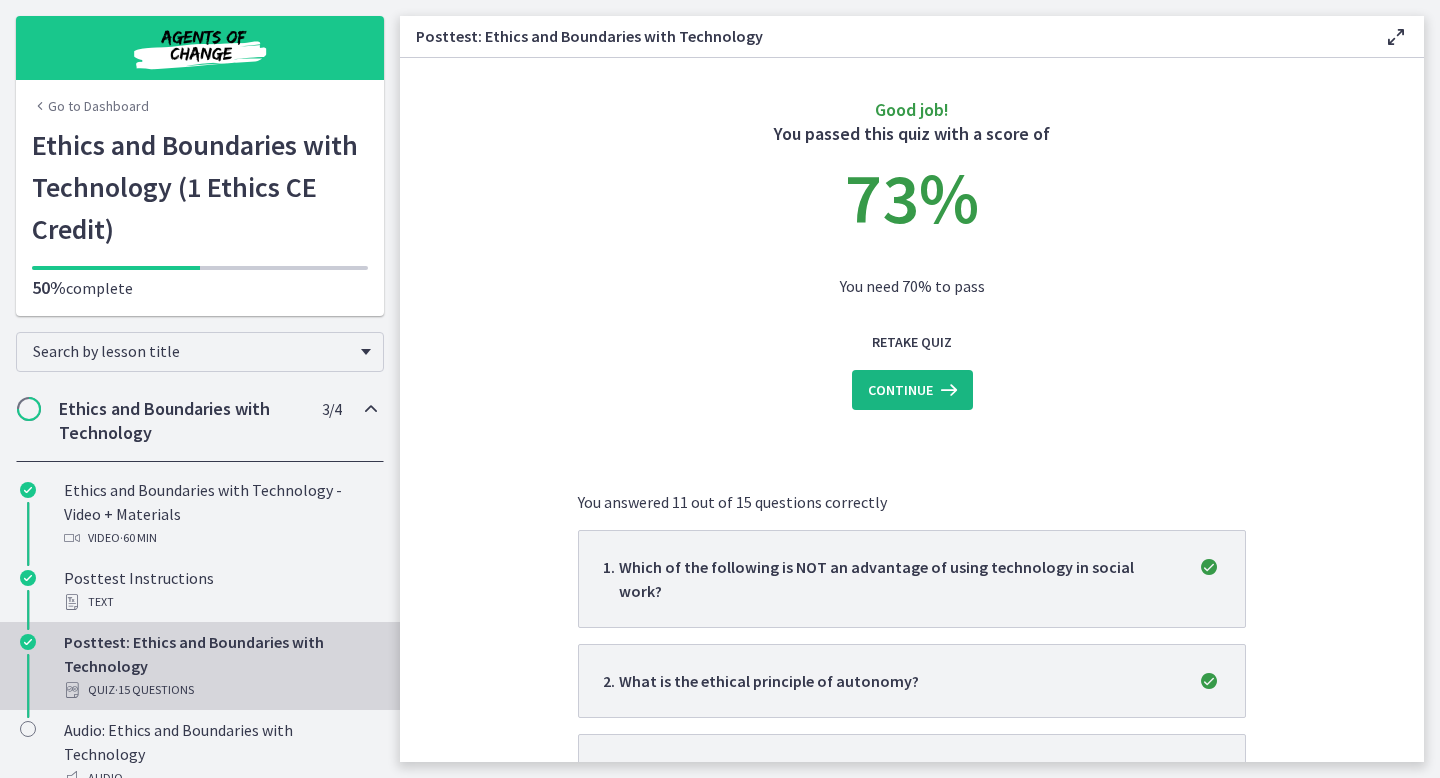 click on "Continue" at bounding box center [900, 390] 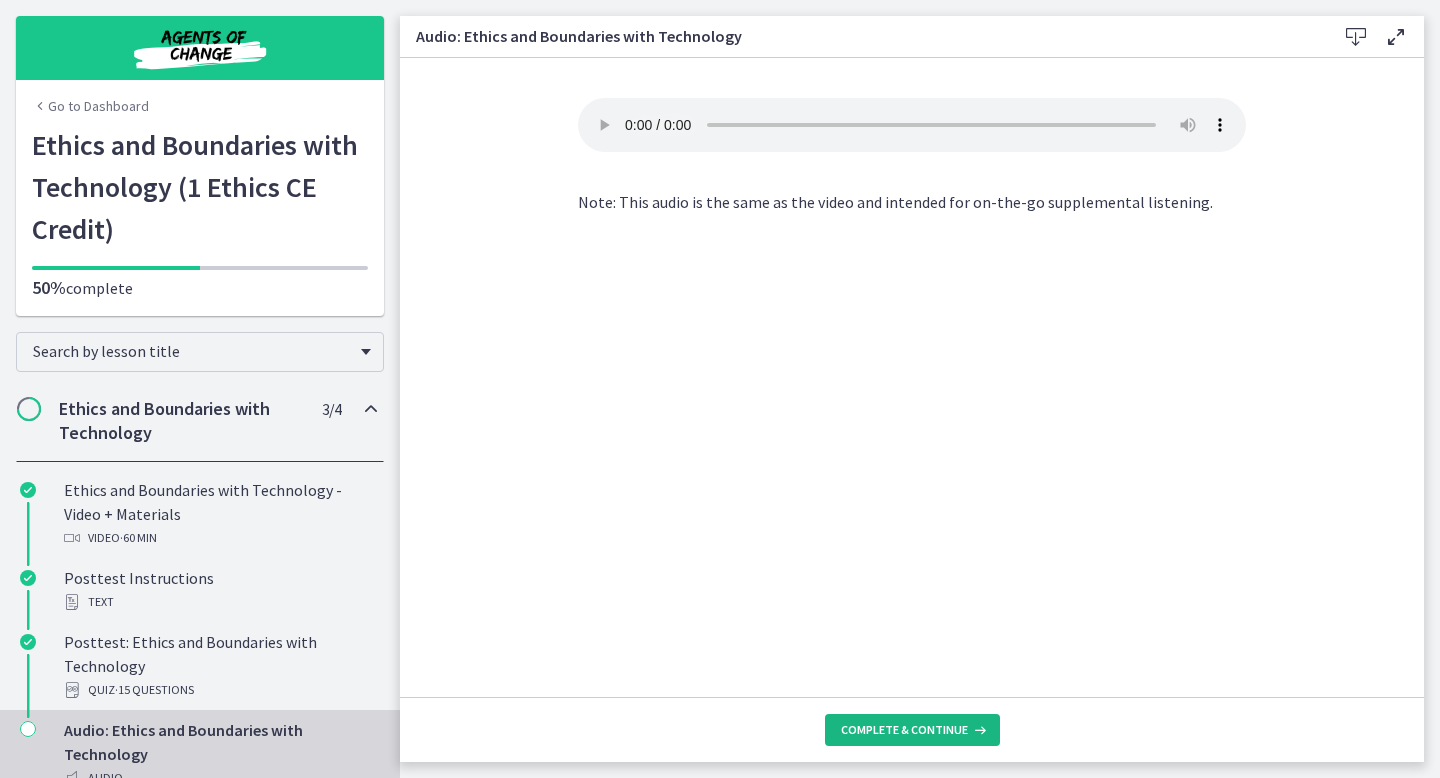 click on "Complete & continue" at bounding box center [904, 730] 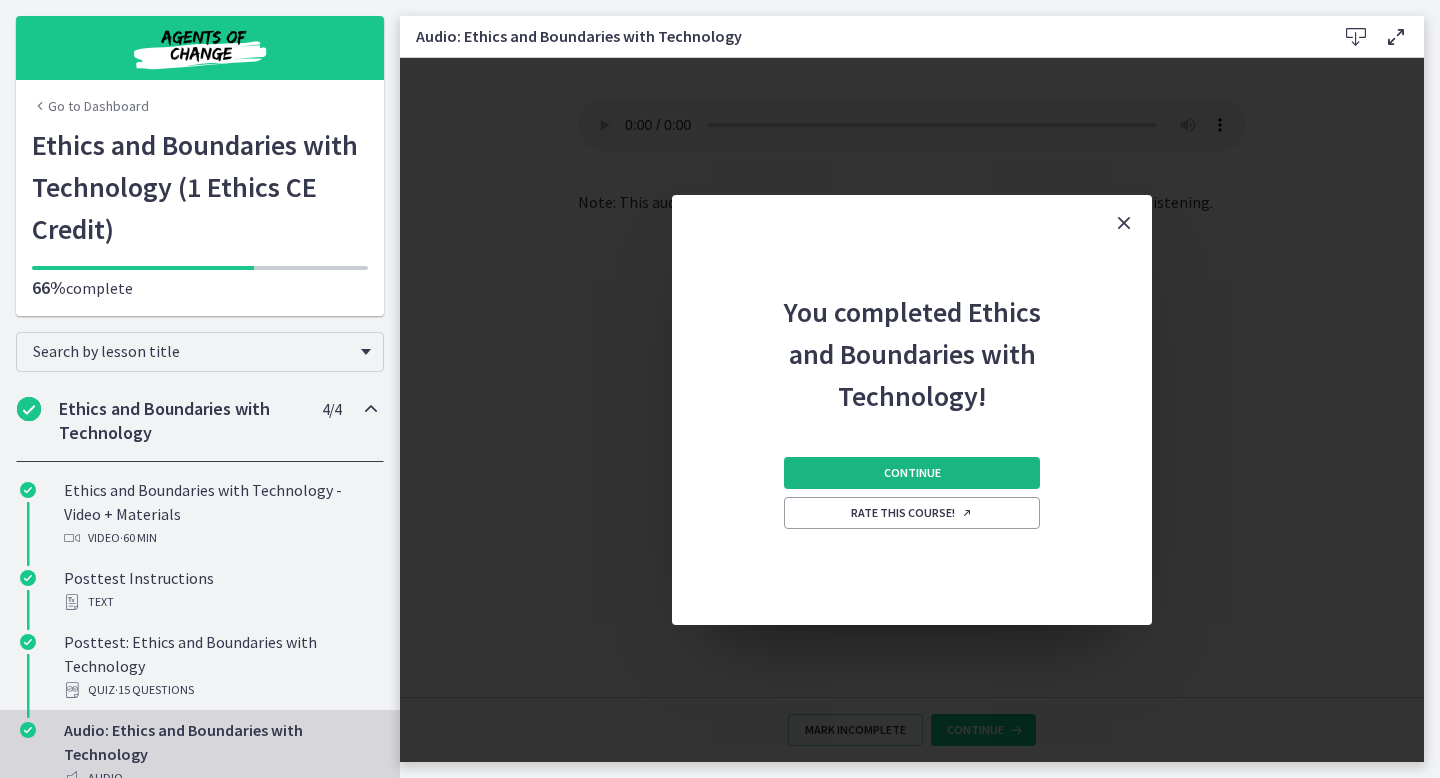 click on "Continue" at bounding box center (912, 473) 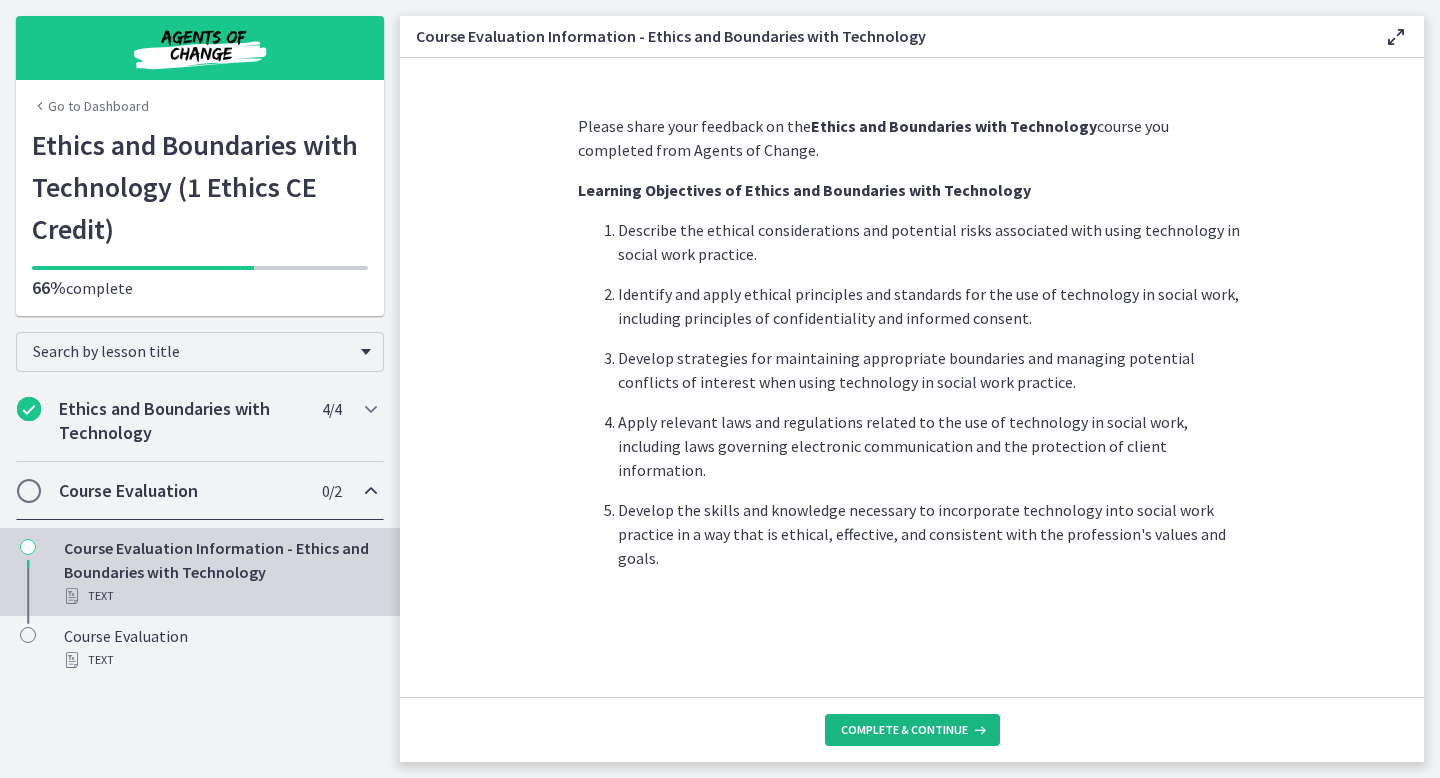 click on "Complete & continue" at bounding box center (904, 730) 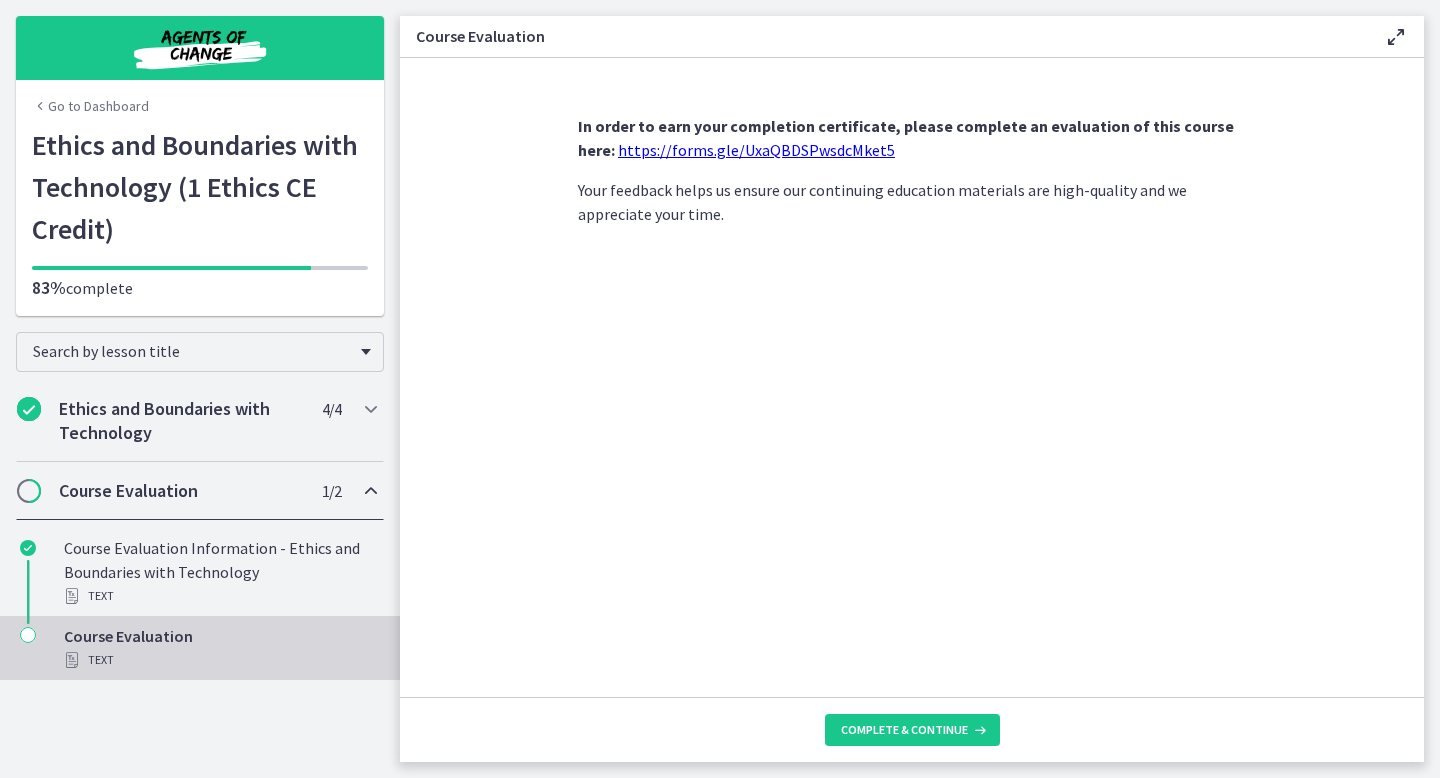 click on "https://forms.gle/UxaQBDSPwsdcMket5" at bounding box center [756, 150] 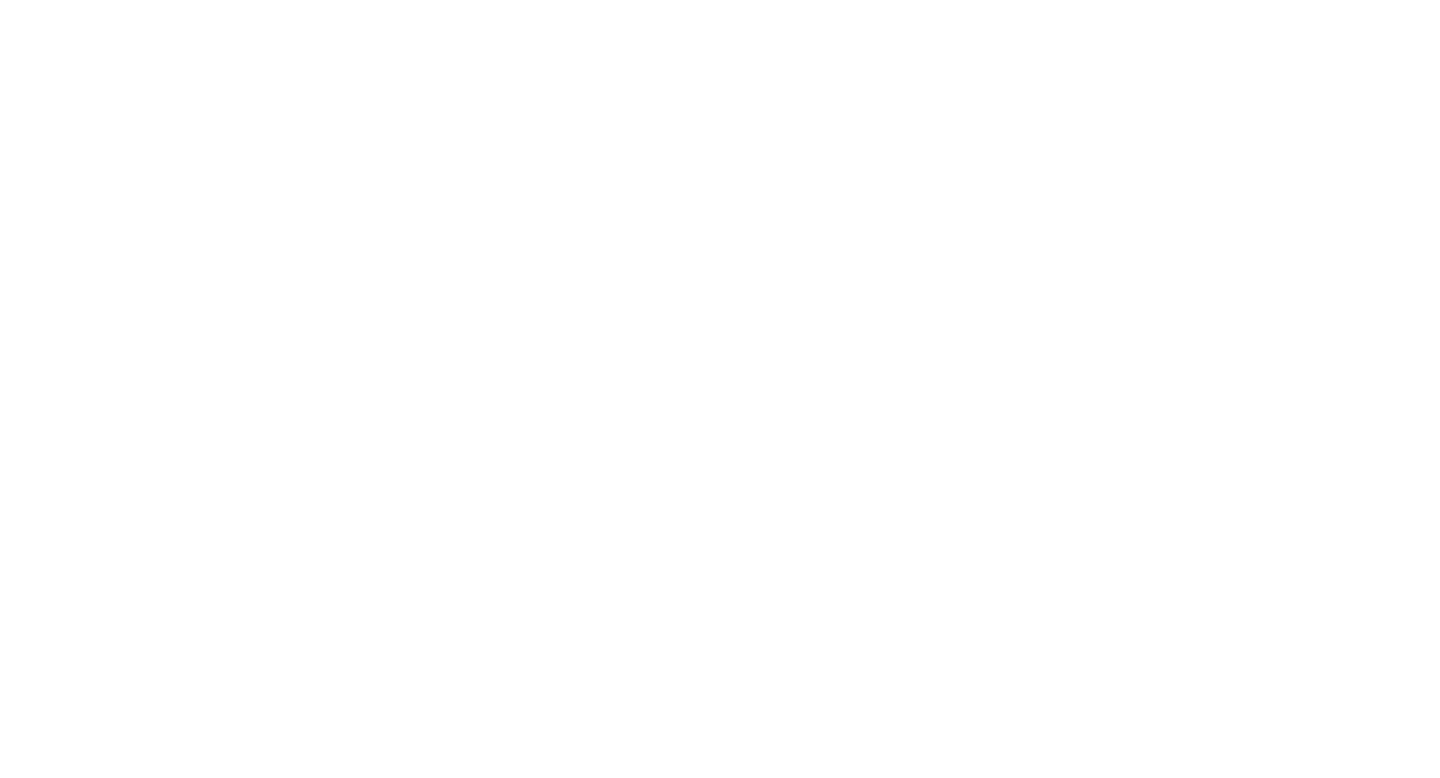 scroll, scrollTop: 0, scrollLeft: 0, axis: both 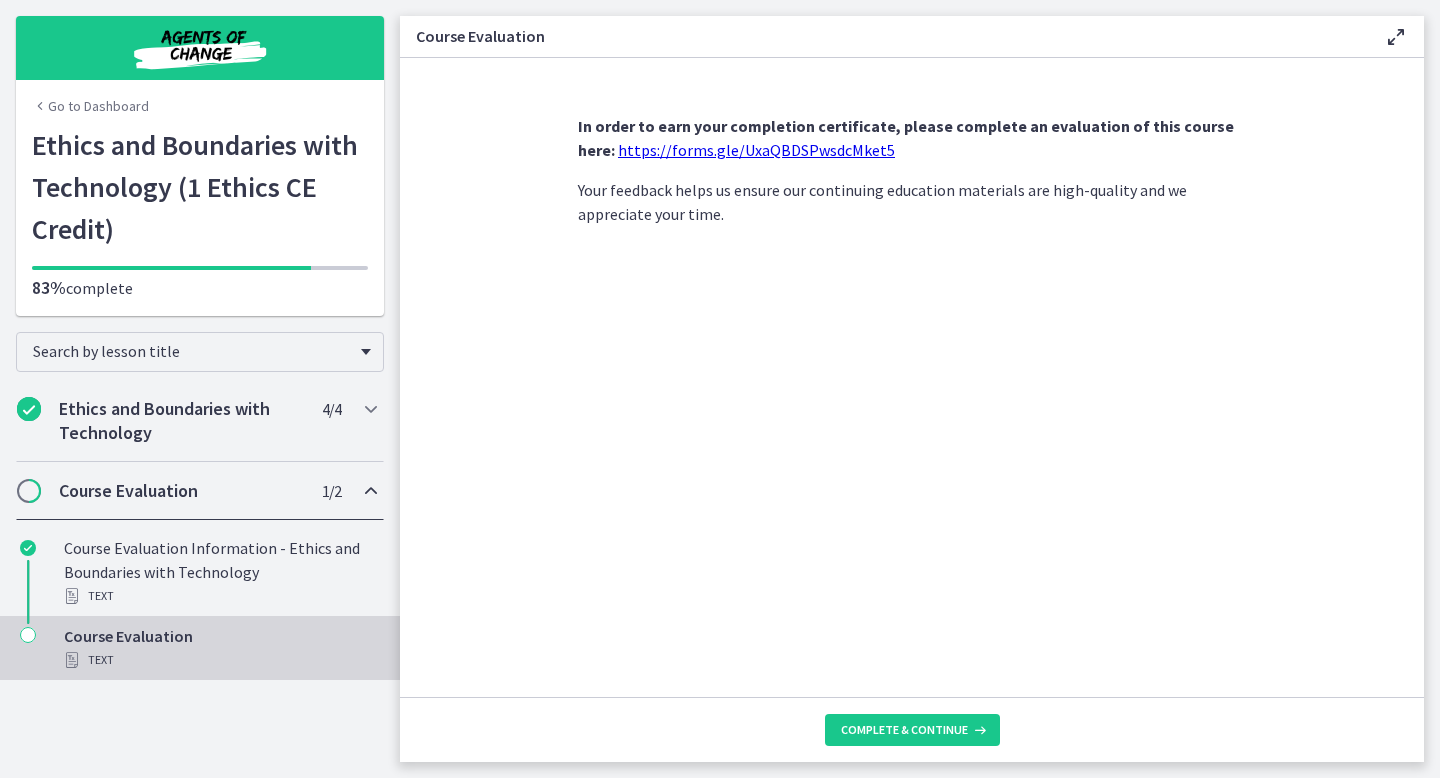 click at bounding box center (371, 491) 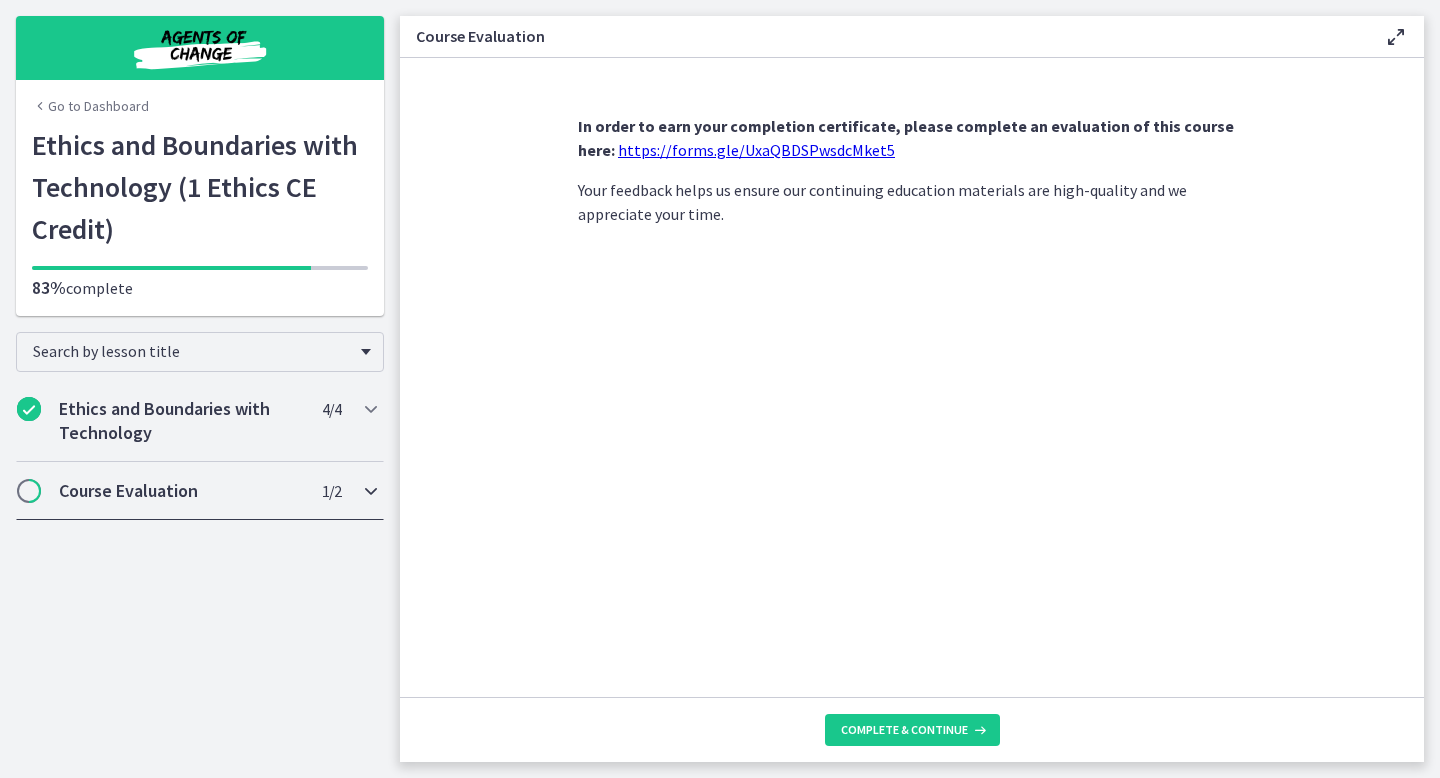 click at bounding box center [371, 491] 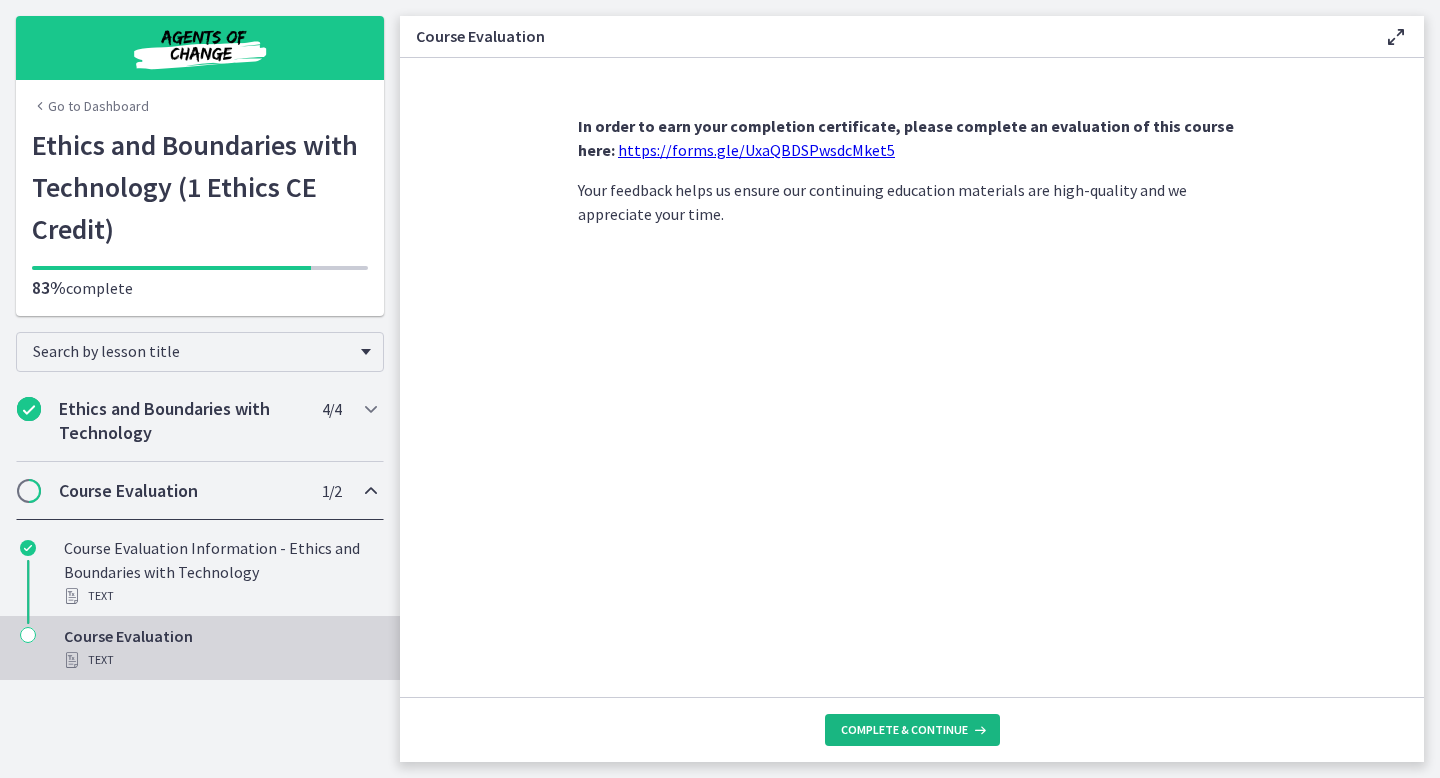 click on "Complete & continue" at bounding box center [904, 730] 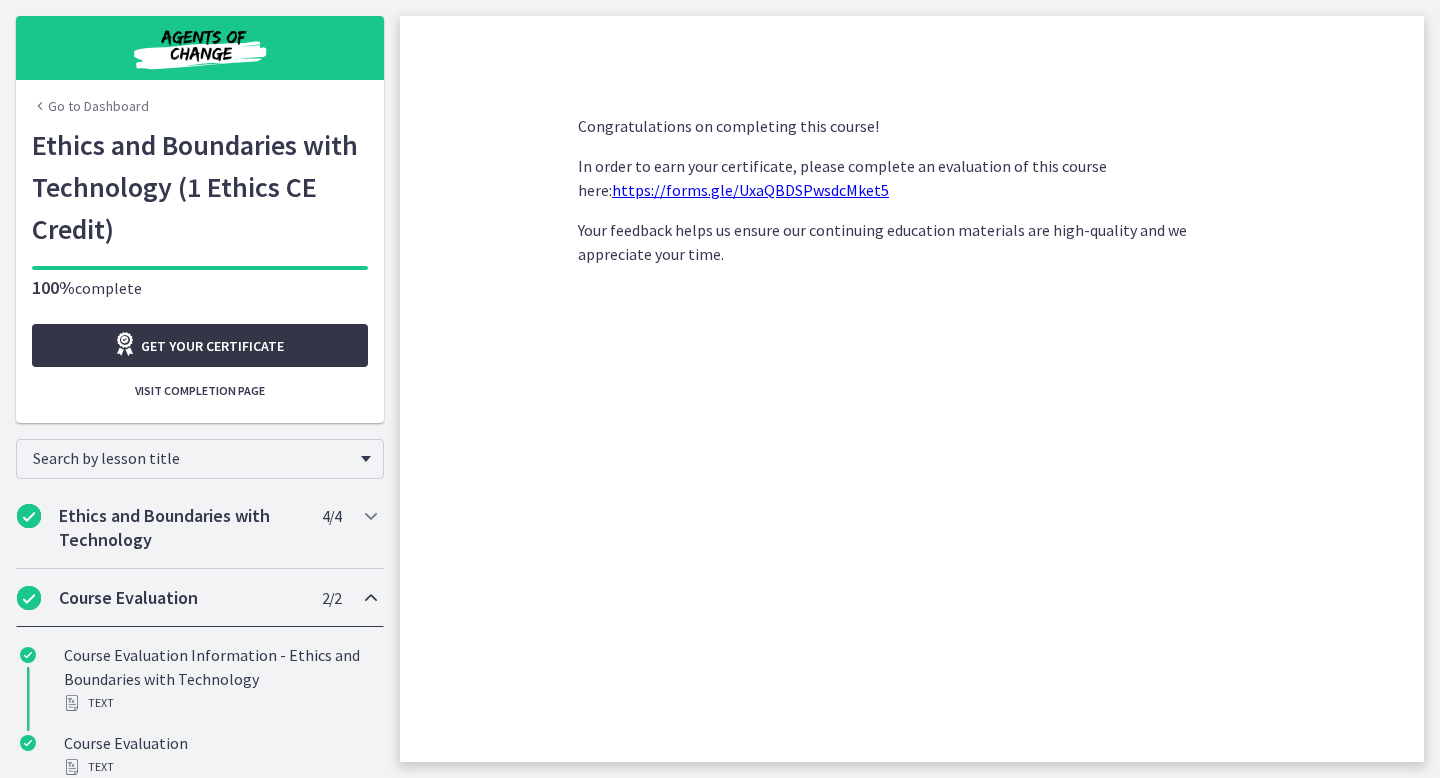 click on "Get your certificate" at bounding box center [212, 346] 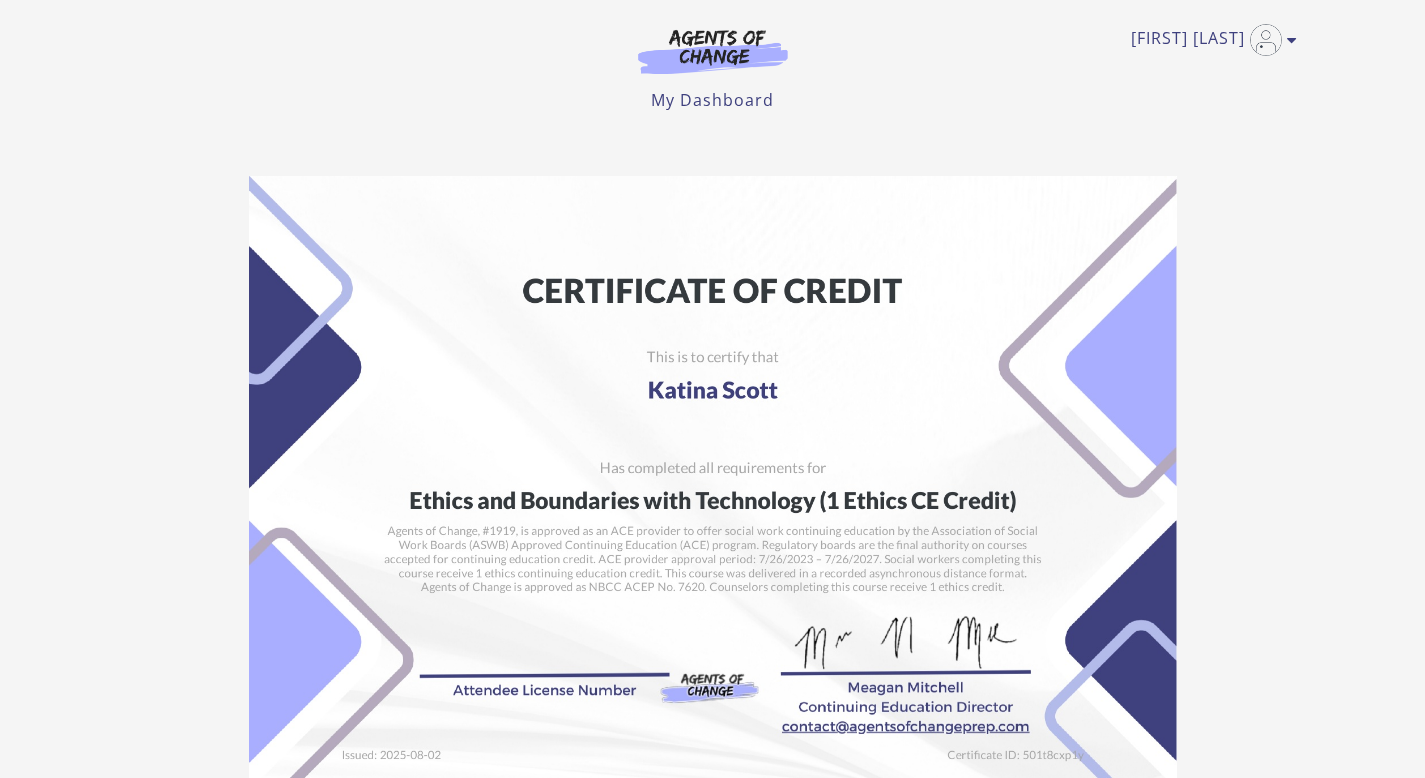 scroll, scrollTop: 0, scrollLeft: 0, axis: both 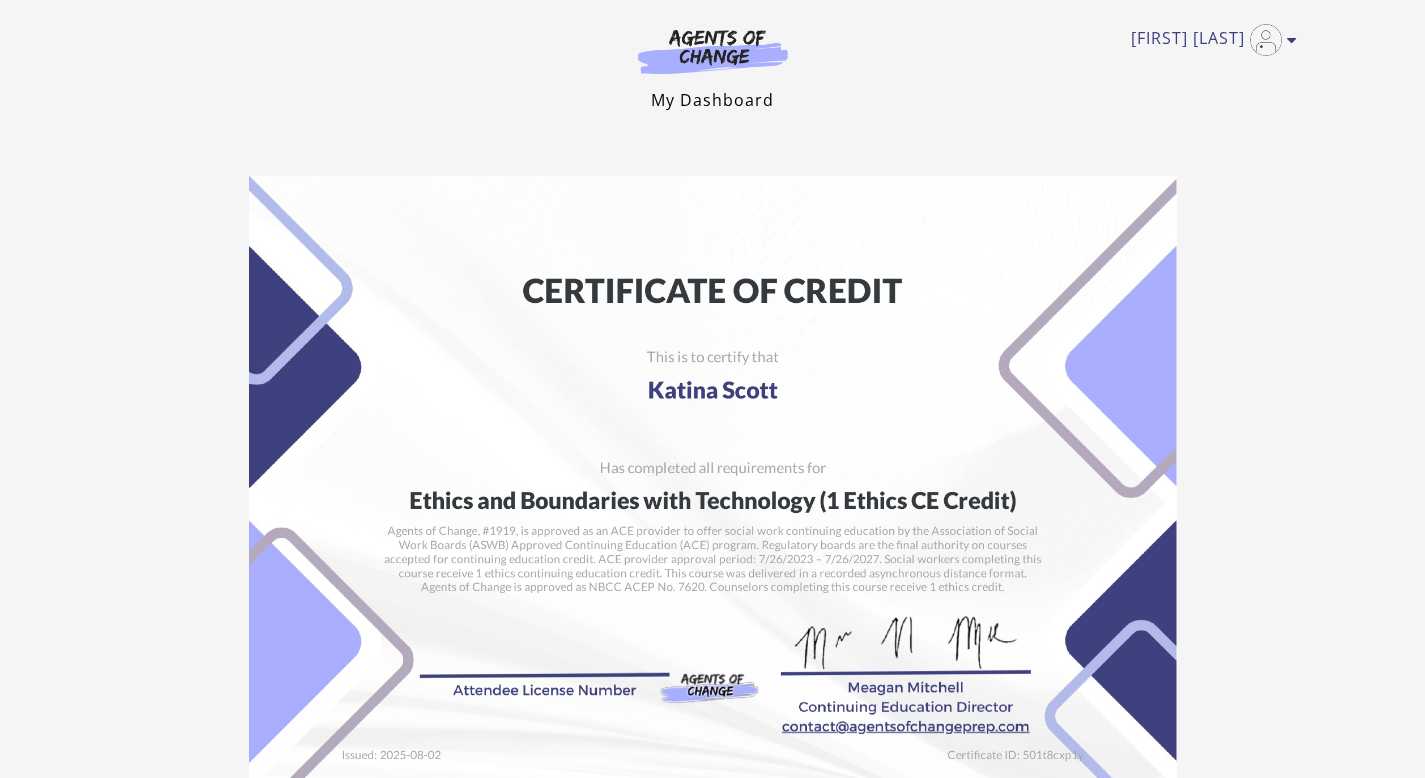 click on "My Dashboard" at bounding box center (712, 100) 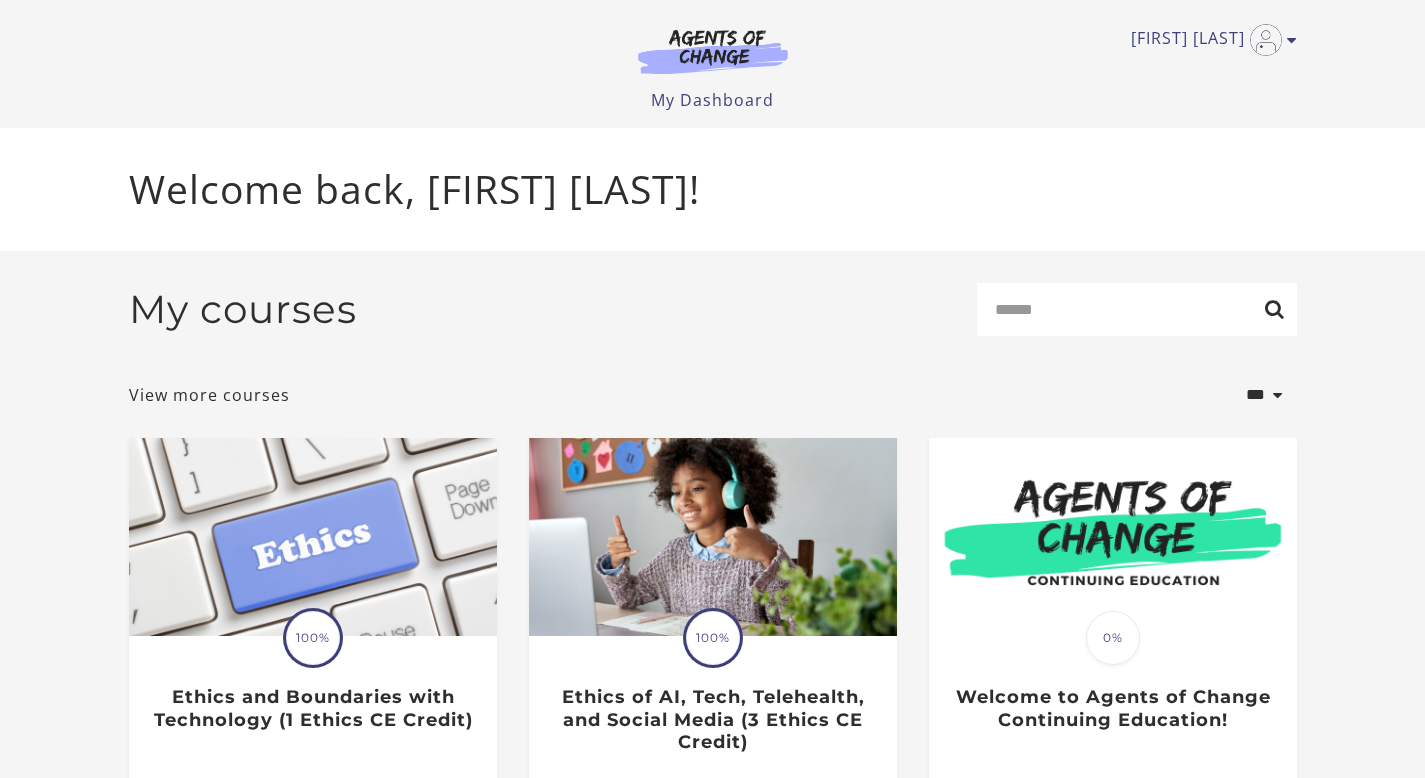 scroll, scrollTop: 0, scrollLeft: 0, axis: both 